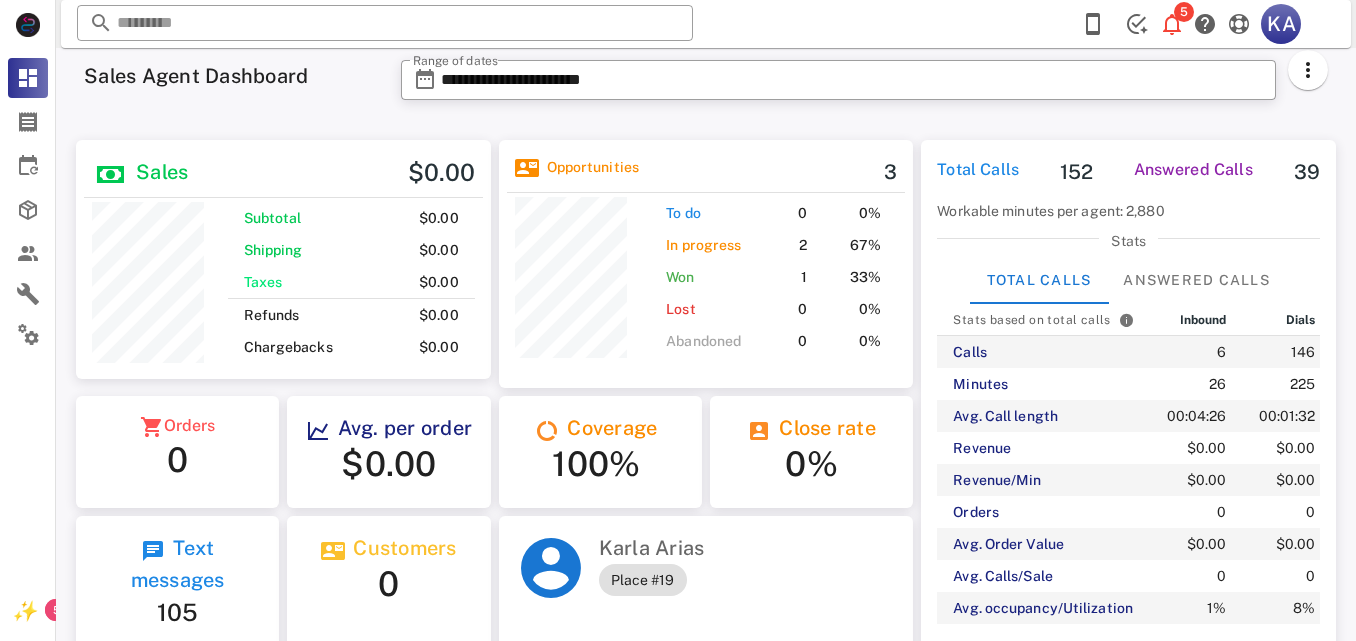 scroll, scrollTop: 0, scrollLeft: 0, axis: both 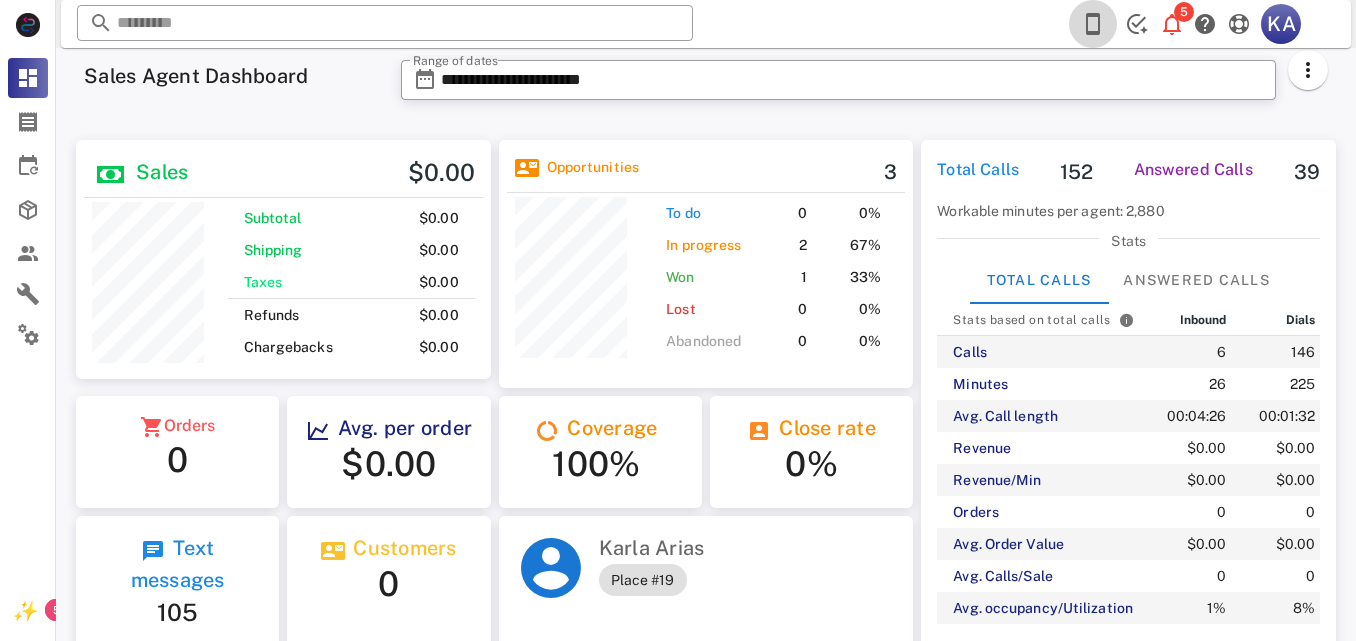 click at bounding box center [1093, 24] 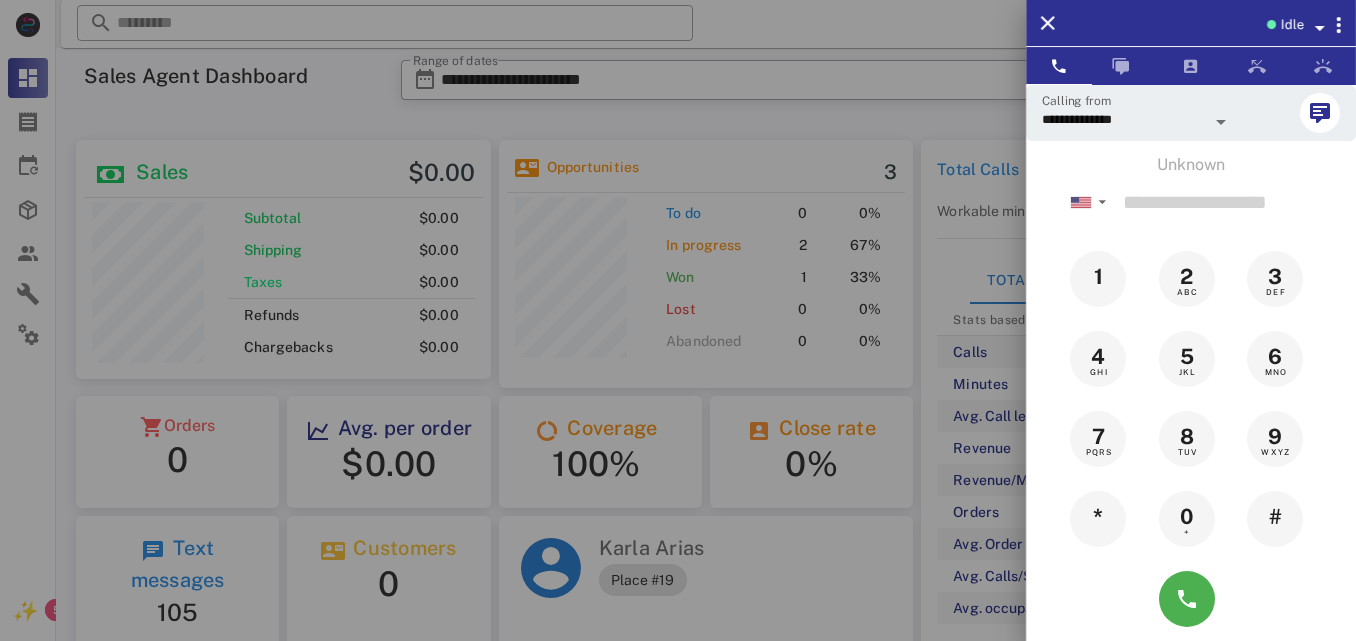 scroll, scrollTop: 0, scrollLeft: 0, axis: both 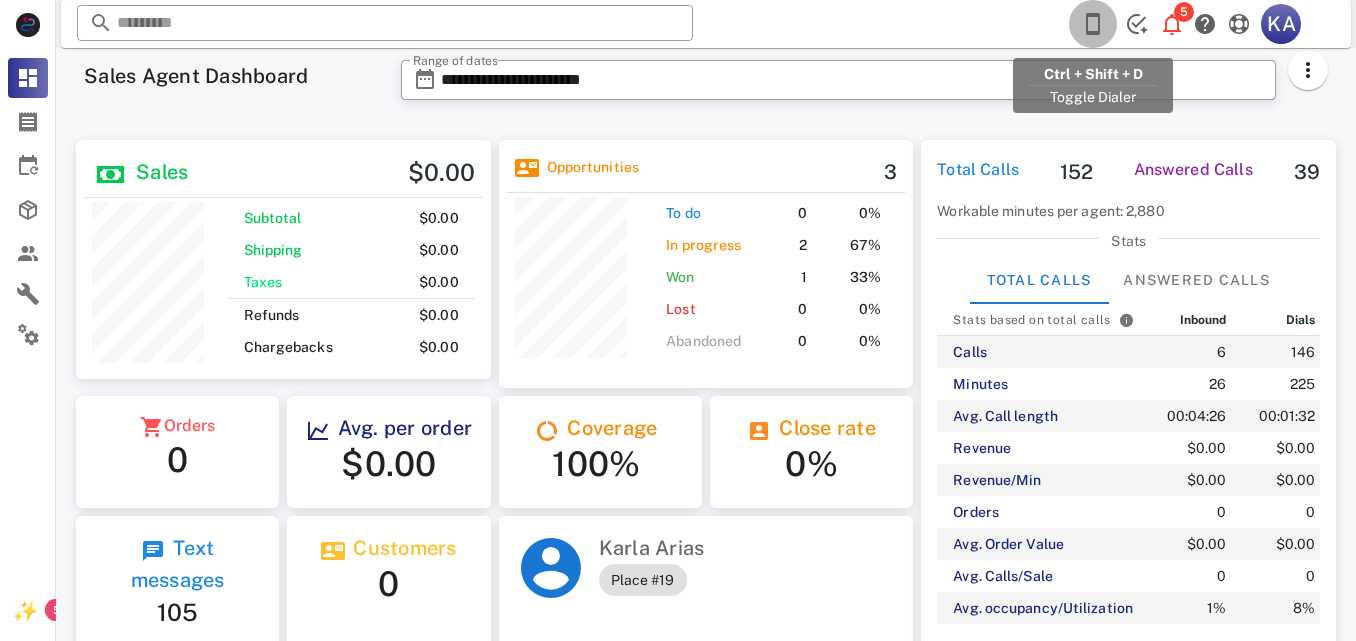 click at bounding box center (1093, 24) 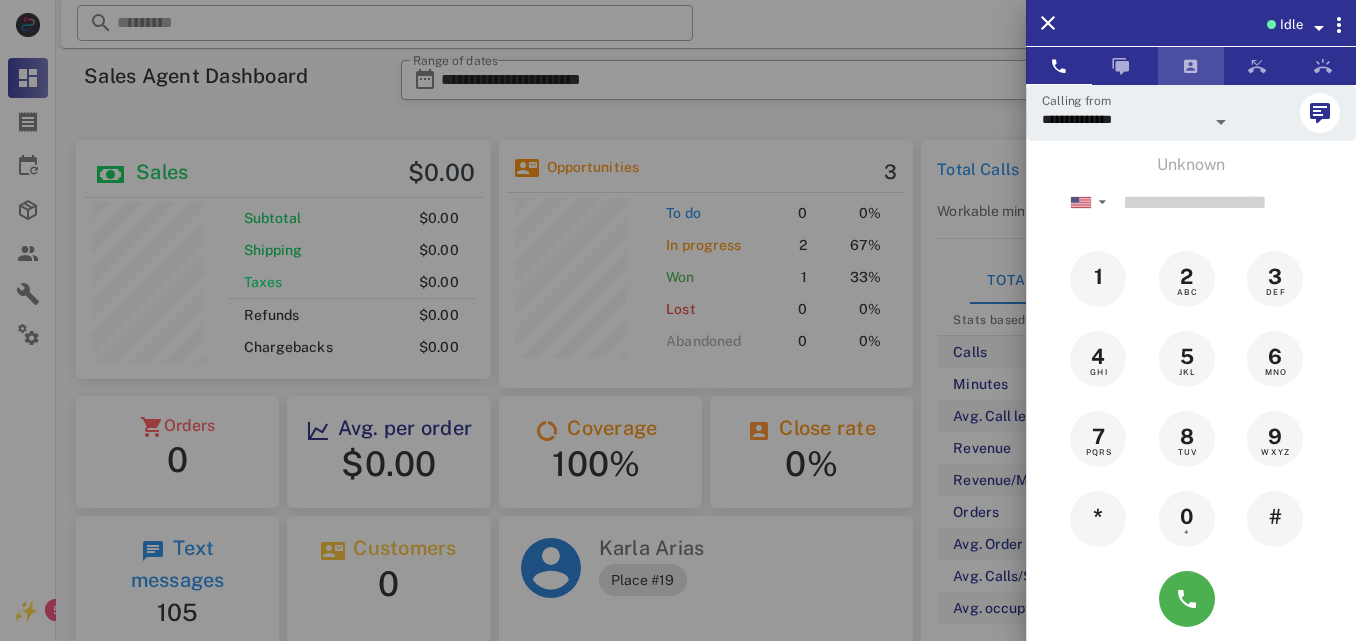 click at bounding box center (1191, 66) 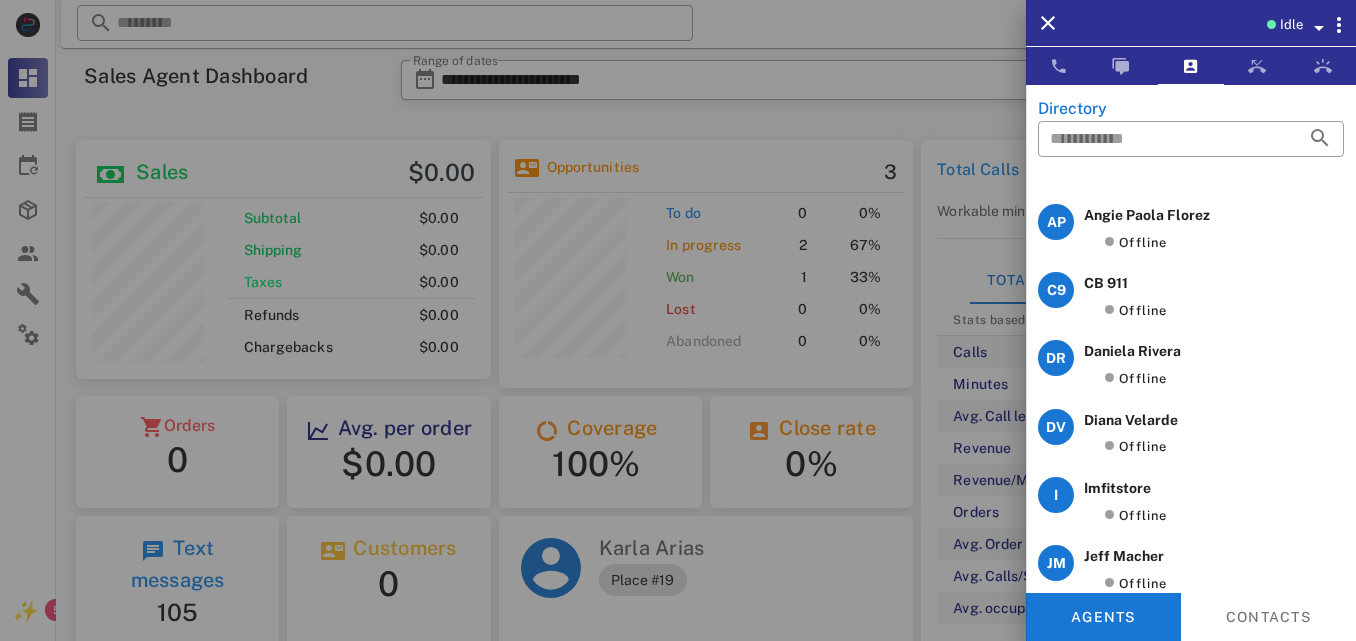 scroll, scrollTop: 0, scrollLeft: 0, axis: both 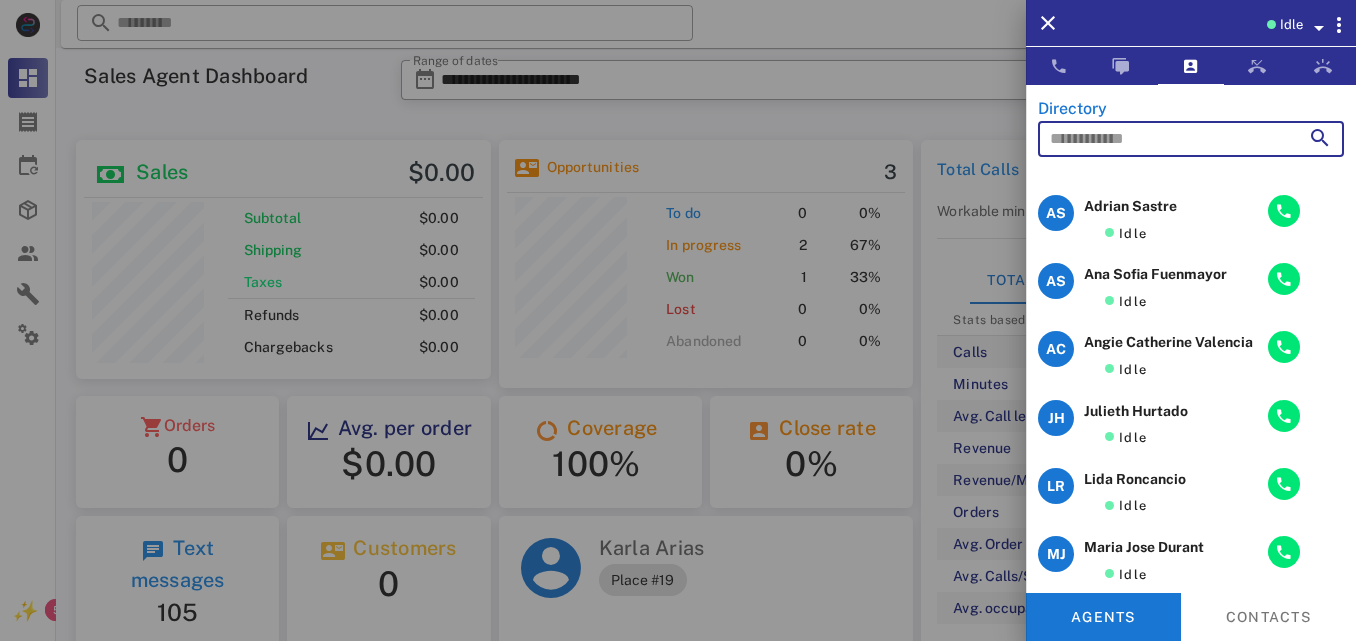 click at bounding box center (1163, 139) 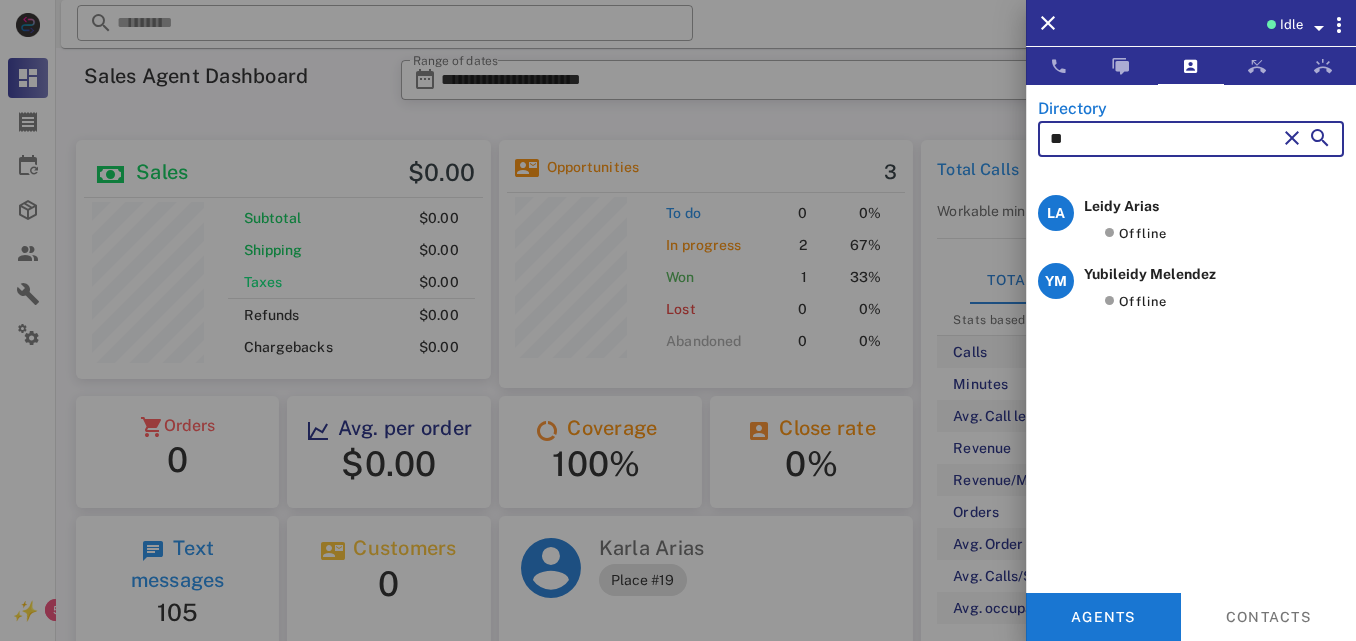 type on "*" 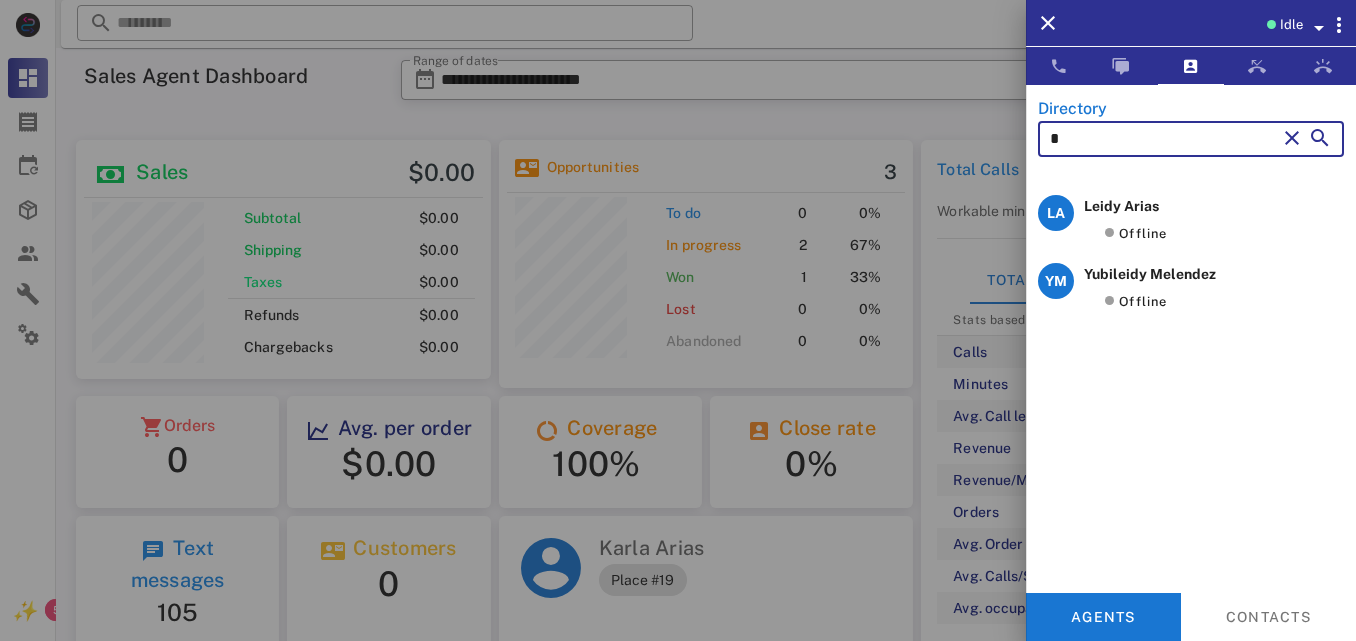 type 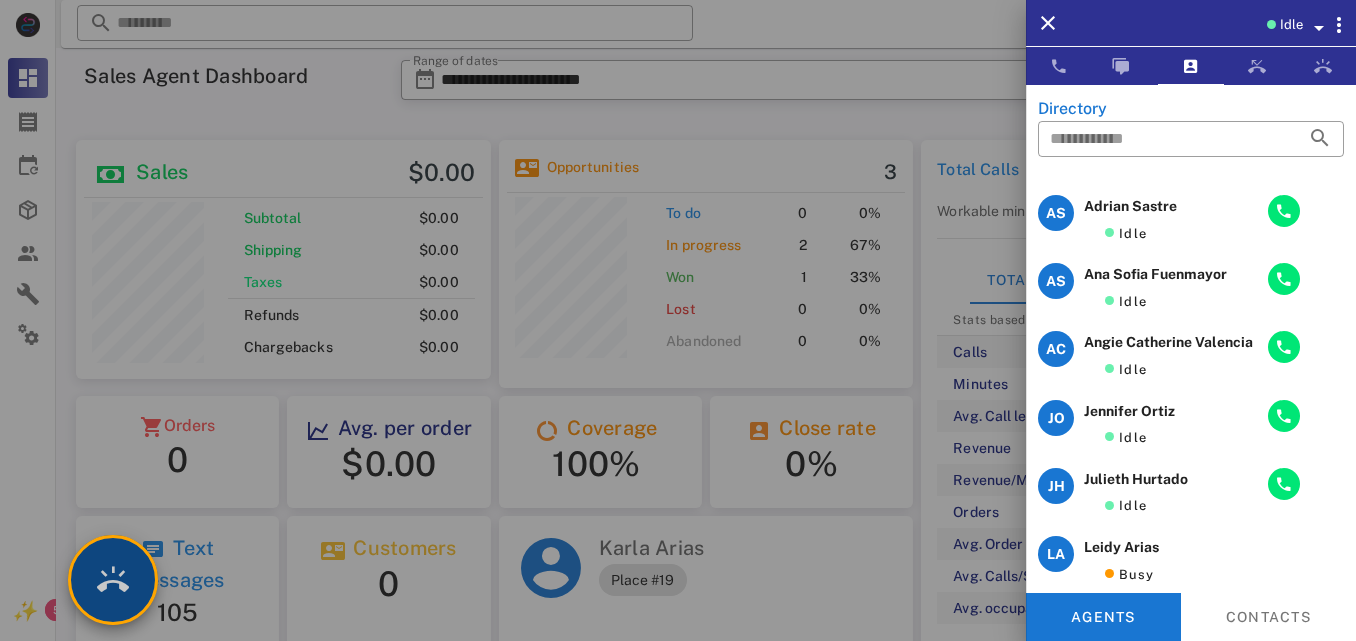 click at bounding box center [113, 580] 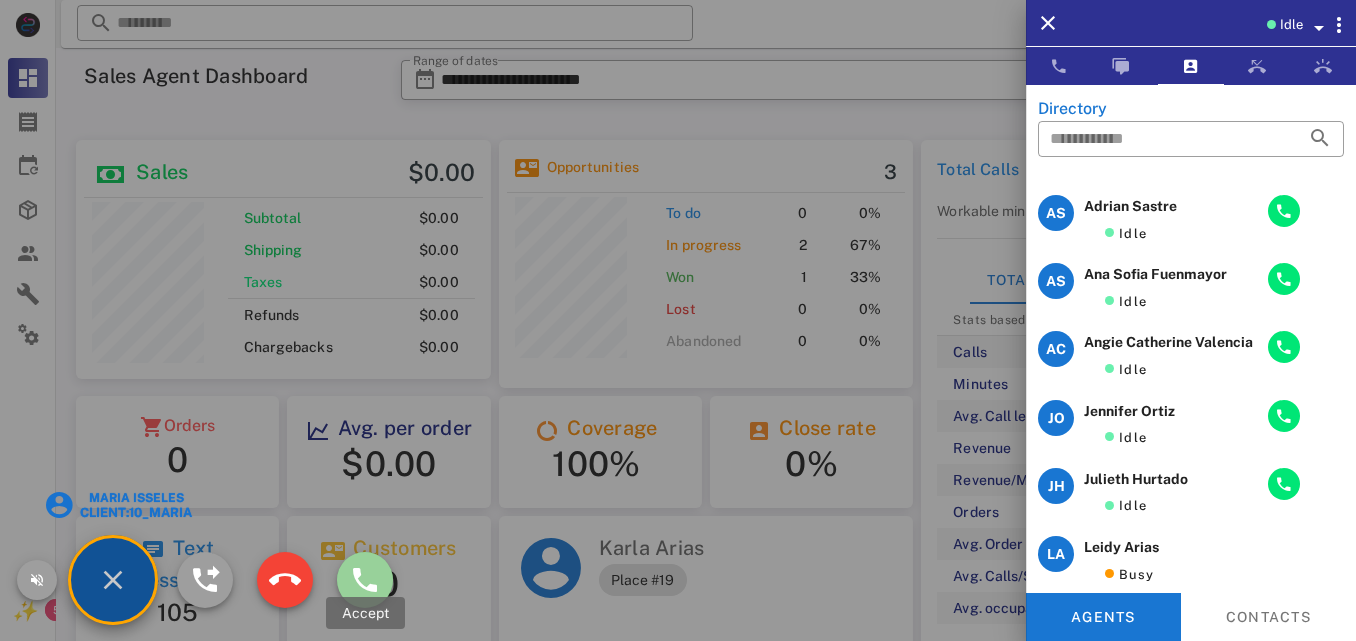 click at bounding box center [365, 580] 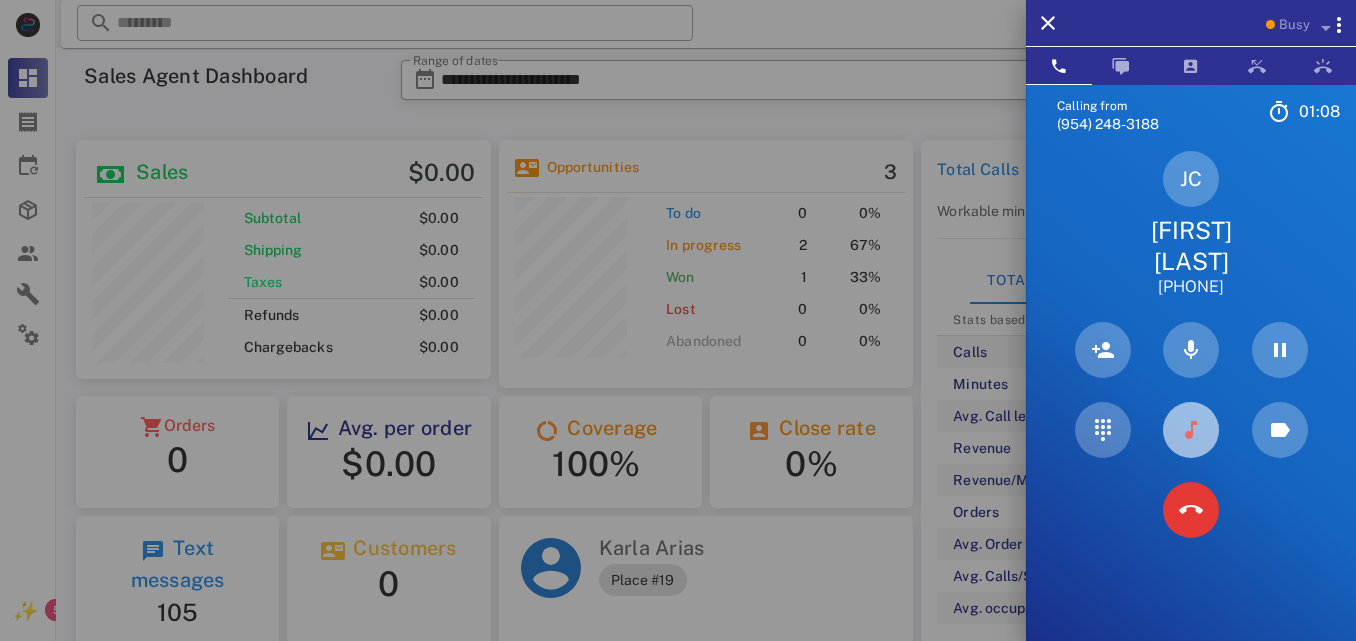 click at bounding box center [1191, 430] 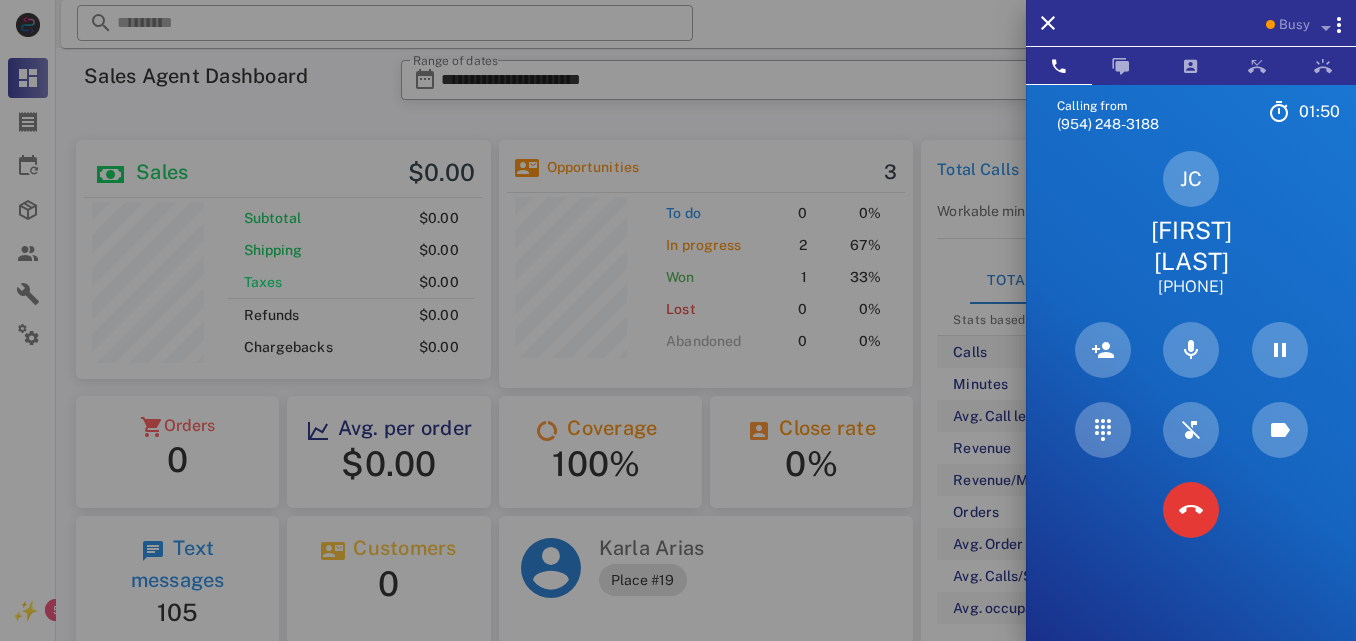 click on "[FIRST] [LAST]" at bounding box center [1191, 246] 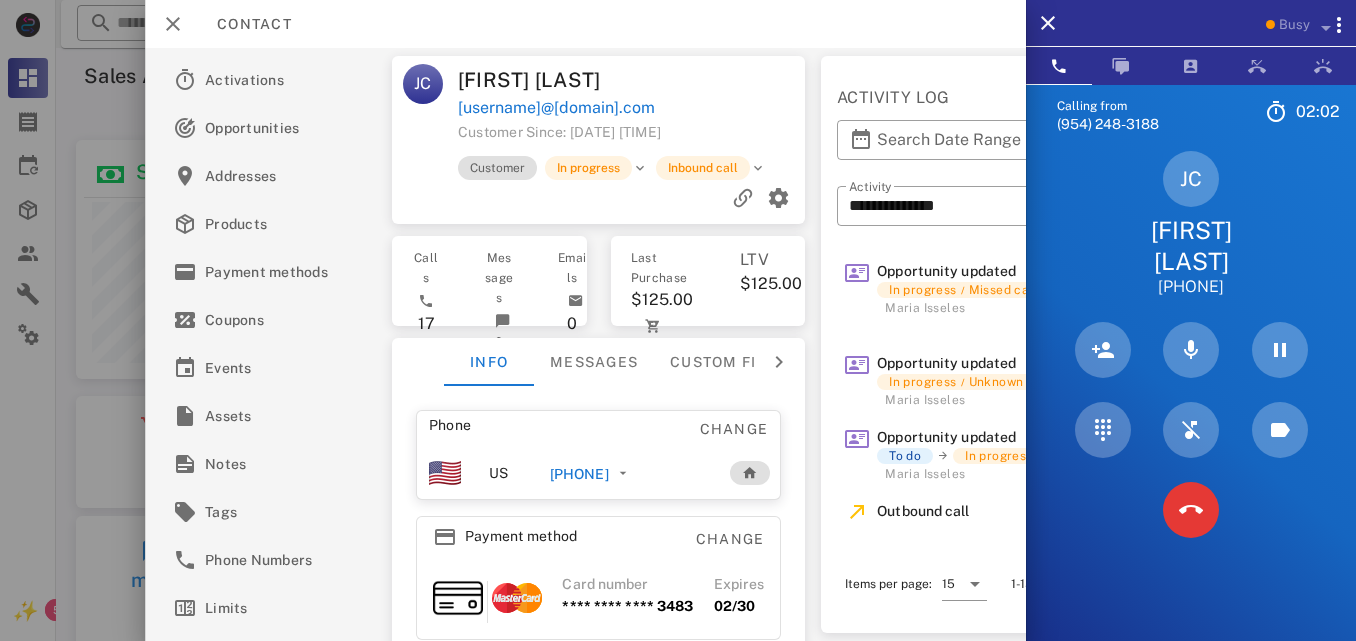 click on "[FIRST] [LAST]  [EMAIL]   Customer Since:  01/27/2025 18:54   Customer   In progress   Inbound call   Calls   17   Messages   0   Emails   0   Last Purchase   $125.00   01/27/2025   LTV   $125.00   Info   Messages   Custom fields   Phone   Change   US   [PHONE]   Payment method   Change   Card number   **** **** **** 3483   Expires  02/30  Address   Change   5308 [STREET] .
[CITY], [STATE], [POSTAL_CODE].
US" at bounding box center [599, 344] 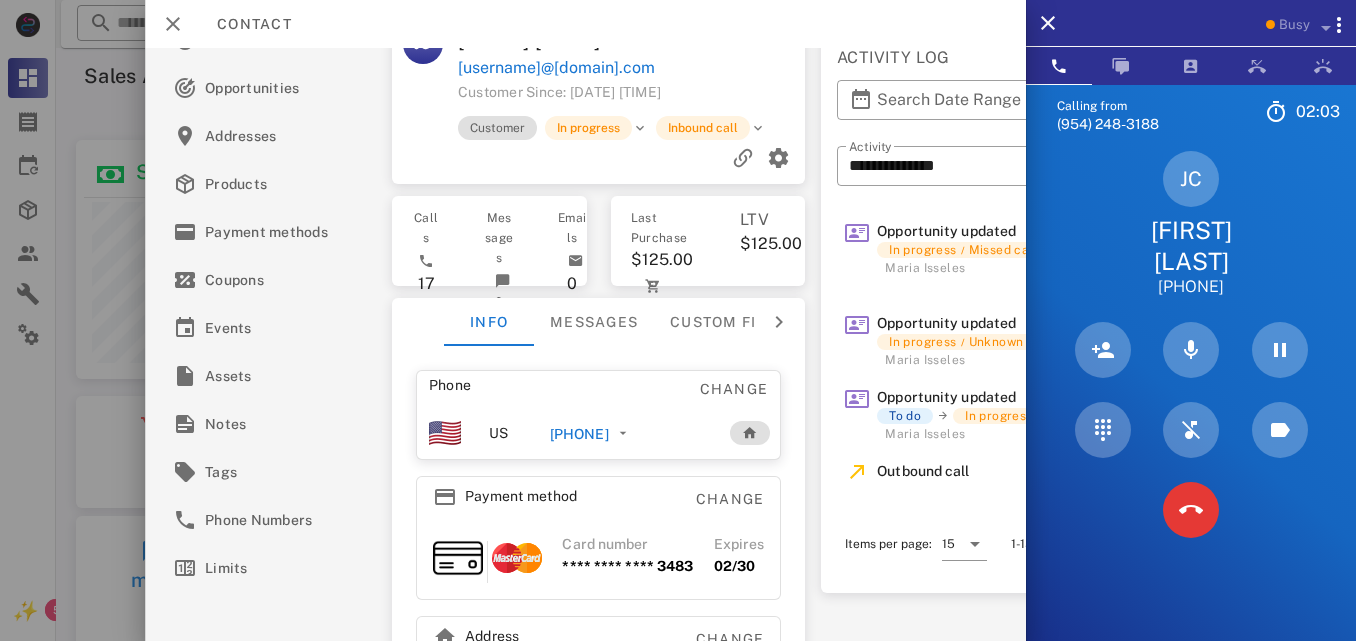 scroll, scrollTop: 96, scrollLeft: 0, axis: vertical 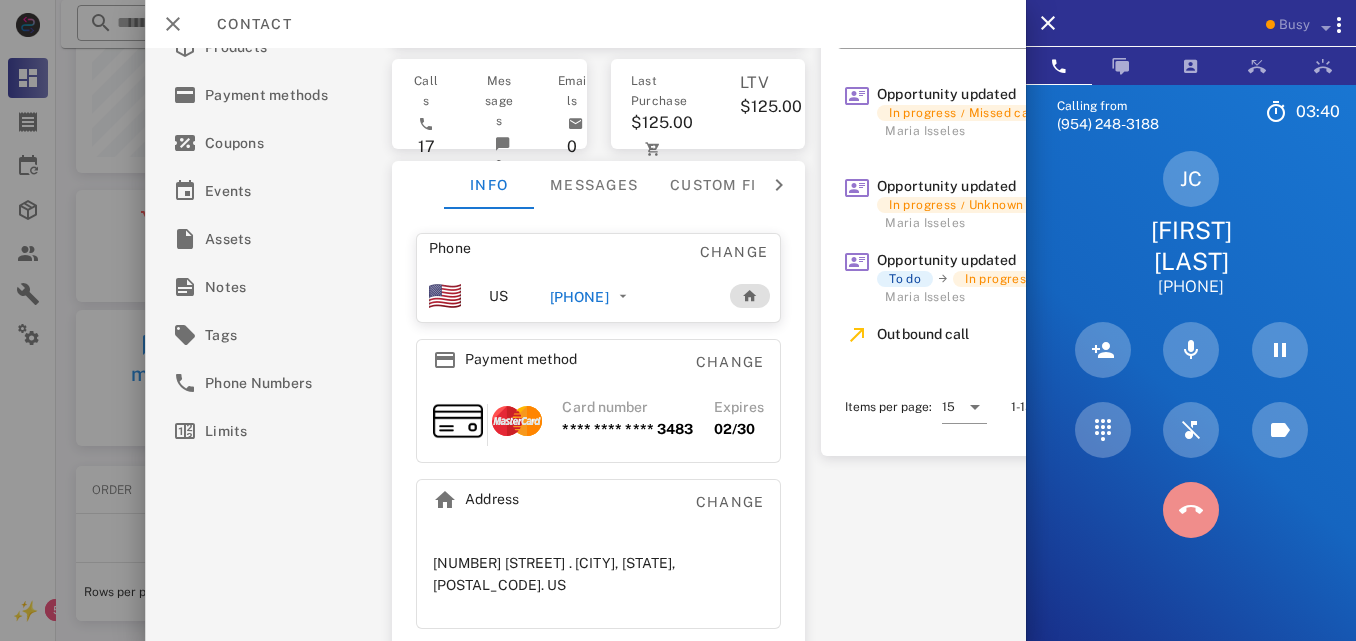click at bounding box center [1191, 510] 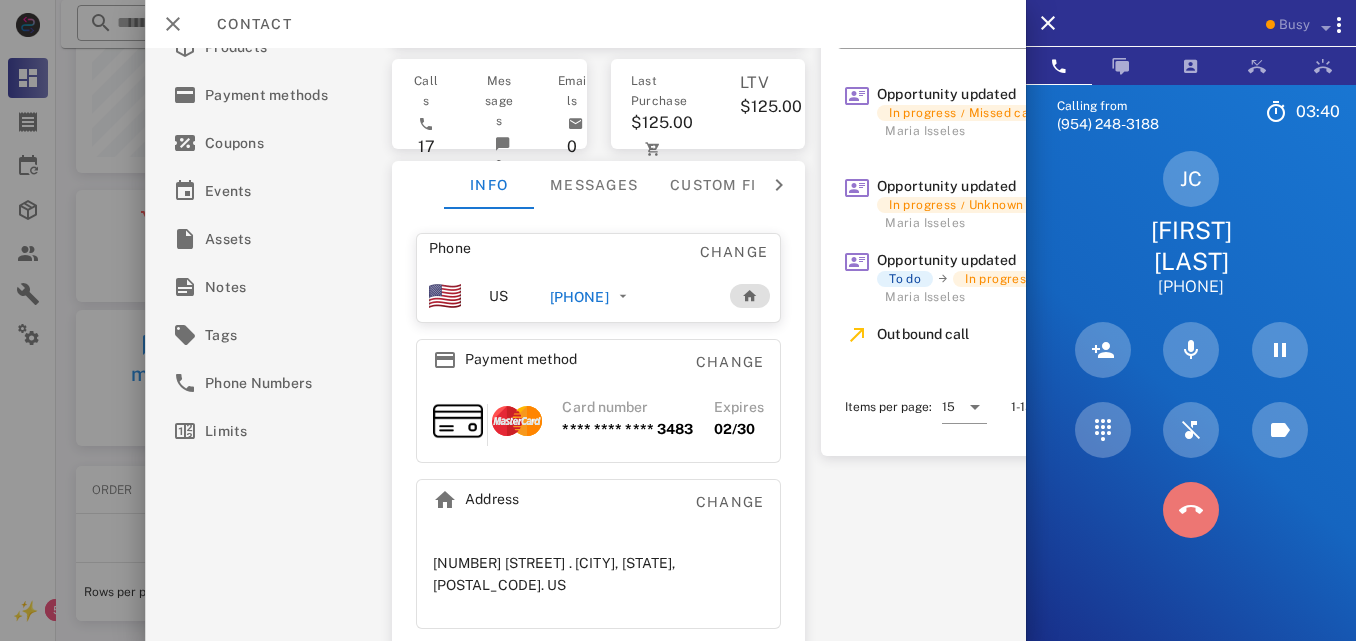 click on "ABC" at bounding box center (0, 0) 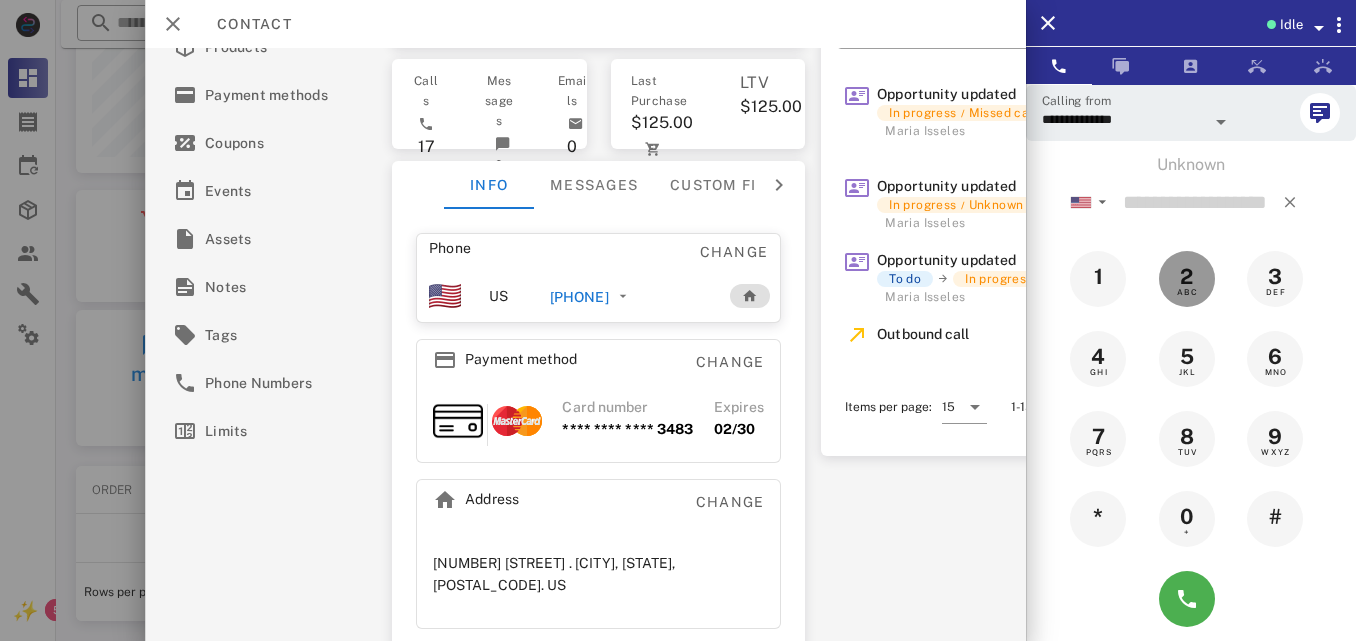 type on "*" 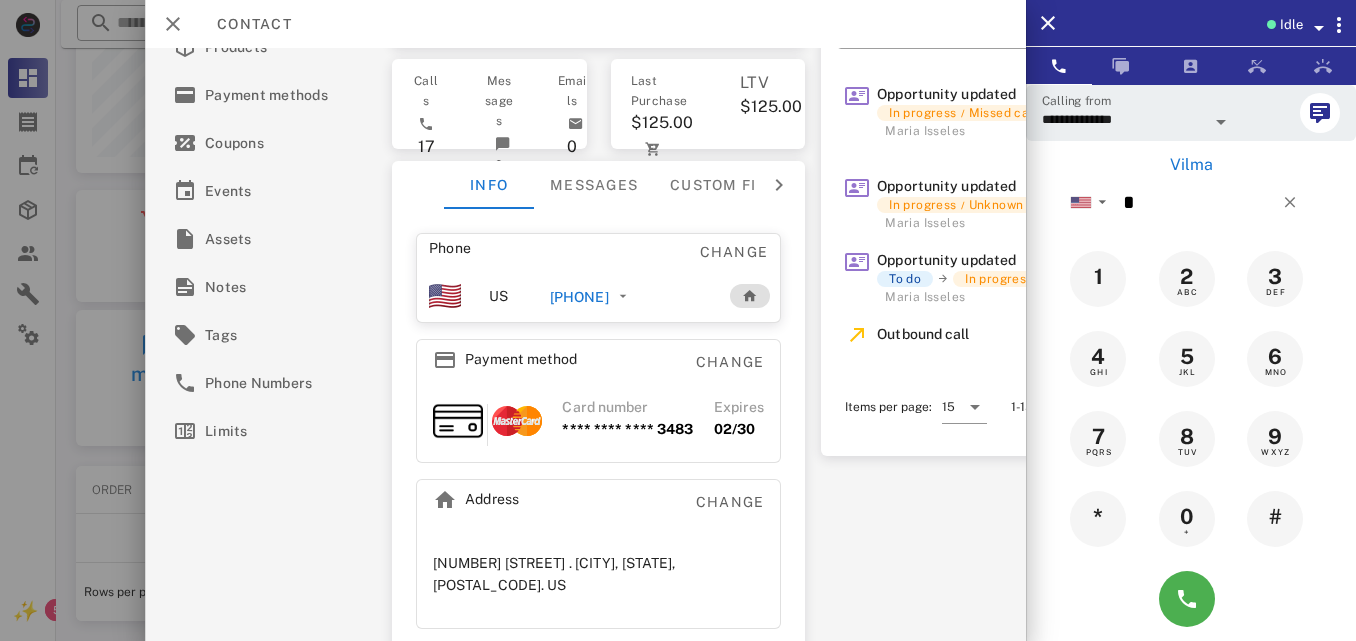click on "**********" at bounding box center (585, 344) 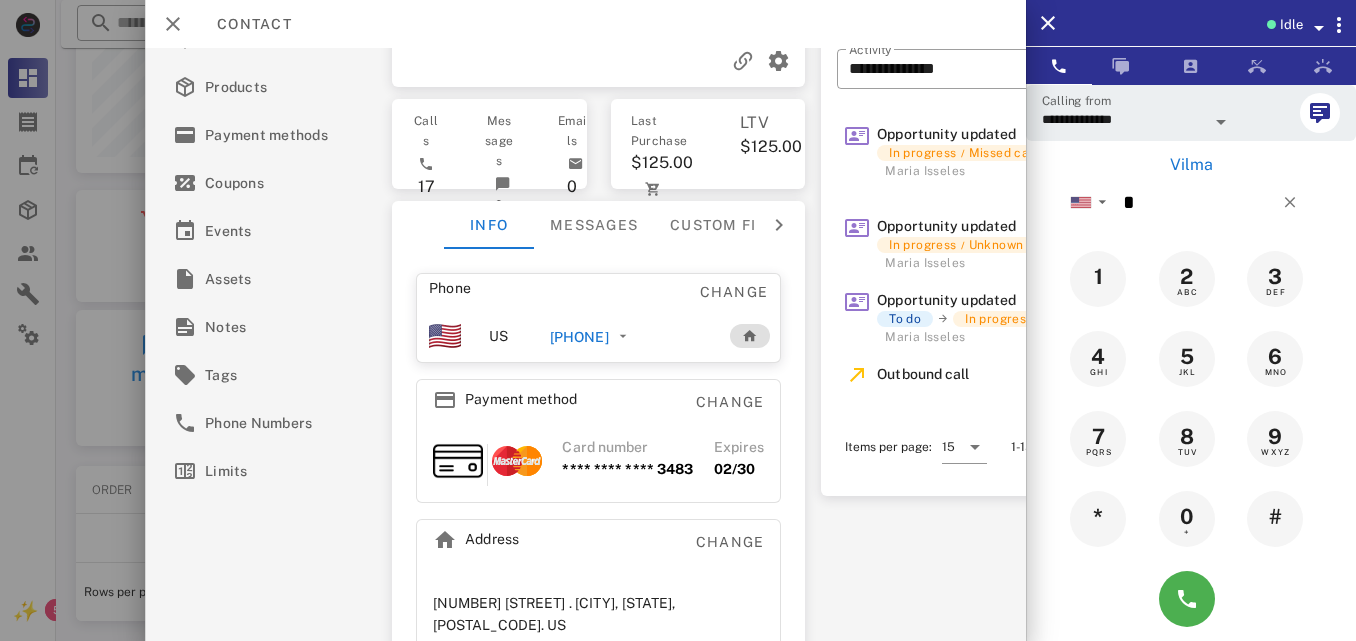 scroll, scrollTop: 2, scrollLeft: 0, axis: vertical 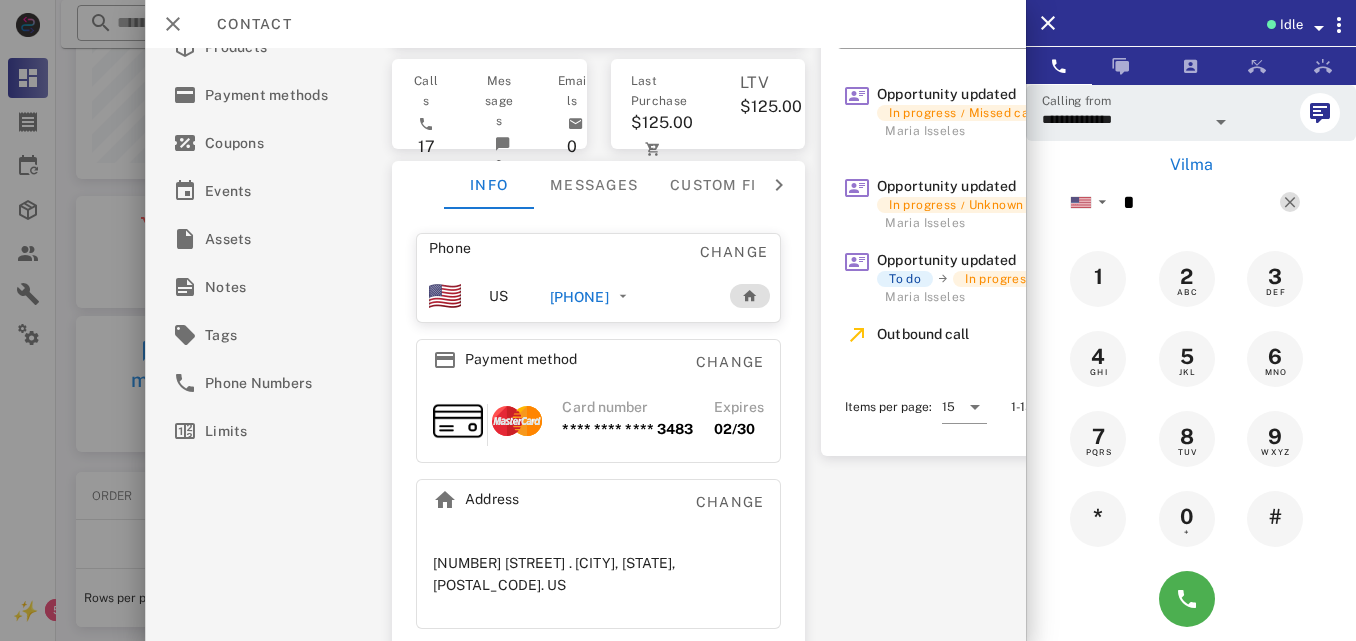 click at bounding box center [1290, 202] 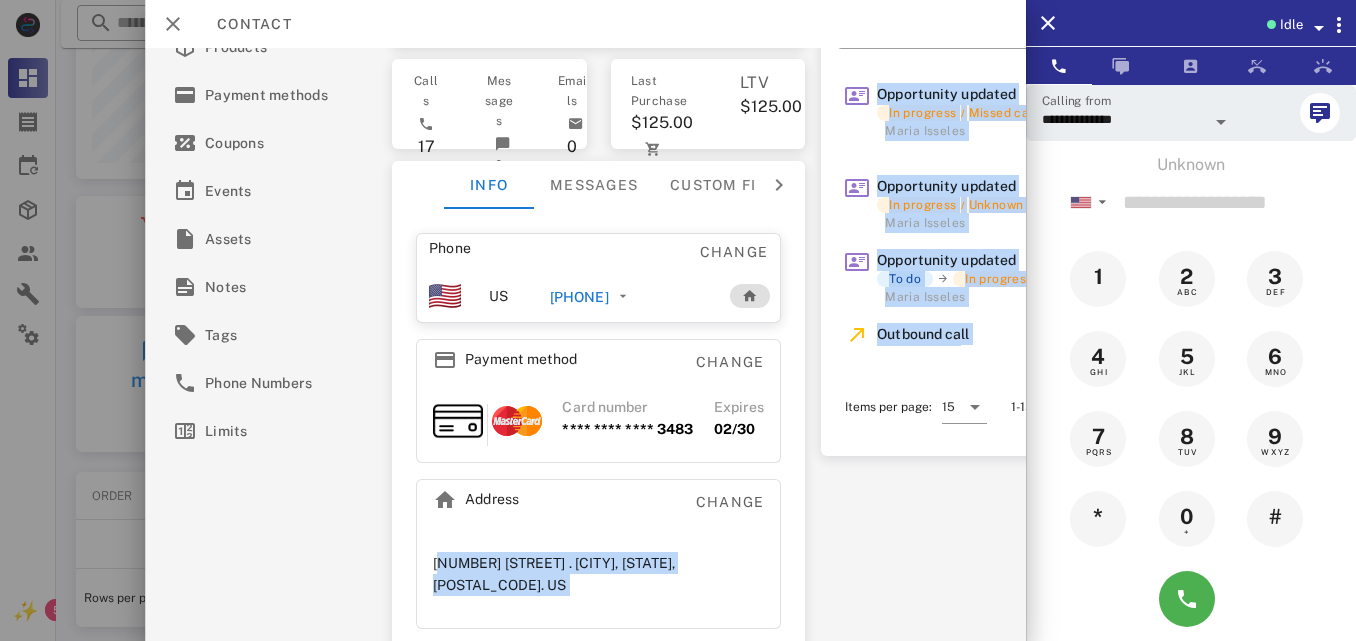 drag, startPoint x: 850, startPoint y: 519, endPoint x: 863, endPoint y: 525, distance: 14.3178215 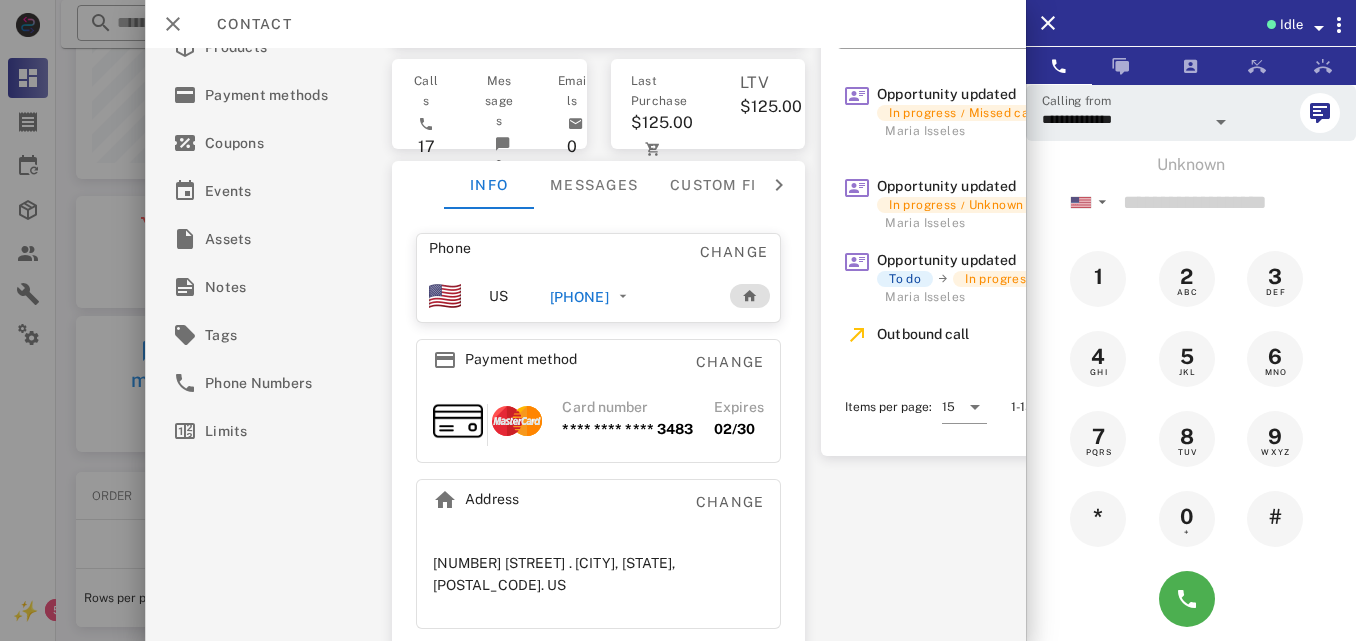 click on "[PHONE]" at bounding box center (579, 297) 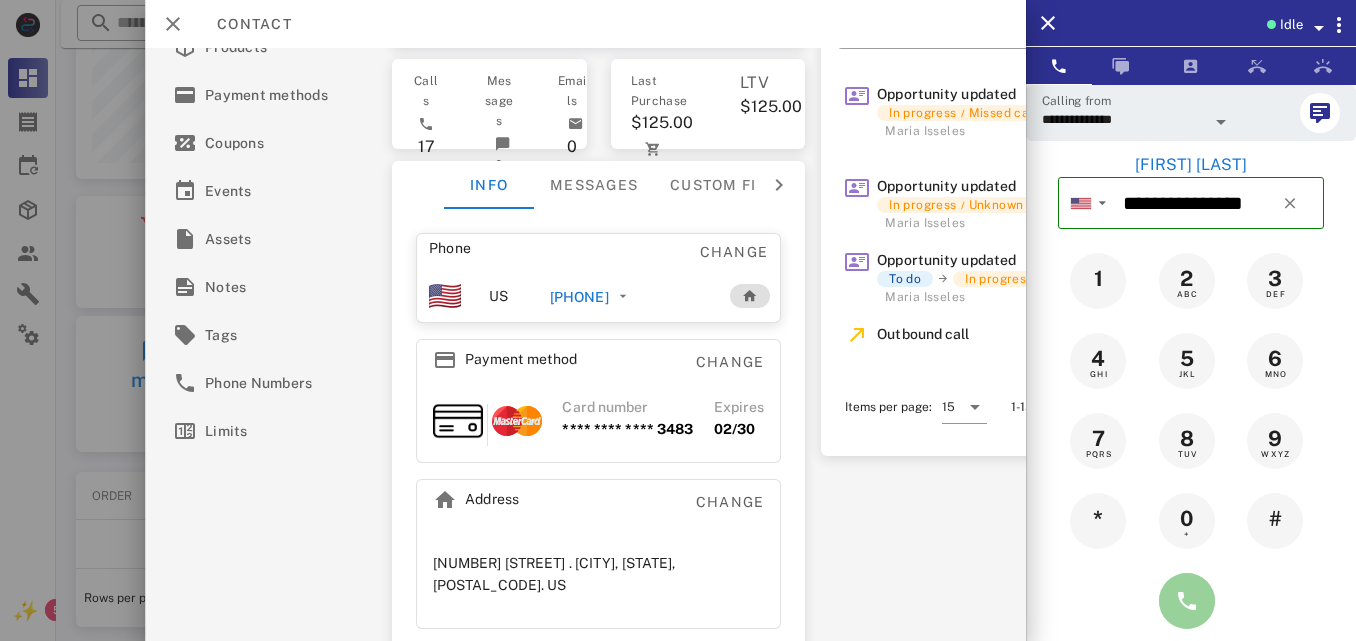 click at bounding box center [1187, 601] 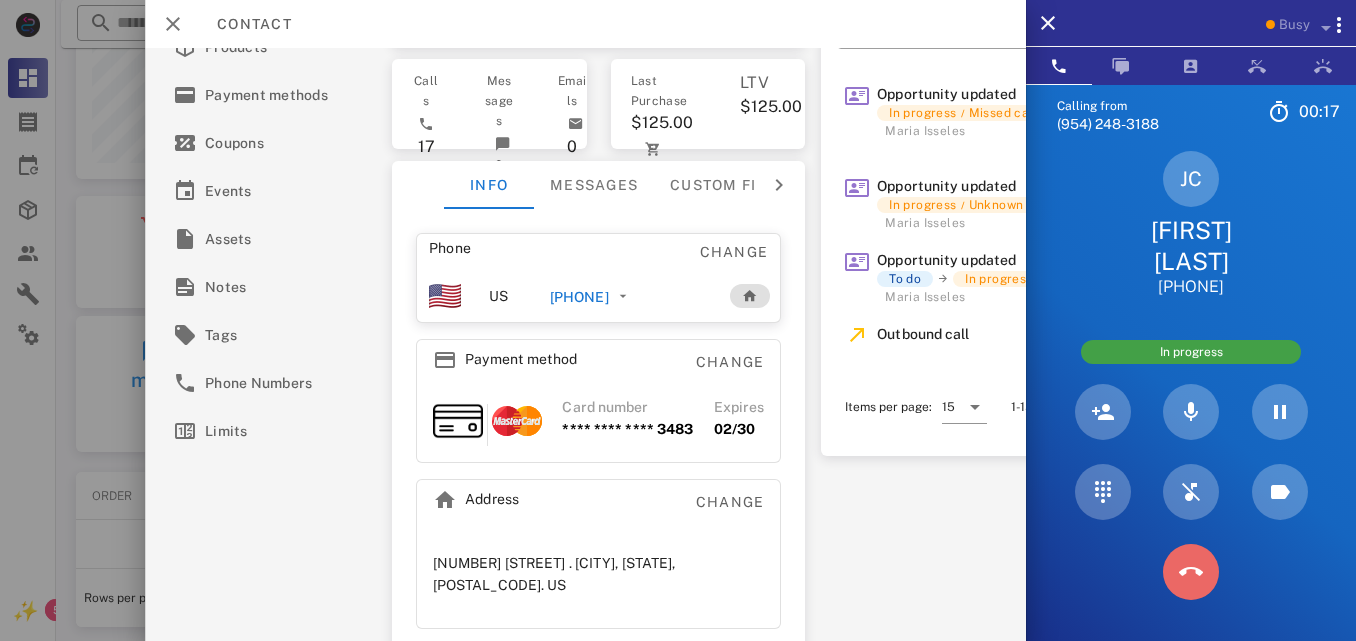 click at bounding box center (1191, 572) 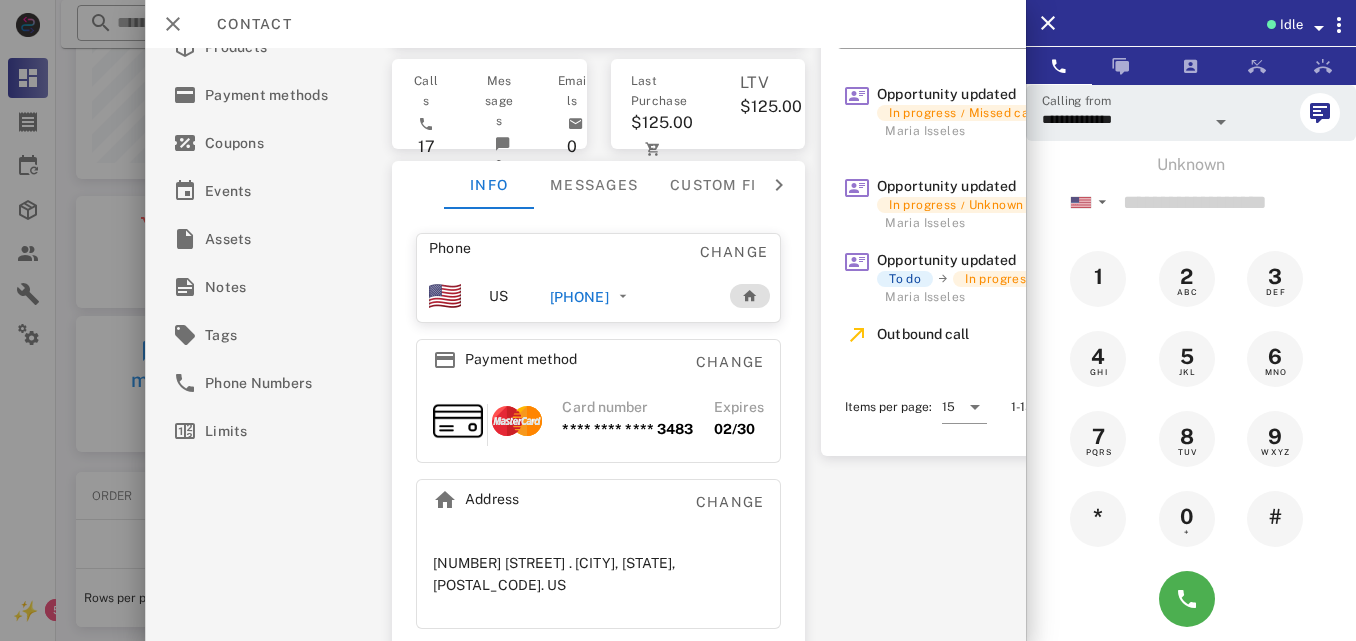 click on "[PHONE]" at bounding box center (579, 297) 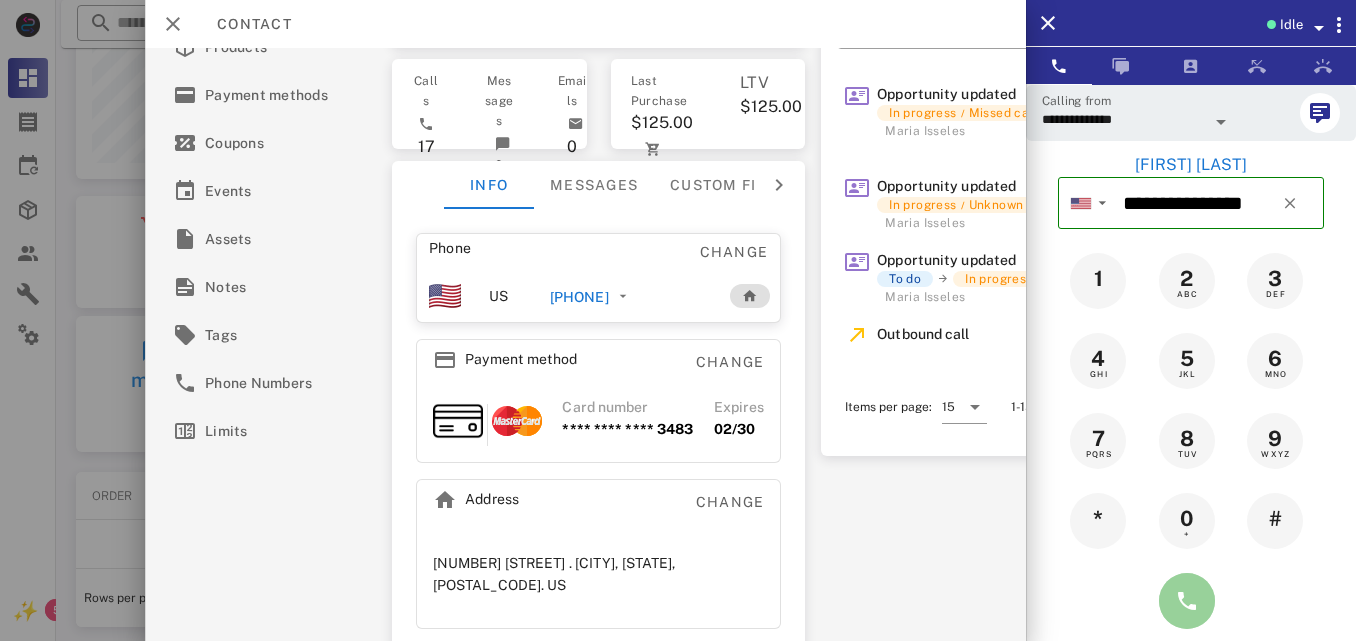 click at bounding box center [1187, 601] 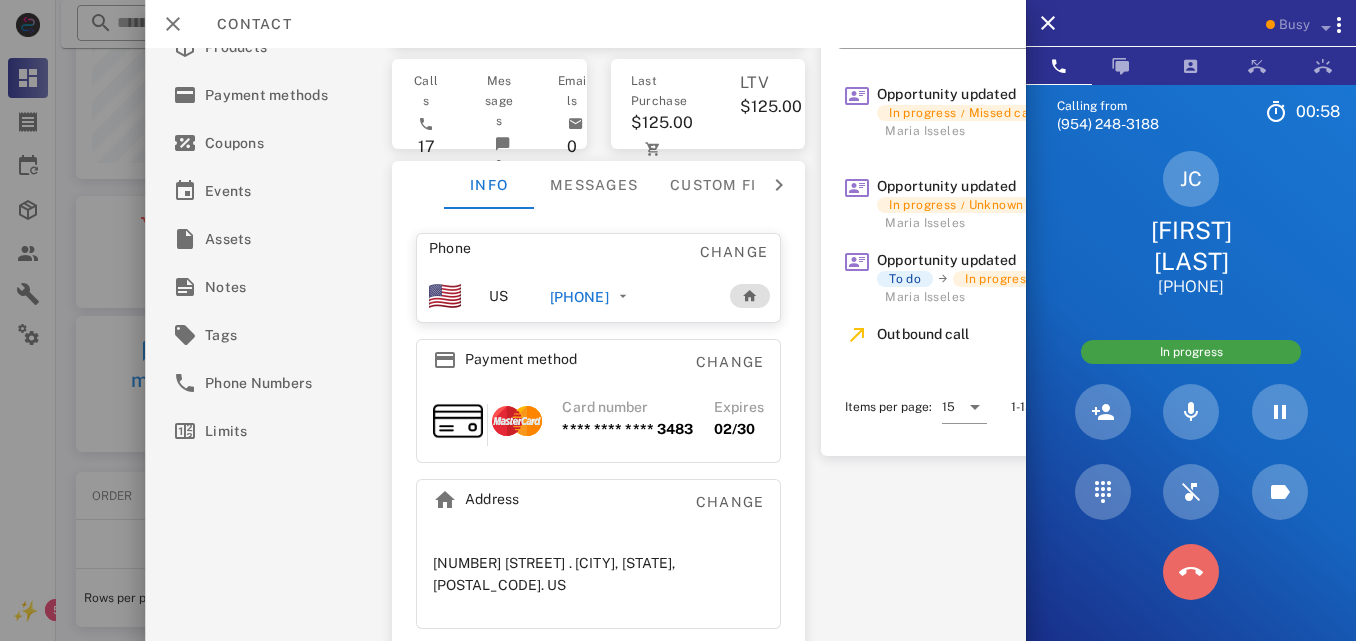 click at bounding box center (1191, 572) 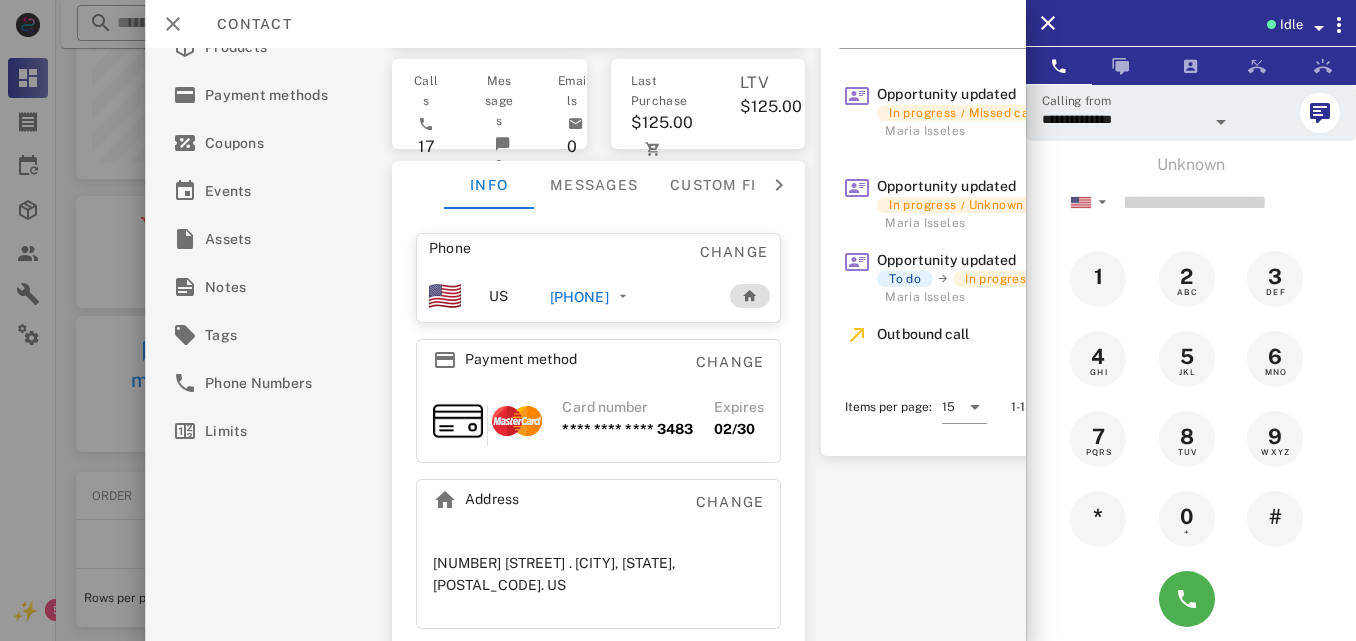 click on "**********" at bounding box center (585, 344) 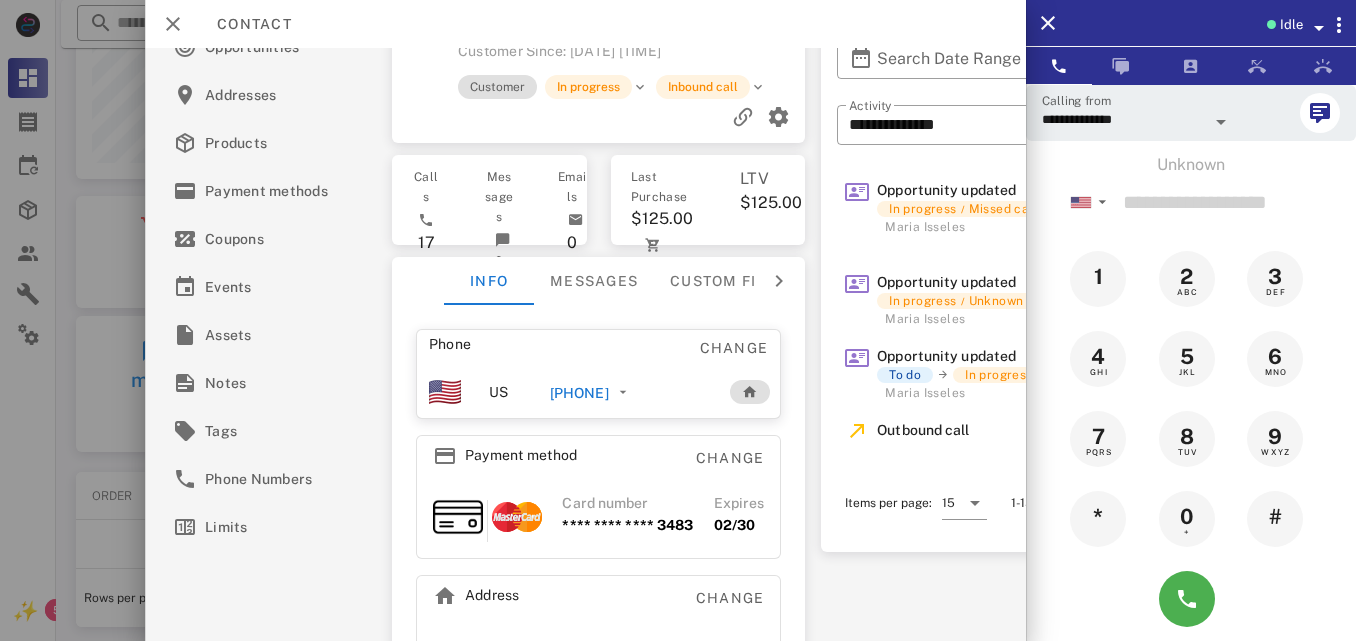 scroll, scrollTop: 1, scrollLeft: 0, axis: vertical 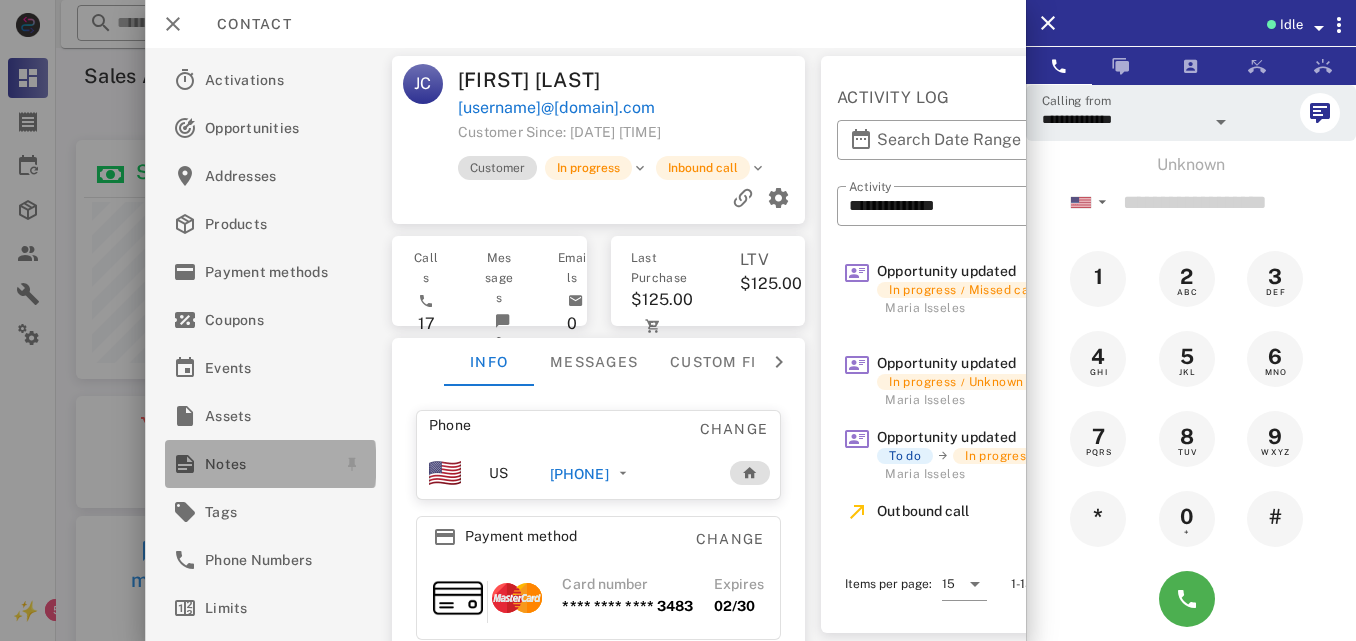 click on "Notes" at bounding box center (266, 464) 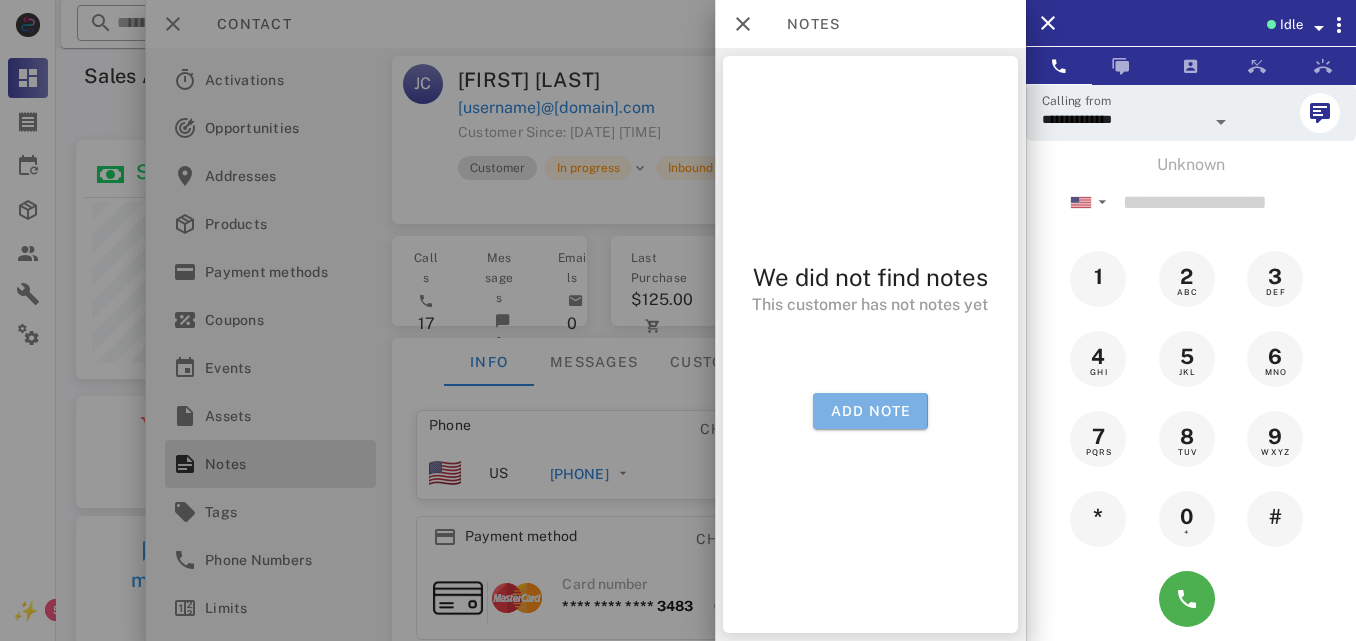 click on "Add note" at bounding box center [870, 411] 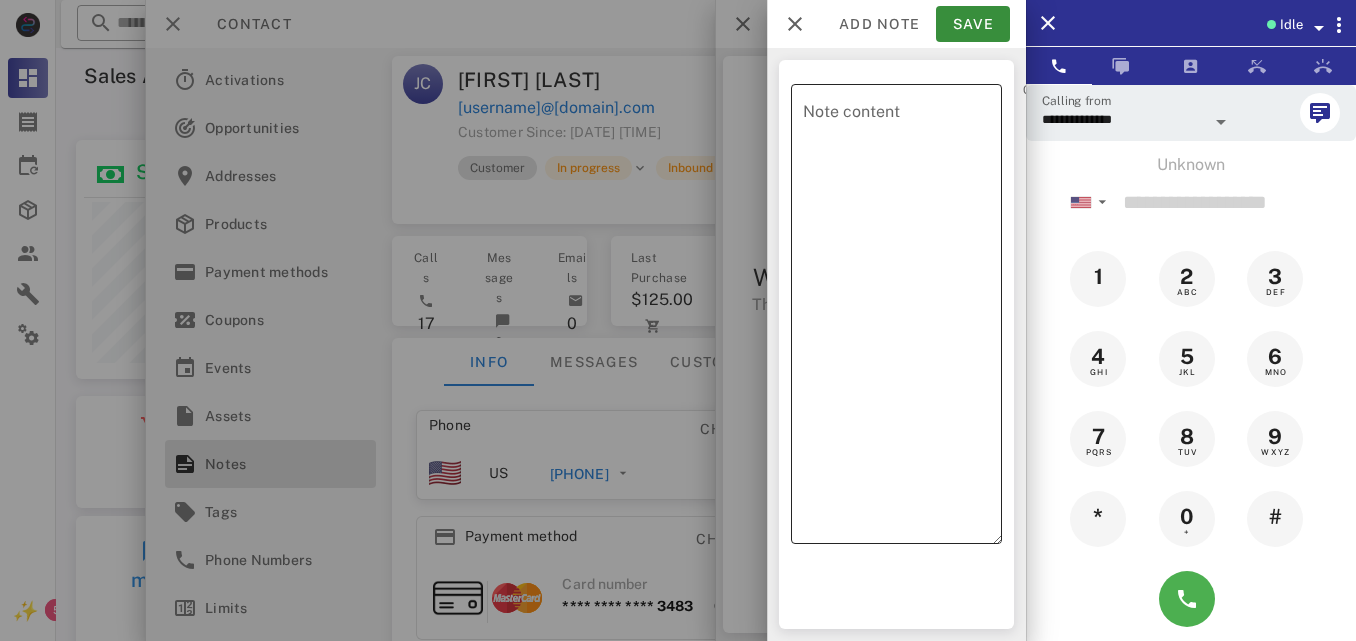 click on "Note content" at bounding box center (902, 319) 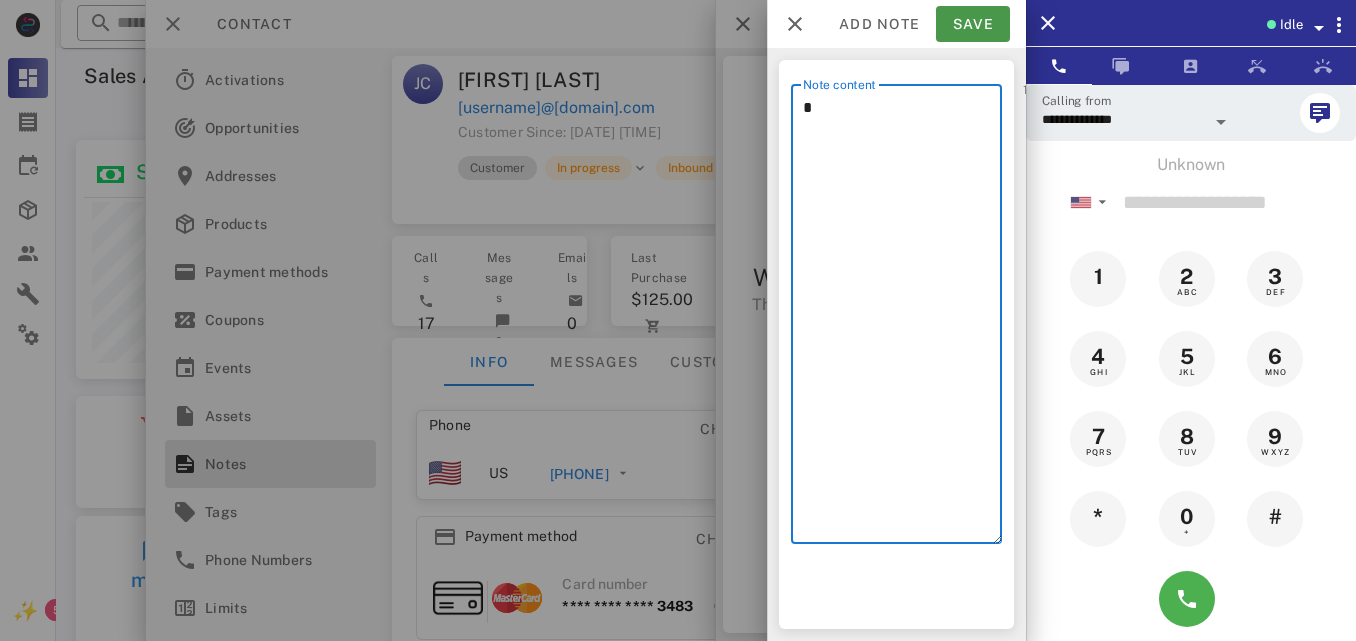 type on "*" 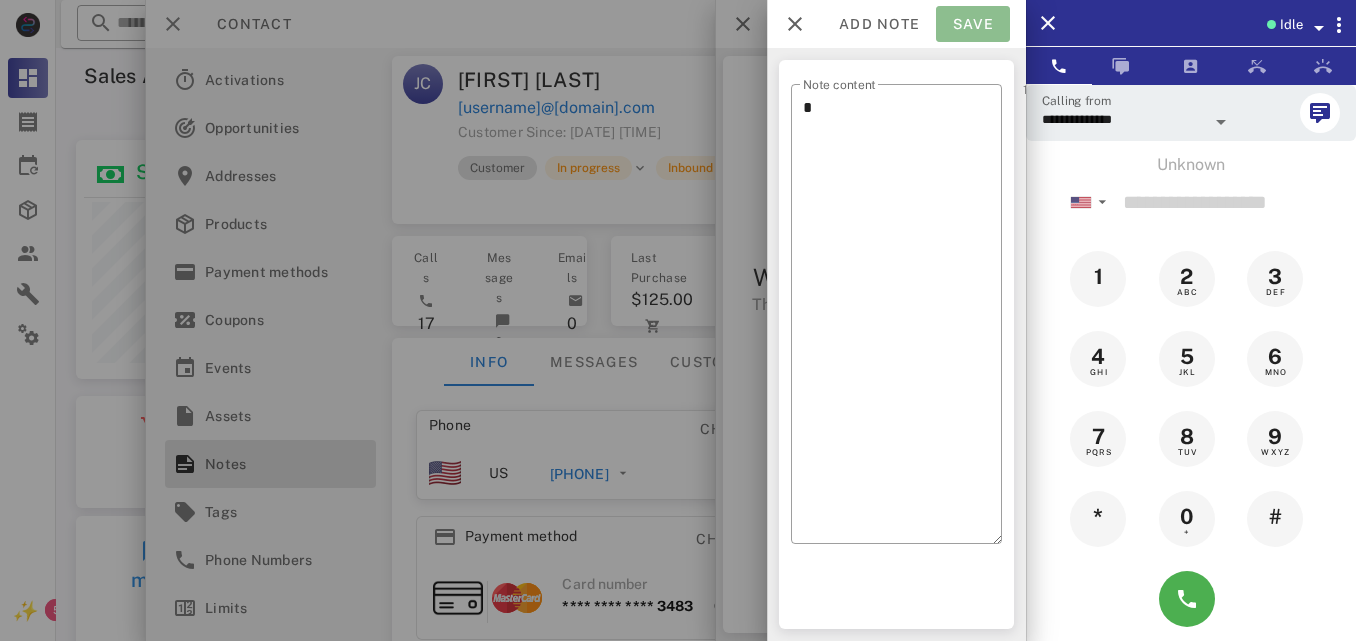 click on "Save" at bounding box center (973, 24) 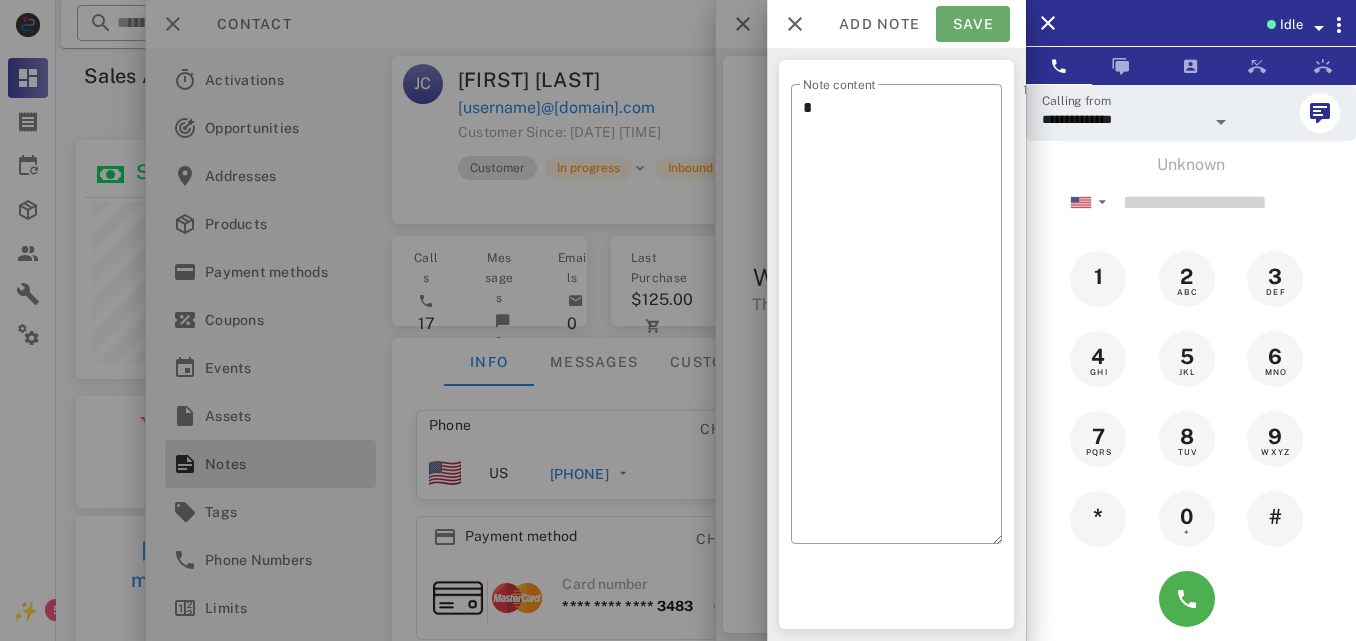 click on "Add note Save" at bounding box center (896, 24) 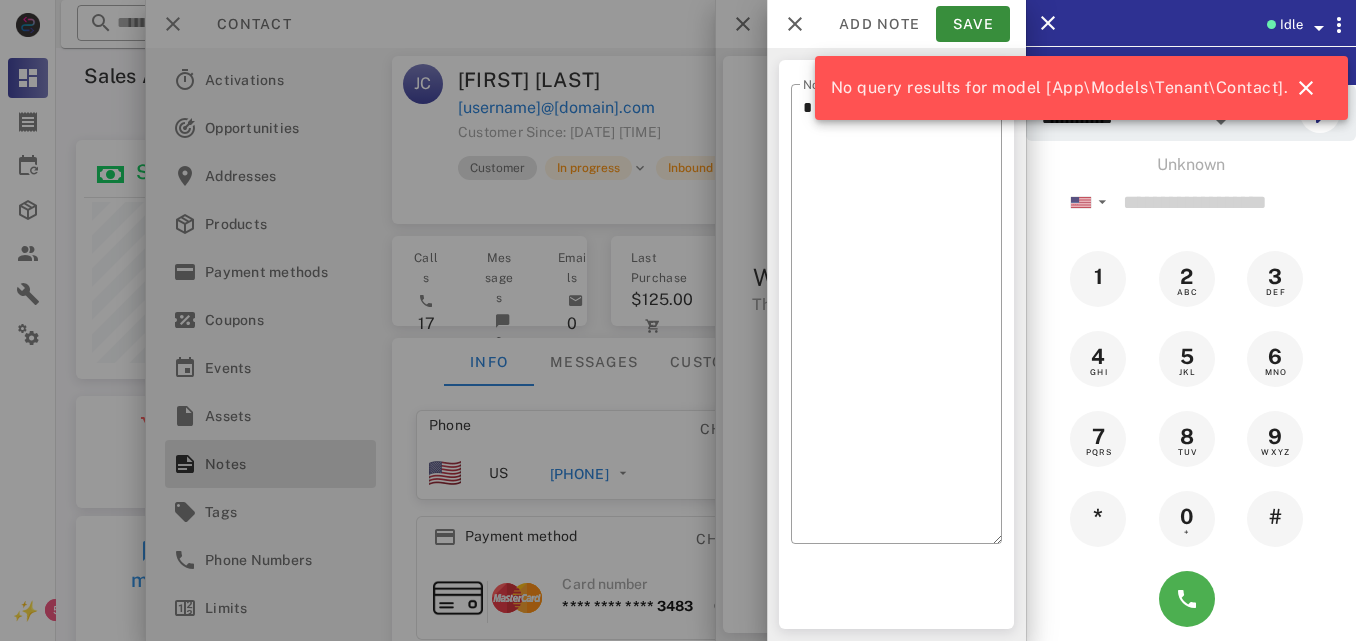 click at bounding box center [678, 320] 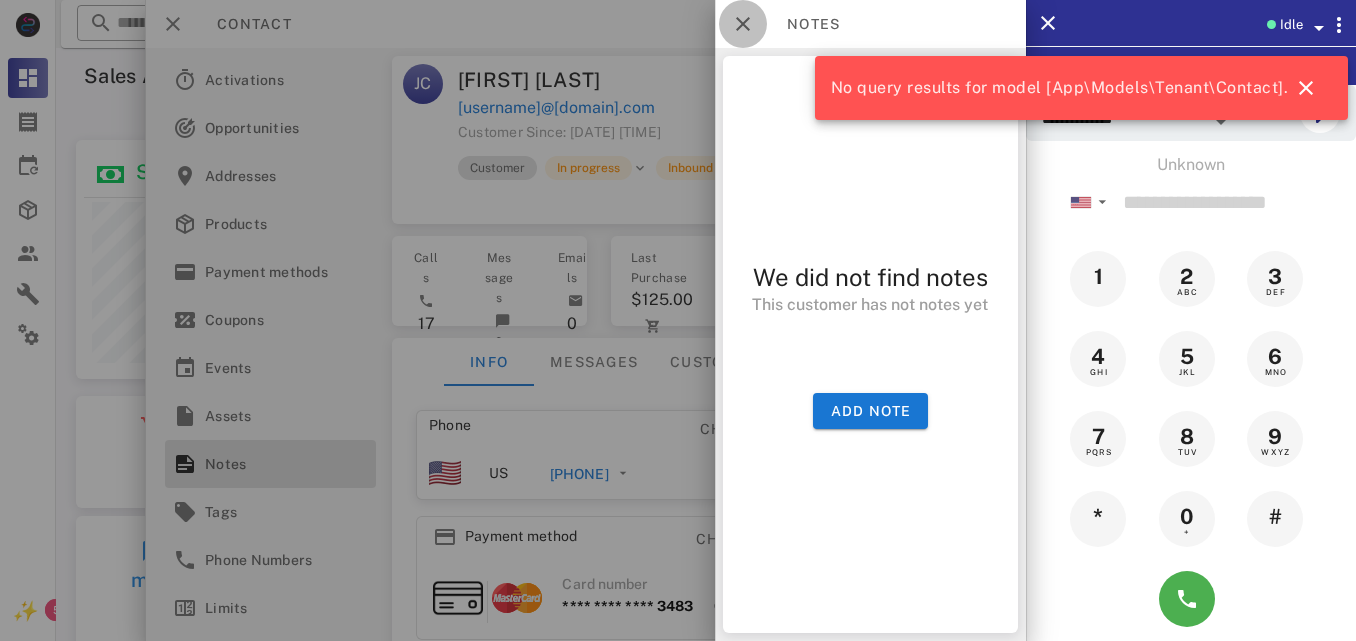 click at bounding box center (743, 24) 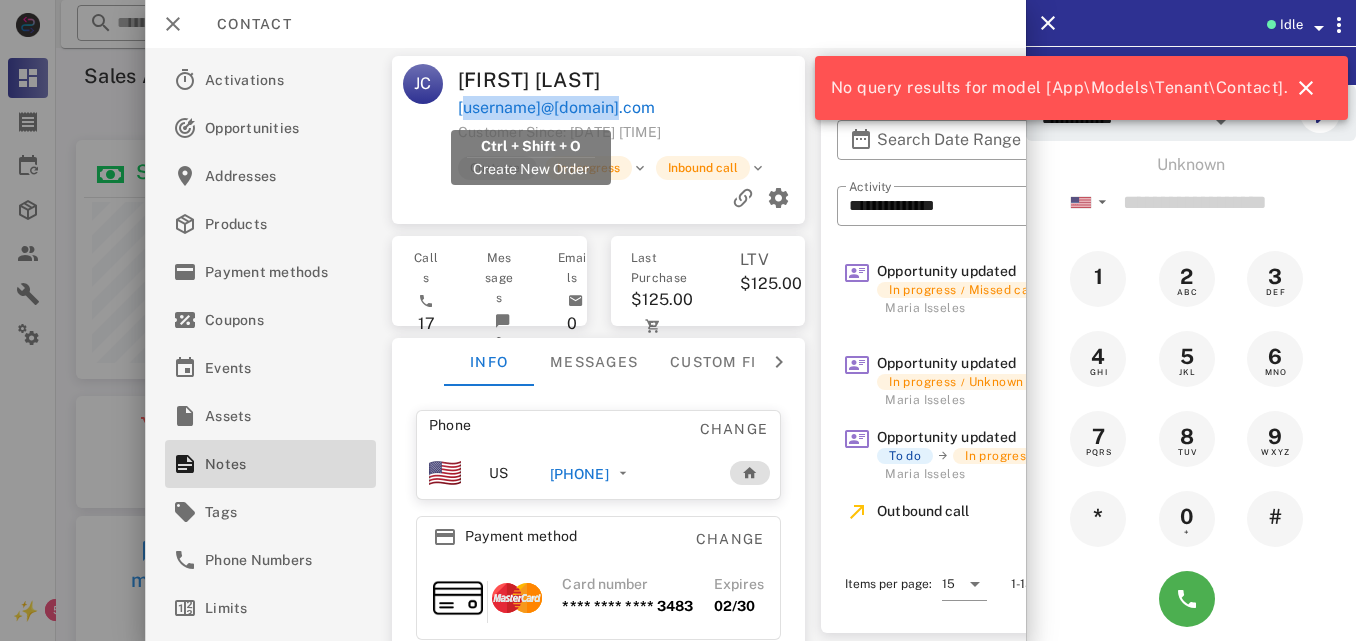 drag, startPoint x: 627, startPoint y: 102, endPoint x: 458, endPoint y: 113, distance: 169.3576 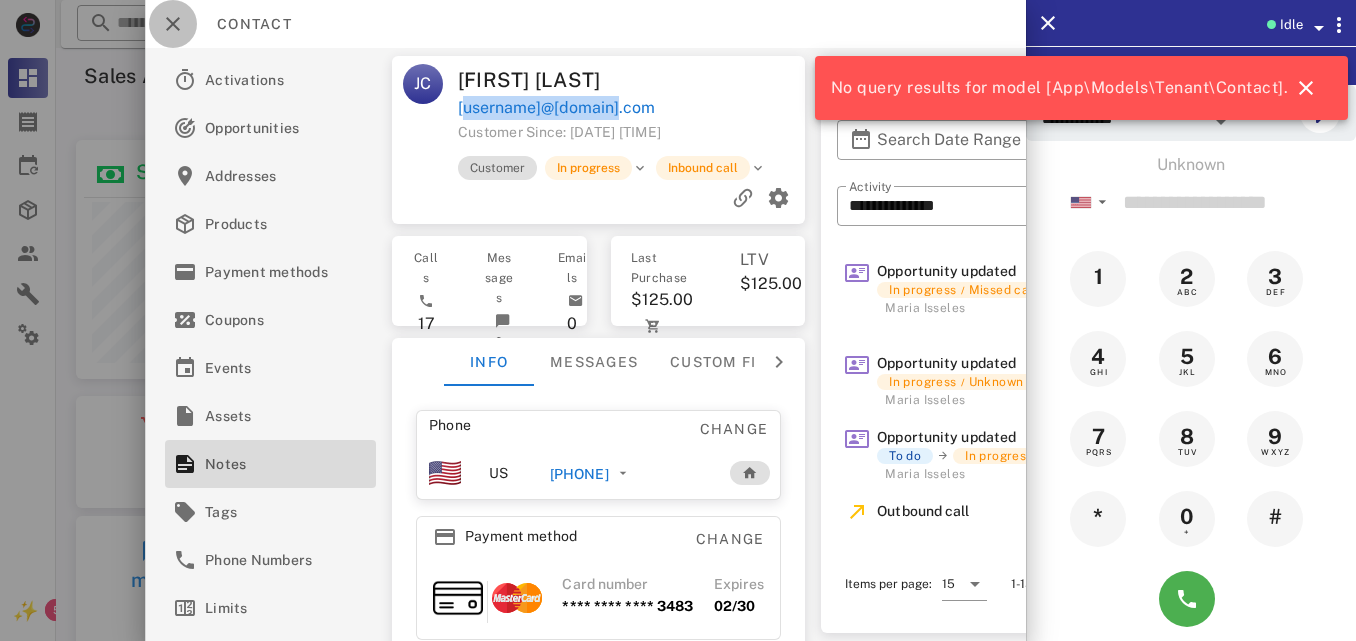 click at bounding box center [173, 24] 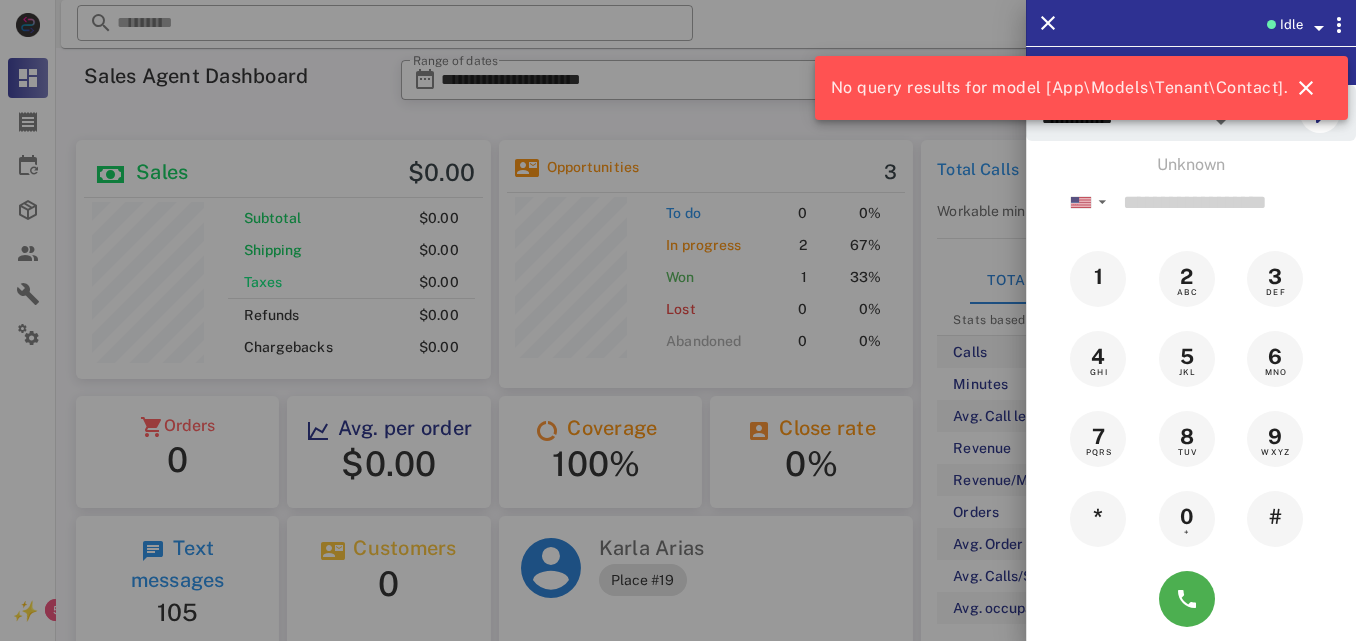 click at bounding box center [678, 320] 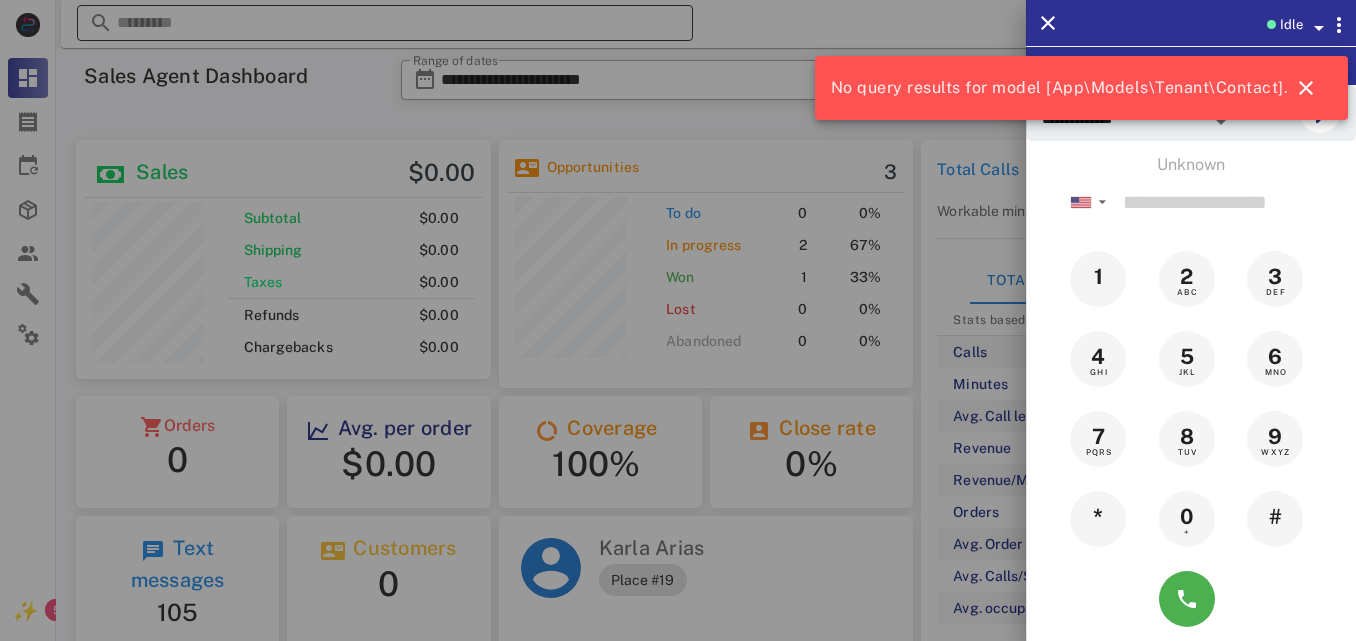 click at bounding box center (385, 23) 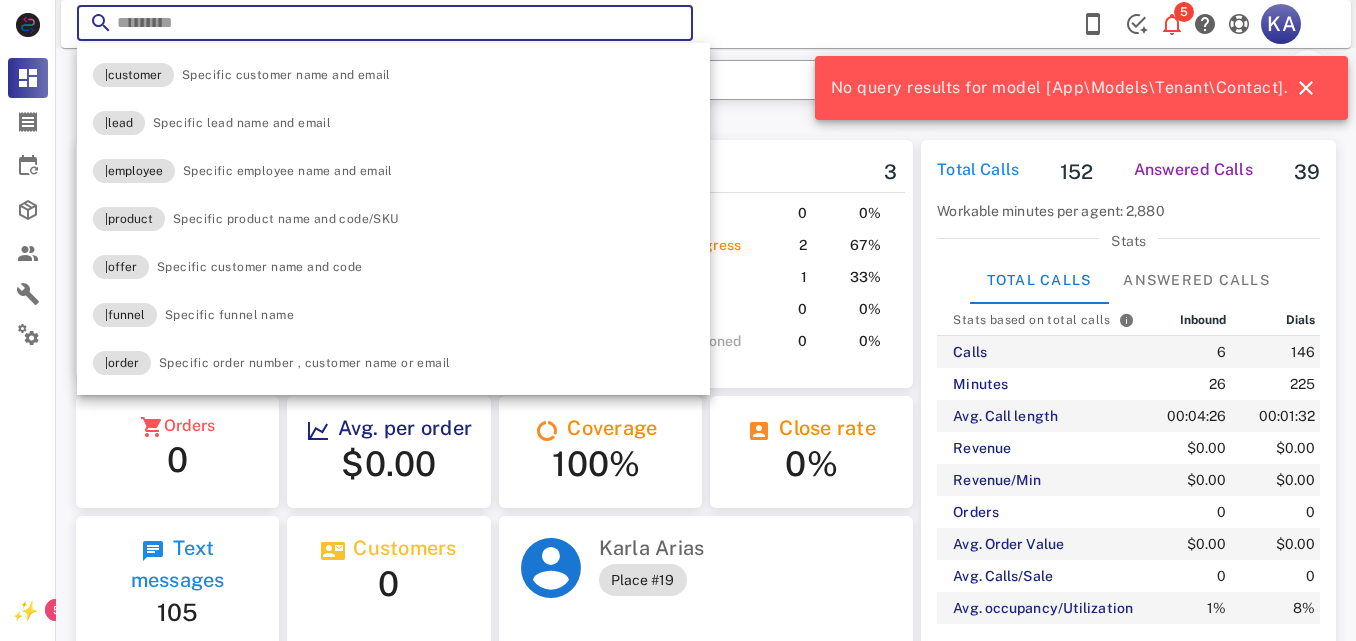 click at bounding box center (385, 23) 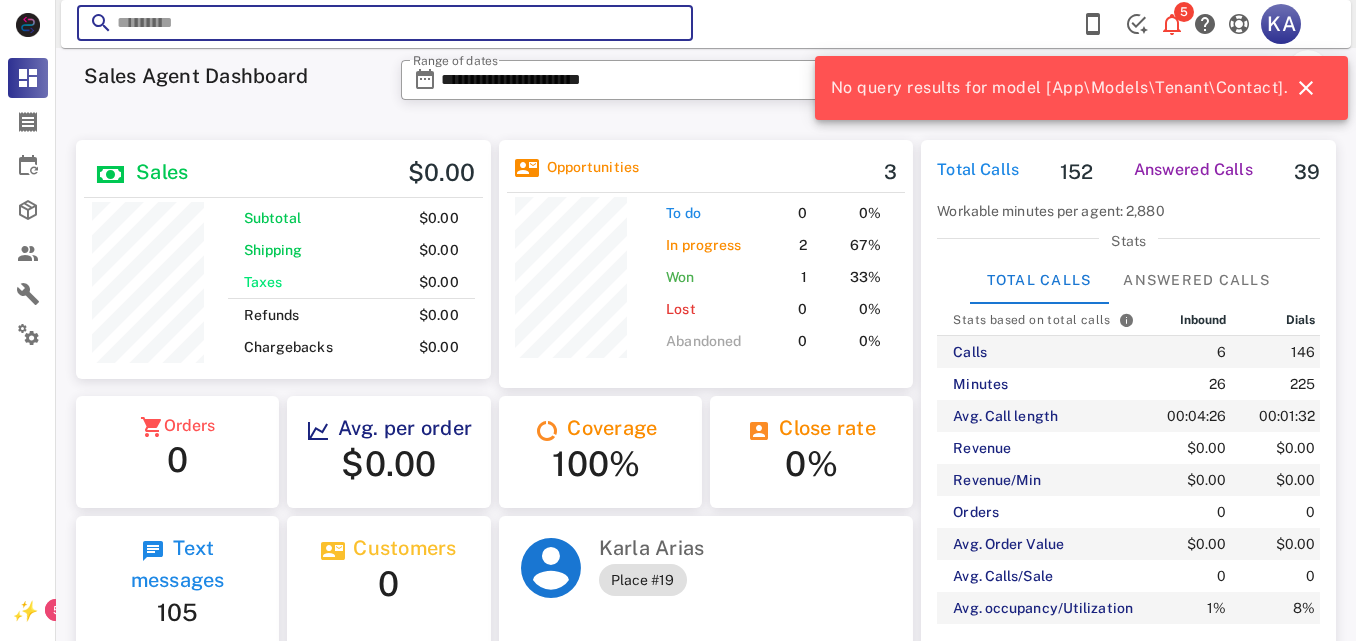 paste on "**********" 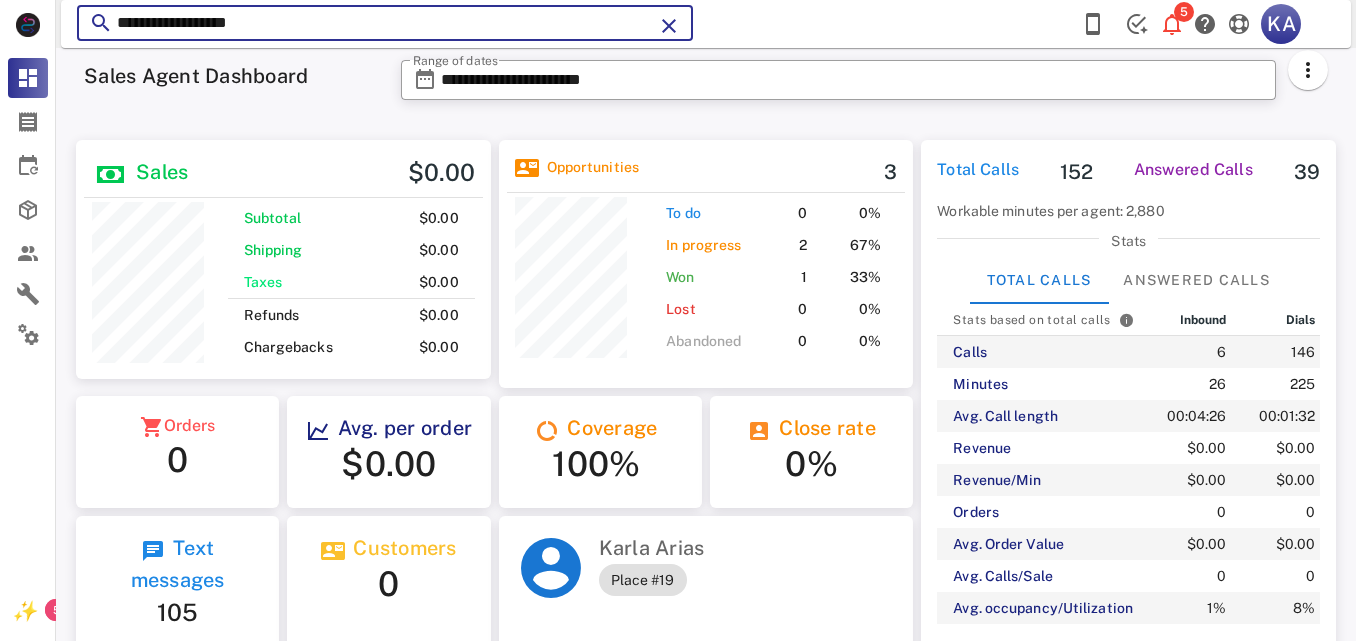 type on "**********" 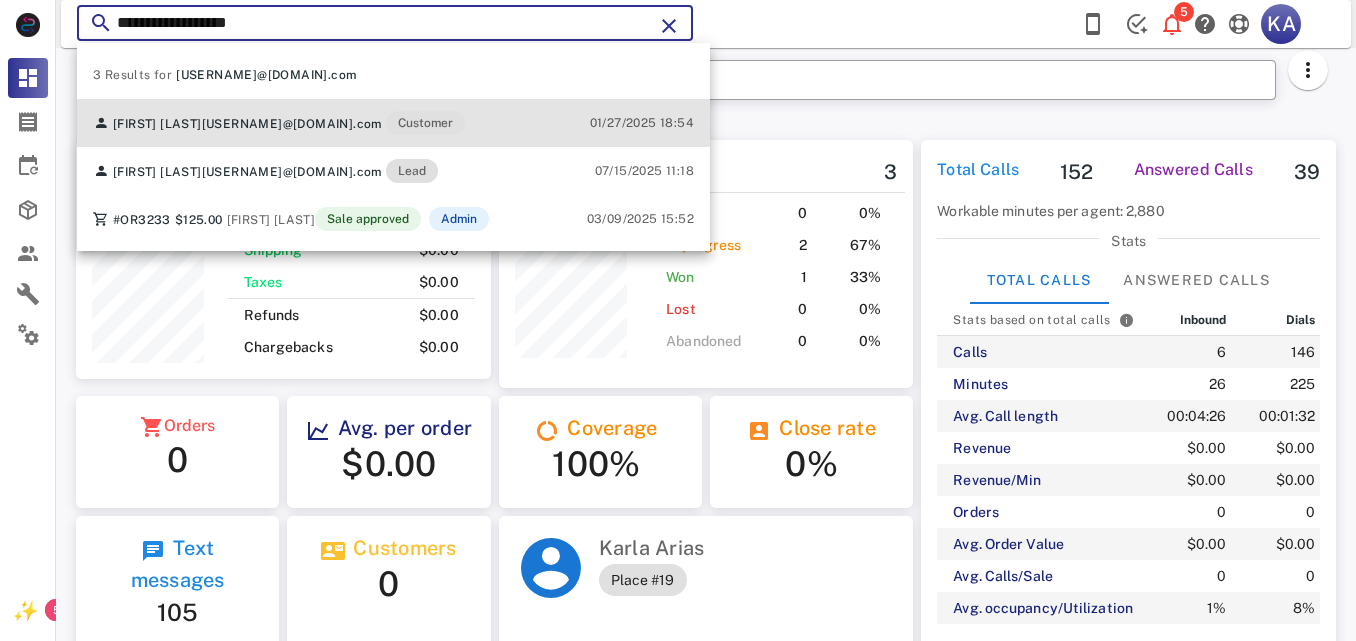 click on "[FIRST] [LAST]   [USERNAME]@[DOMAIN].com   Customer   01/27/2025 18:54" at bounding box center [393, 123] 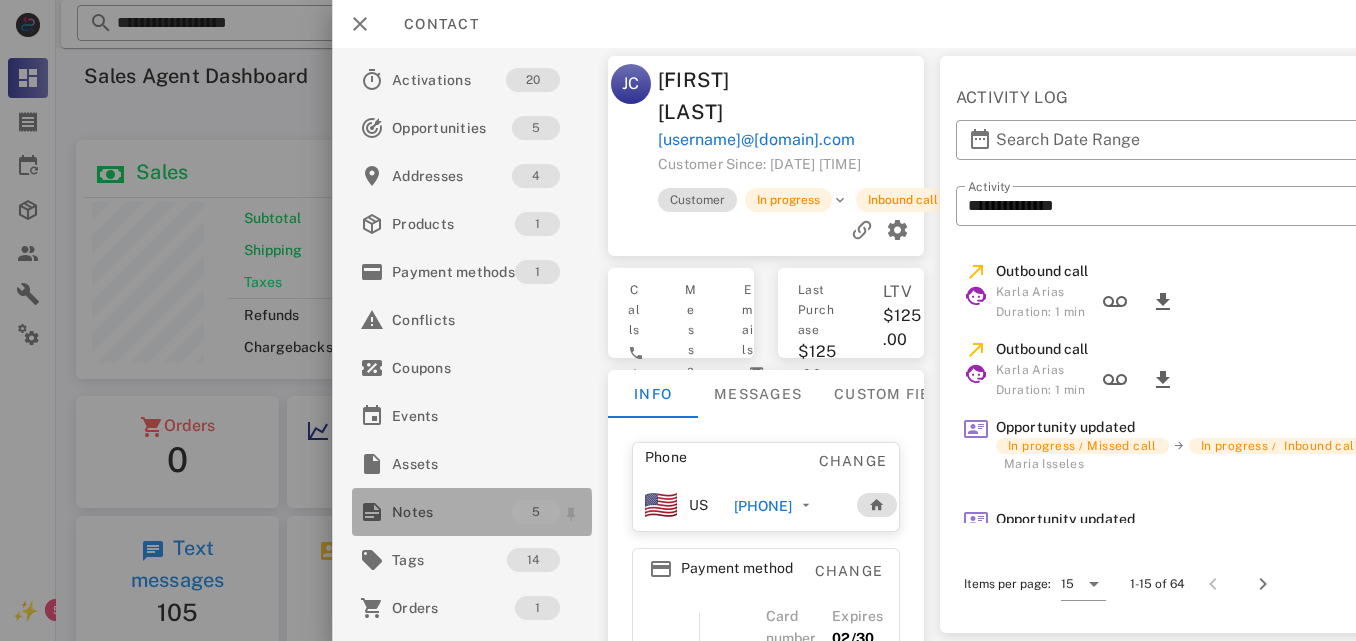 click on "Notes" at bounding box center (452, 512) 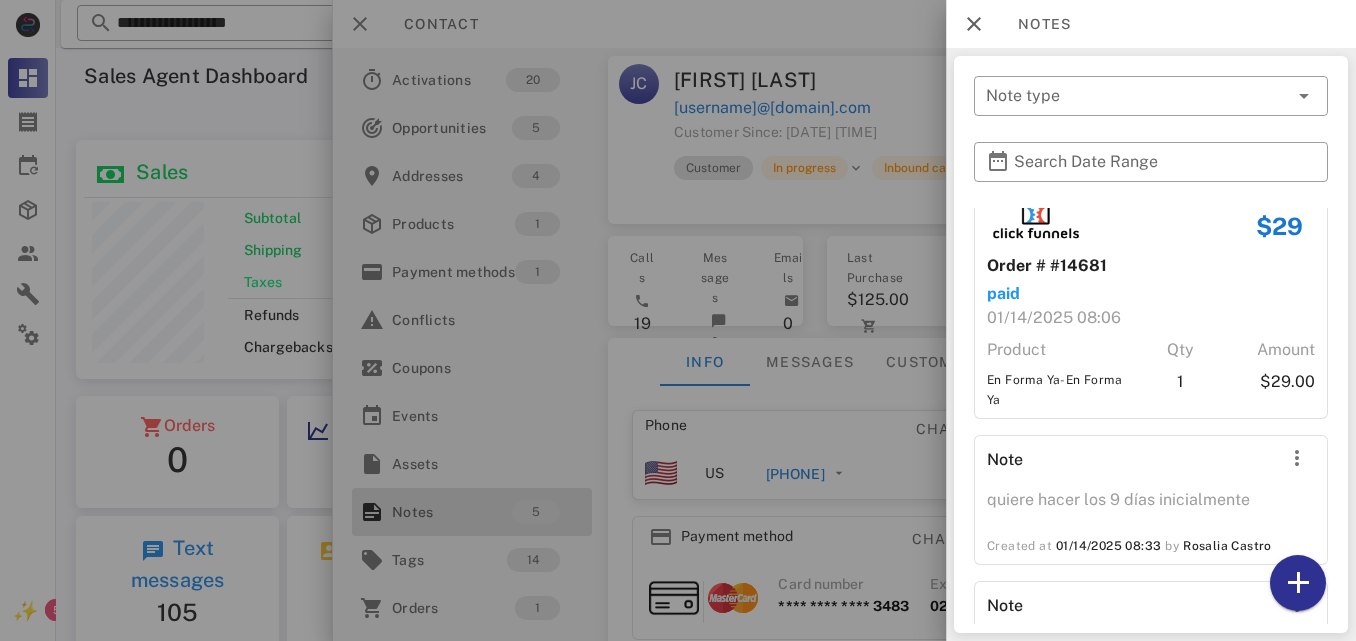 scroll, scrollTop: 548, scrollLeft: 0, axis: vertical 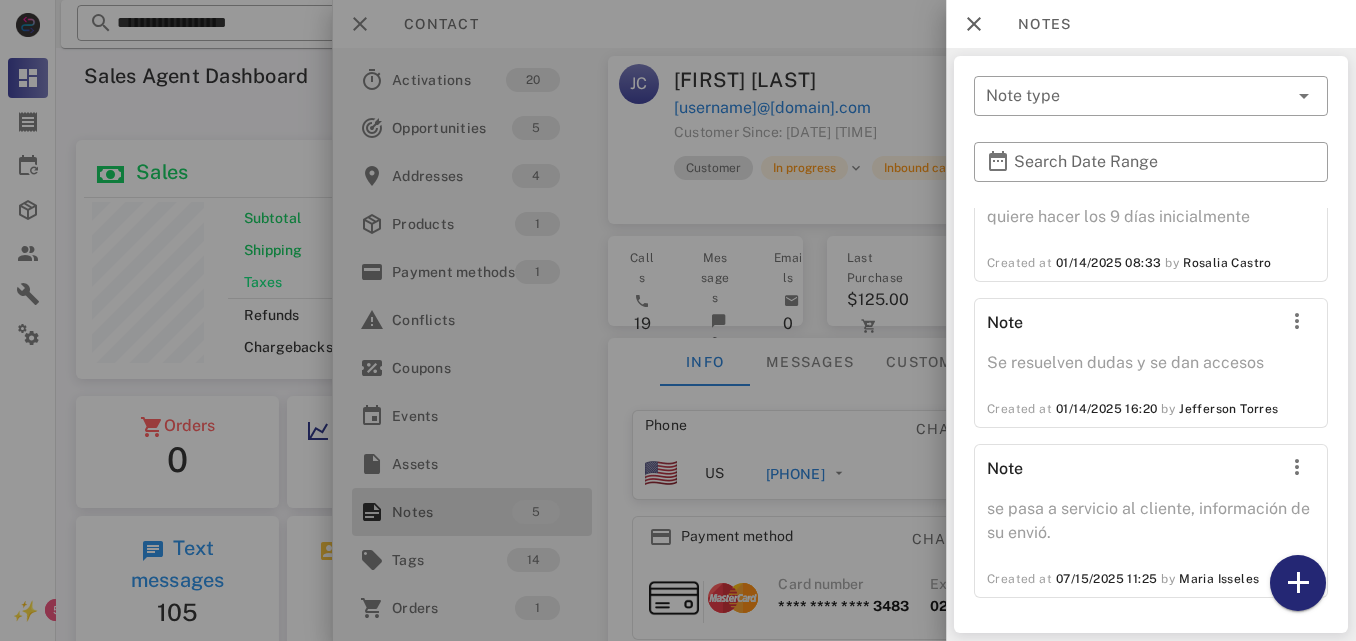 click at bounding box center [1298, 583] 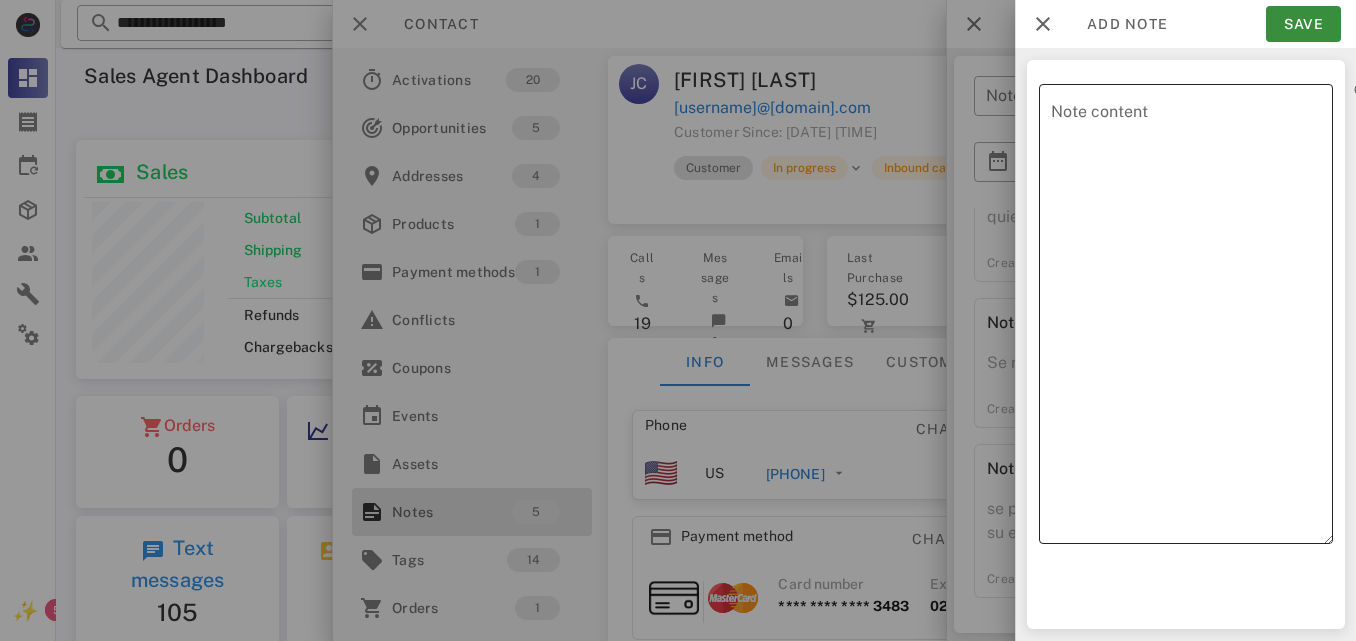 click on "Note content" at bounding box center (1192, 319) 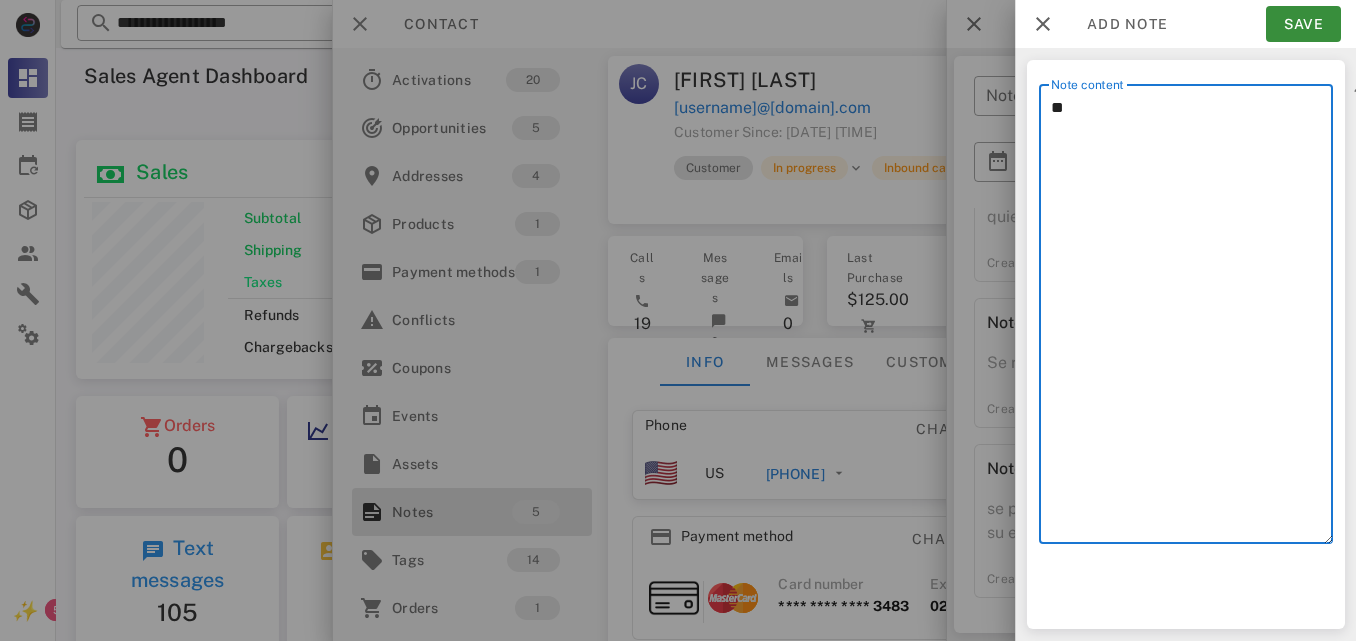 type on "*" 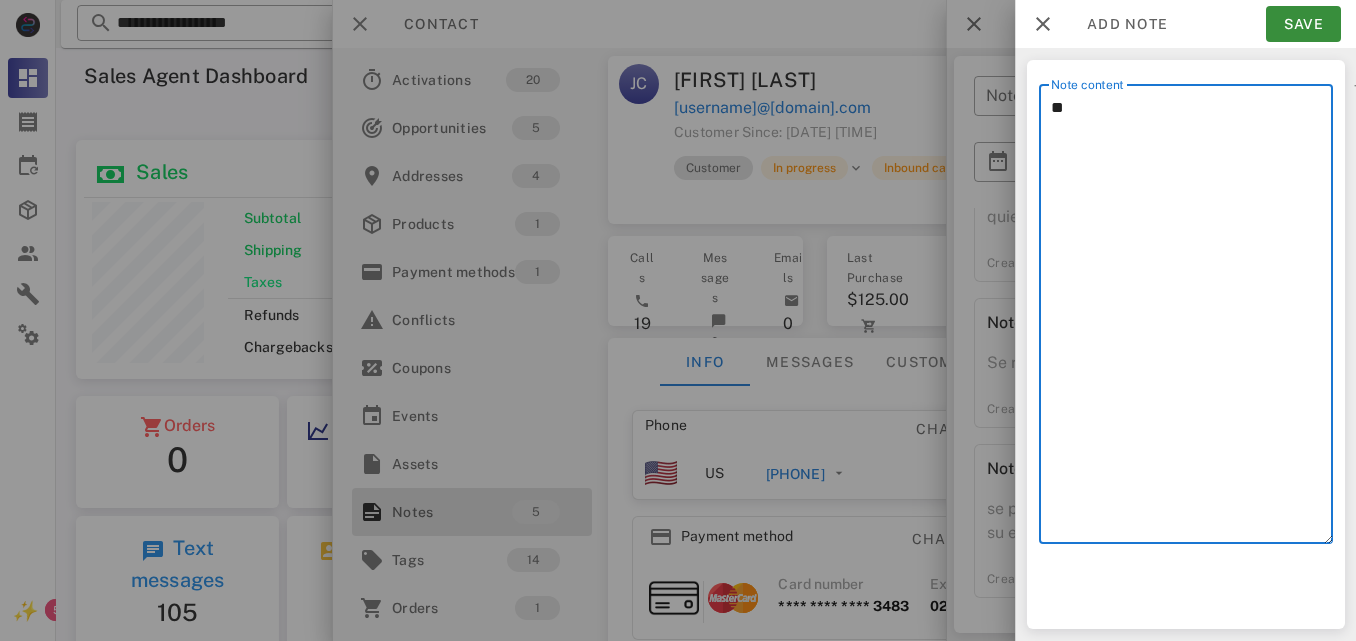 type on "*" 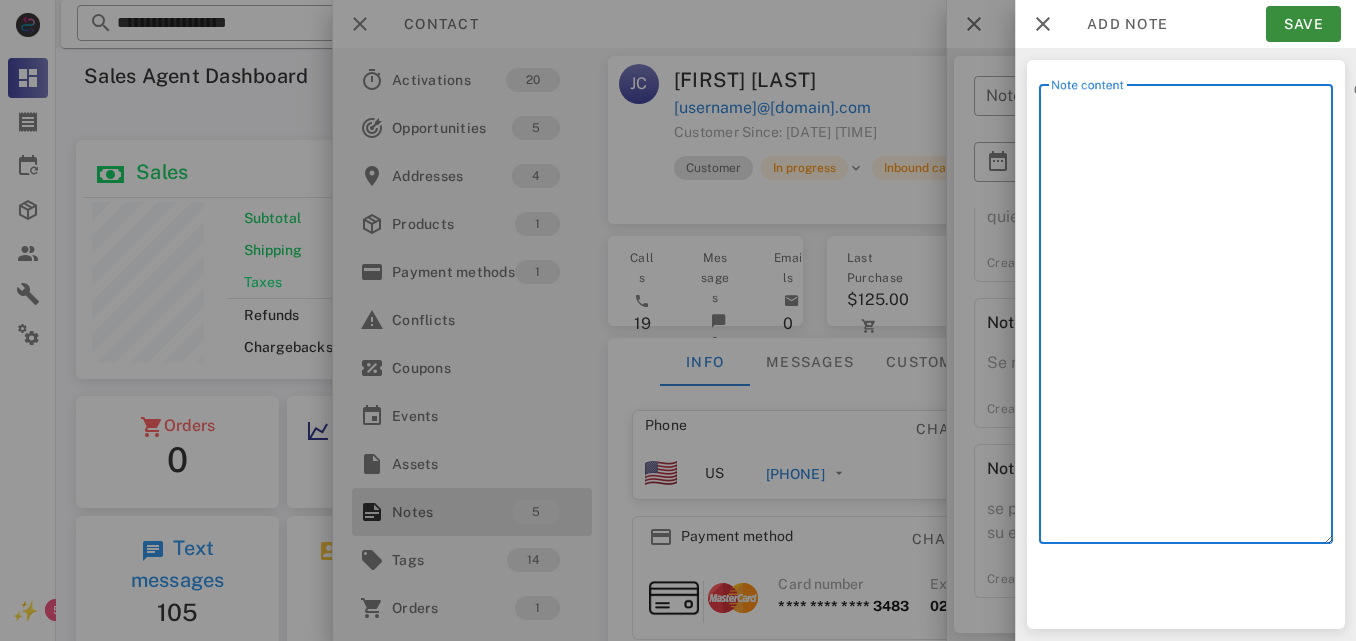 type on "*" 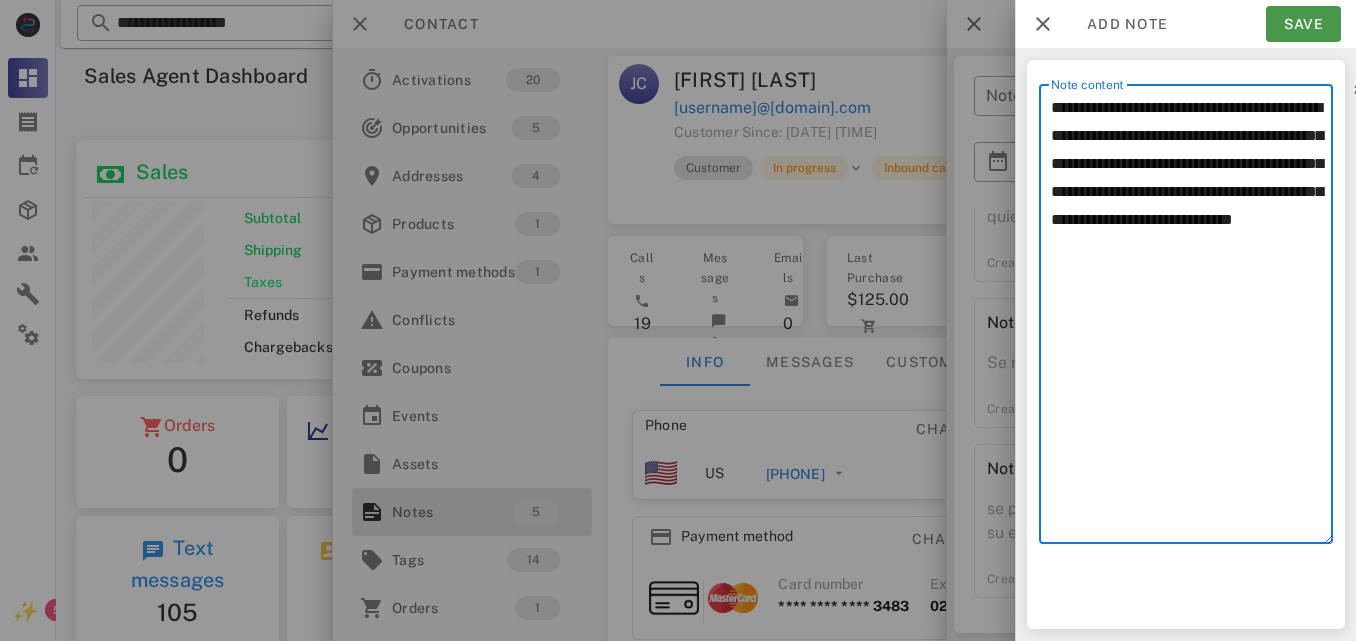 type on "**********" 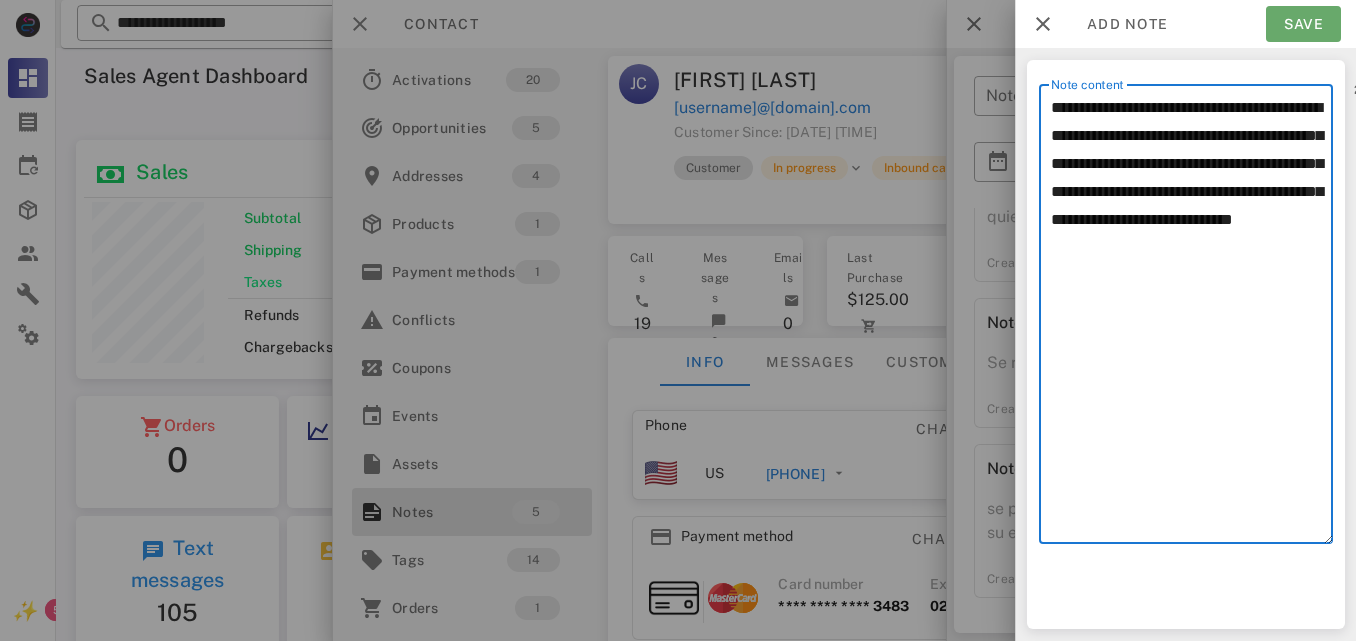 click on "Save" at bounding box center (1303, 24) 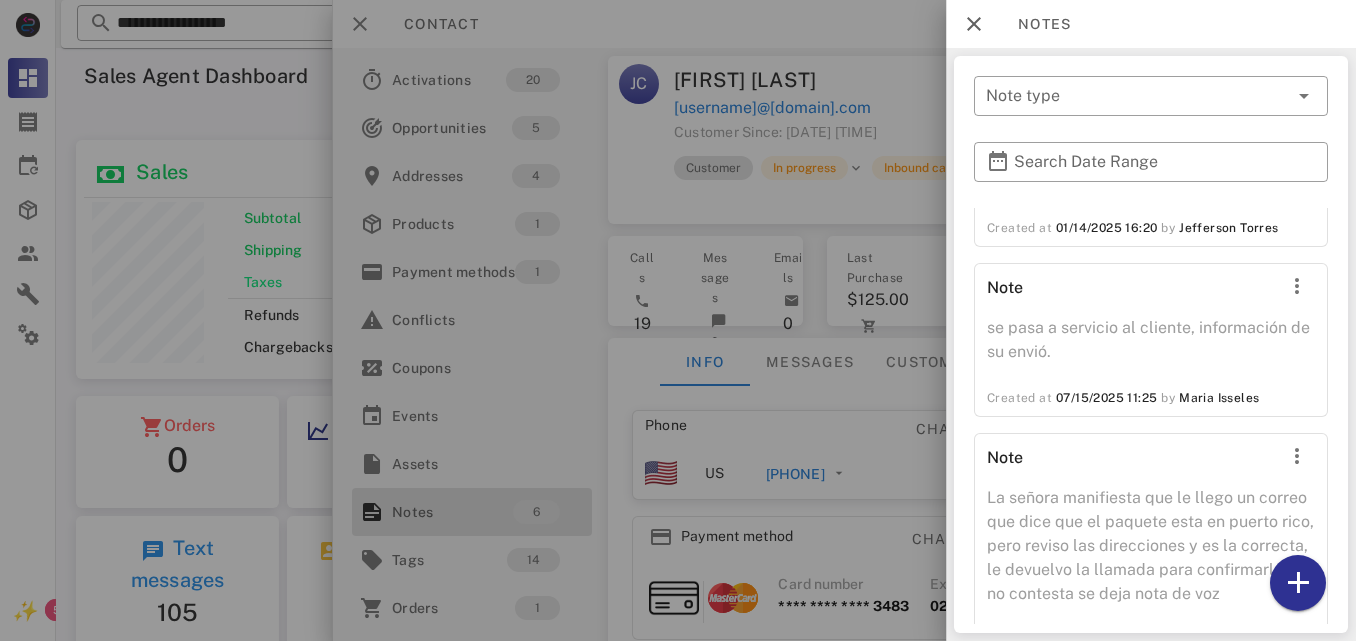 scroll, scrollTop: 799, scrollLeft: 0, axis: vertical 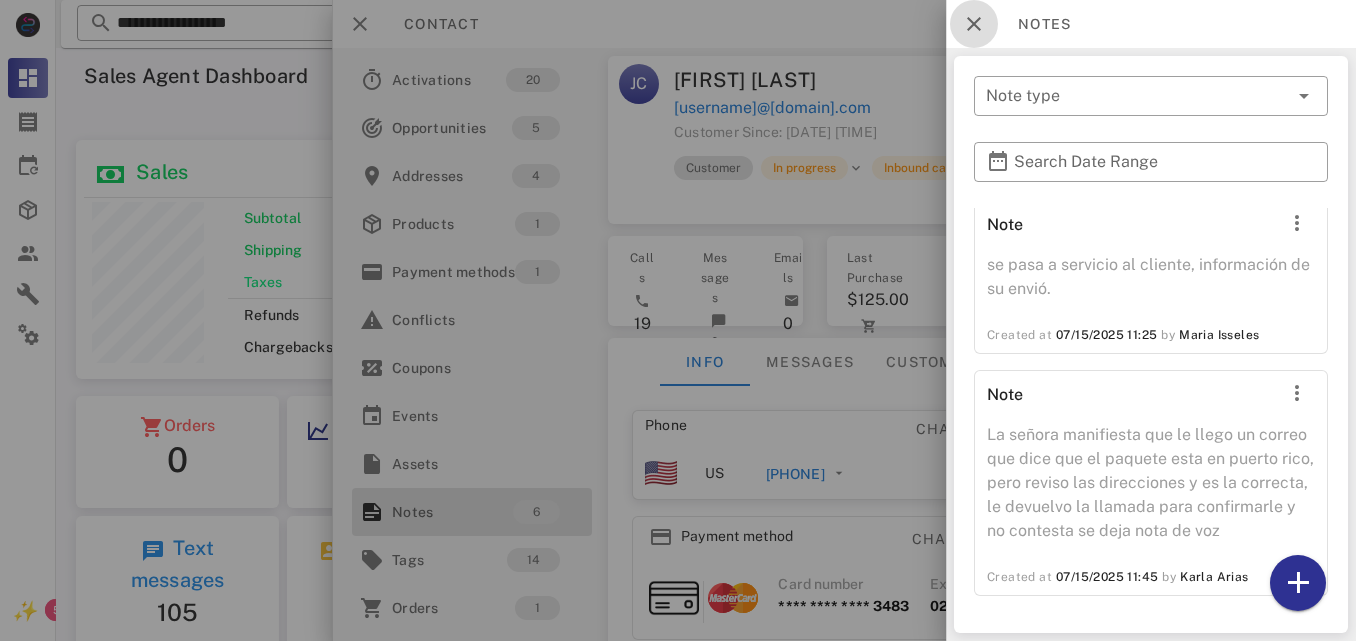 click at bounding box center (974, 24) 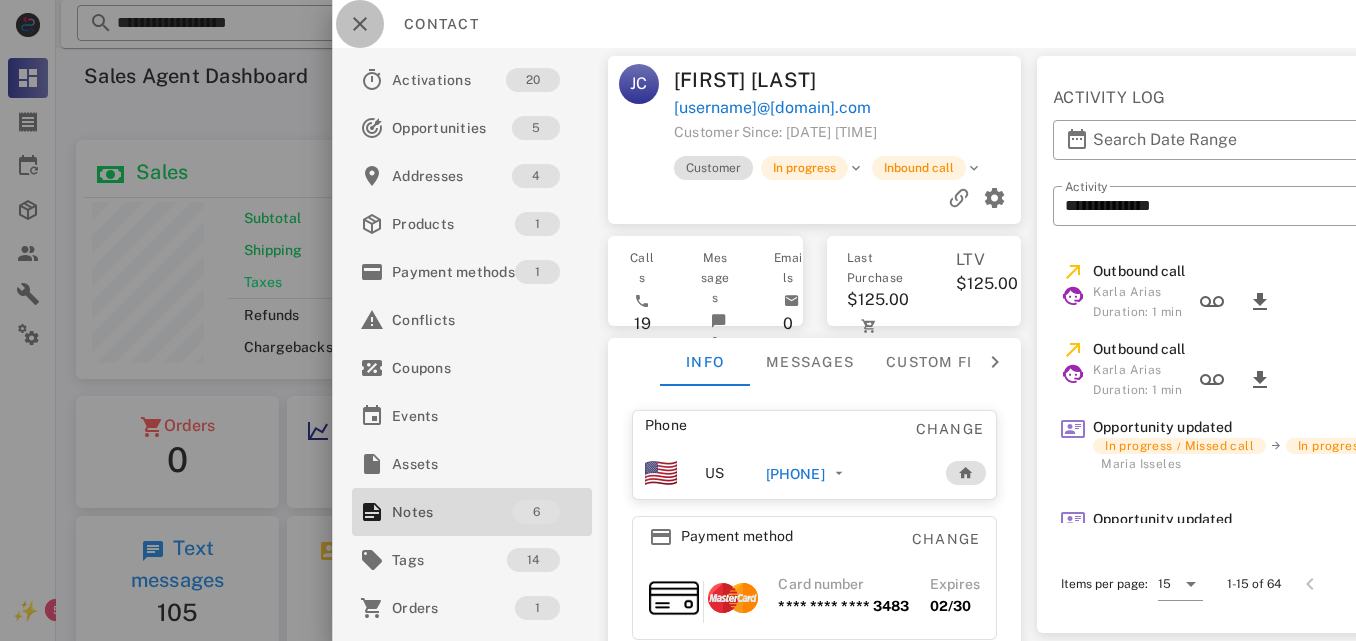 click at bounding box center (360, 24) 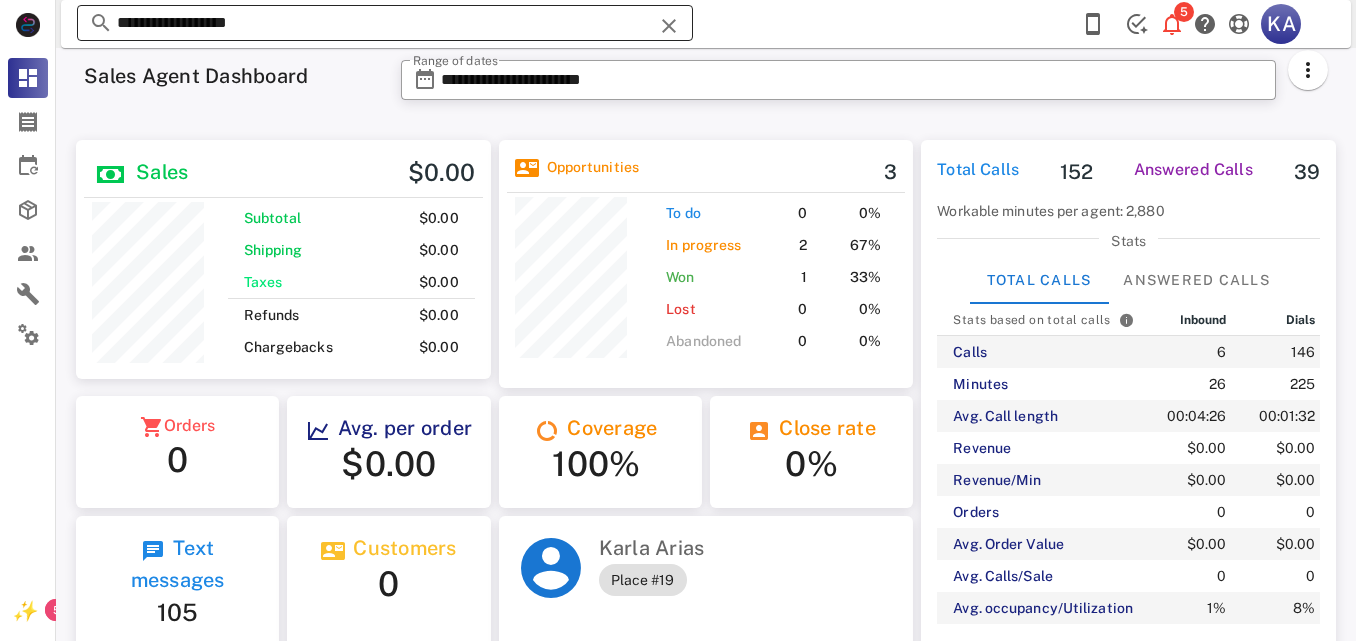 click at bounding box center [669, 26] 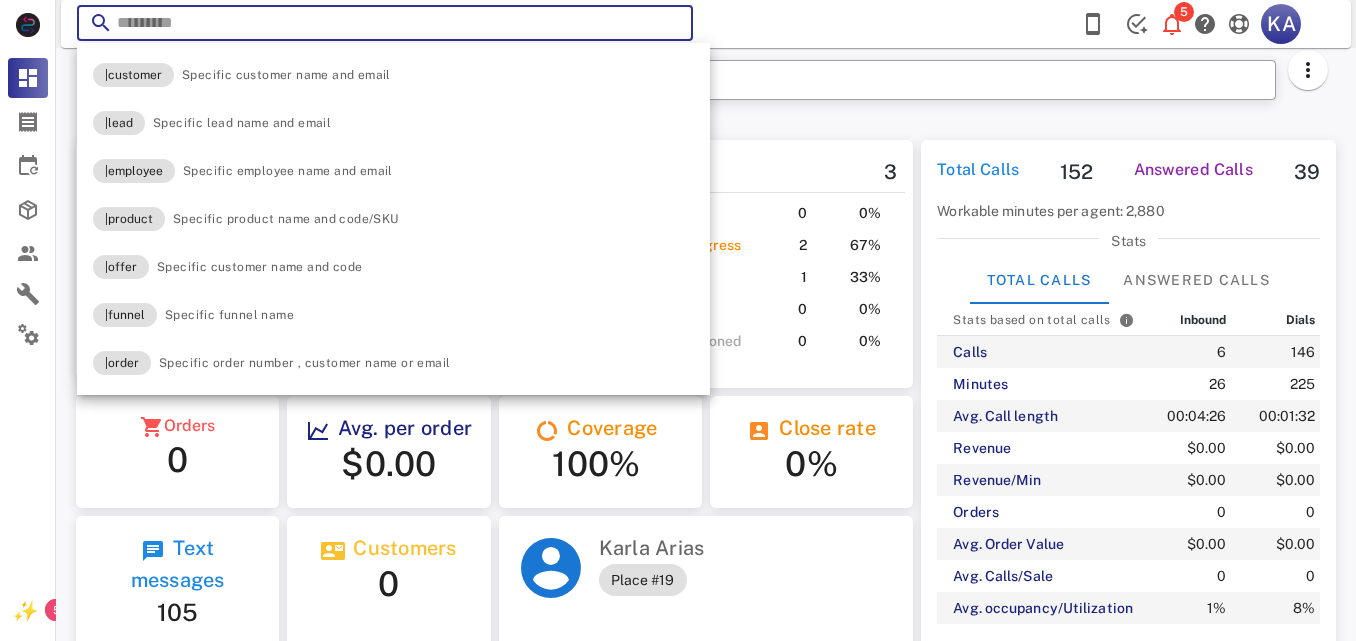 paste on "**********" 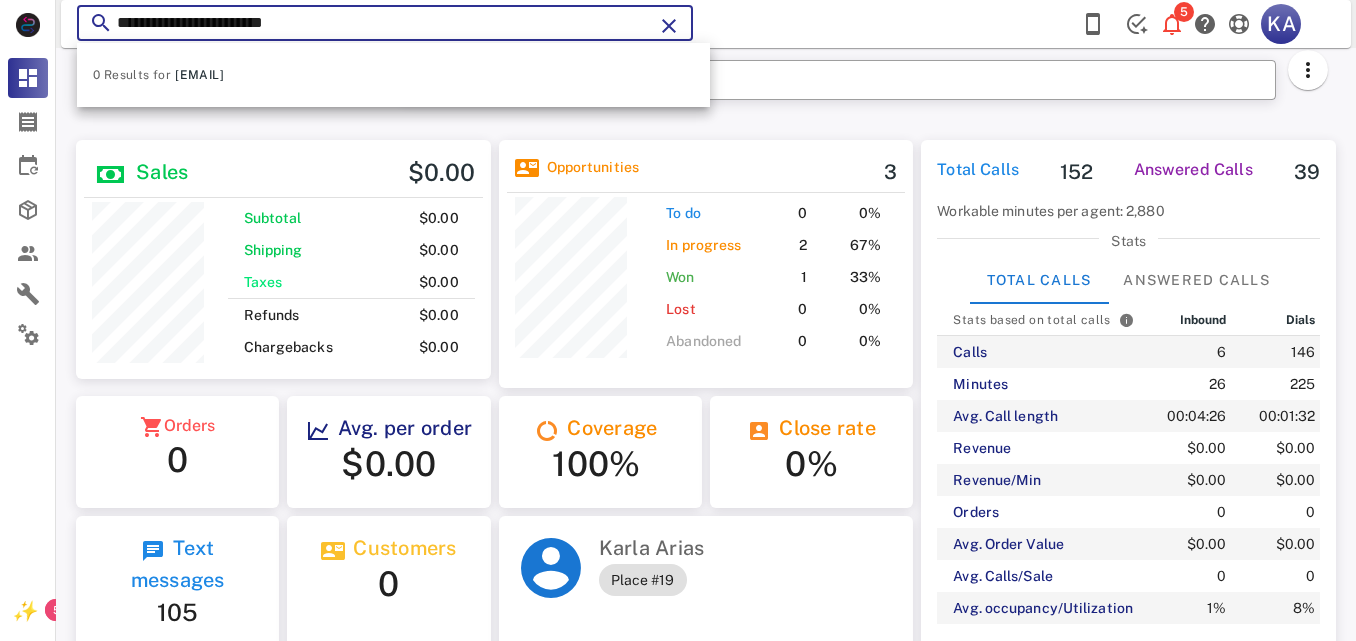click at bounding box center (669, 26) 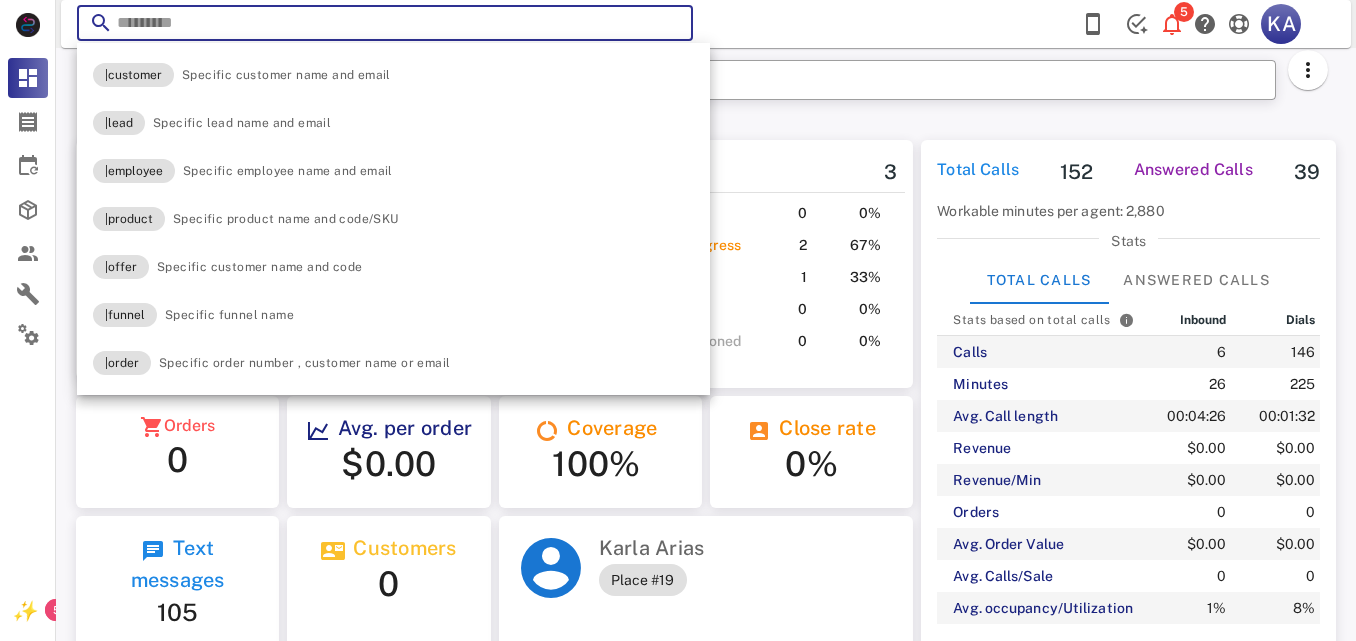 click at bounding box center (669, 26) 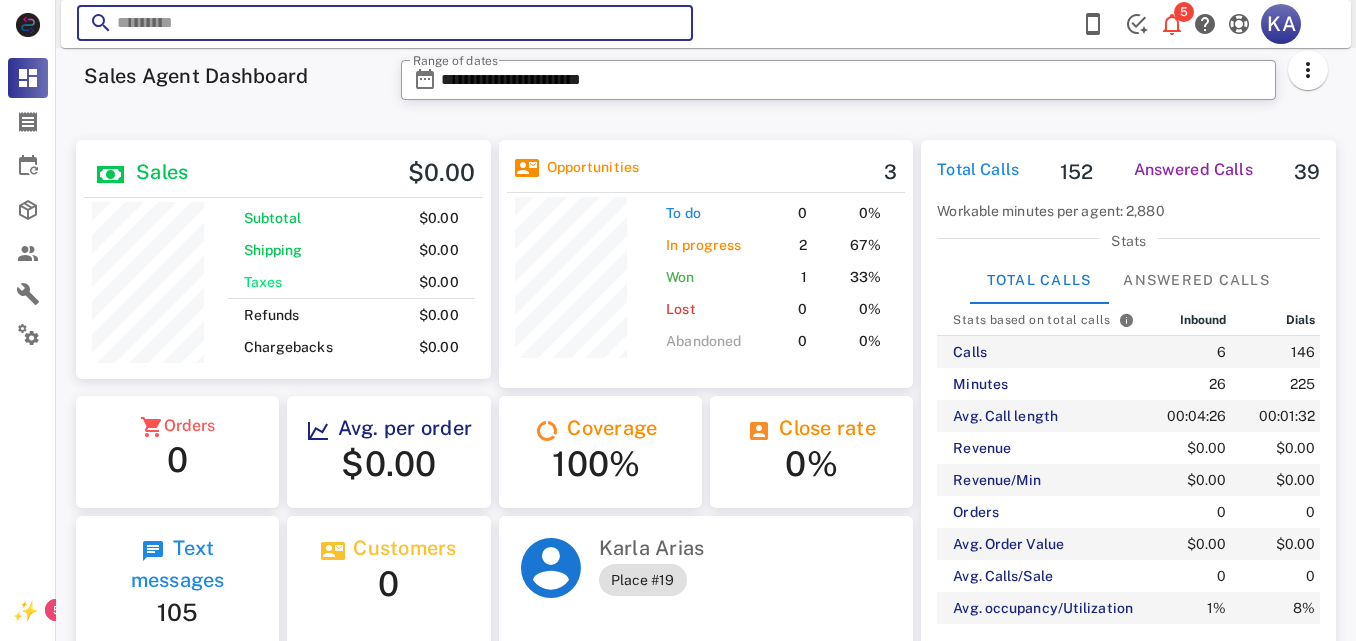 paste on "**********" 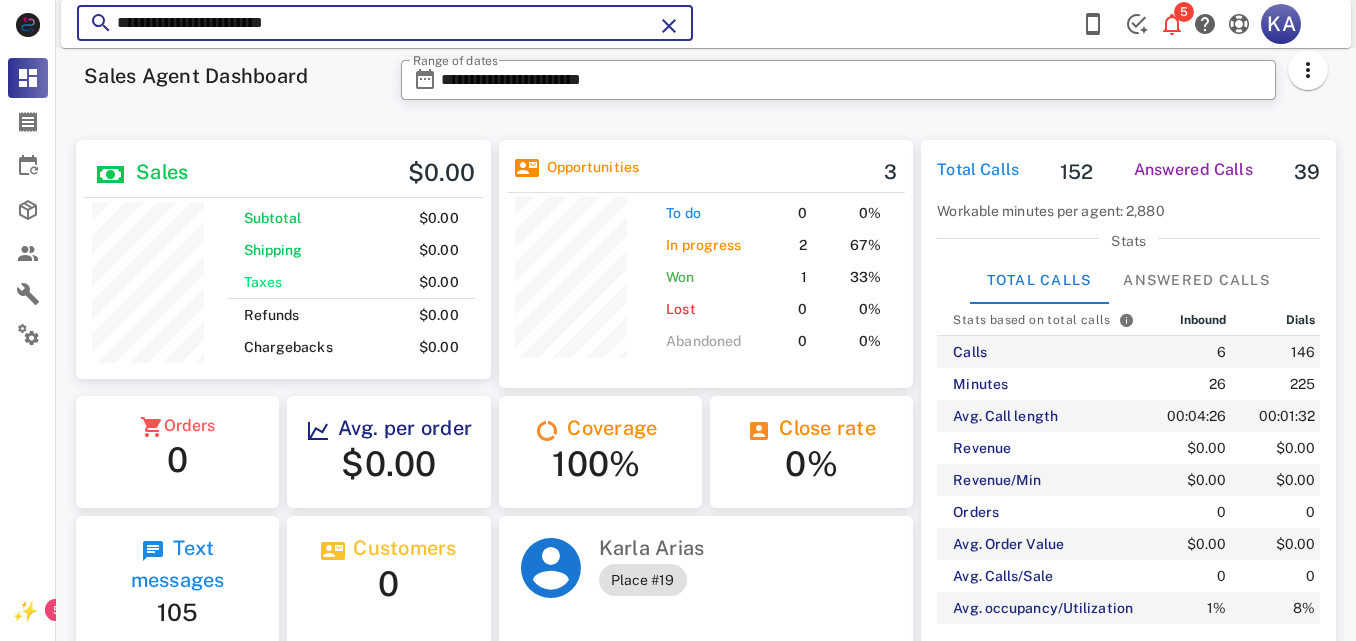 type on "**********" 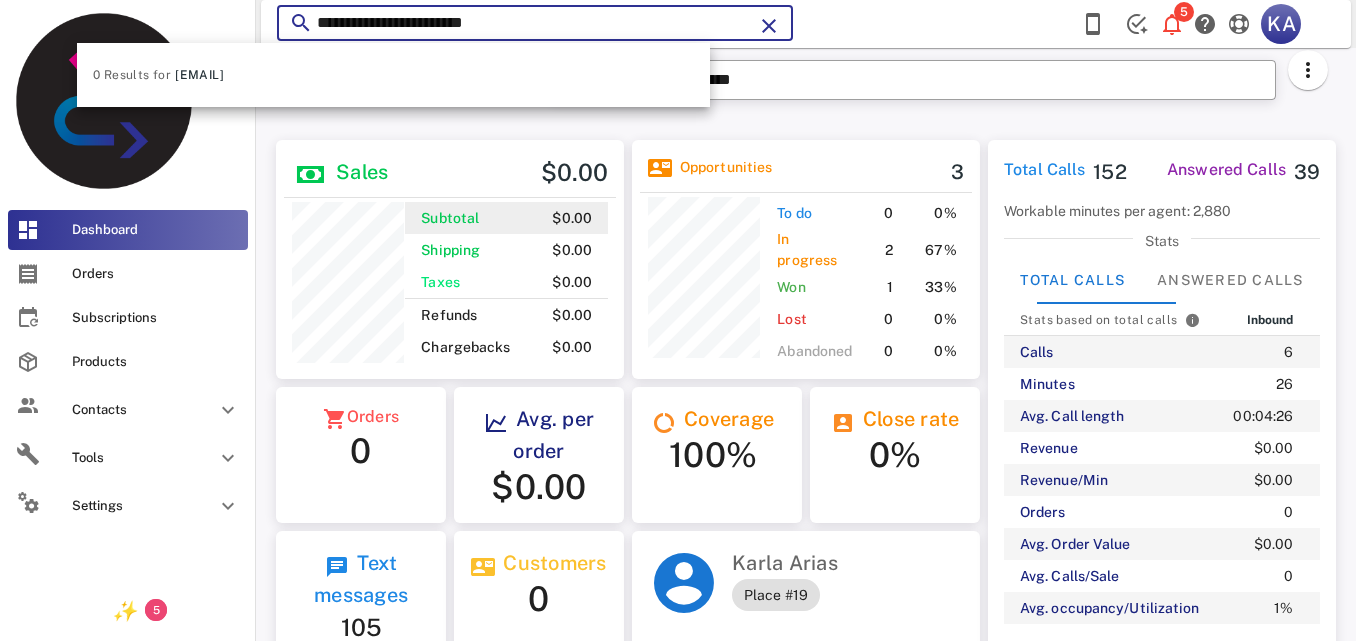 scroll, scrollTop: 240, scrollLeft: 353, axis: both 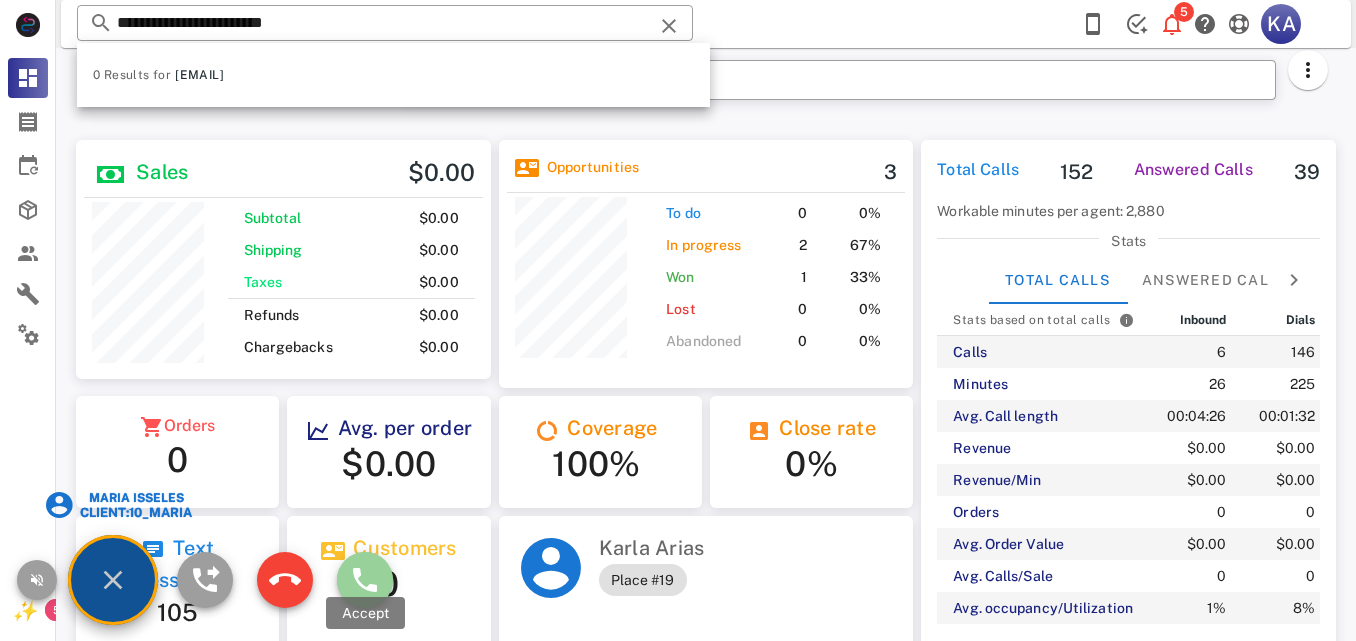 click at bounding box center [365, 580] 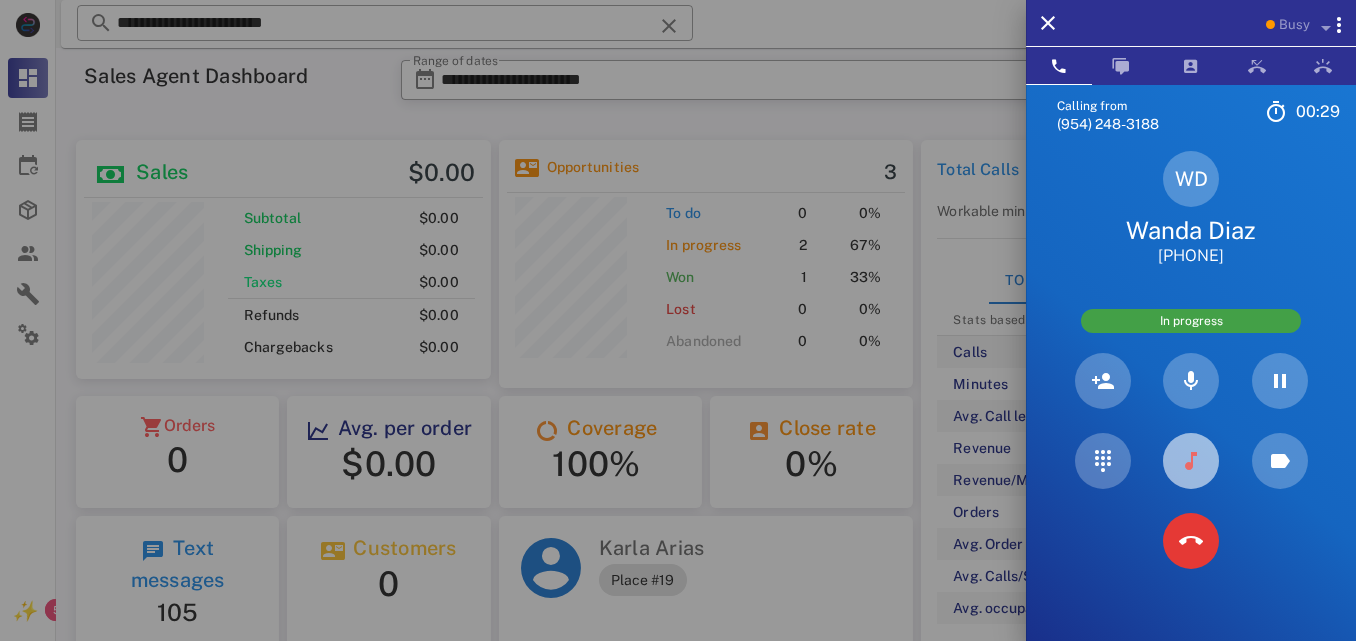 click at bounding box center [1191, 461] 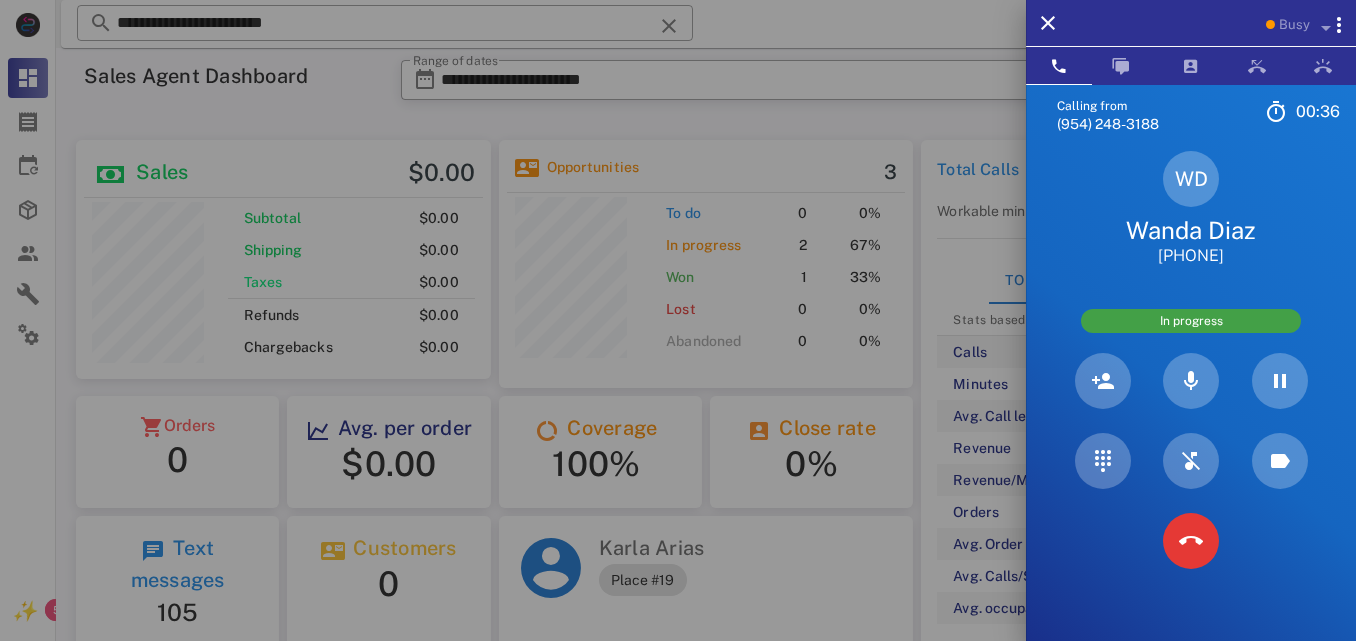 click on "Wanda Diaz" at bounding box center (1191, 230) 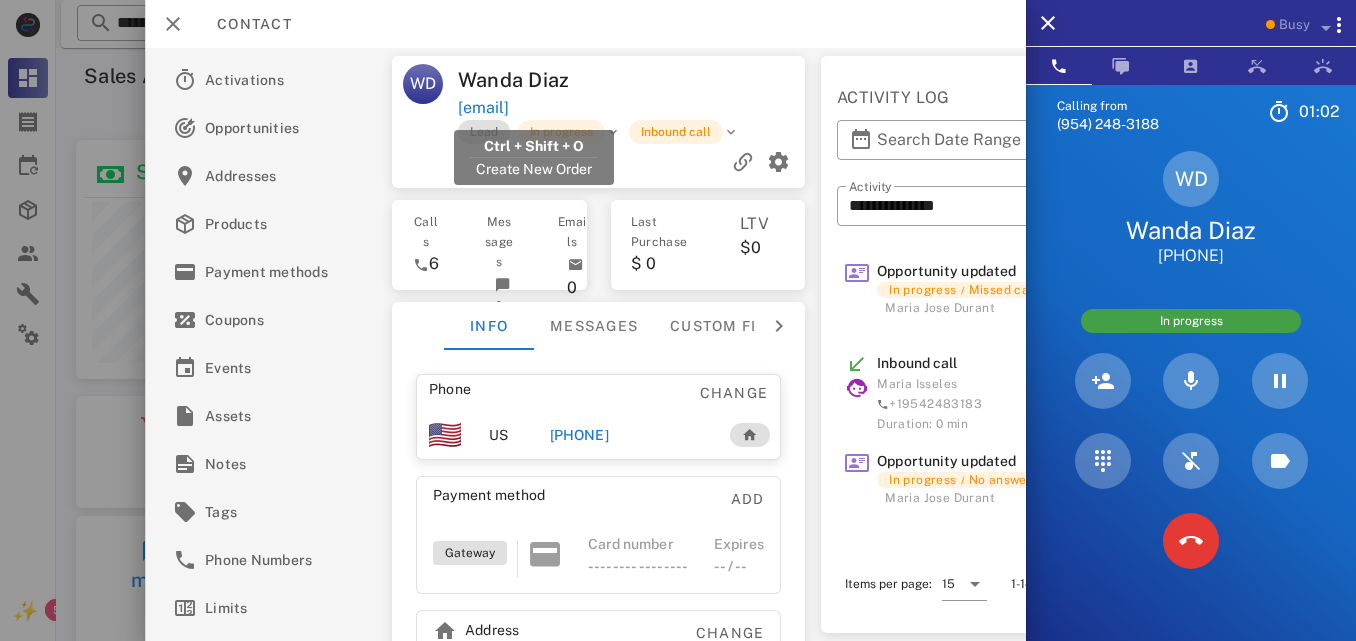 drag, startPoint x: 590, startPoint y: 102, endPoint x: 462, endPoint y: 110, distance: 128.24976 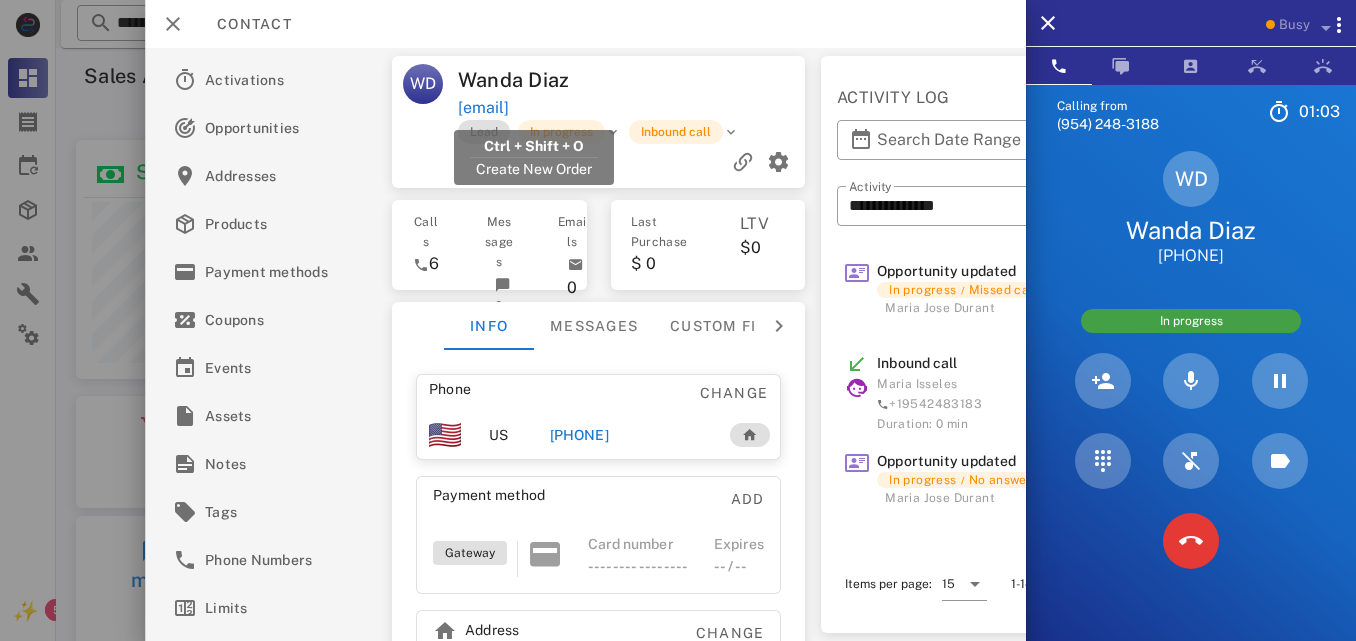 copy on "[EMAIL]" 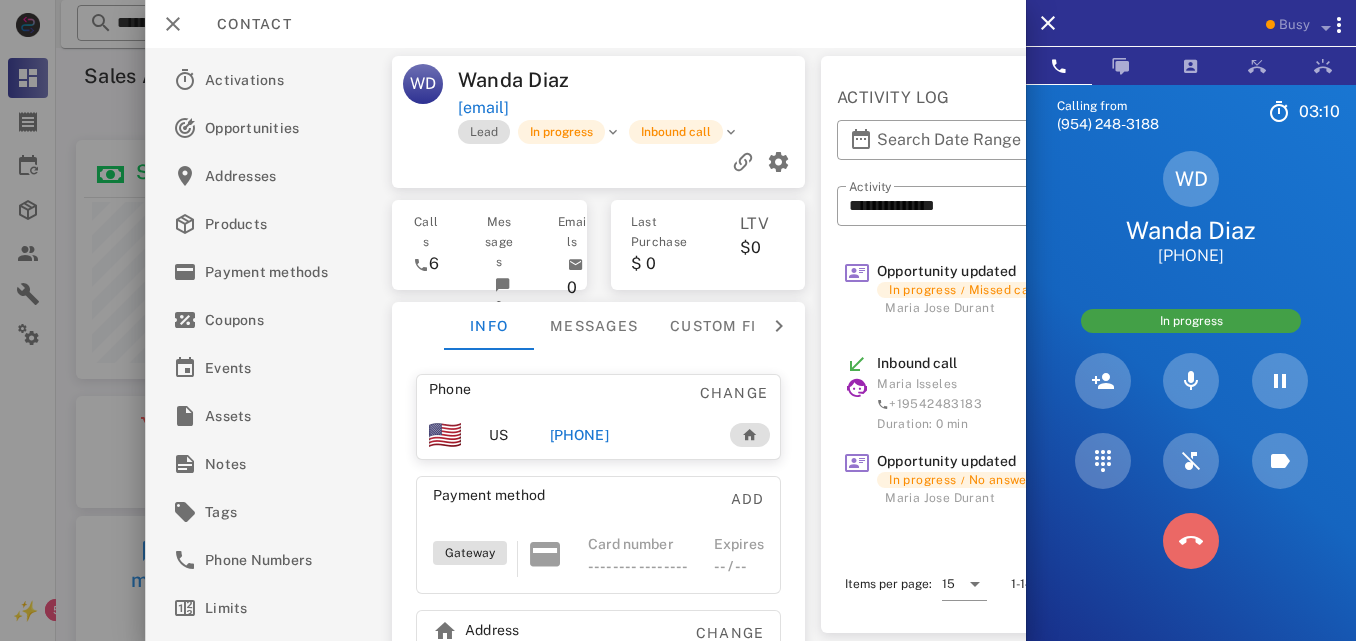 click at bounding box center (1191, 541) 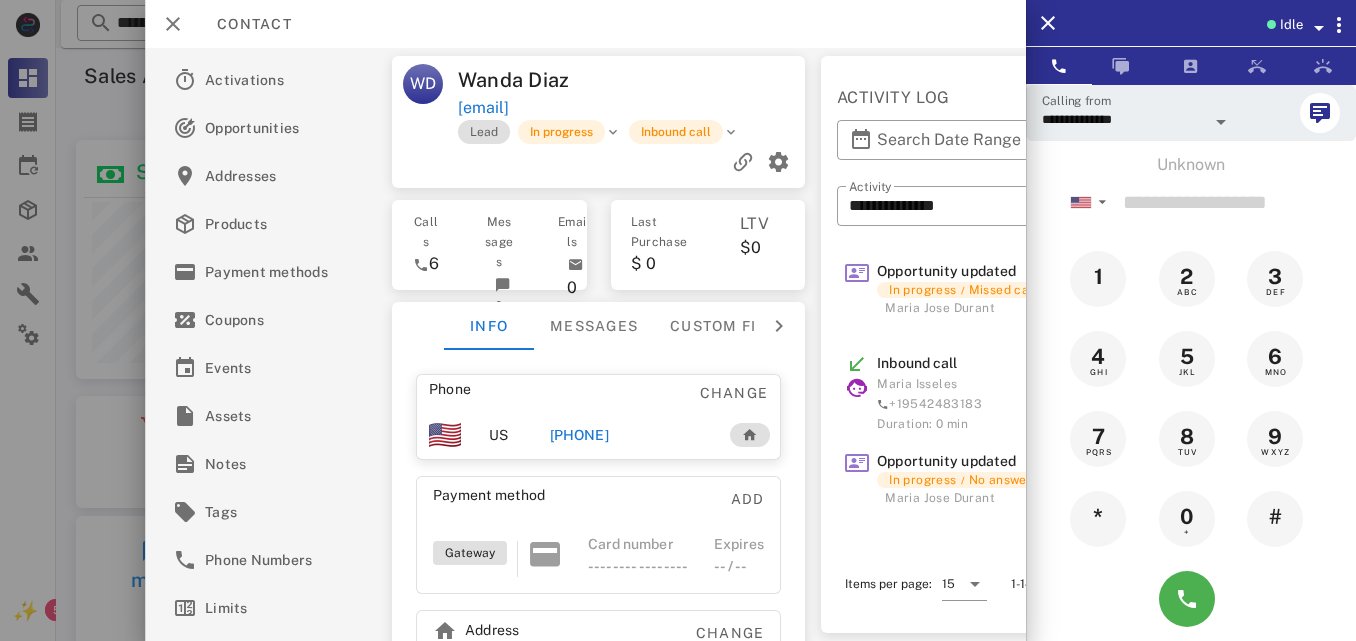 copy on "[EMAIL]" 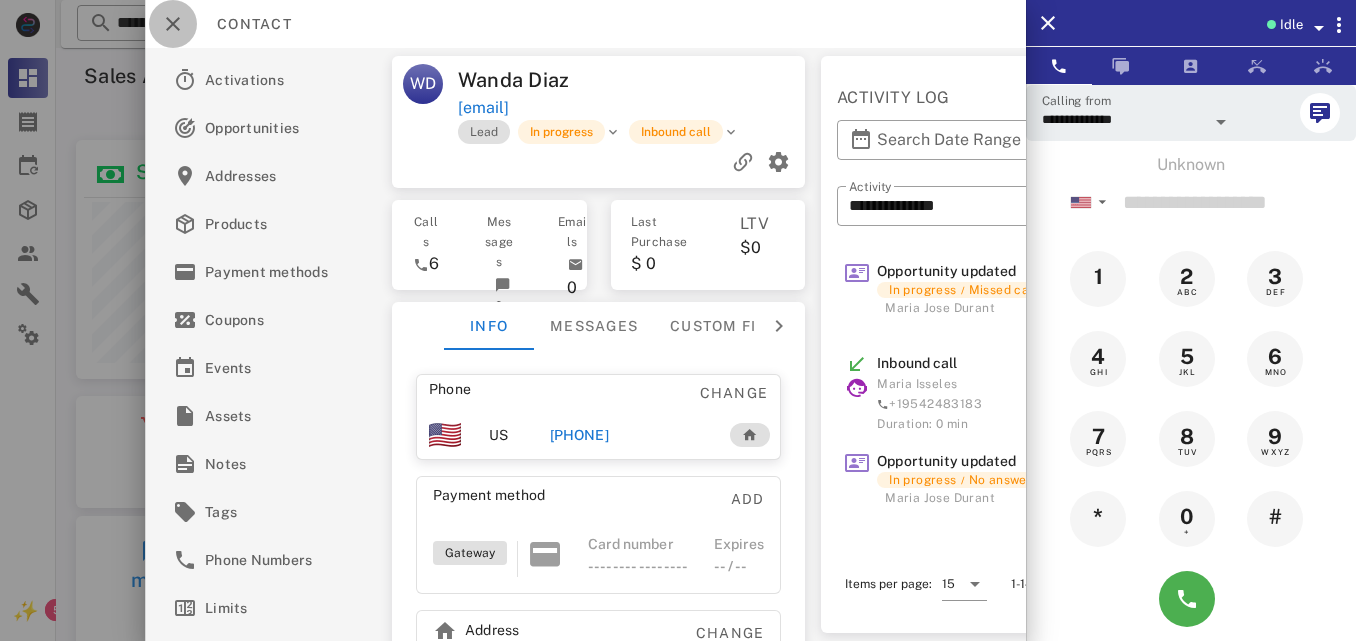 click at bounding box center (173, 24) 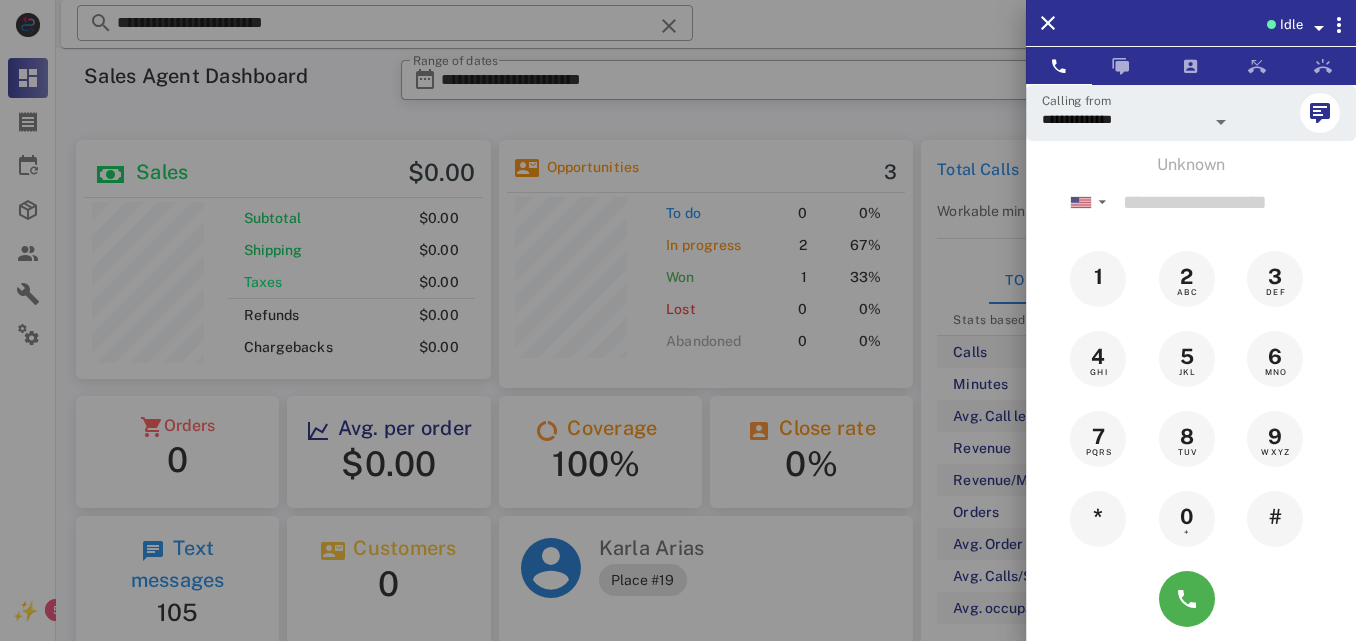 click at bounding box center [678, 320] 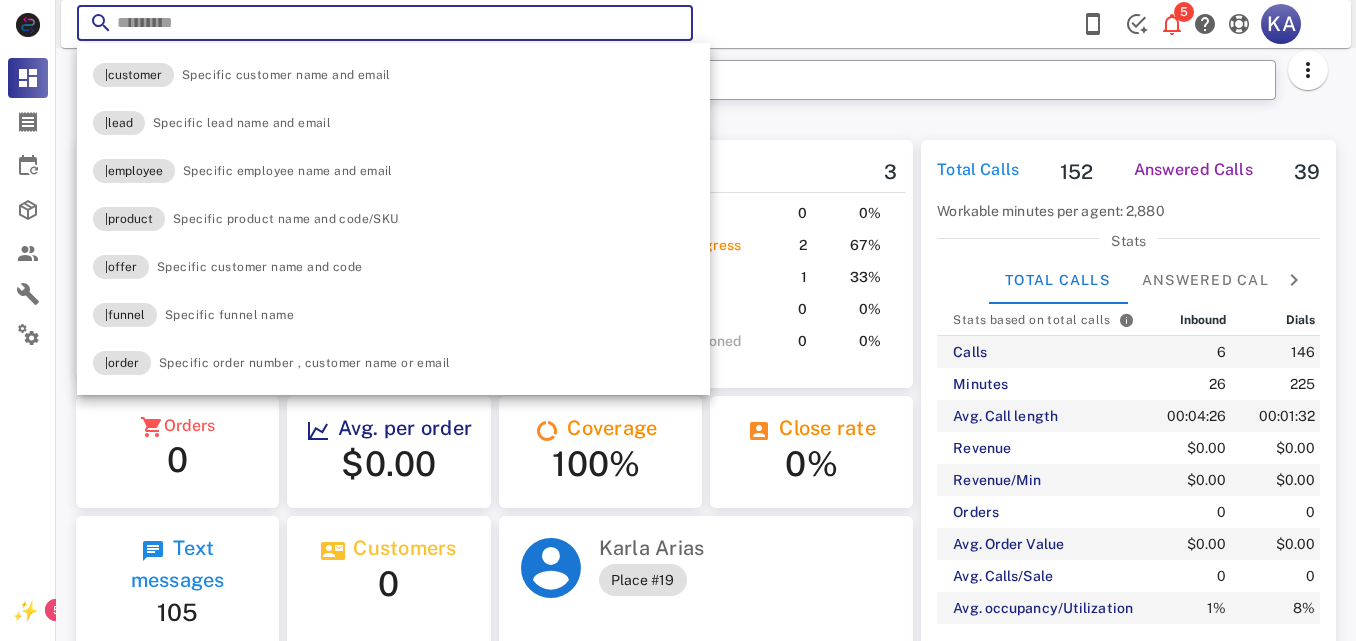 paste on "**********" 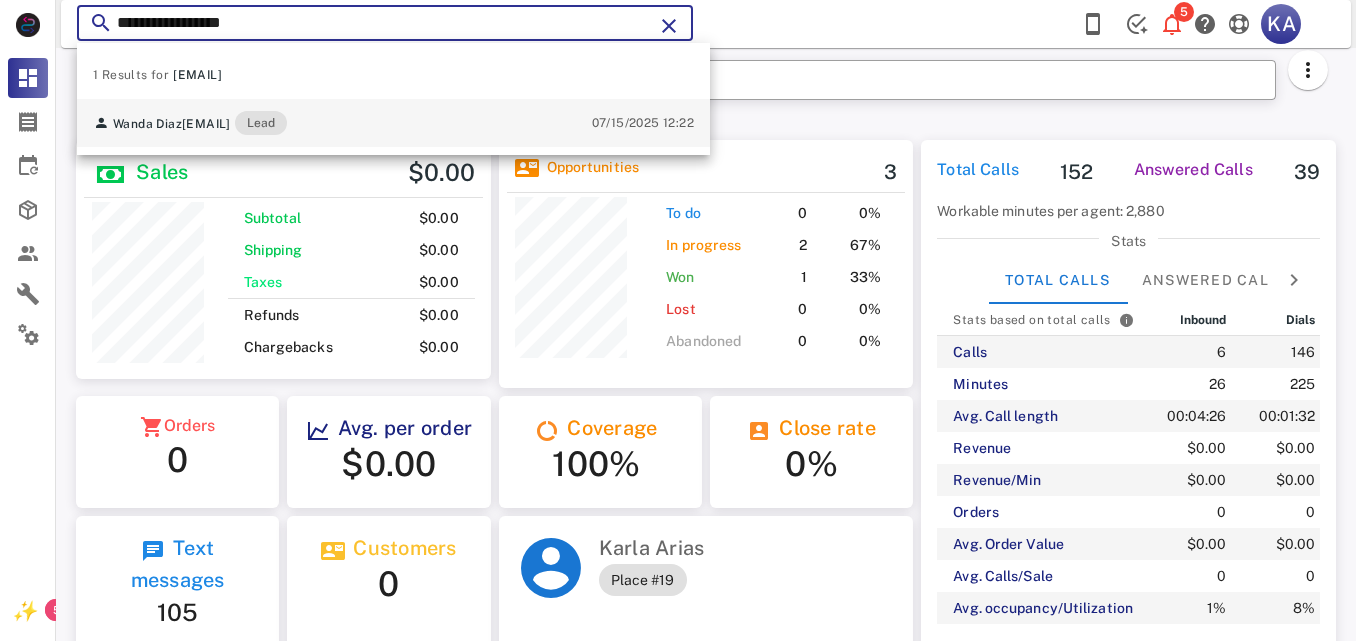 type on "**********" 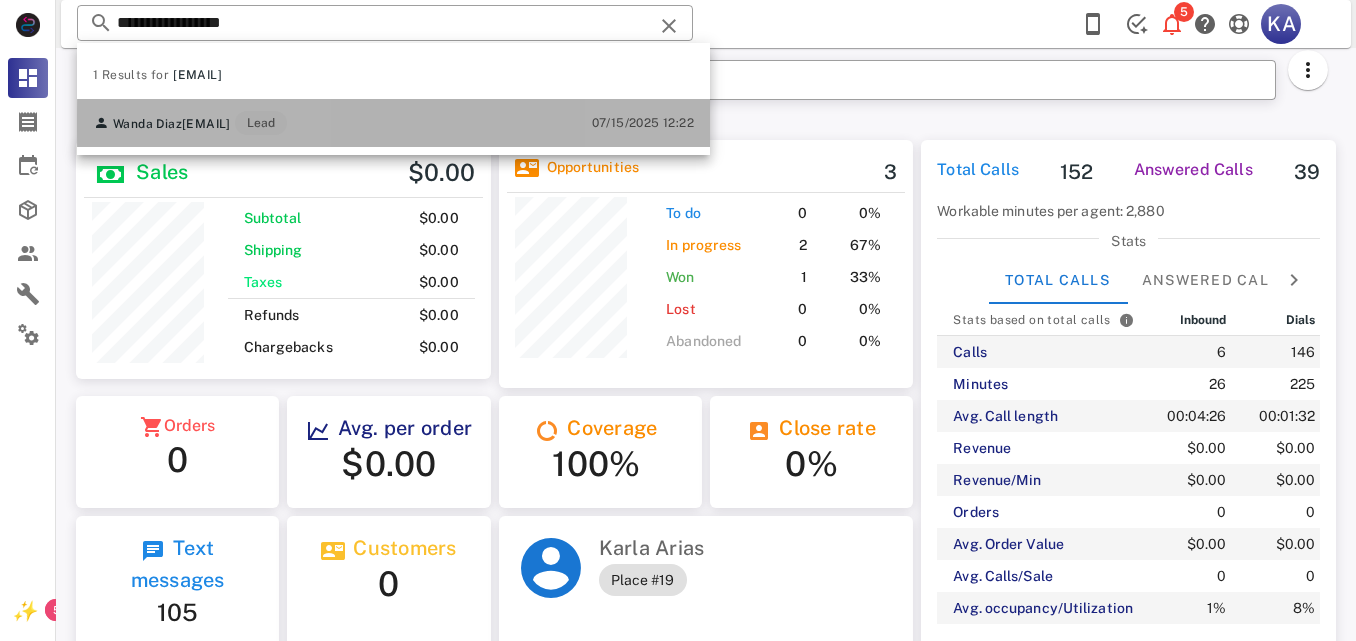 click on "[FIRST] [LAST]   [USERNAME]@[DOMAIN].com   Lead   07/15/2025 12:22" at bounding box center [393, 123] 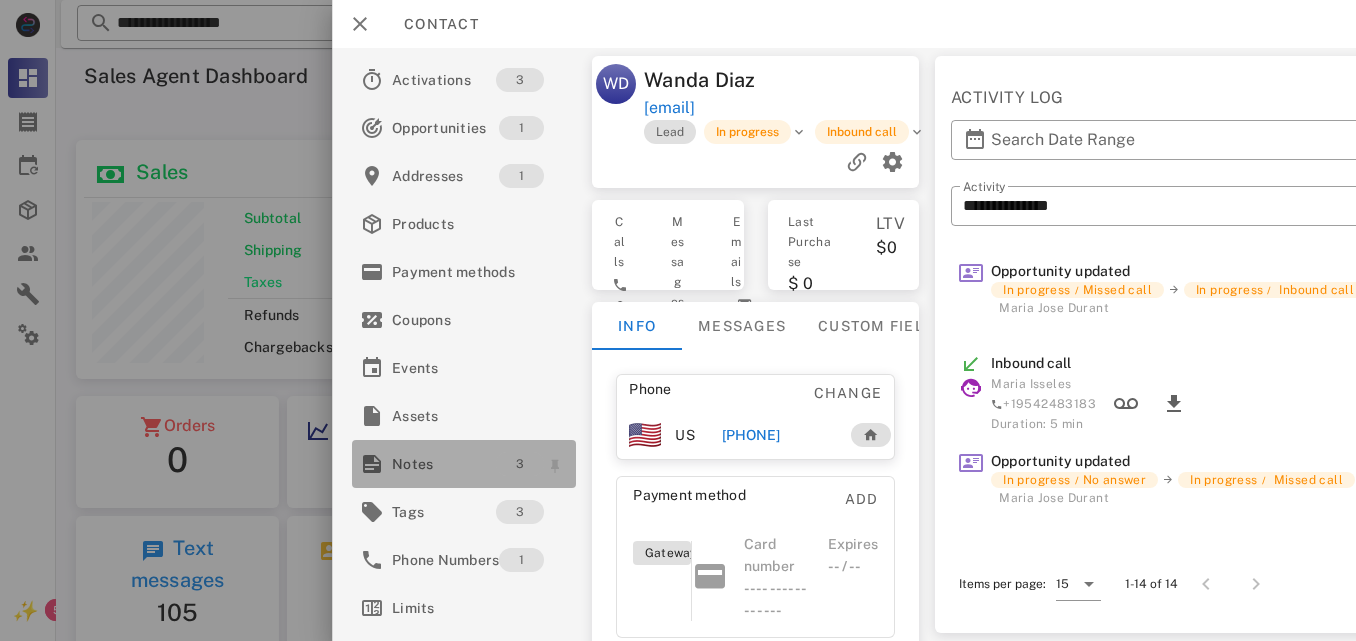 click on "3" at bounding box center (520, 464) 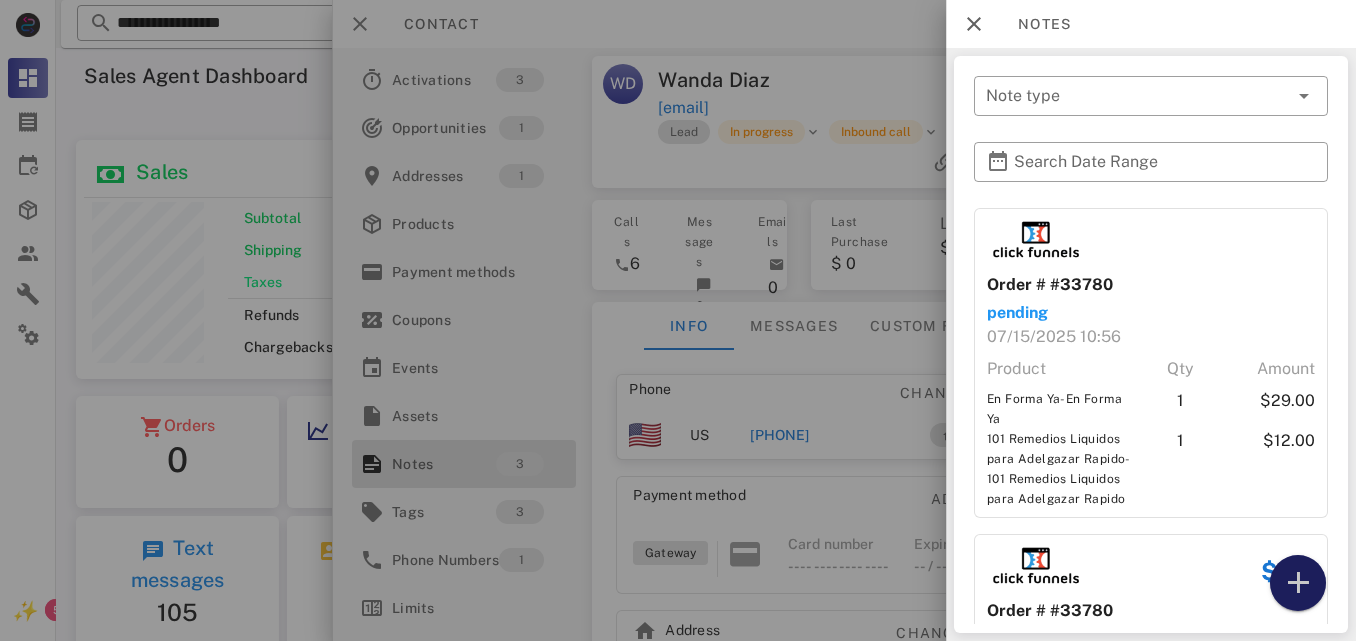 click at bounding box center [1298, 583] 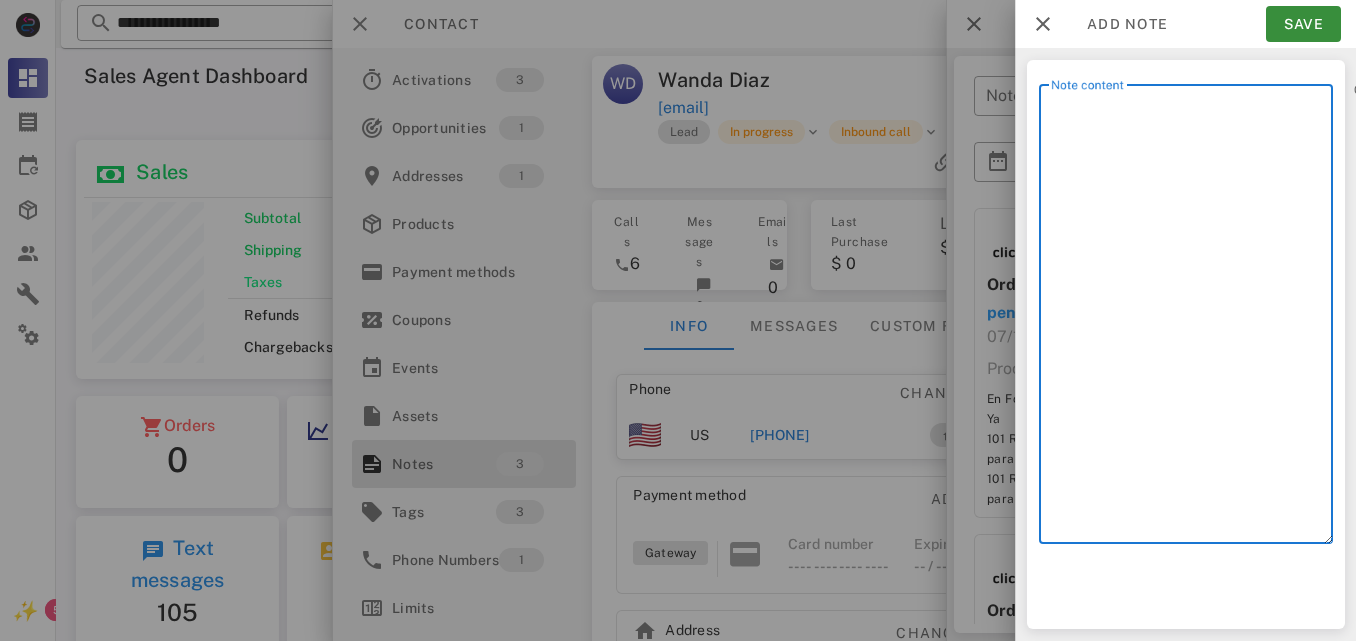 click on "Note content" at bounding box center [1192, 319] 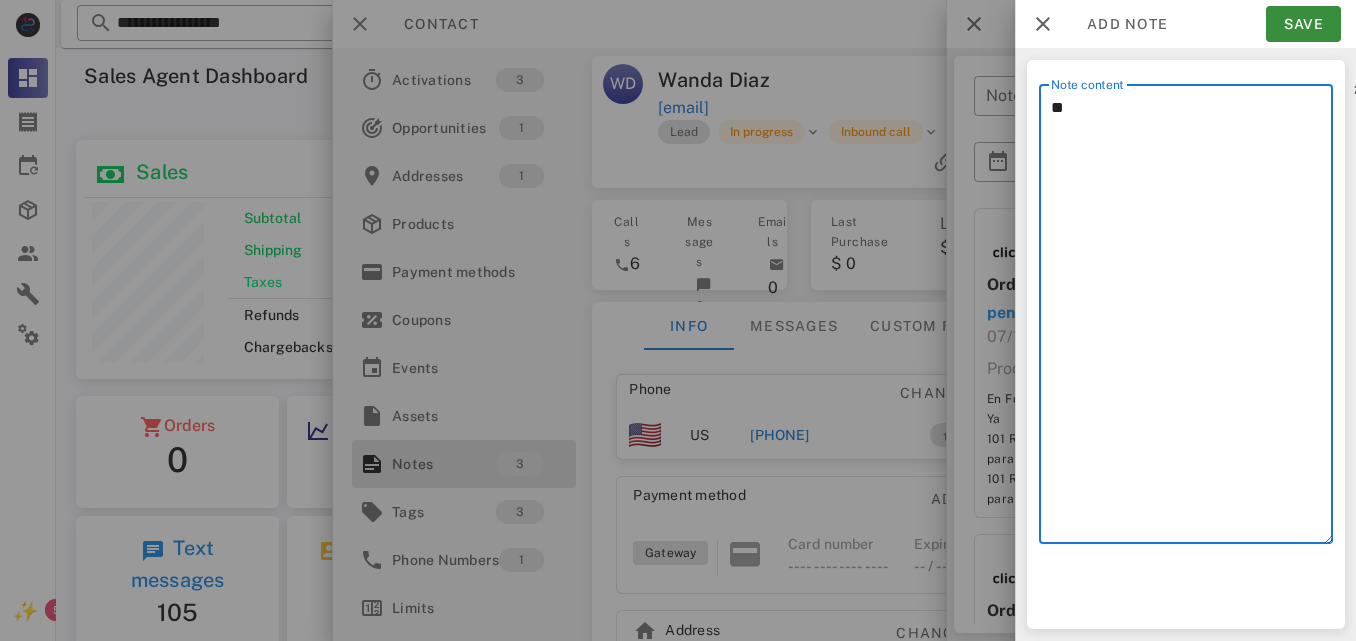 type on "*" 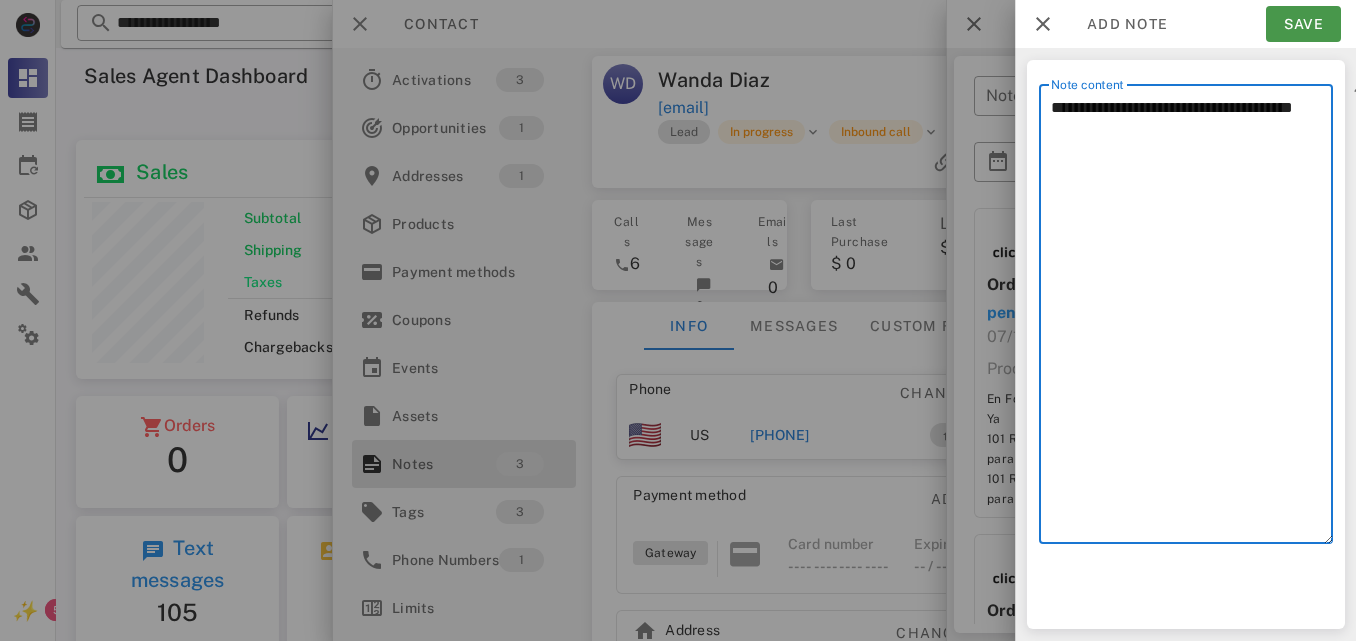 type on "**********" 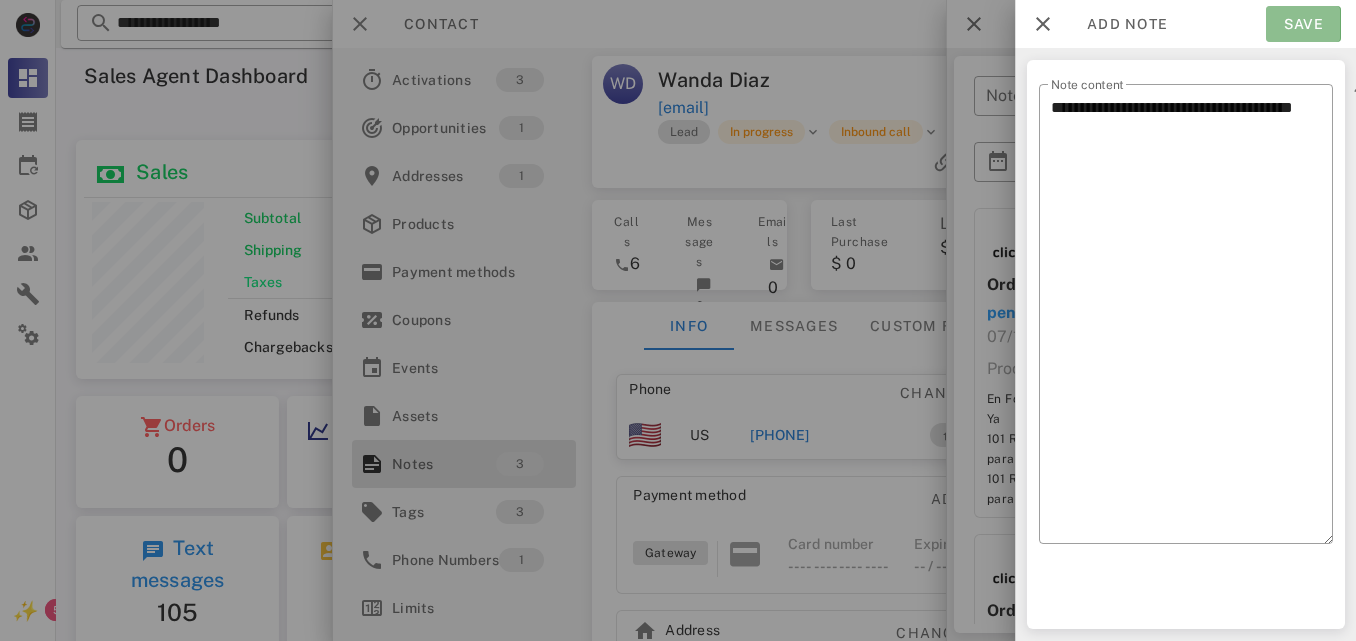 click on "Save" at bounding box center [1303, 24] 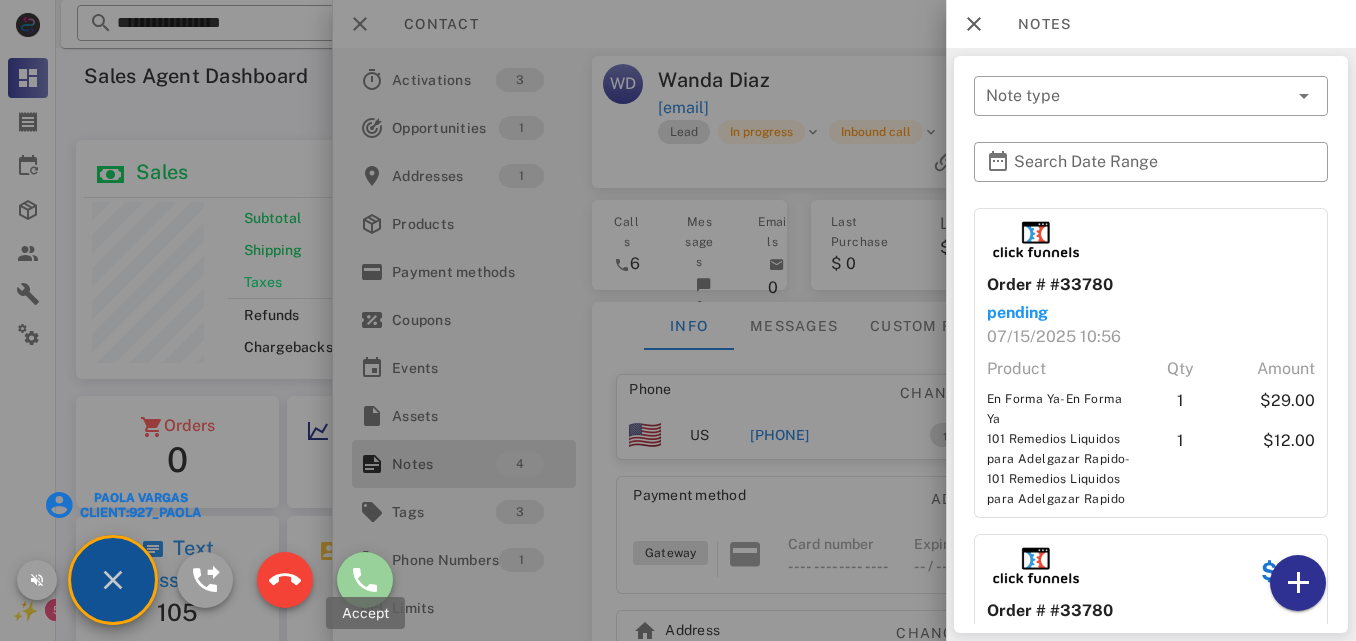 click at bounding box center [365, 580] 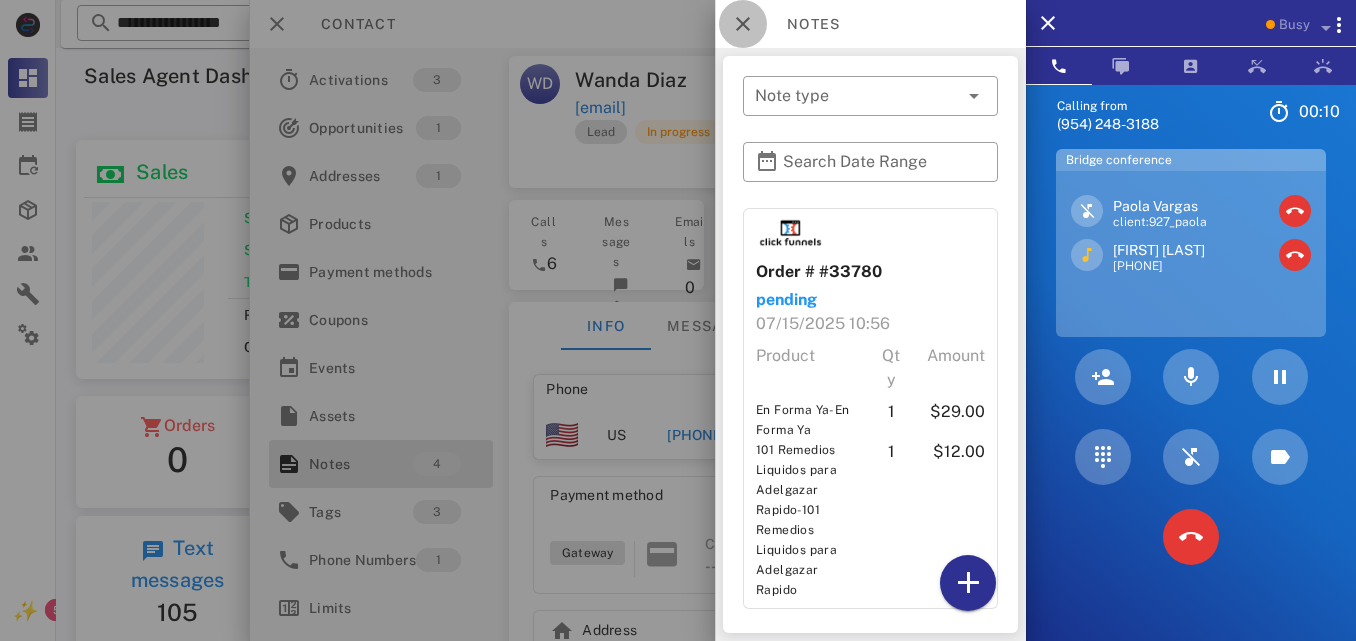 click at bounding box center (743, 24) 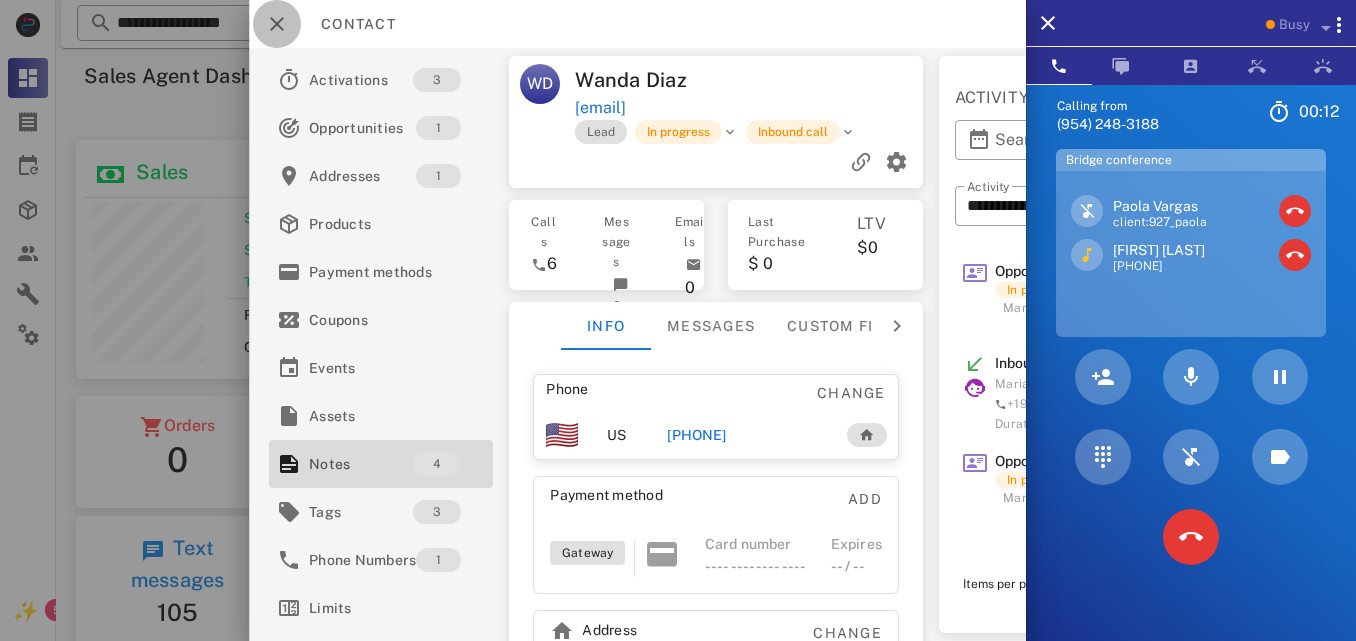 click at bounding box center [277, 24] 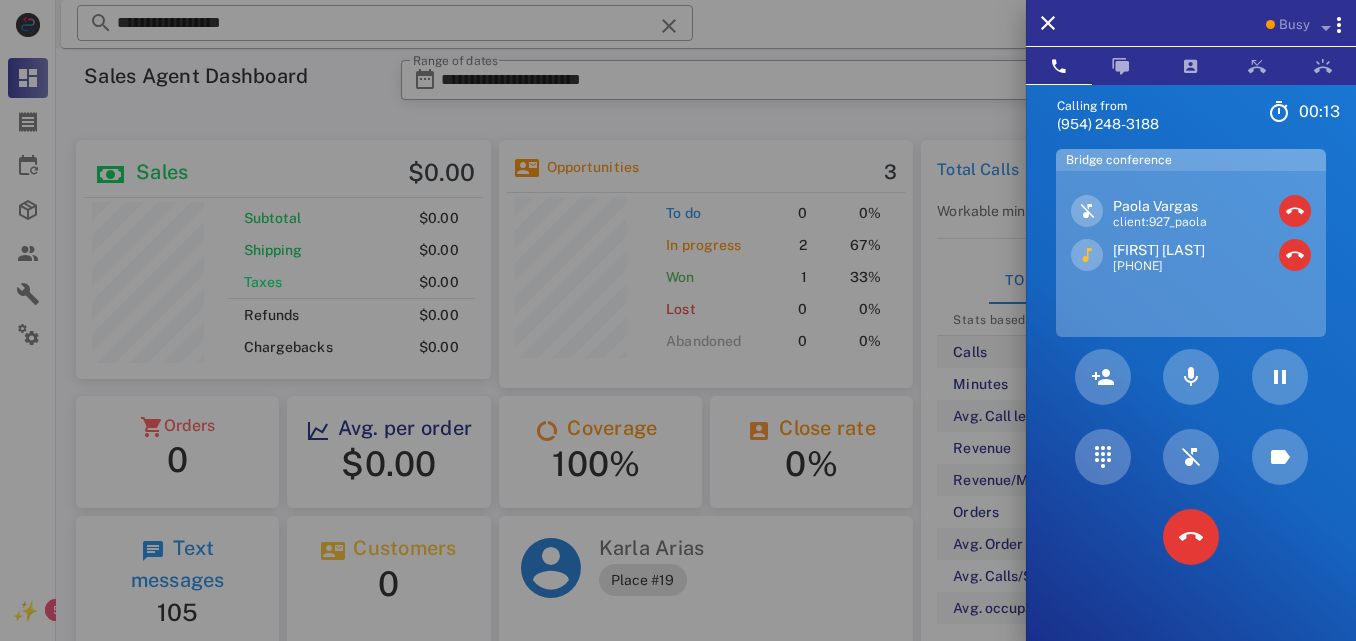 click on "[PHONE]" at bounding box center [1159, 267] 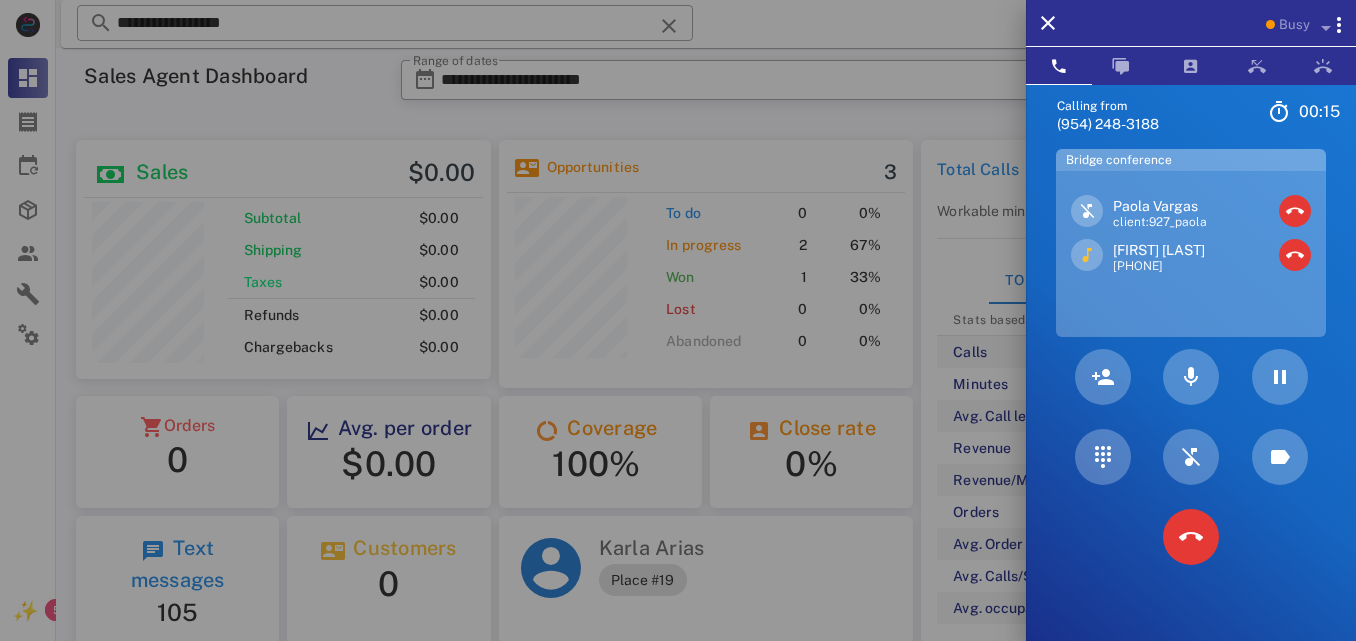 click on "[FIRST] [LAST]" at bounding box center [1159, 250] 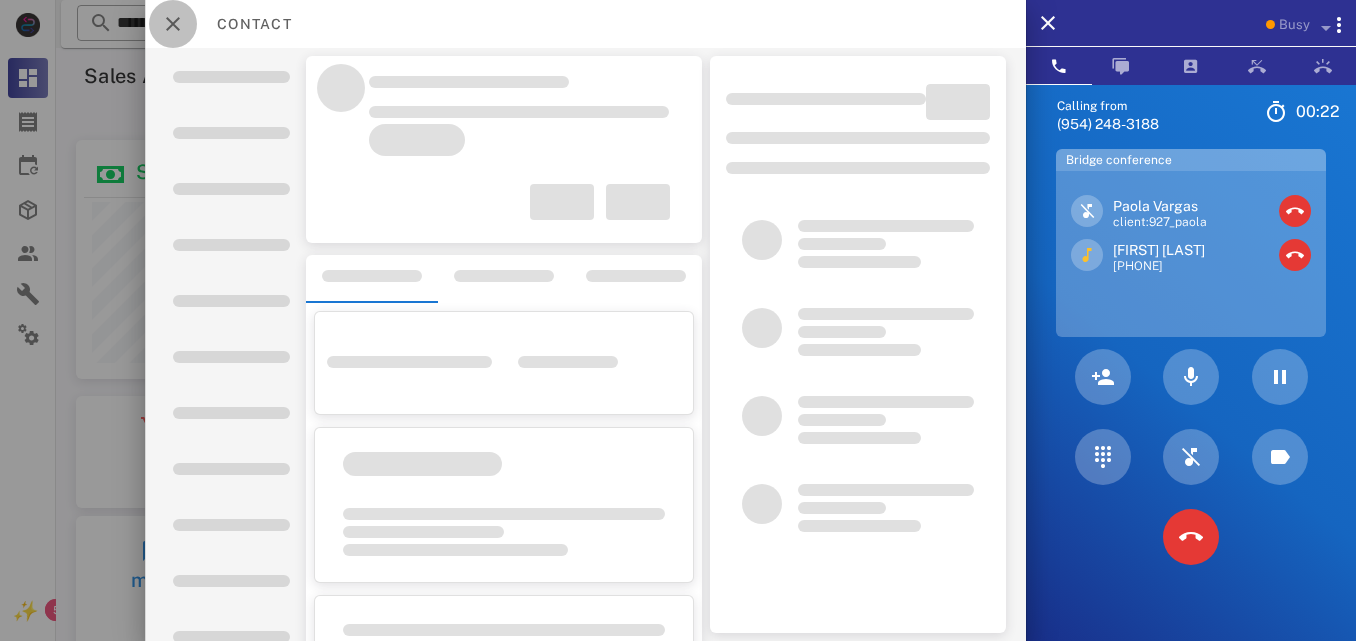 click at bounding box center (173, 24) 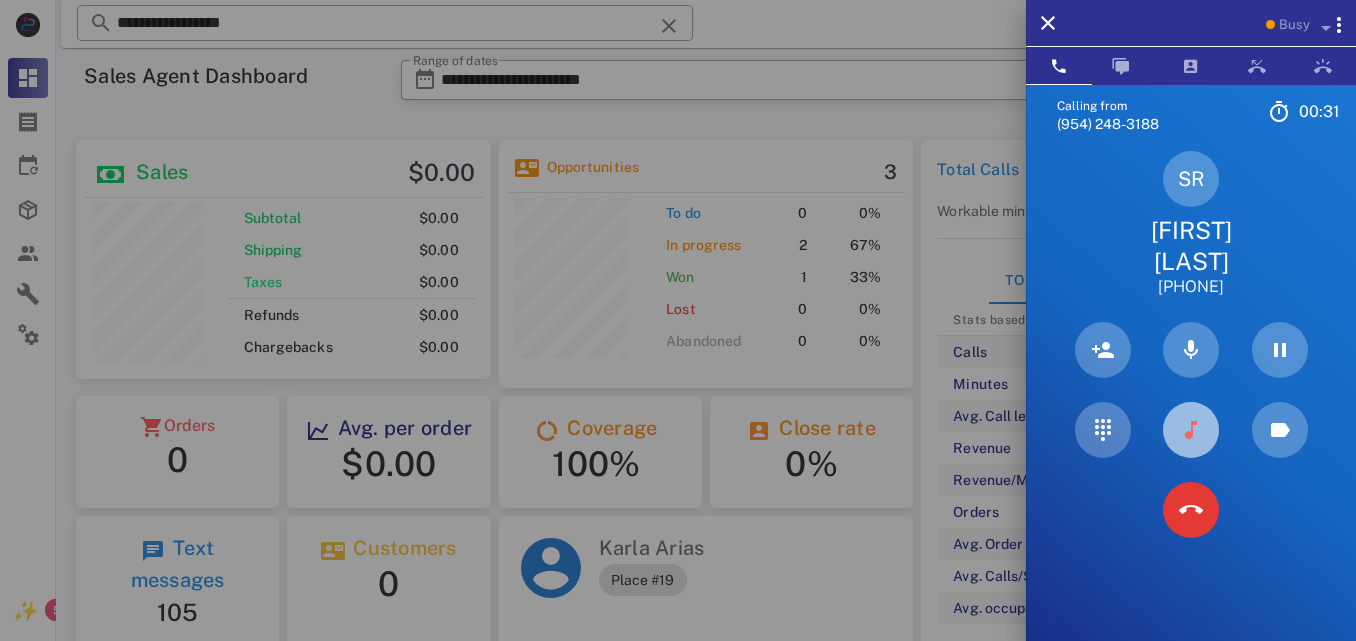click at bounding box center (1191, 430) 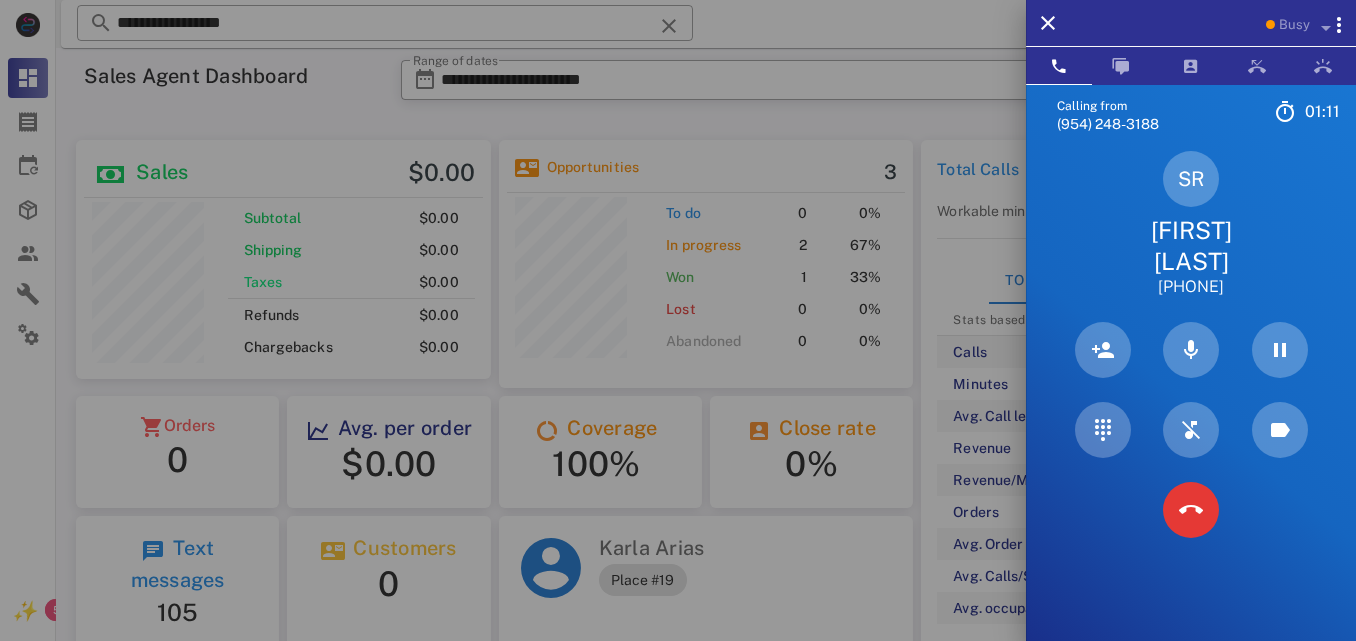 click on "[FIRST] [LAST]" at bounding box center (1191, 246) 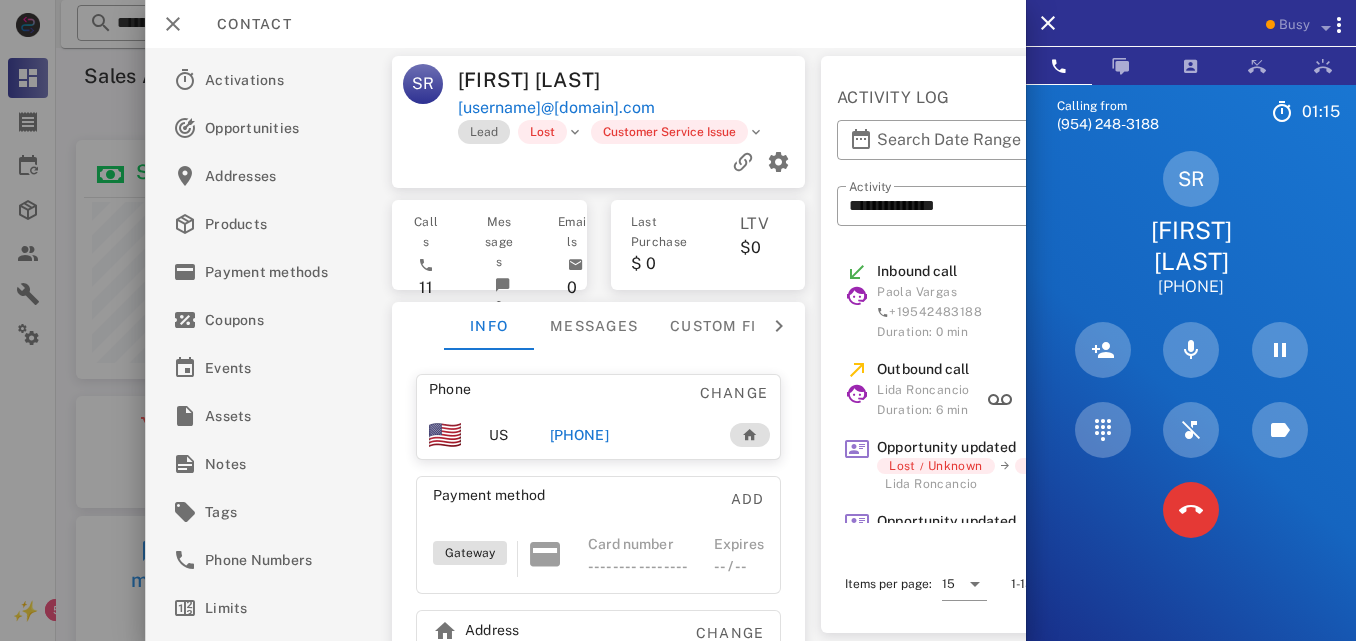 click on "**********" at bounding box center (585, 344) 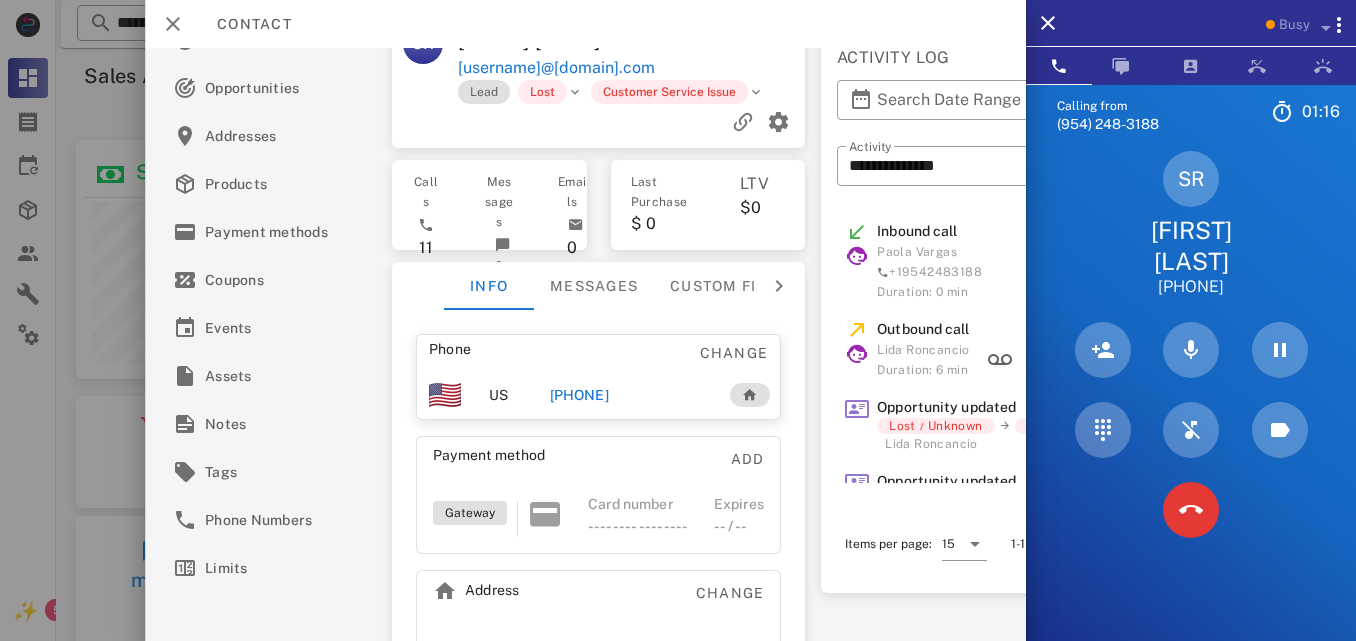 scroll, scrollTop: 102, scrollLeft: 0, axis: vertical 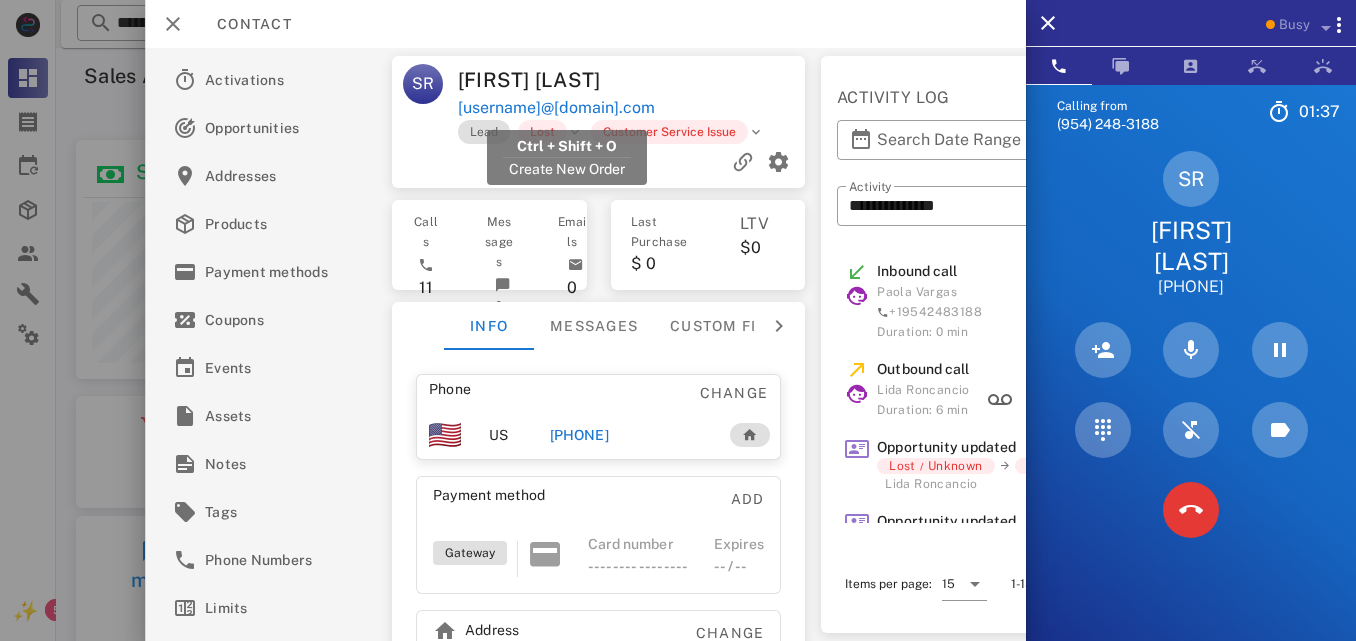 drag, startPoint x: 679, startPoint y: 108, endPoint x: 457, endPoint y: 107, distance: 222.00226 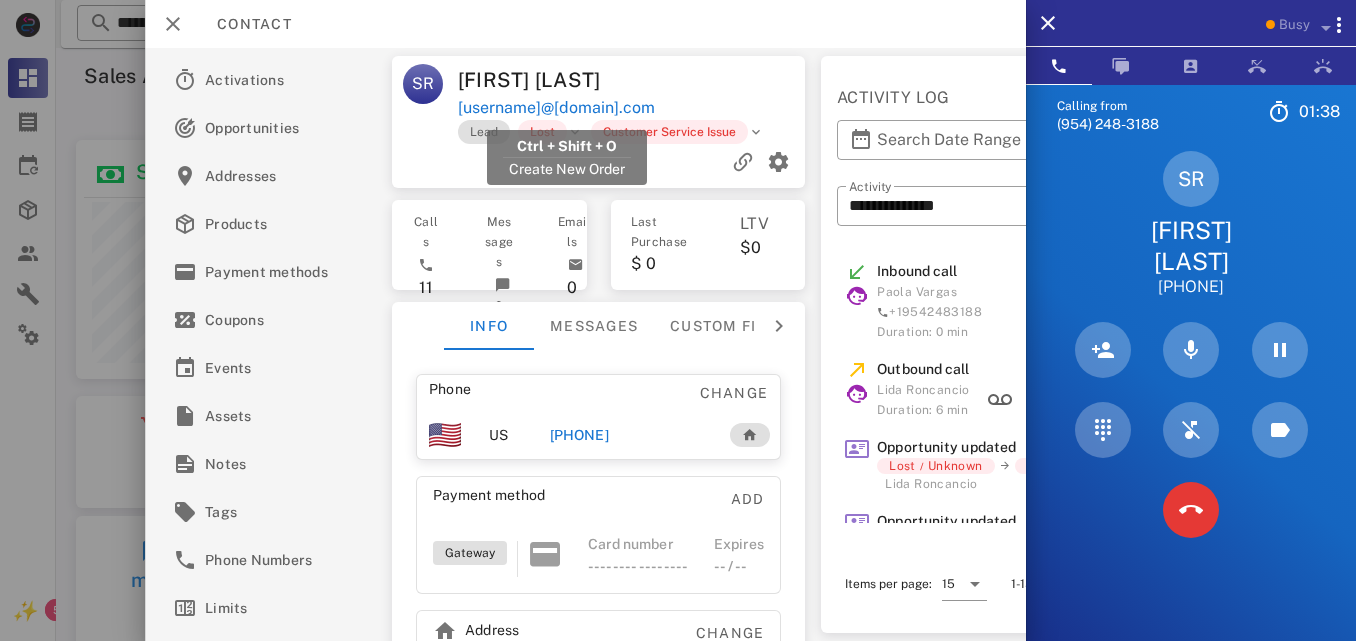 copy on "[USERNAME]@[DOMAIN].com" 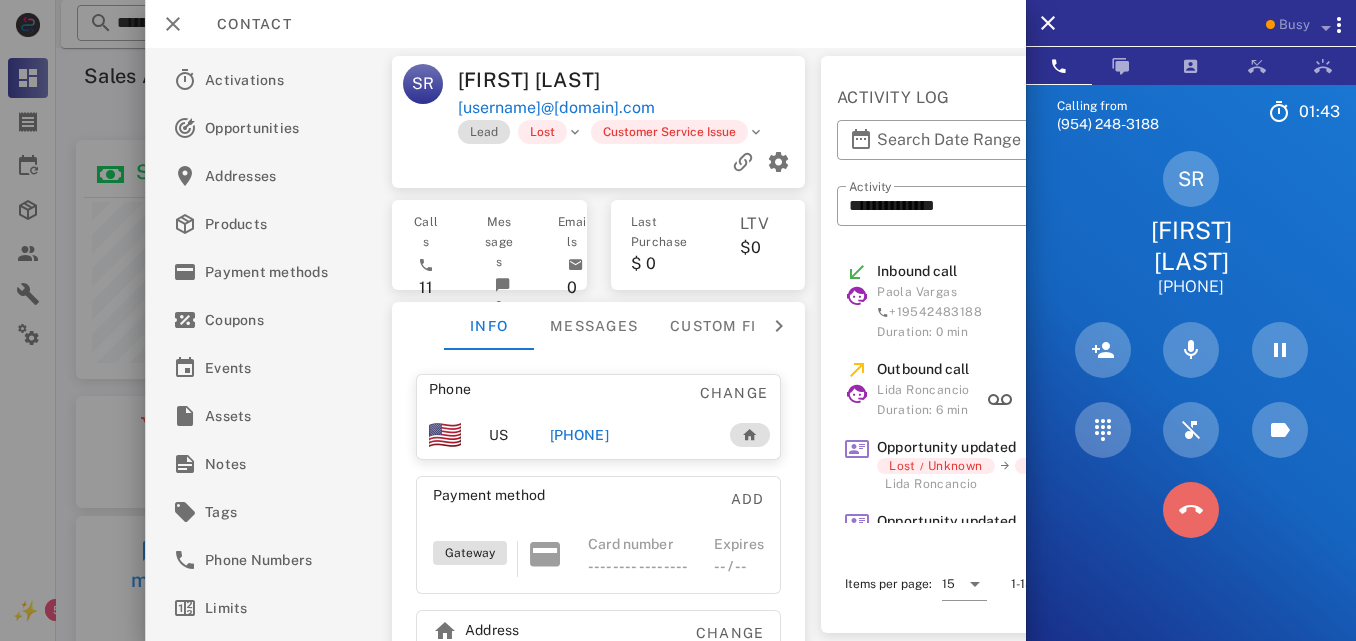 click at bounding box center [1191, 510] 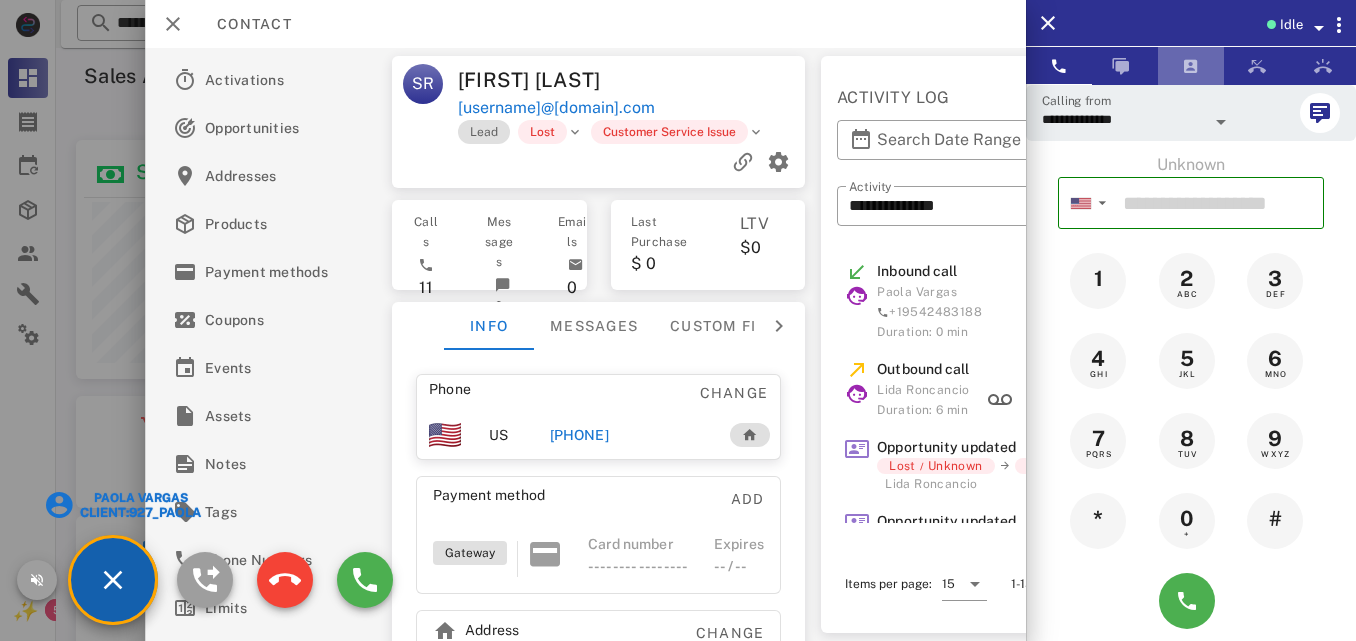 click at bounding box center (1191, 66) 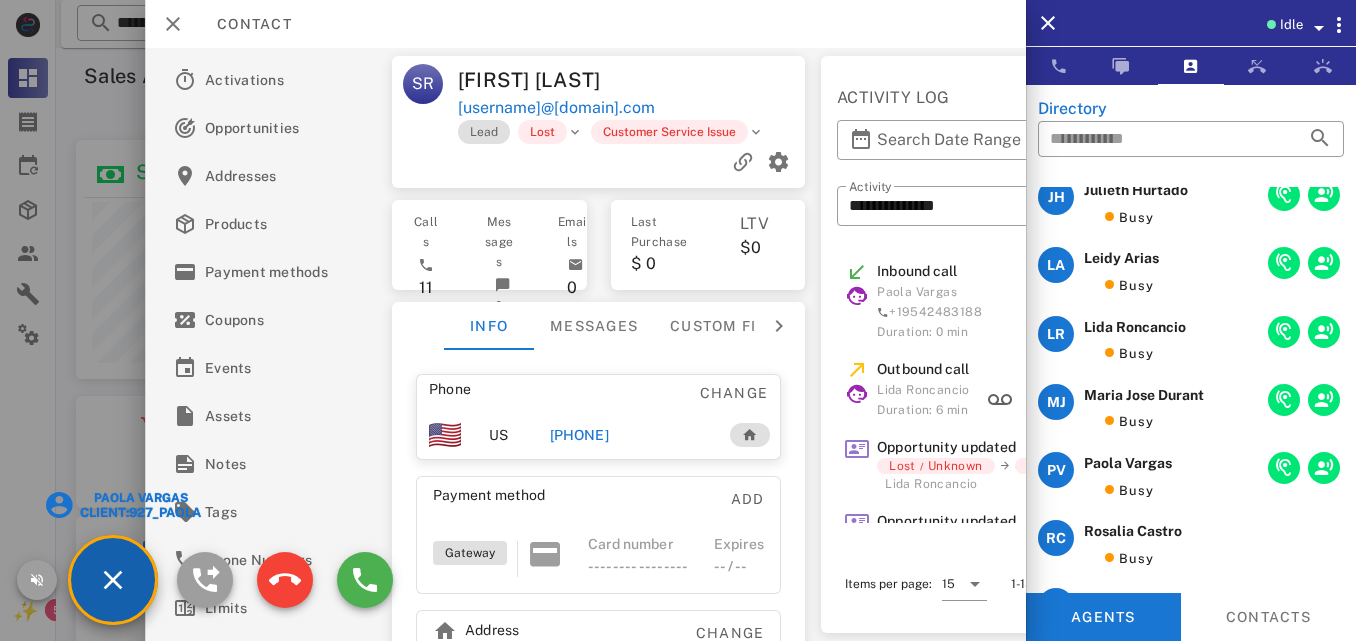 scroll, scrollTop: 429, scrollLeft: 0, axis: vertical 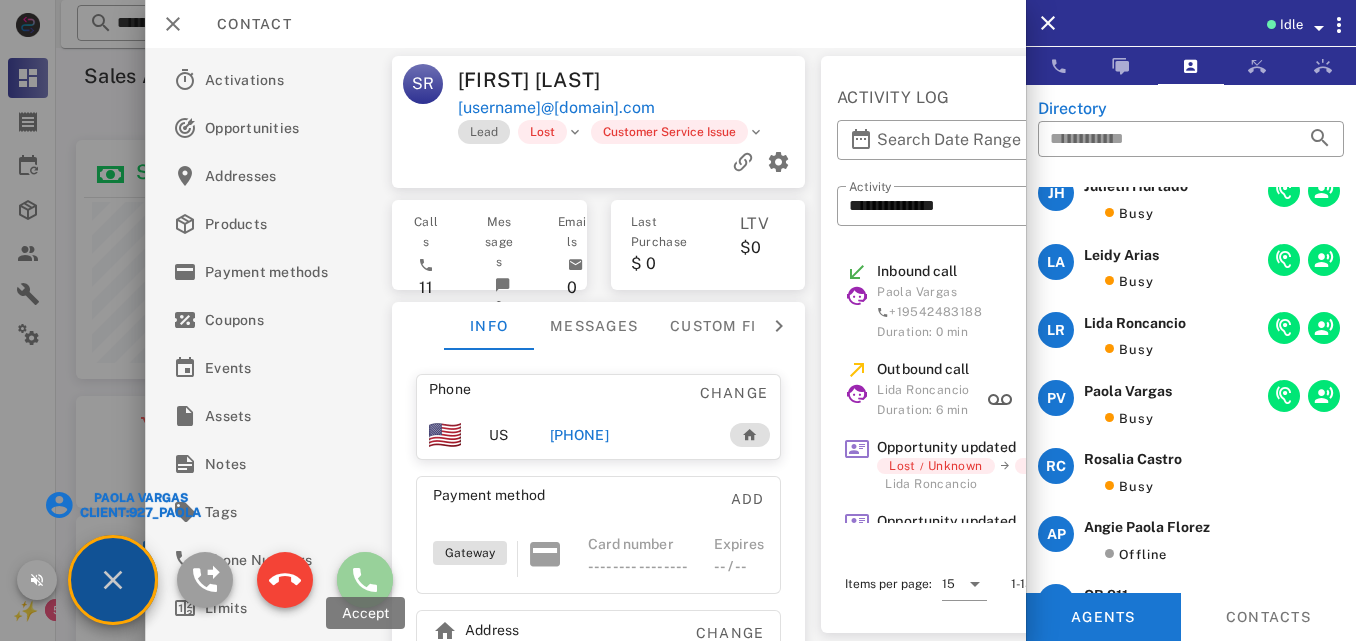 click at bounding box center [365, 580] 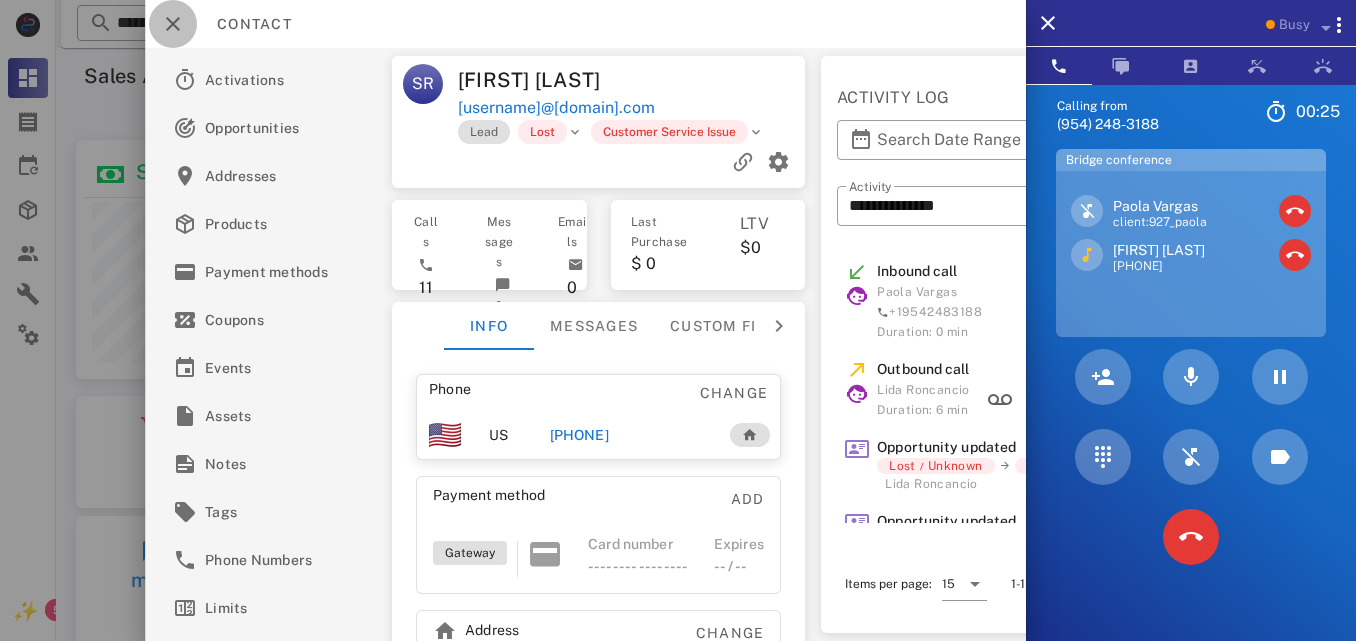 click at bounding box center [173, 24] 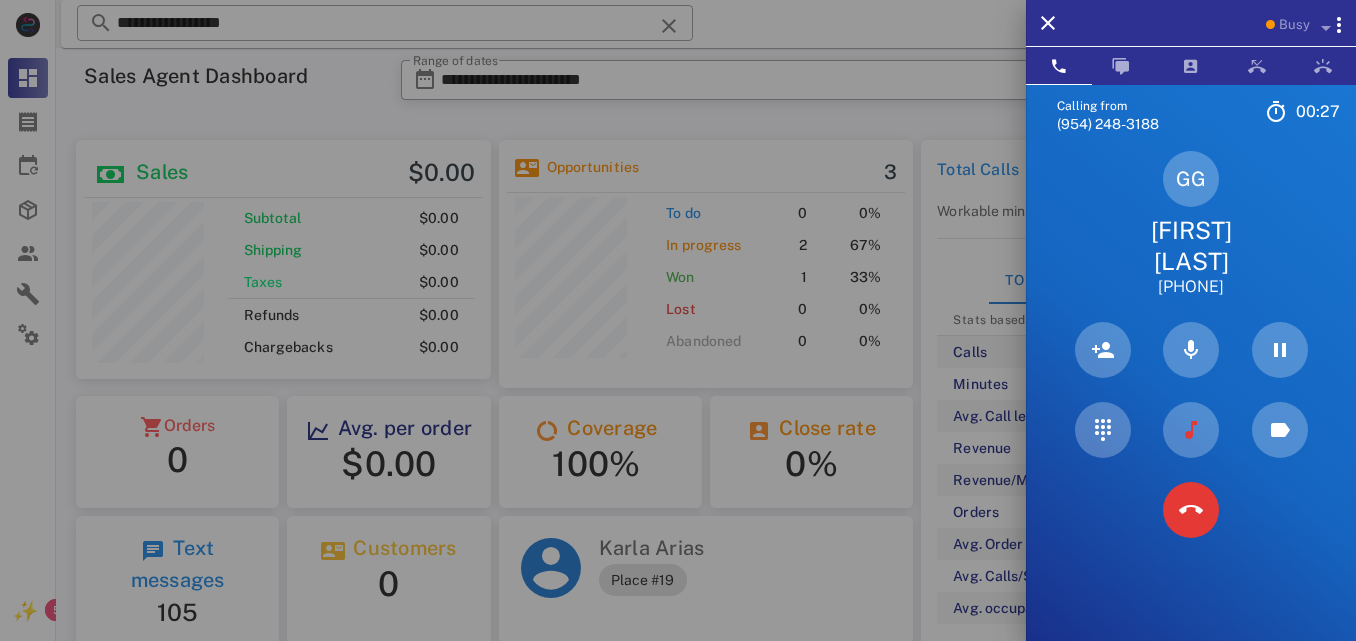 click on "[FIRST] [LAST]" at bounding box center [1191, 246] 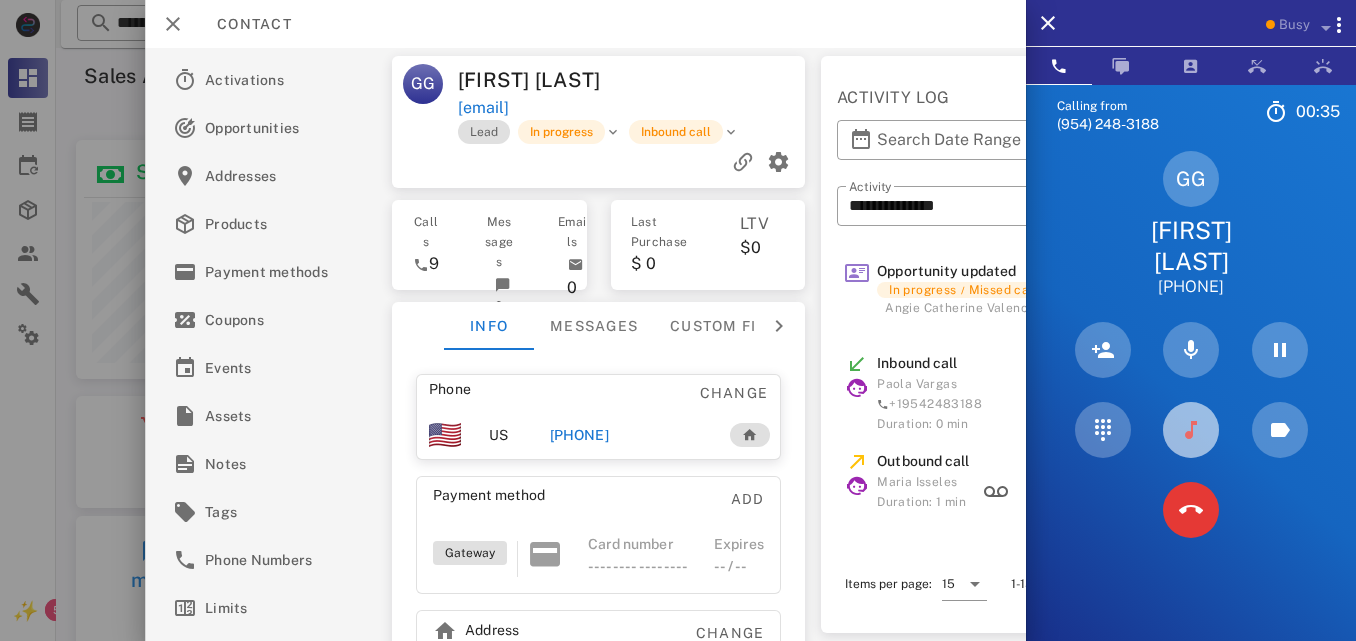 click at bounding box center [1191, 430] 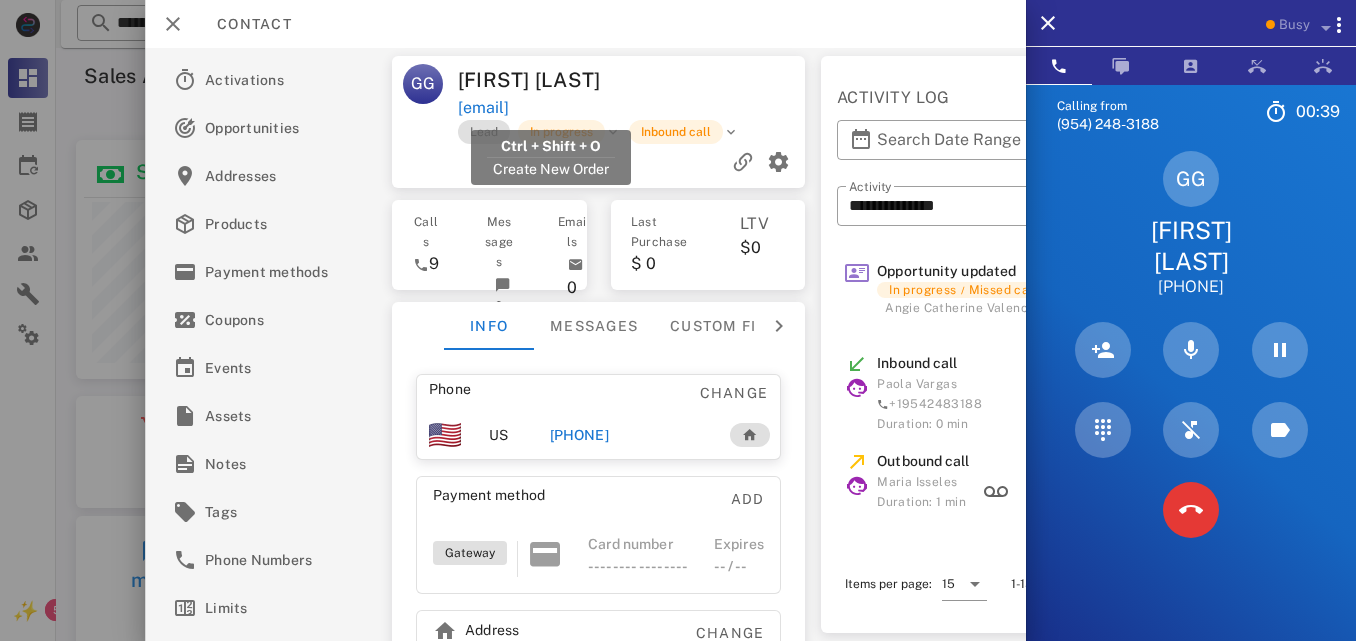drag, startPoint x: 656, startPoint y: 102, endPoint x: 458, endPoint y: 103, distance: 198.00252 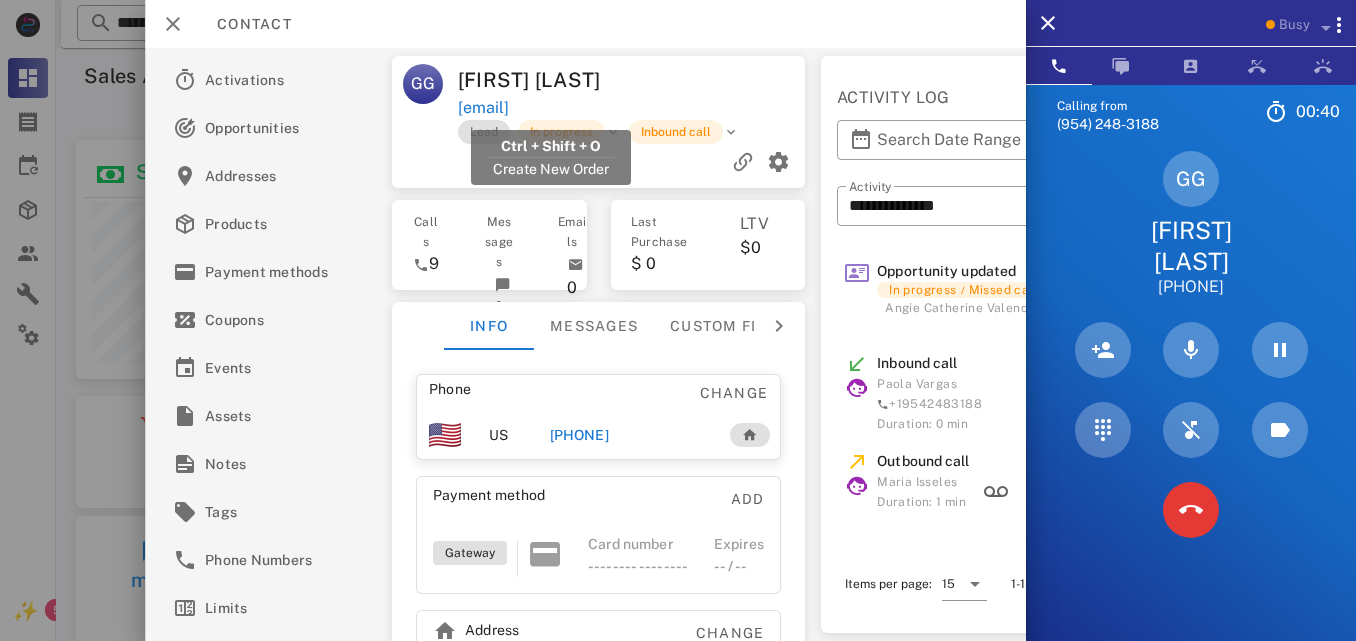 copy on "[EMAIL]" 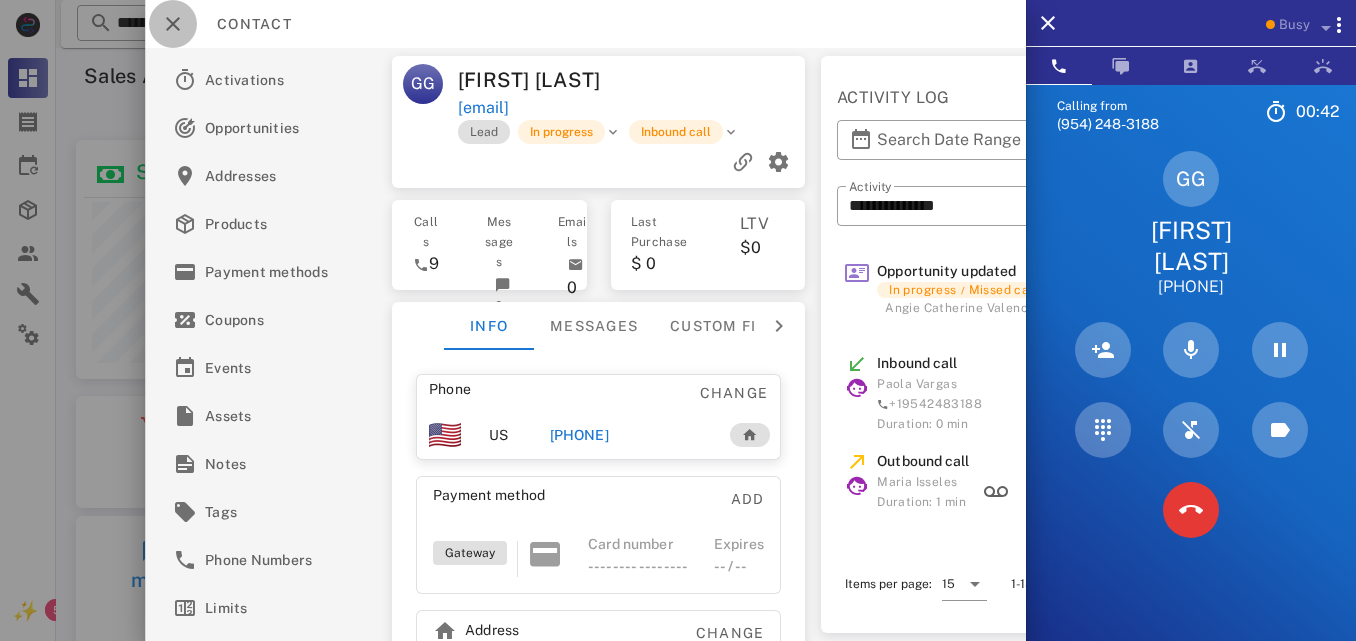 click at bounding box center [173, 24] 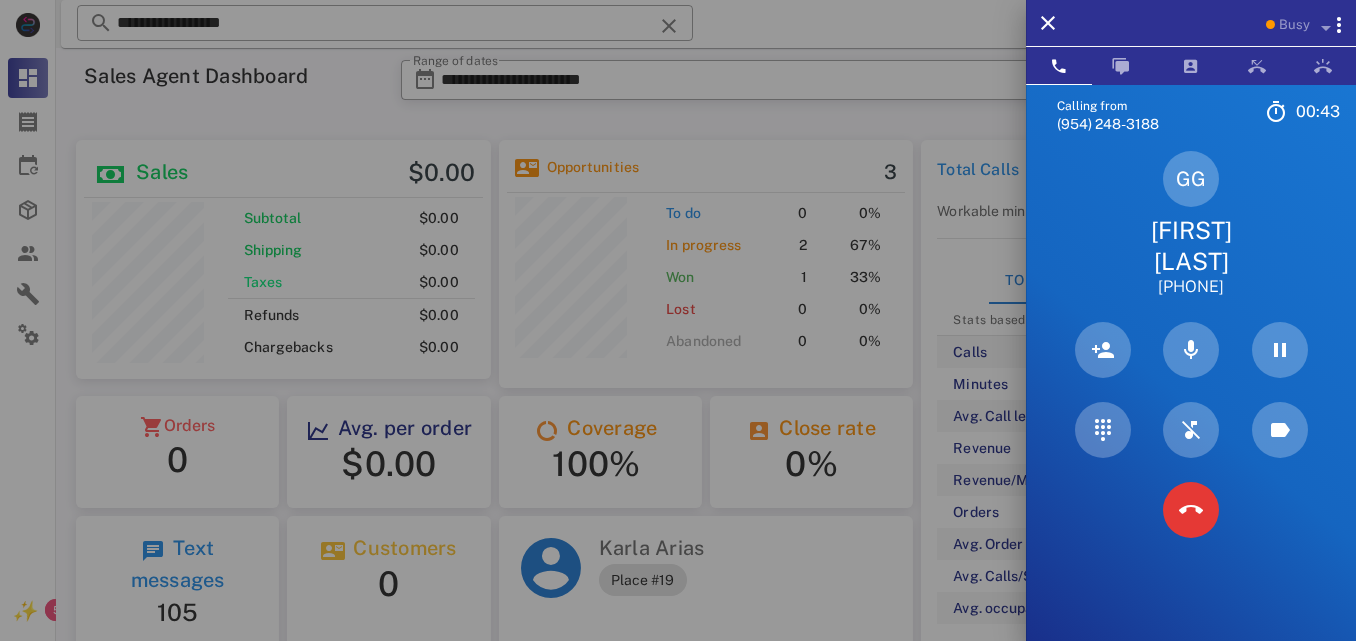 click at bounding box center [678, 320] 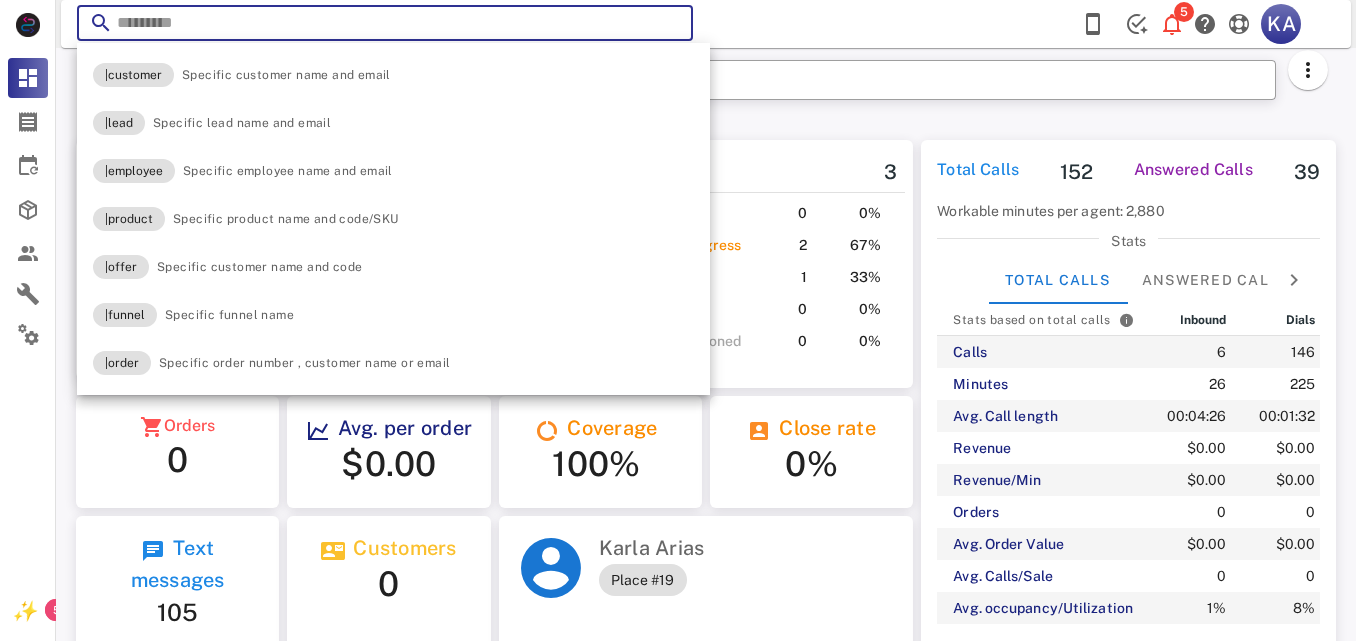 paste on "**********" 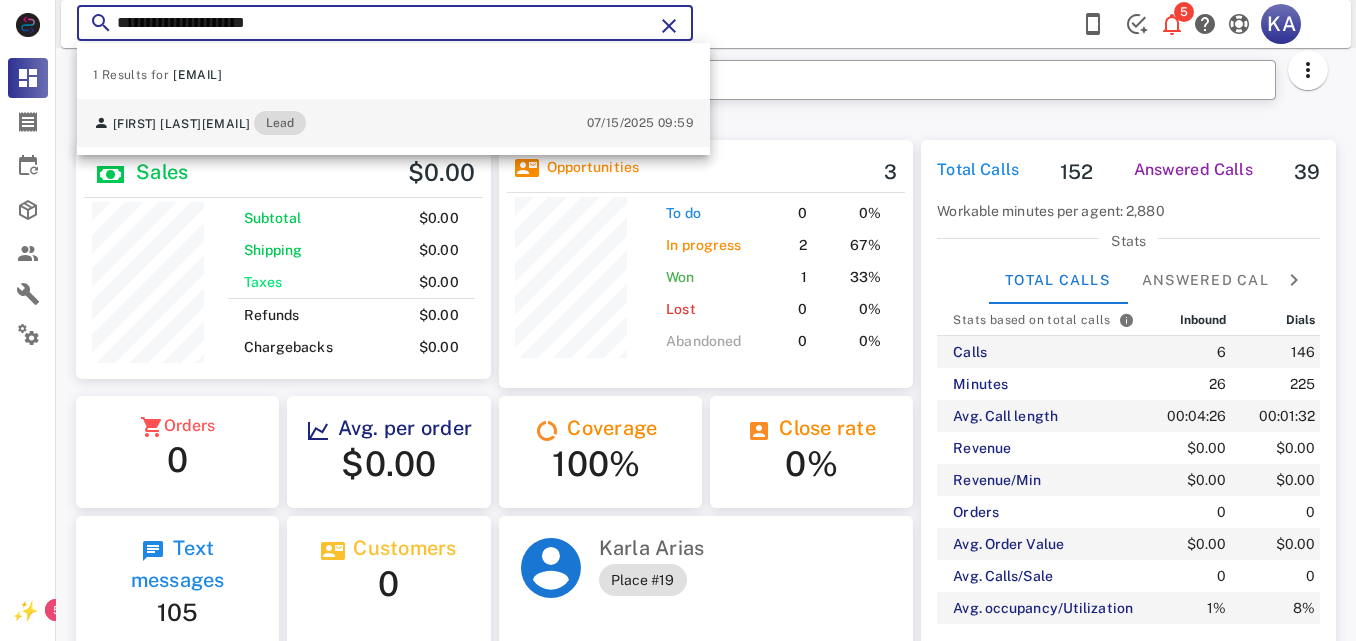 type on "**********" 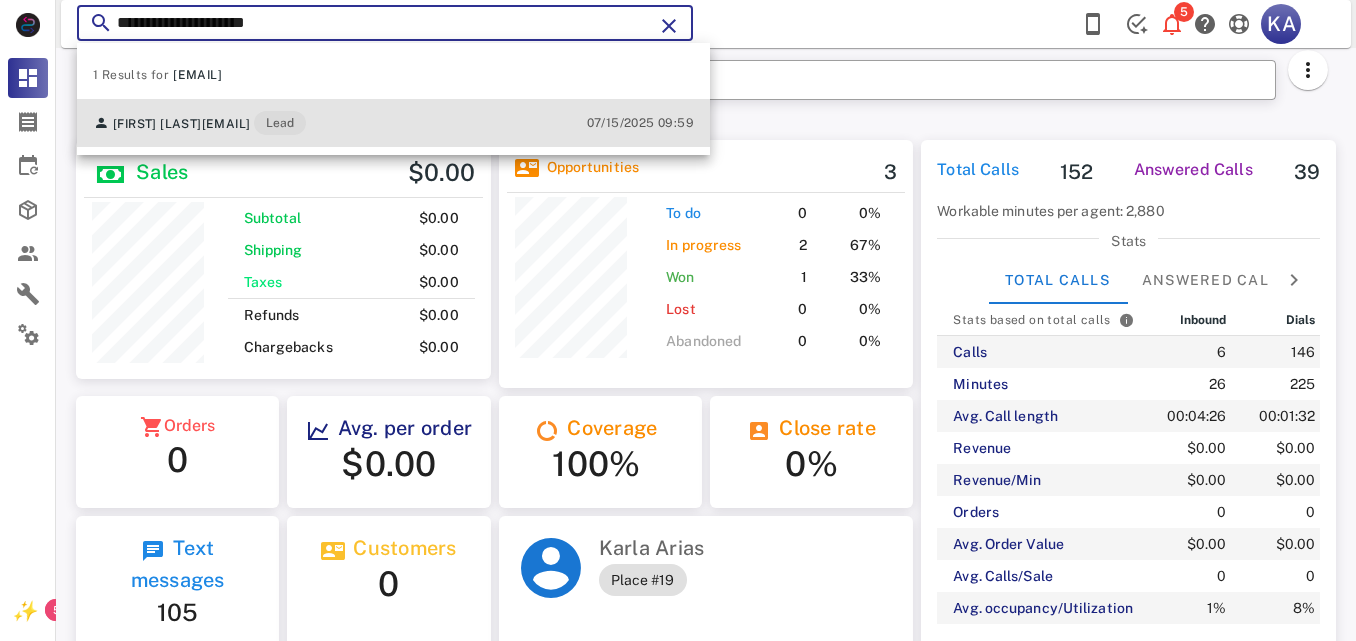 click on "Lead" at bounding box center (280, 123) 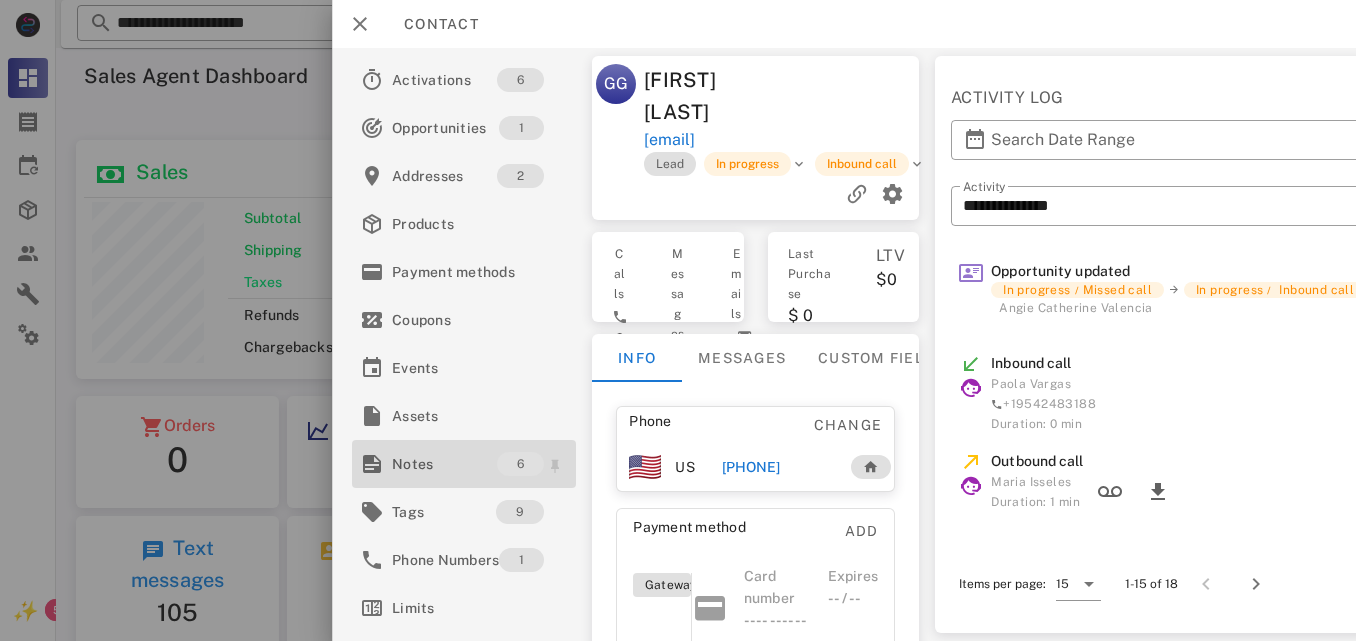 click on "Notes  6" at bounding box center (464, 464) 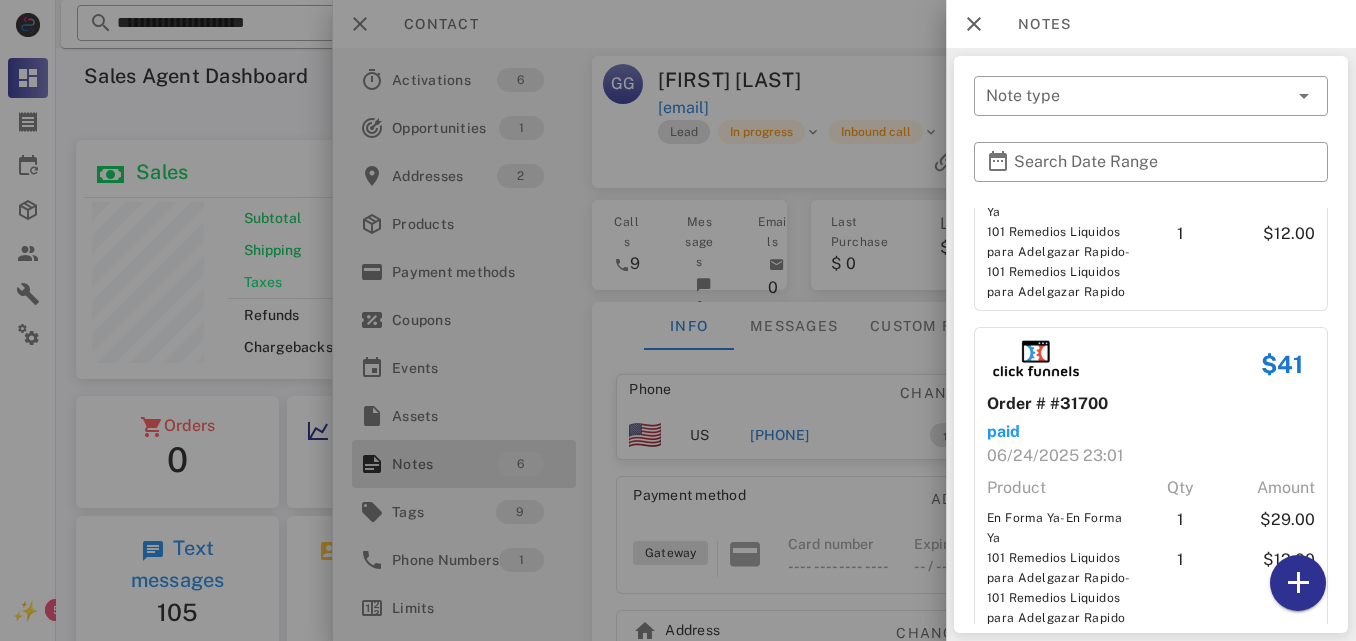 scroll, scrollTop: 1434, scrollLeft: 0, axis: vertical 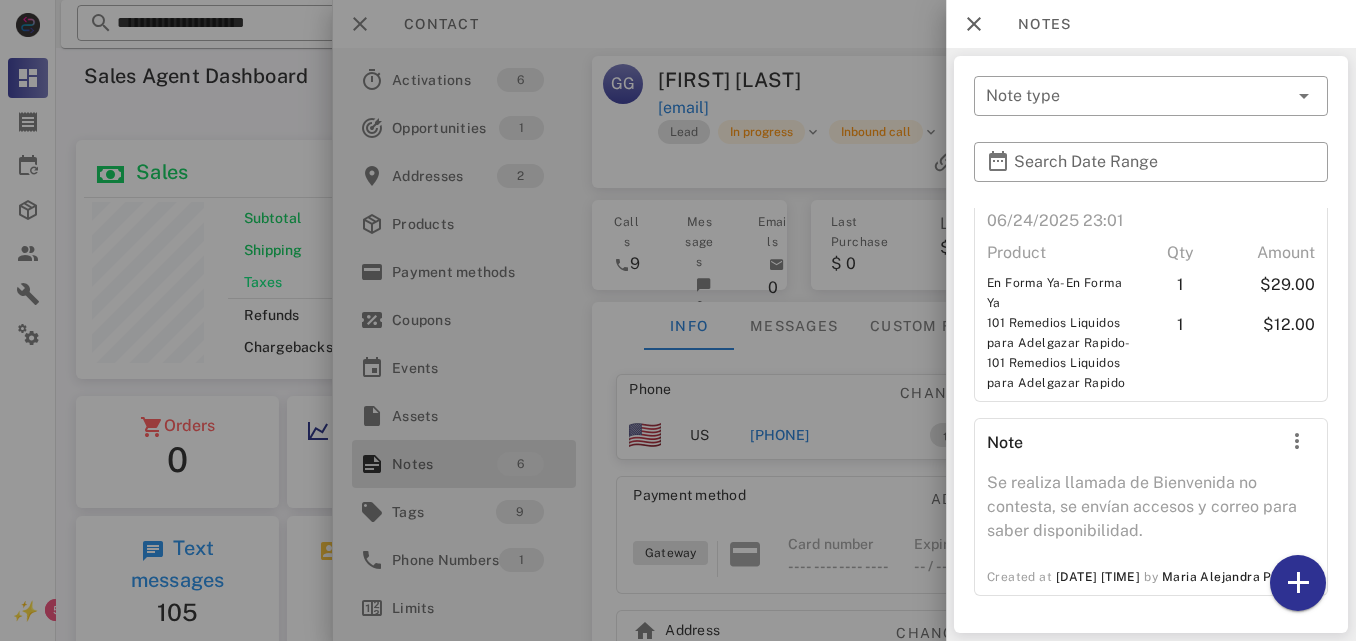 click on "​ Note type ​ Search Date Range  Order # #31700   pending   06/24/2025 22:50   Product Qty Amount  En Forma Ya-En Forma Ya  1 $29.00  101 Remedios Liquidos para Adelgazar Rapido-101 Remedios Liquidos para Adelgazar Rapido  1 $12.00  Order # #31700   unpaid   06/24/2025 22:50   Product Qty Amount  En Forma Ya-En Forma Ya  1 $29.00  101 Remedios Liquidos para Adelgazar Rapido-101 Remedios Liquidos para Adelgazar Rapido  1 $12.00  Order # #31700   unpaid   06/24/2025 22:54   Product Qty Amount  En Forma Ya-En Forma Ya  1 $29.00  101 Remedios Liquidos para Adelgazar Rapido-101 Remedios Liquidos para Adelgazar Rapido  1 $12.00  Order # #31700   unpaid   06/24/2025 22:57   Product Qty Amount  En Forma Ya-En Forma Ya  1 $29.00  101 Remedios Liquidos para Adelgazar Rapido-101 Remedios Liquidos para Adelgazar Rapido  1 $12.00  $41   Order # #31700   paid   06/24/2025 23:01   Product Qty Amount  En Forma Ya-En Forma Ya  1 $29.00 1 $12.00  Note   Created at   06/26/2025 14:21   by   [FIRST] [LAST]" at bounding box center (1151, 344) 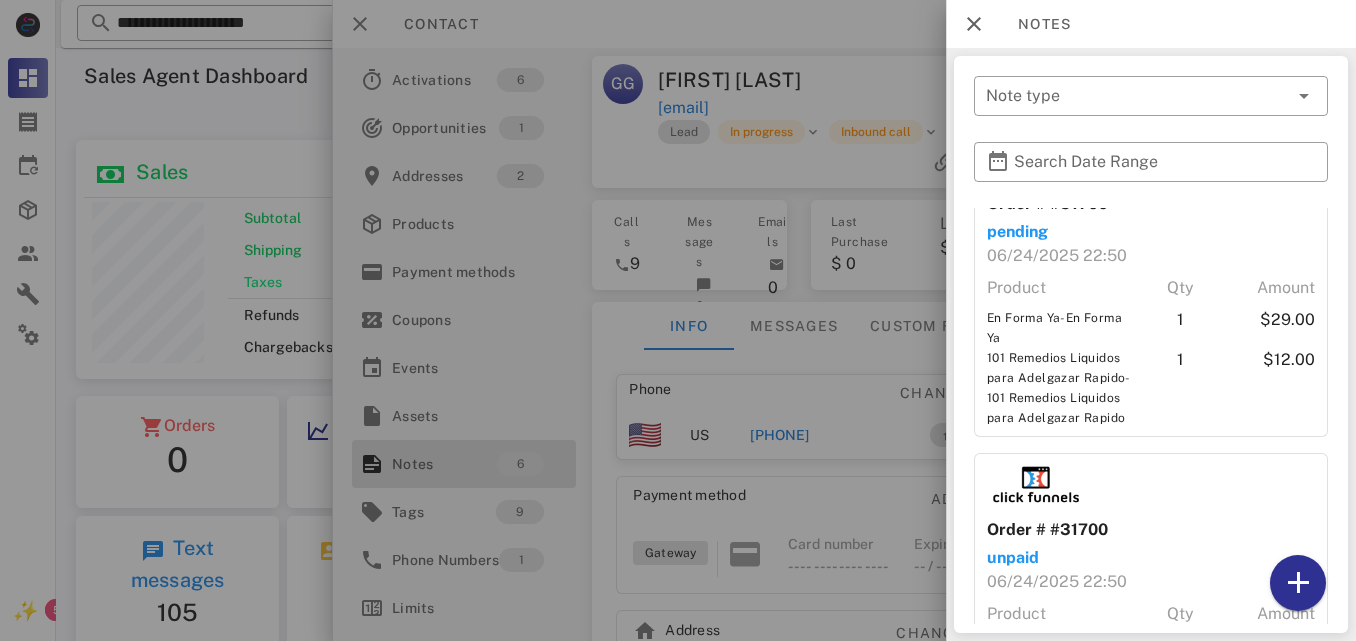 scroll, scrollTop: 0, scrollLeft: 0, axis: both 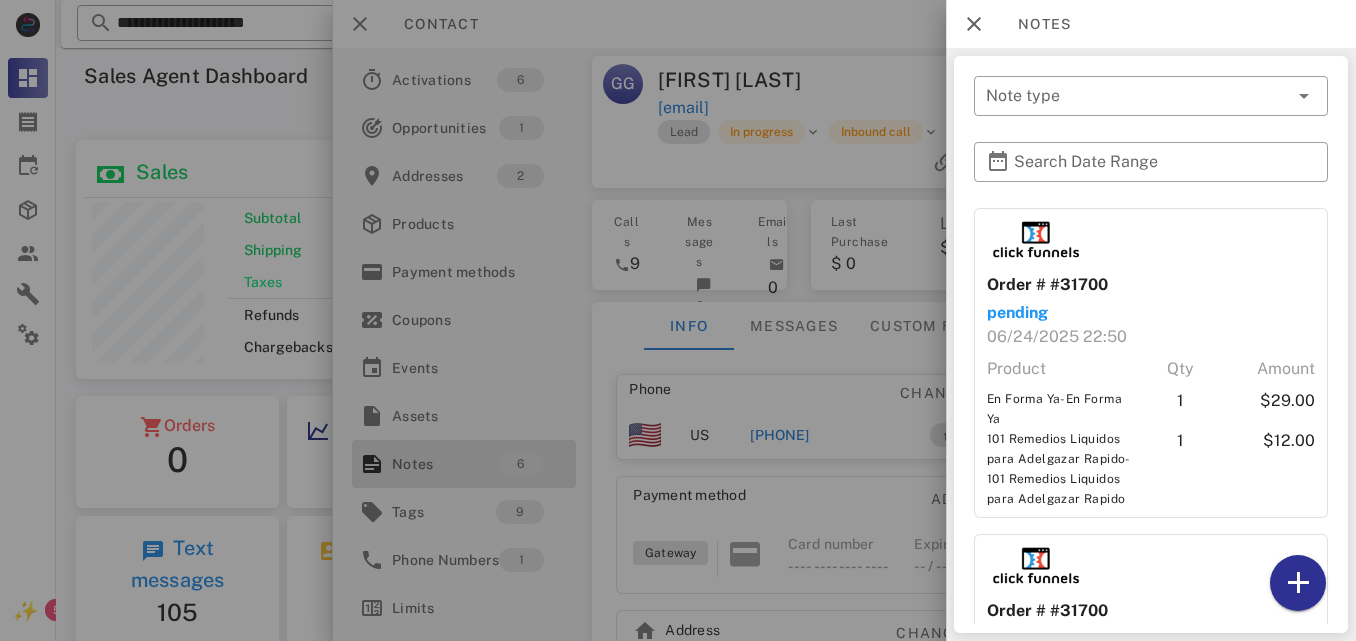 click at bounding box center [678, 320] 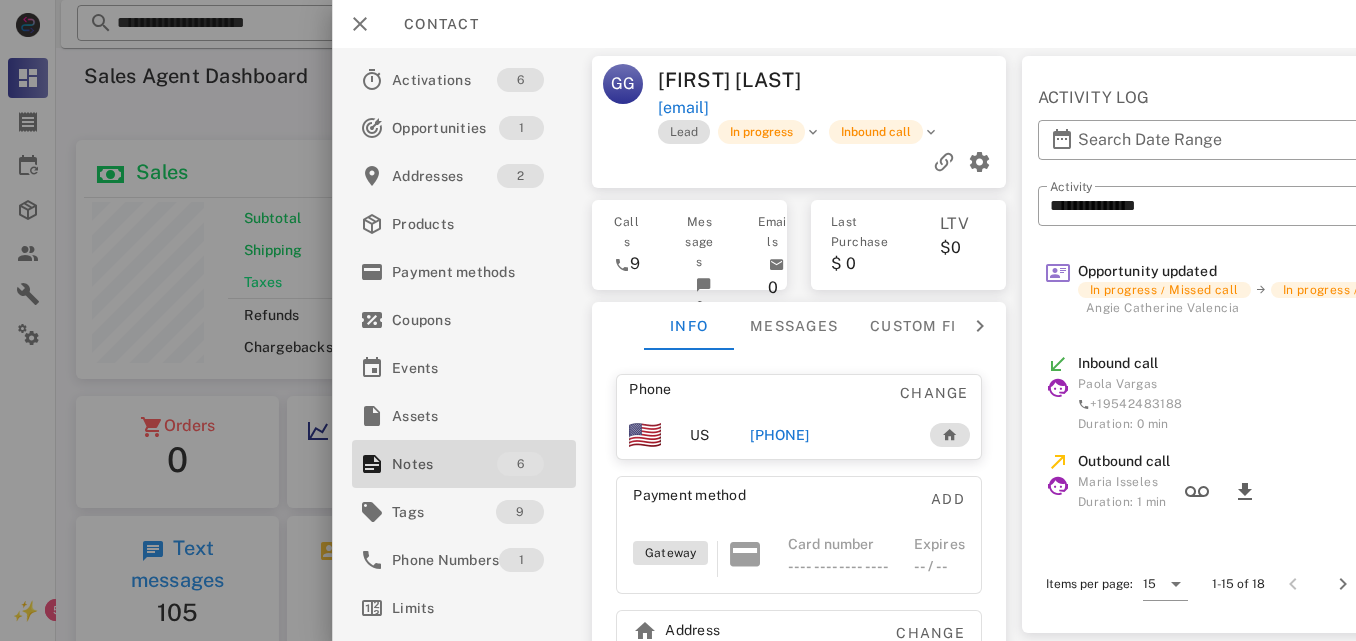 drag, startPoint x: 856, startPoint y: 109, endPoint x: 658, endPoint y: 111, distance: 198.0101 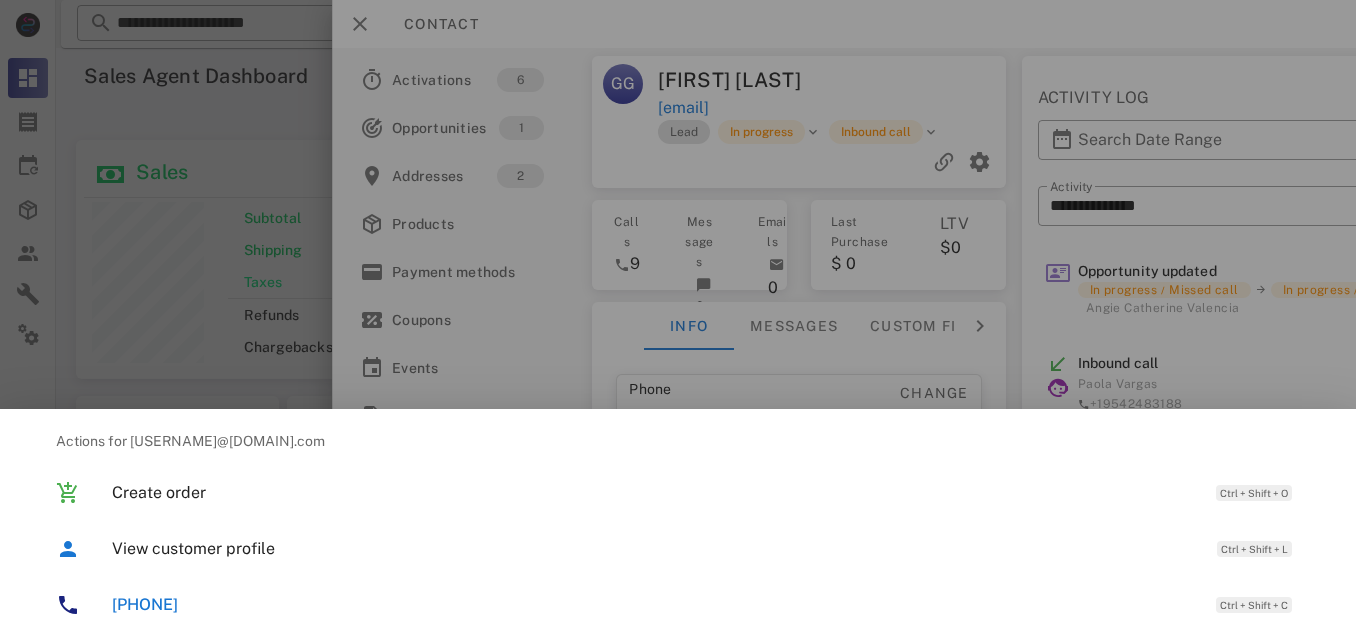 click at bounding box center (678, 320) 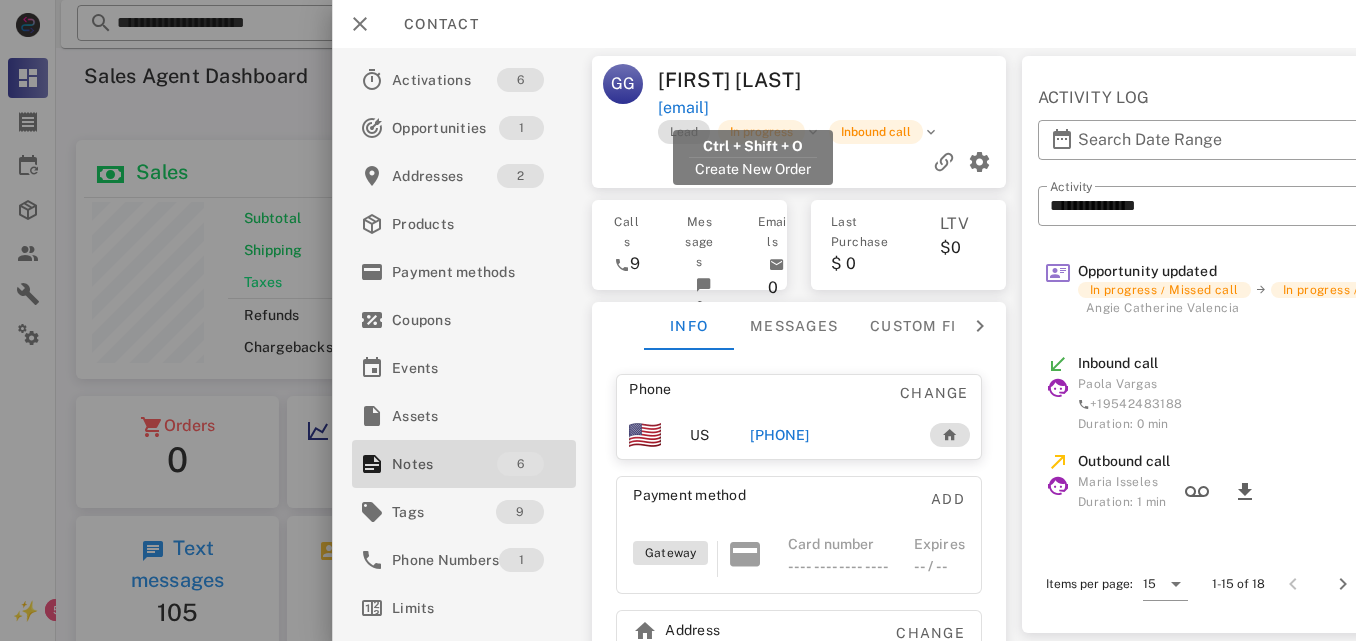 drag, startPoint x: 841, startPoint y: 109, endPoint x: 660, endPoint y: 107, distance: 181.01105 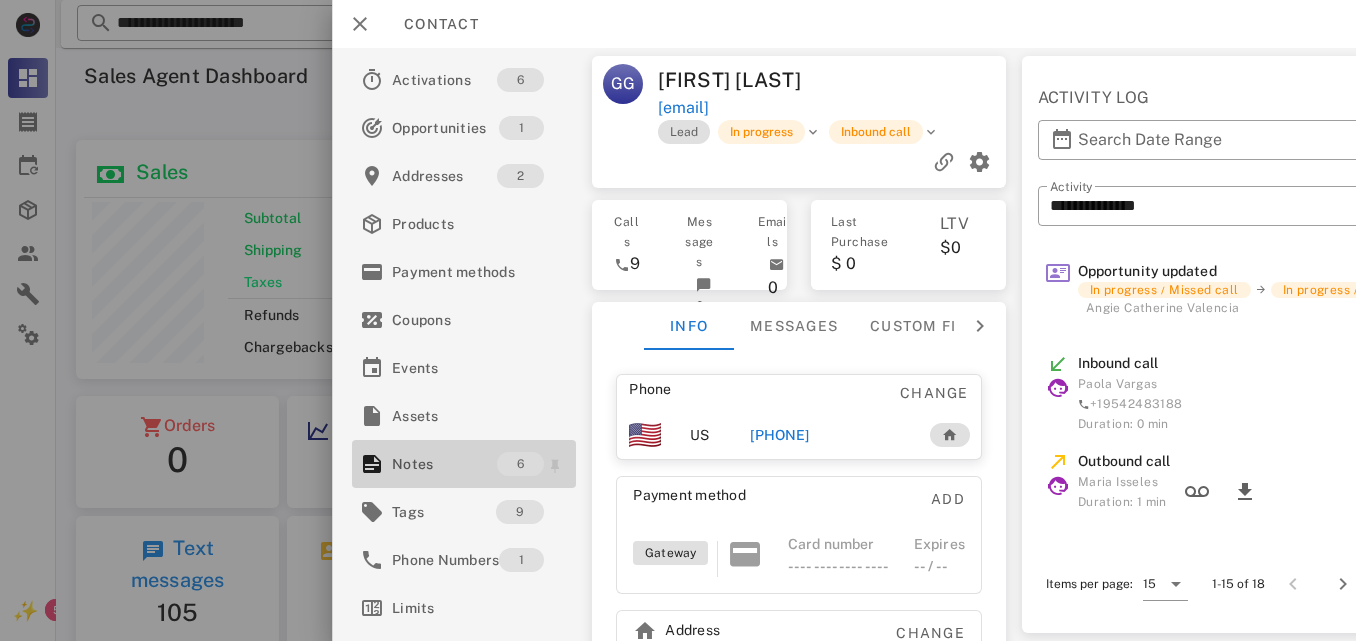 click on "6" at bounding box center [520, 464] 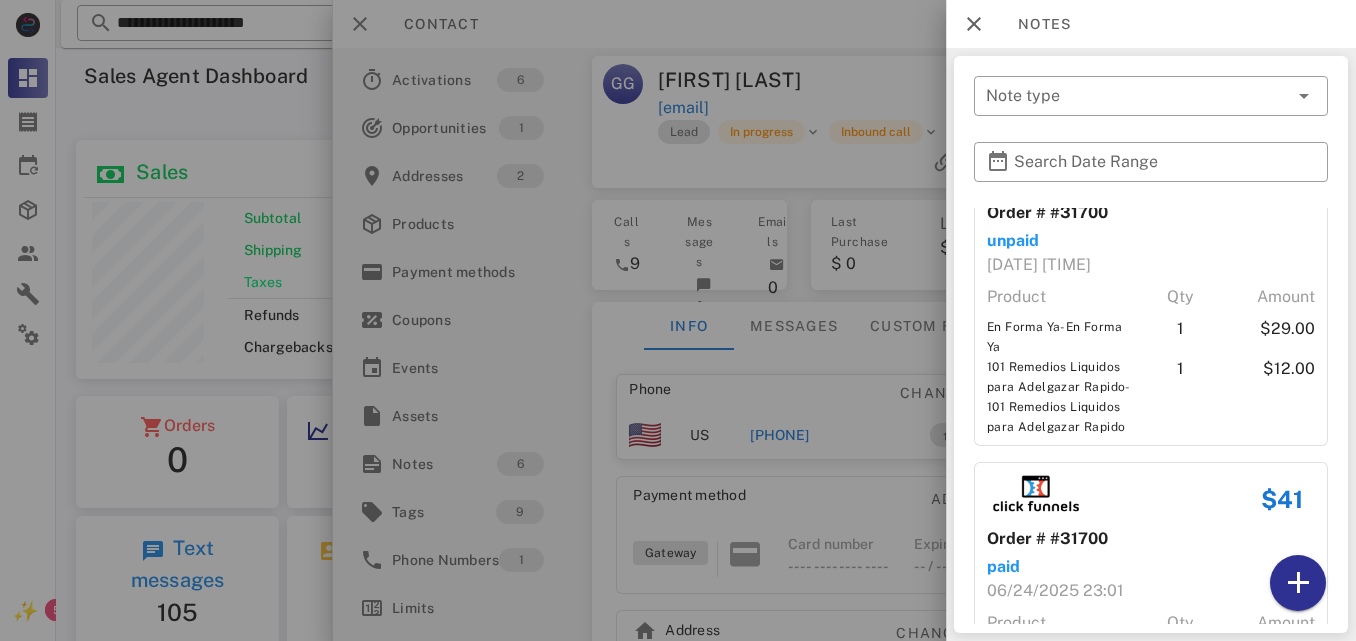 scroll, scrollTop: 1434, scrollLeft: 0, axis: vertical 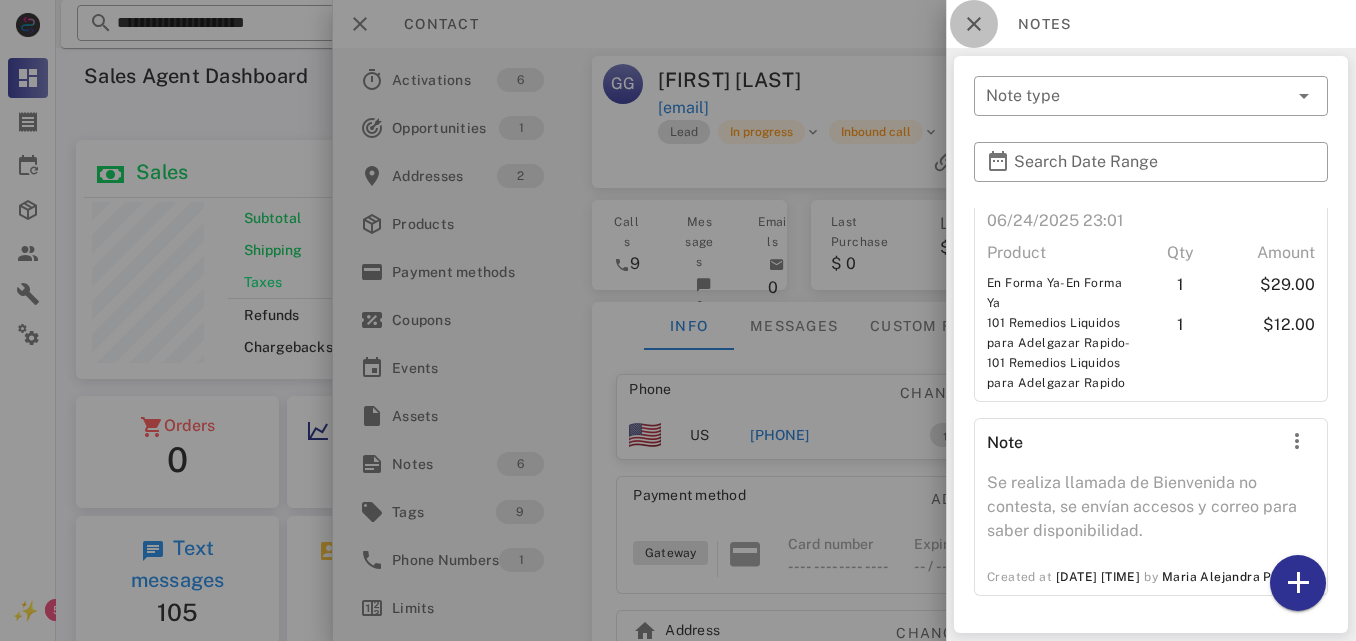 click at bounding box center (974, 24) 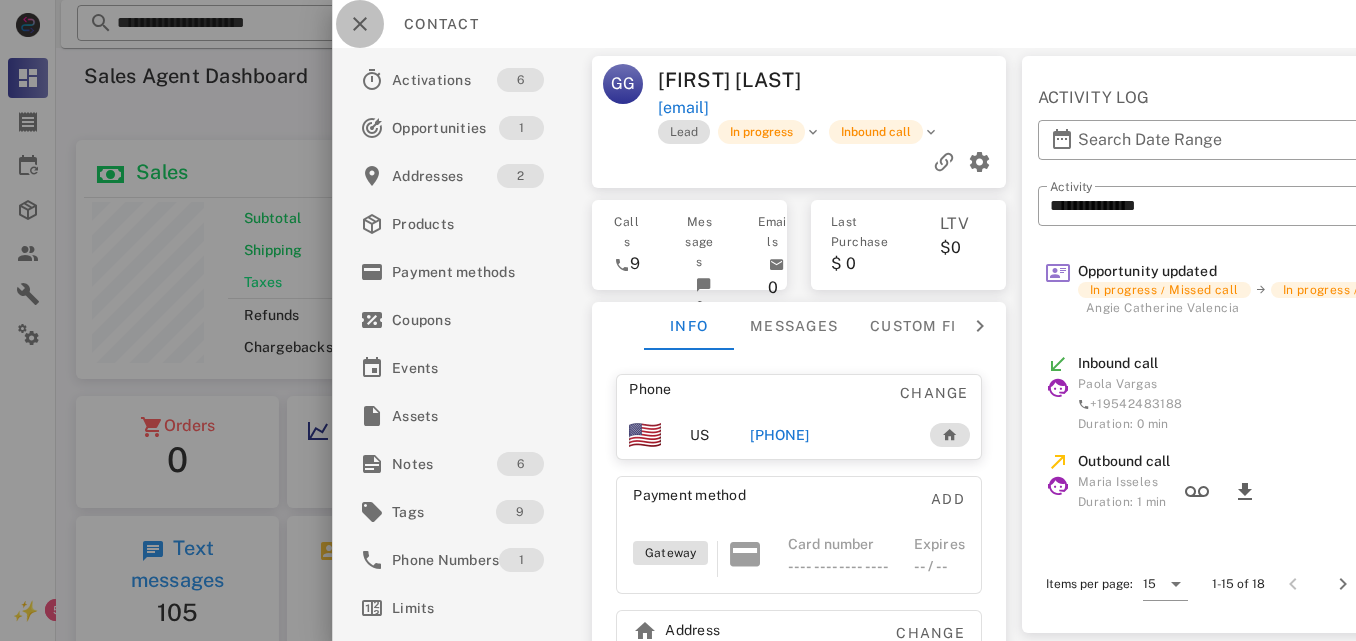 click at bounding box center [360, 24] 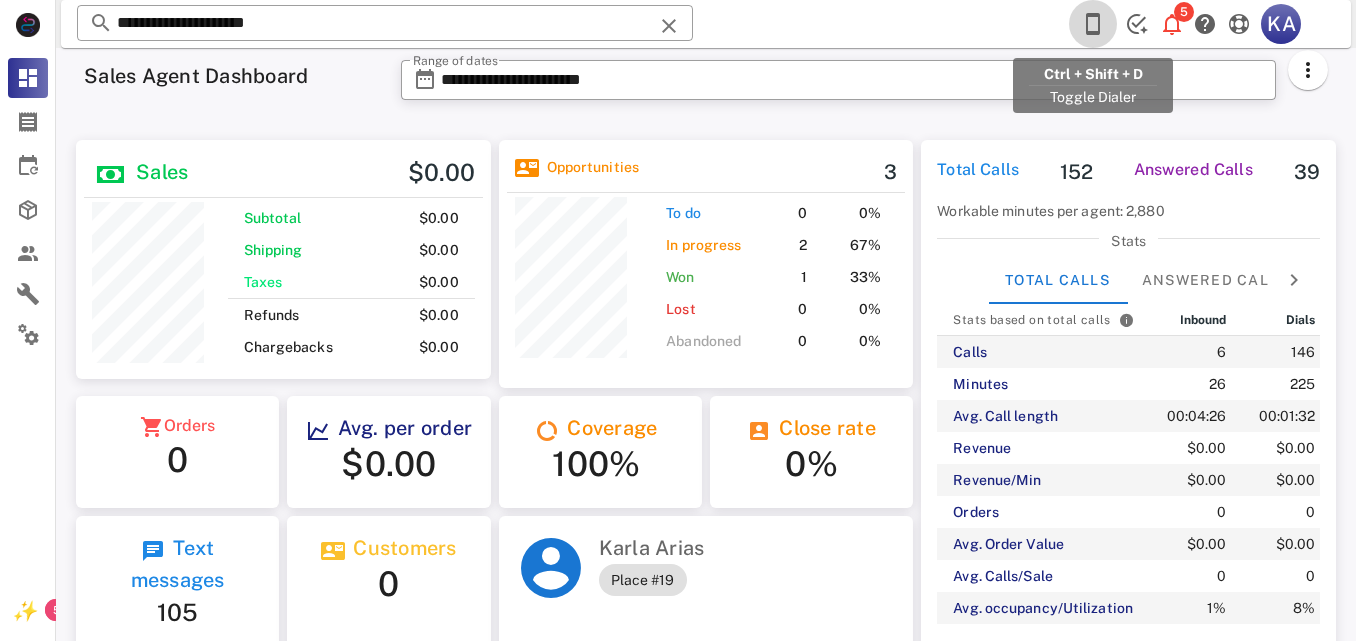 click at bounding box center (1093, 24) 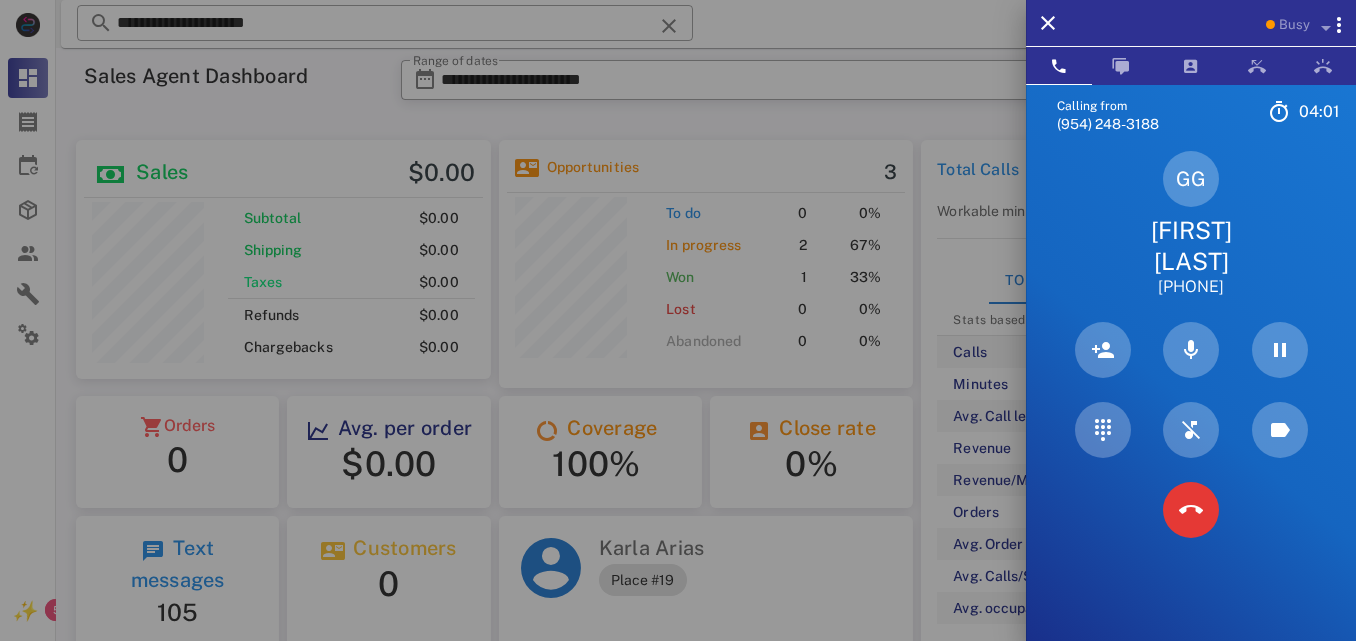 click on "[FIRST] [LAST]" at bounding box center (1191, 246) 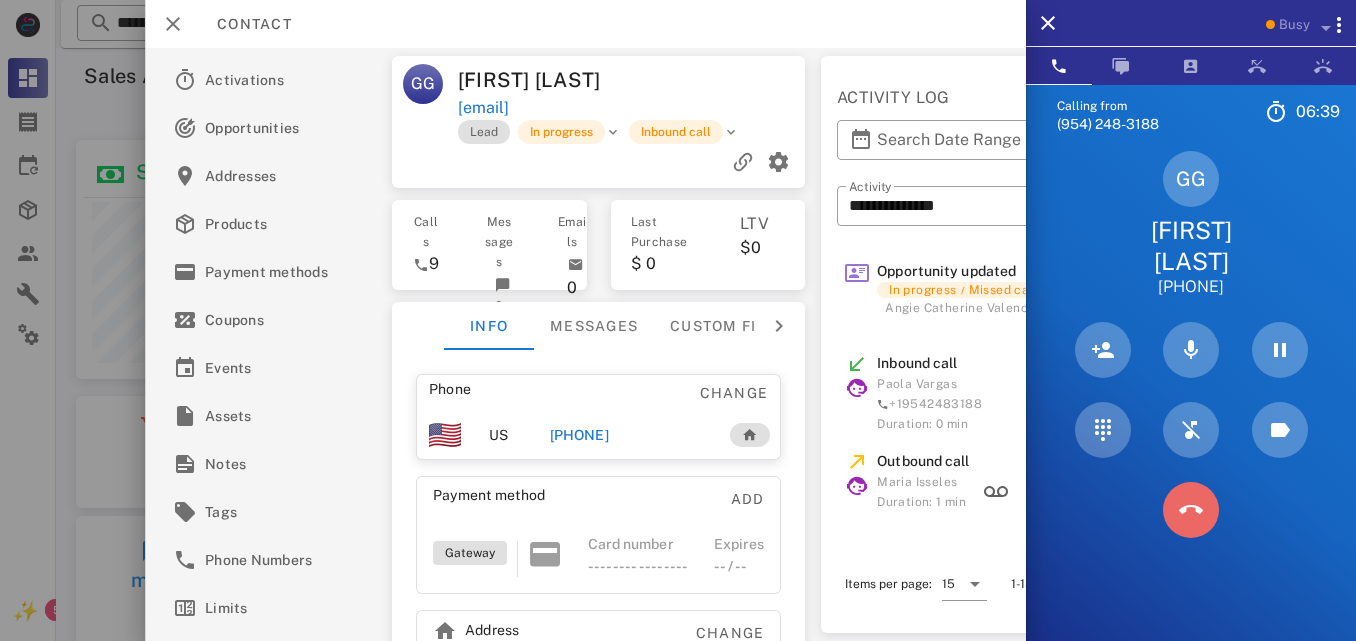 click at bounding box center [1191, 510] 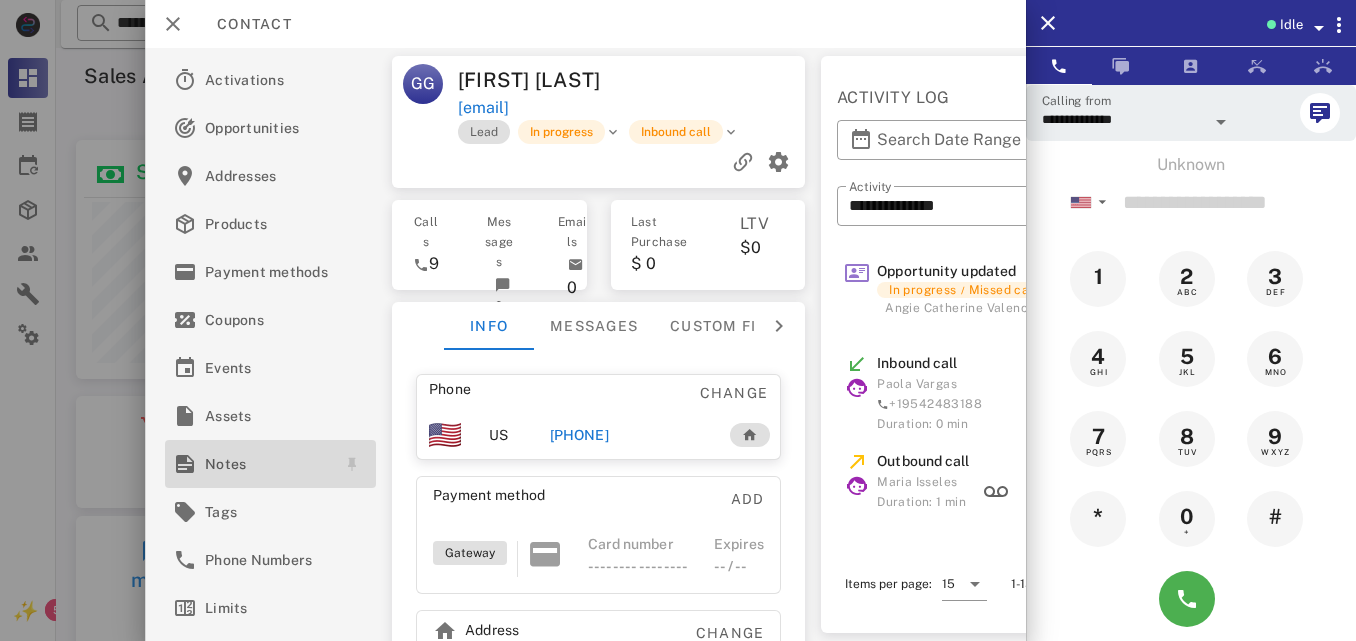 click on "Notes" at bounding box center (266, 464) 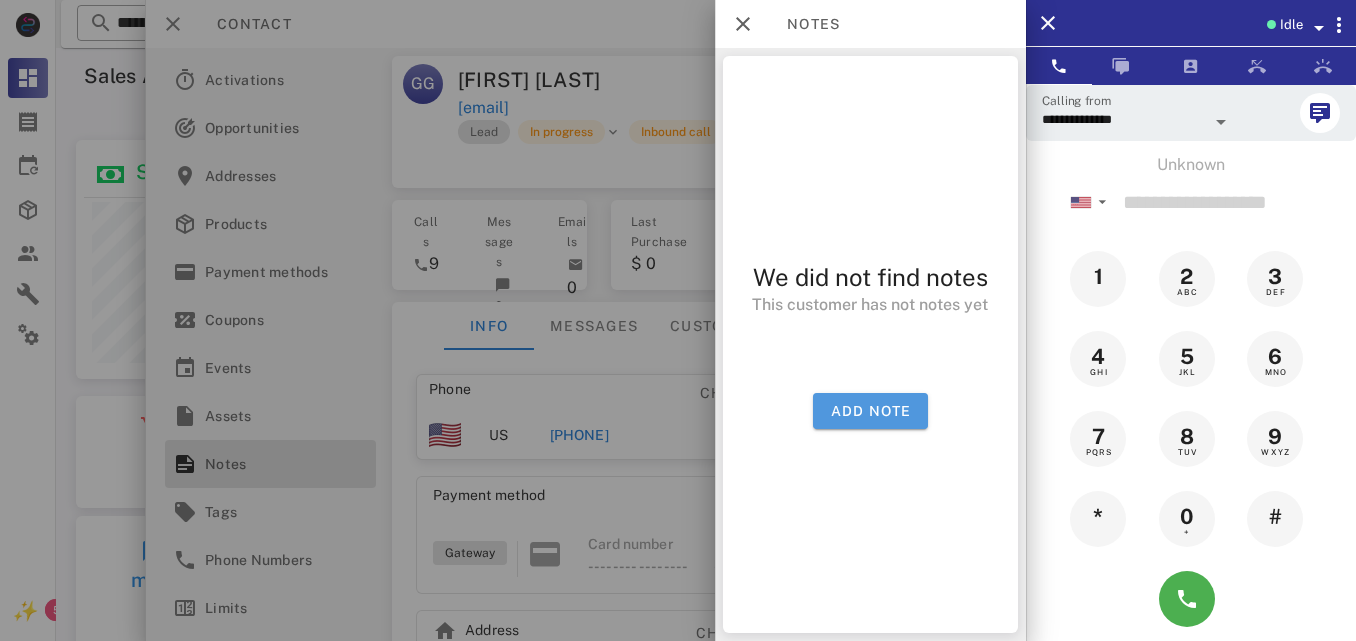click on "Add note" at bounding box center (870, 411) 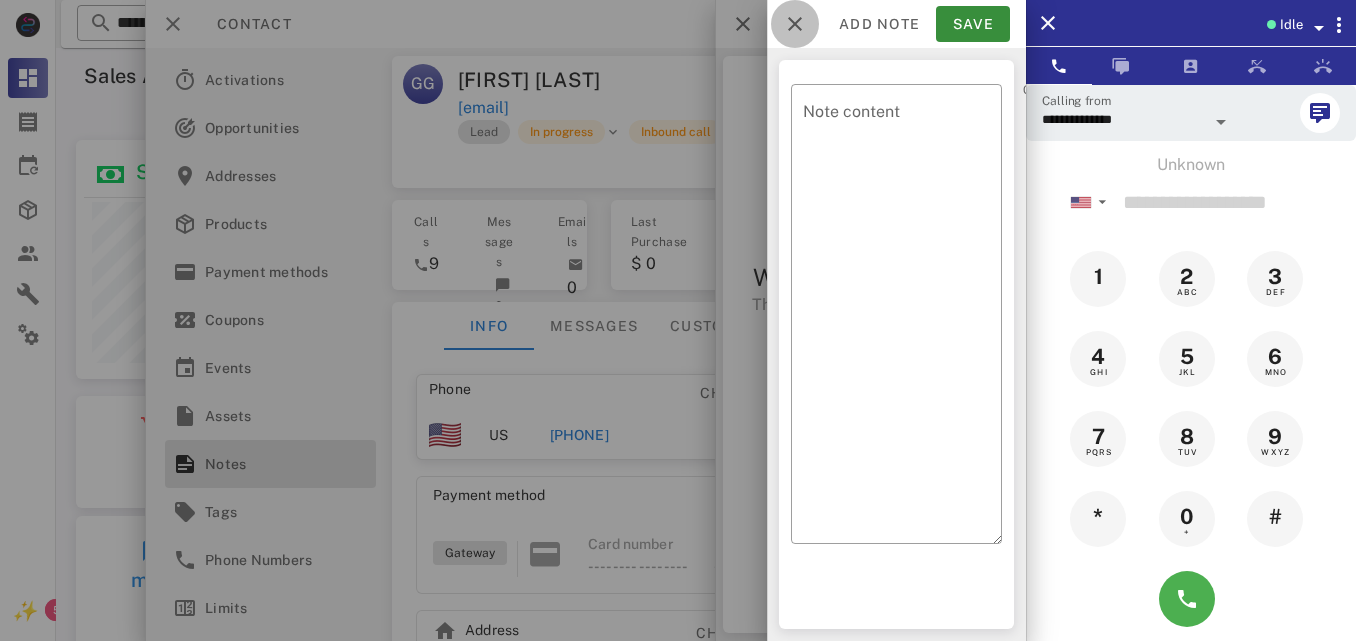click at bounding box center [795, 24] 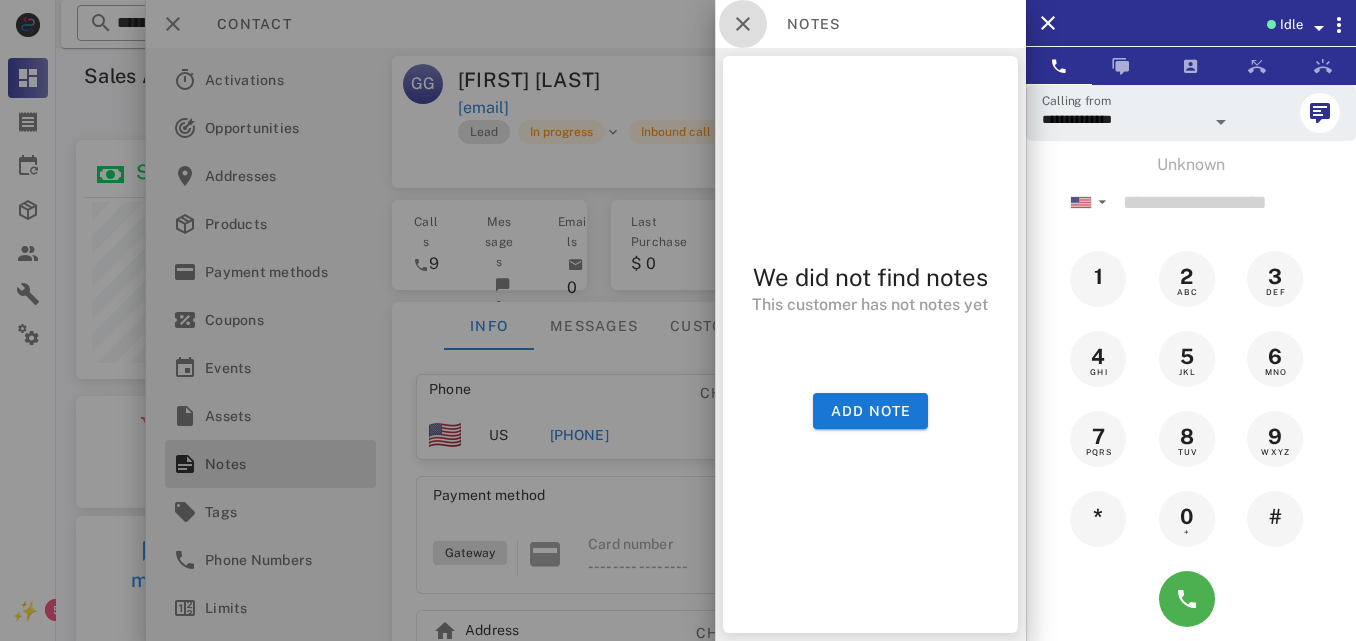 click at bounding box center (743, 24) 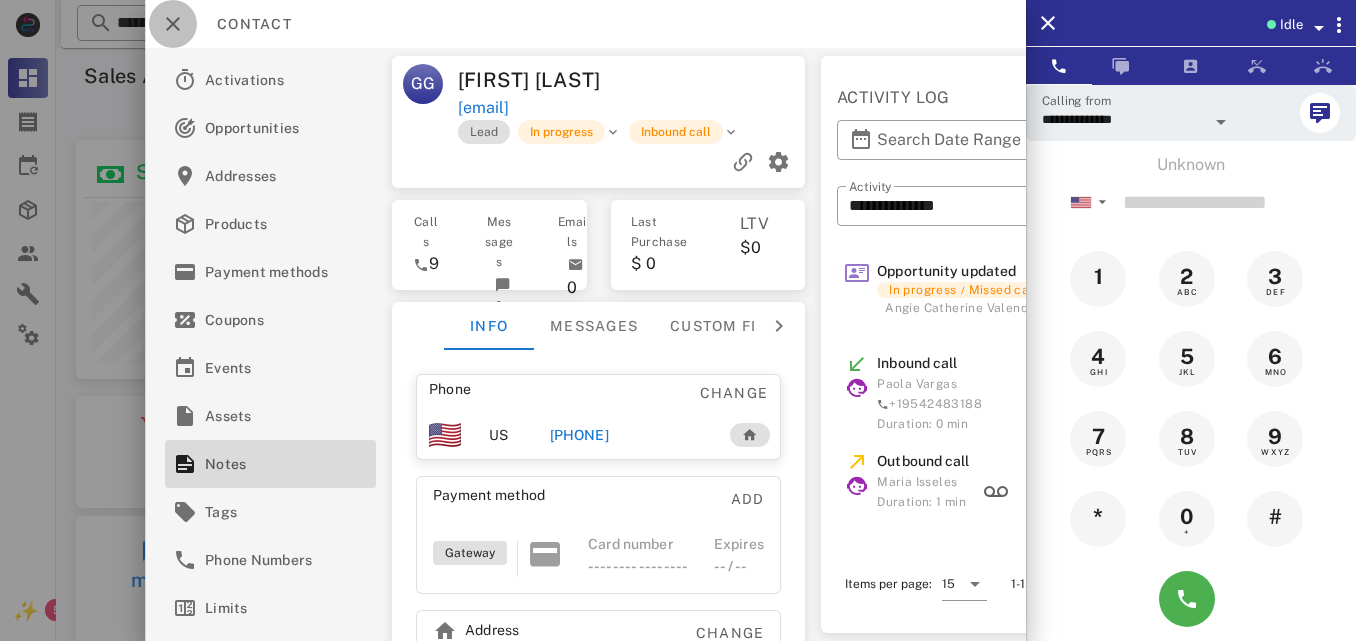 click at bounding box center [173, 24] 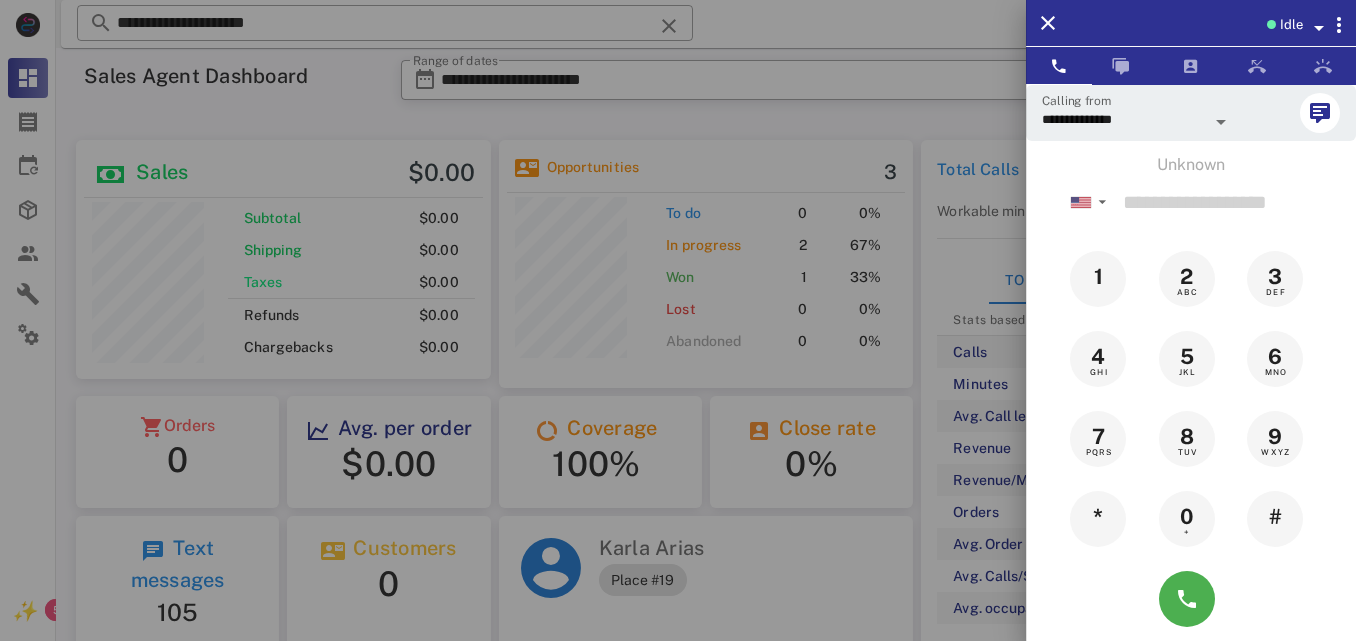 click at bounding box center (678, 320) 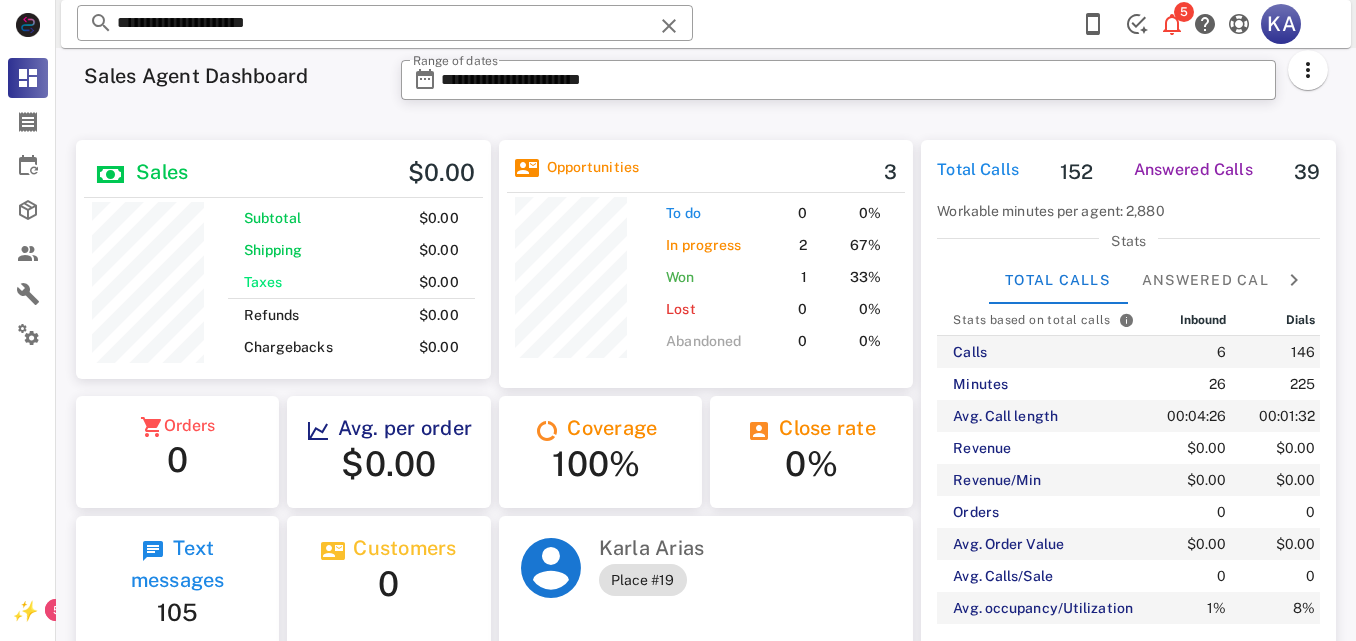 click at bounding box center (669, 26) 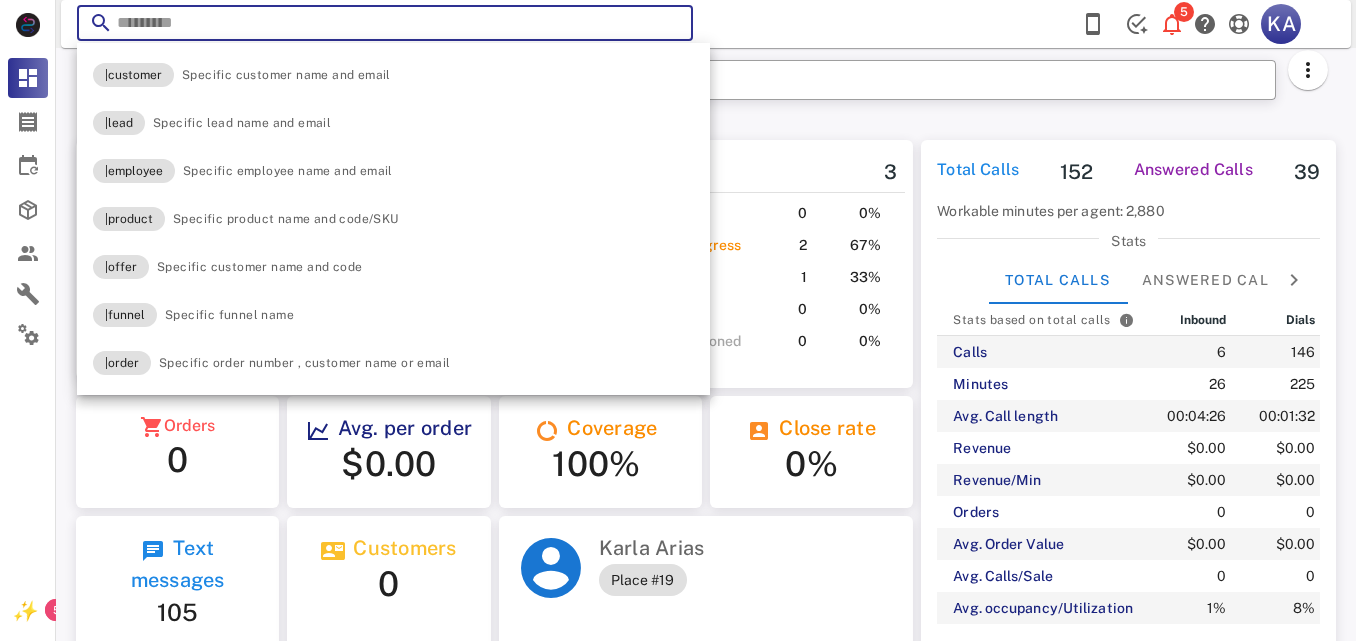 paste on "**********" 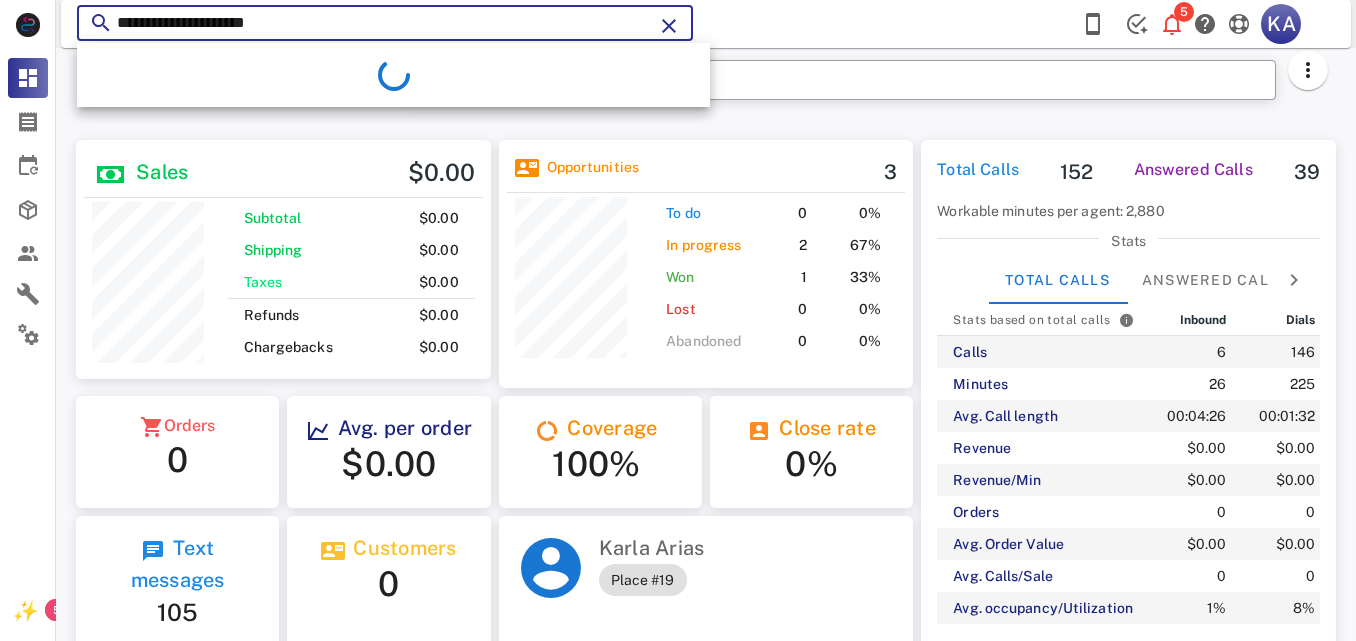 type on "**********" 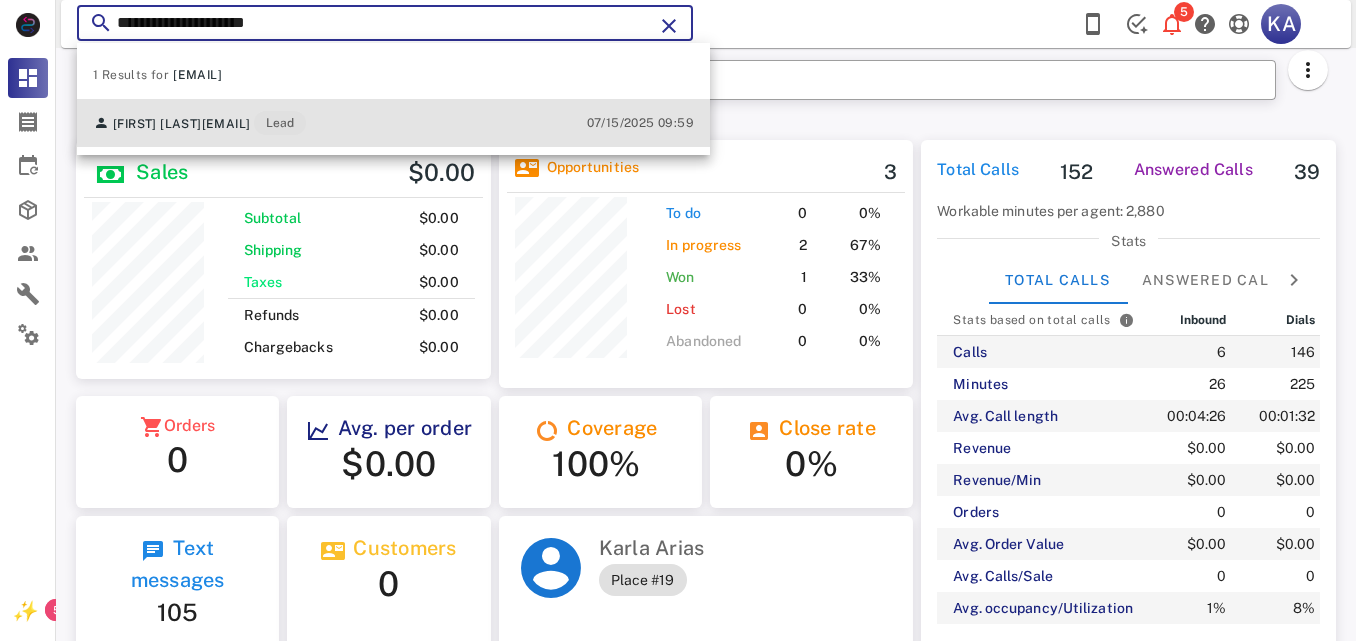 click on "[FIRST] [LAST]   [USERNAME]@[DOMAIN].com   Lead   07/15/2025 09:59" at bounding box center (393, 123) 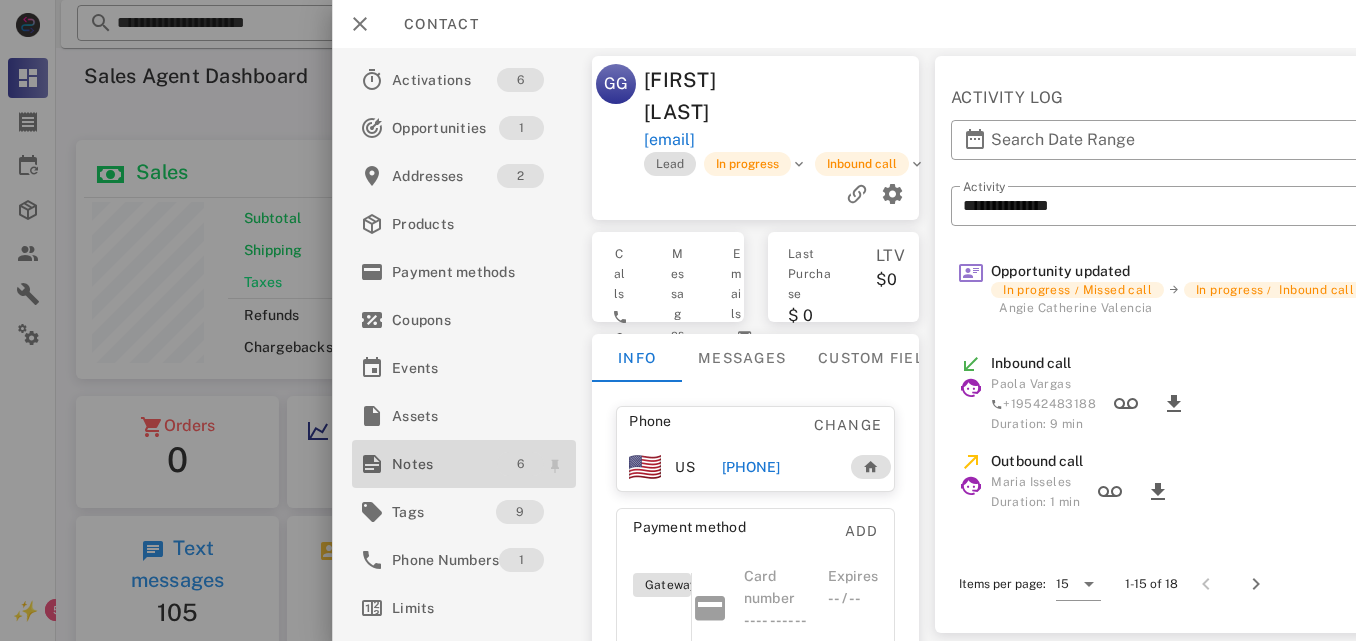 click on "6" at bounding box center (520, 464) 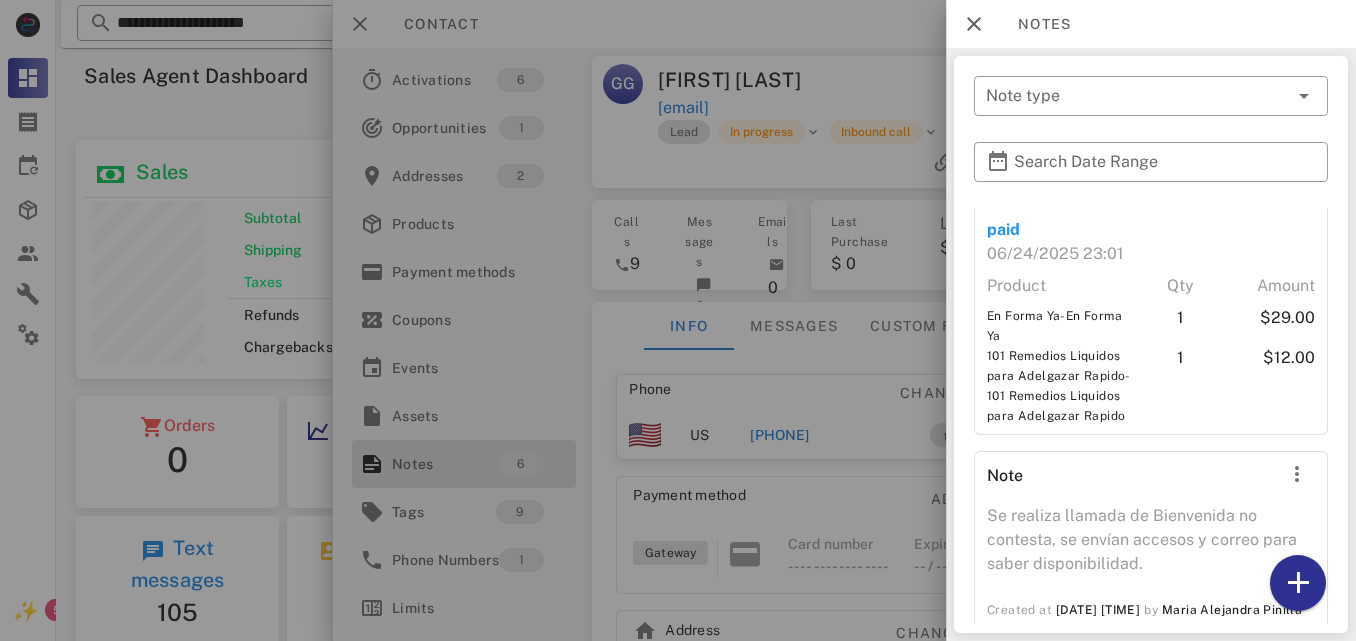 scroll, scrollTop: 1434, scrollLeft: 0, axis: vertical 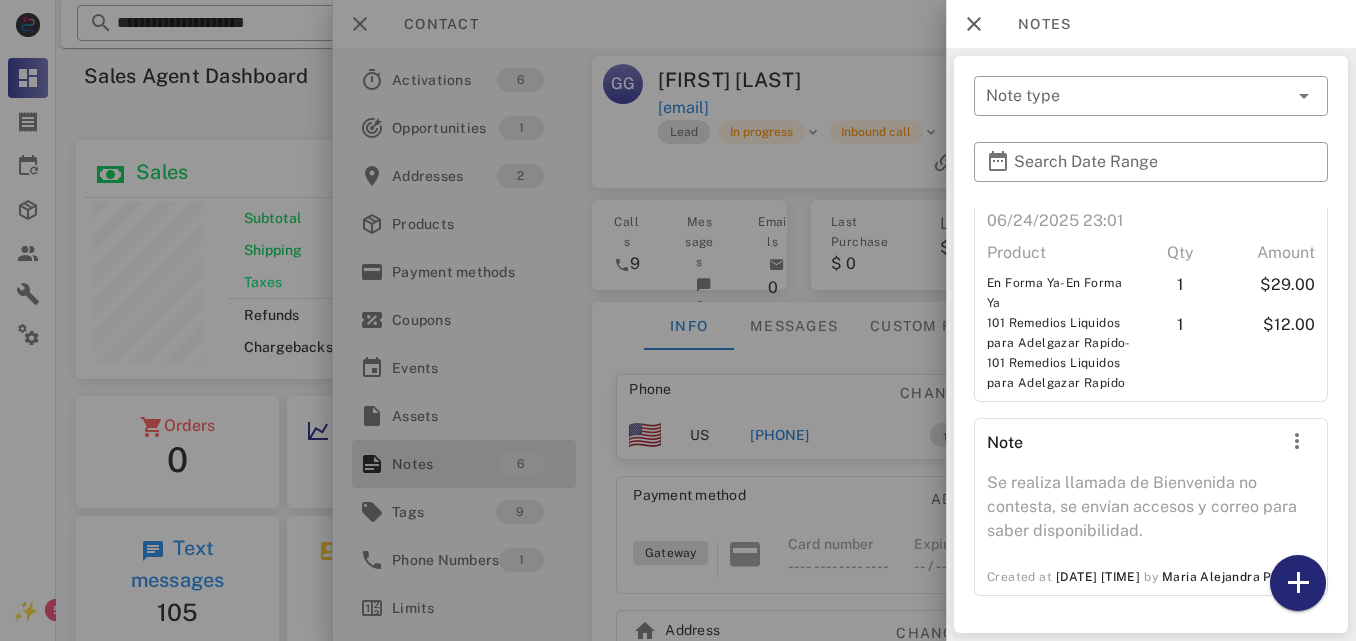 click at bounding box center [1298, 583] 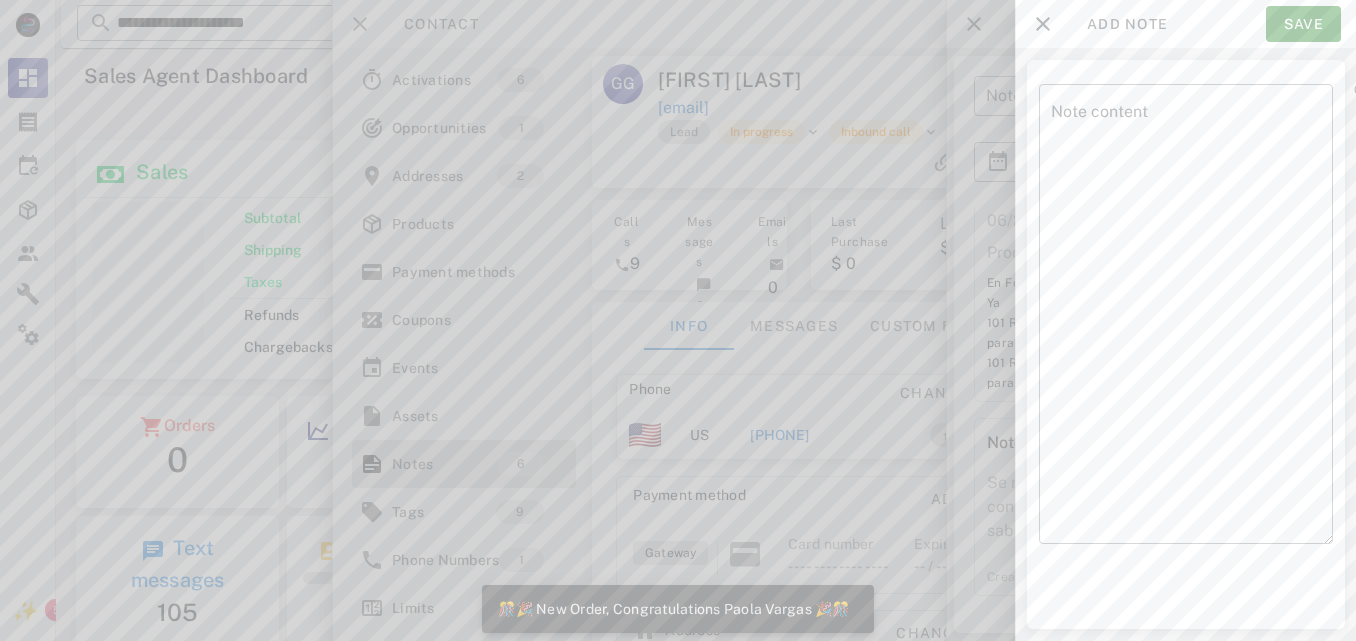 scroll, scrollTop: 999761, scrollLeft: 999585, axis: both 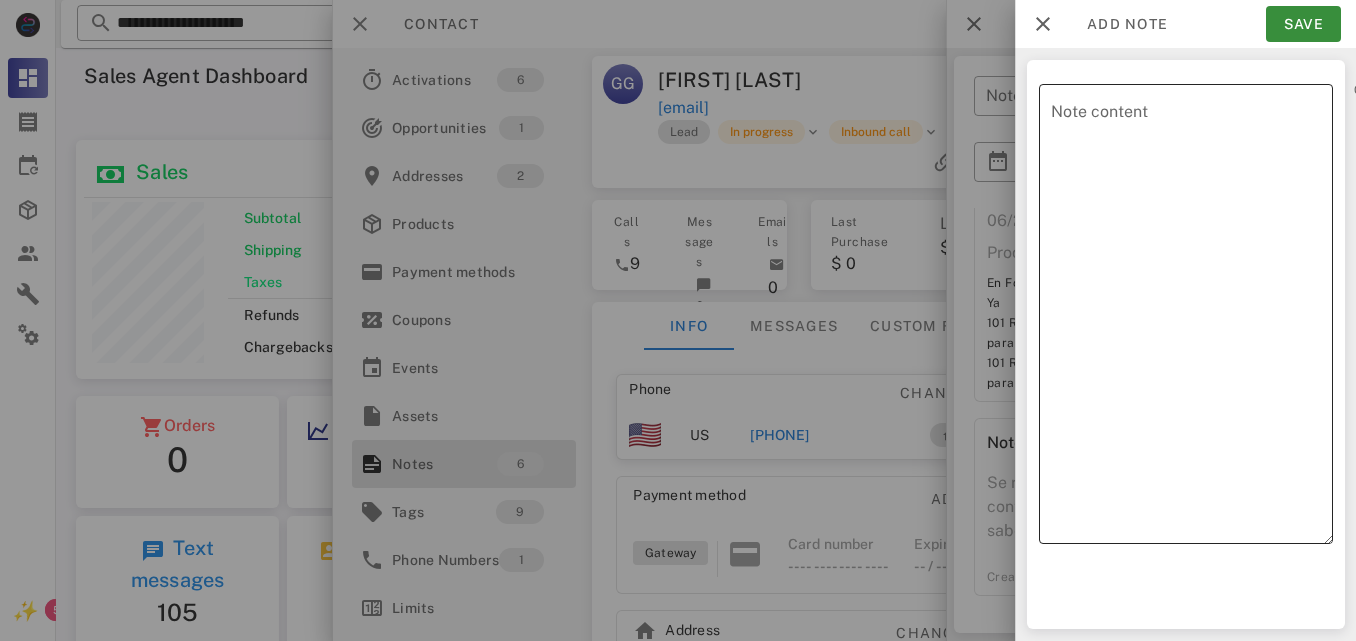 click on "Note content" at bounding box center (1192, 319) 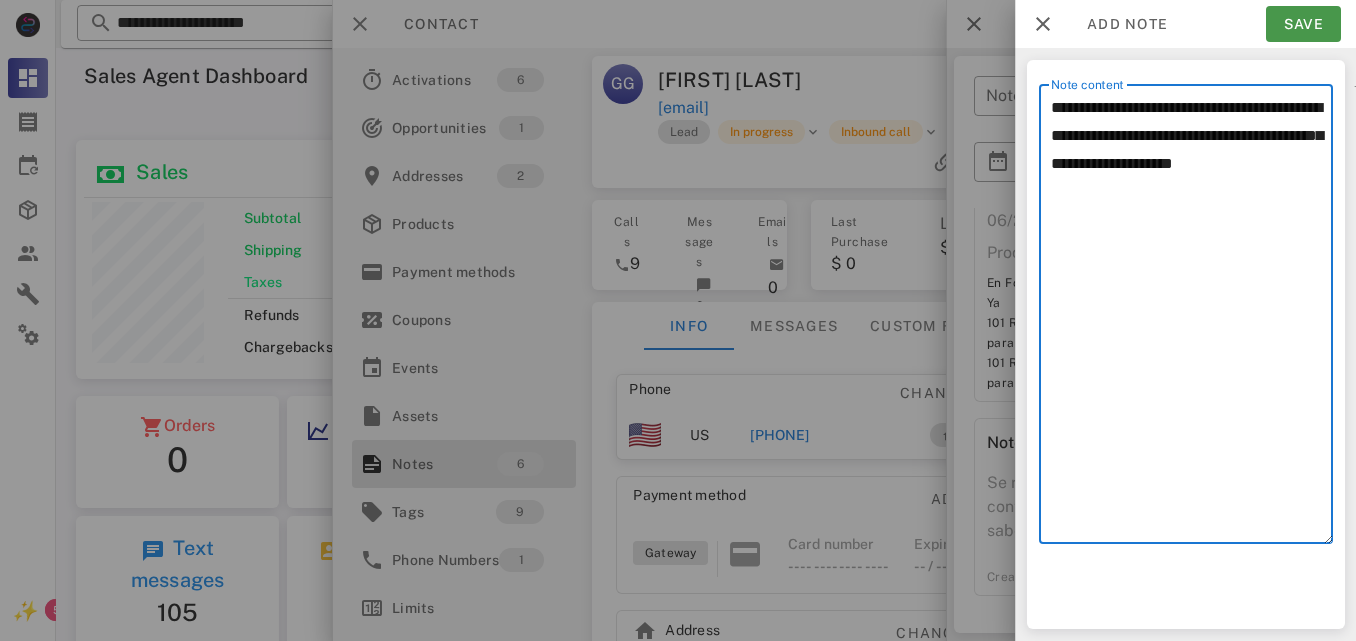 type on "**********" 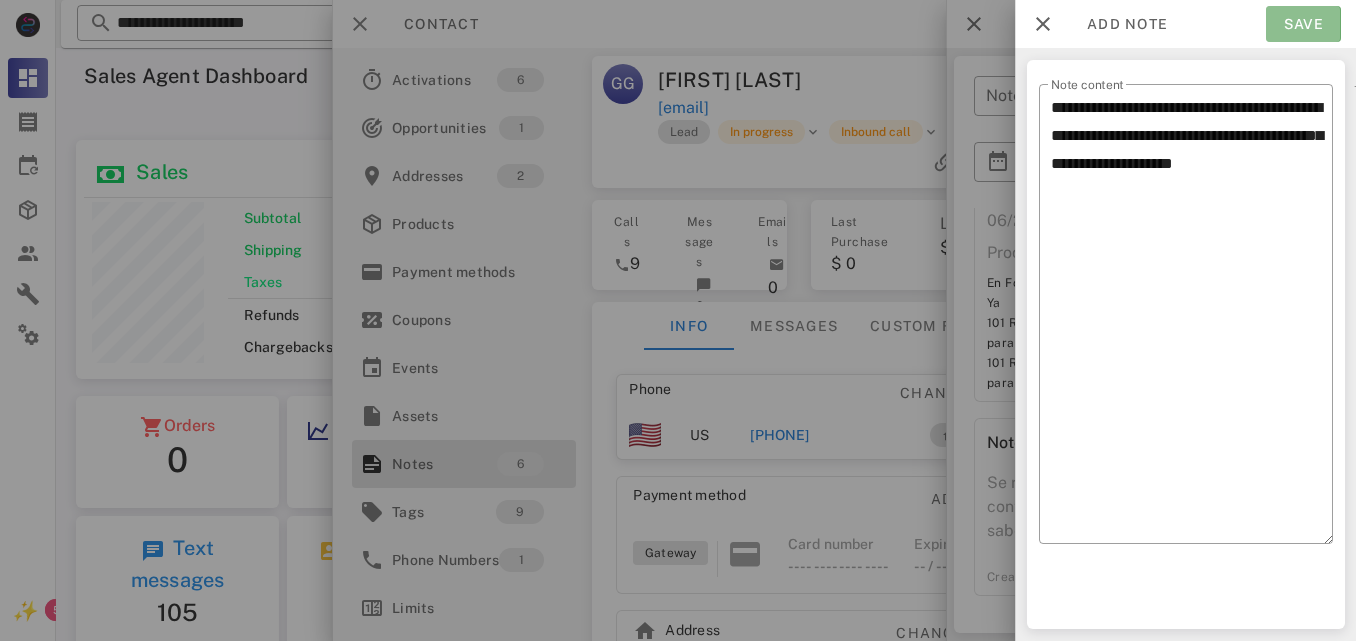 click on "Save" at bounding box center (1303, 24) 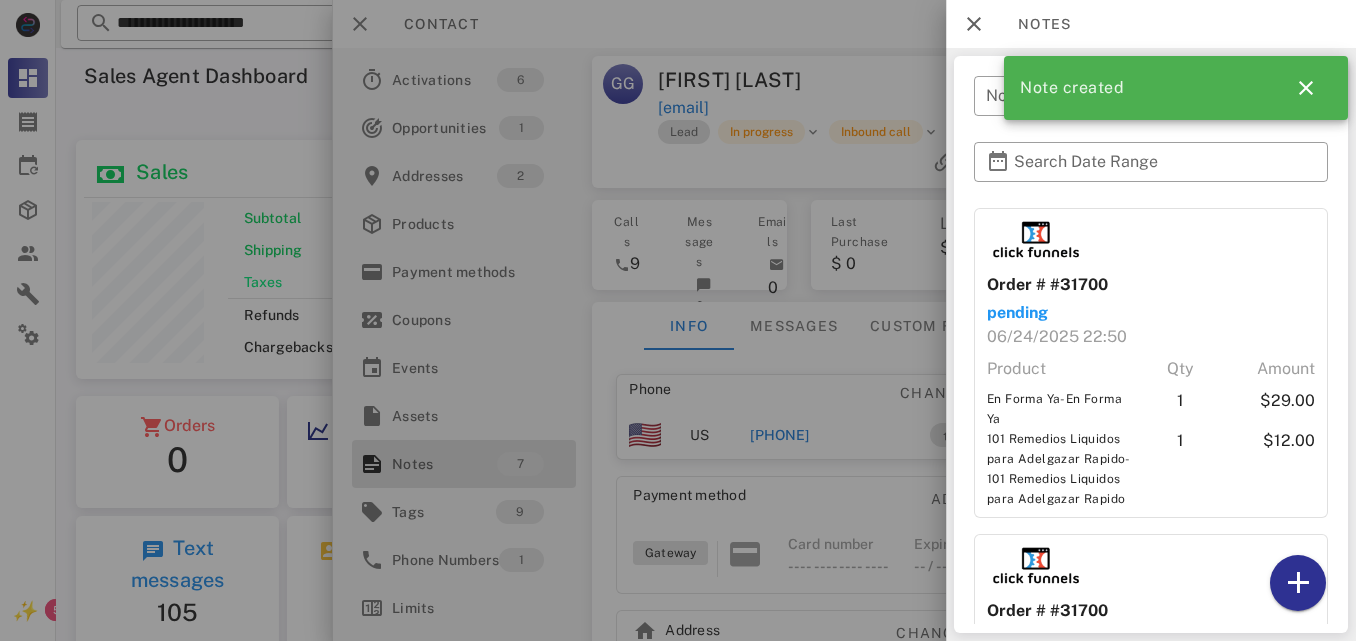 click at bounding box center (678, 320) 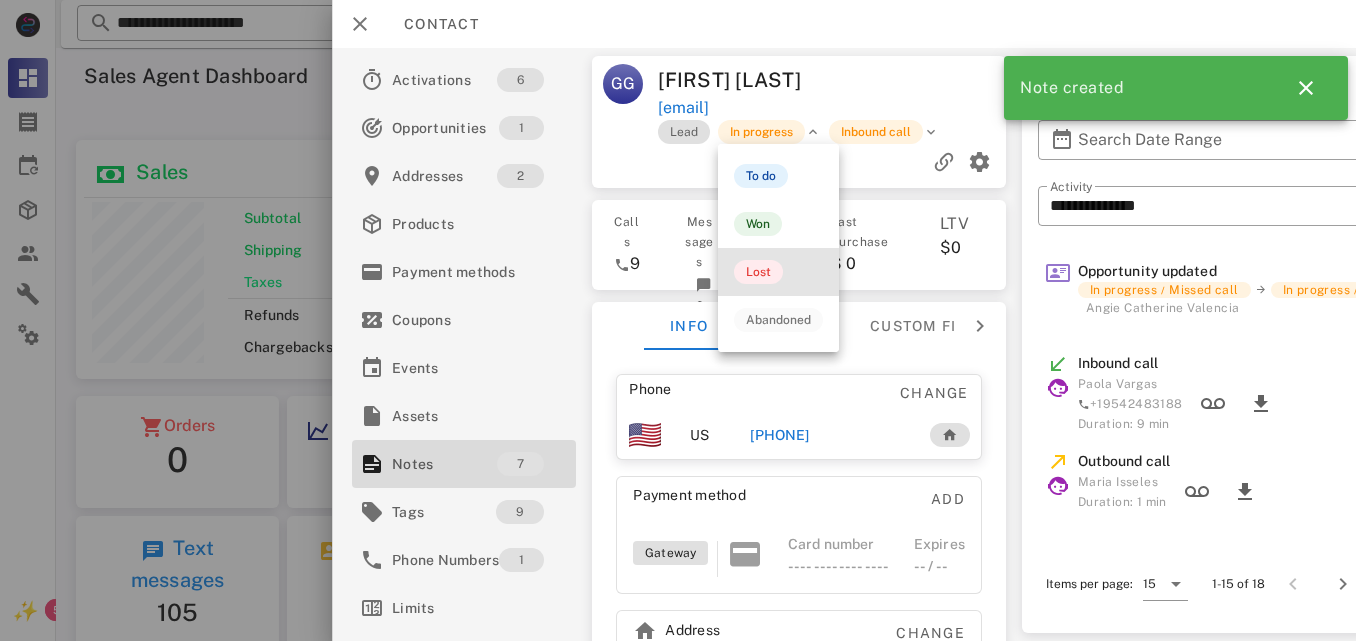 click on "Lost" at bounding box center (778, 272) 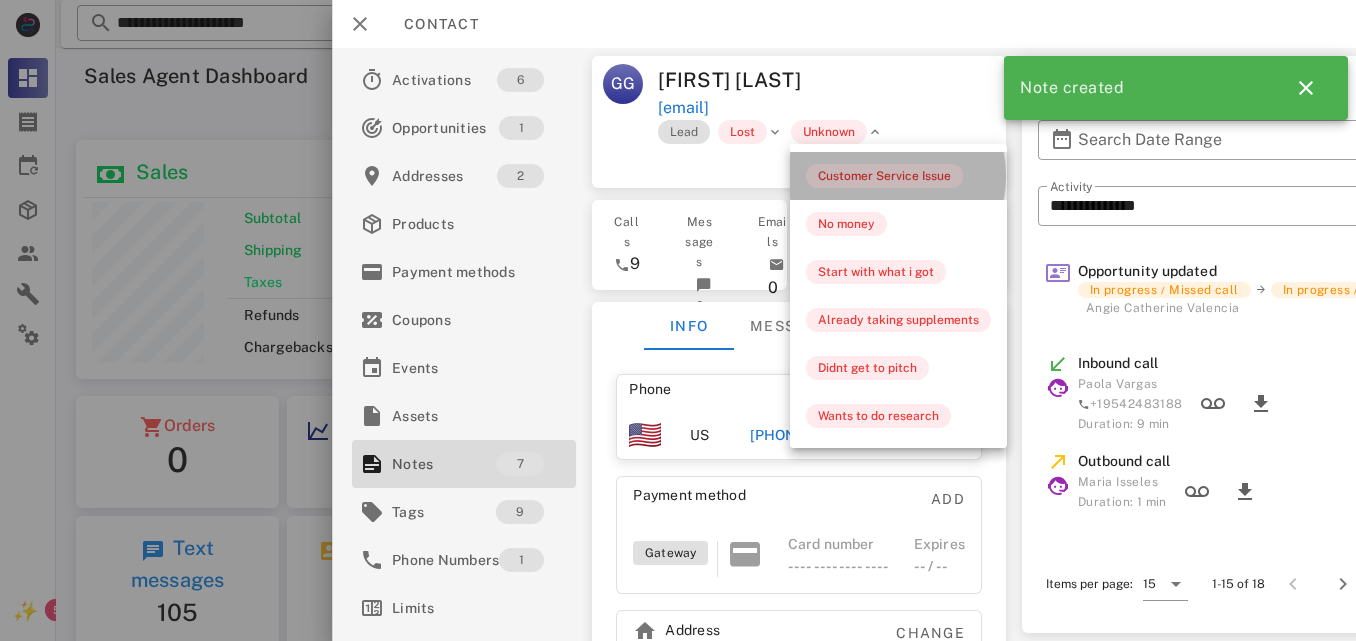 click on "Customer Service Issue" at bounding box center [898, 176] 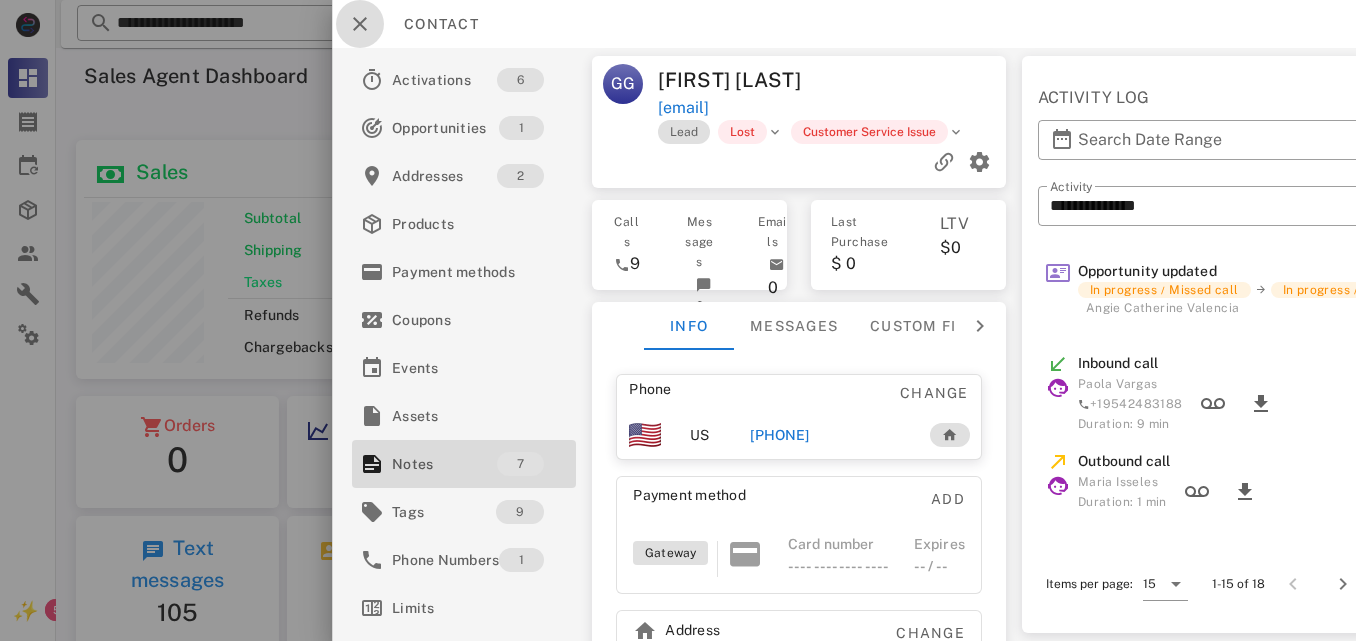 click at bounding box center (360, 24) 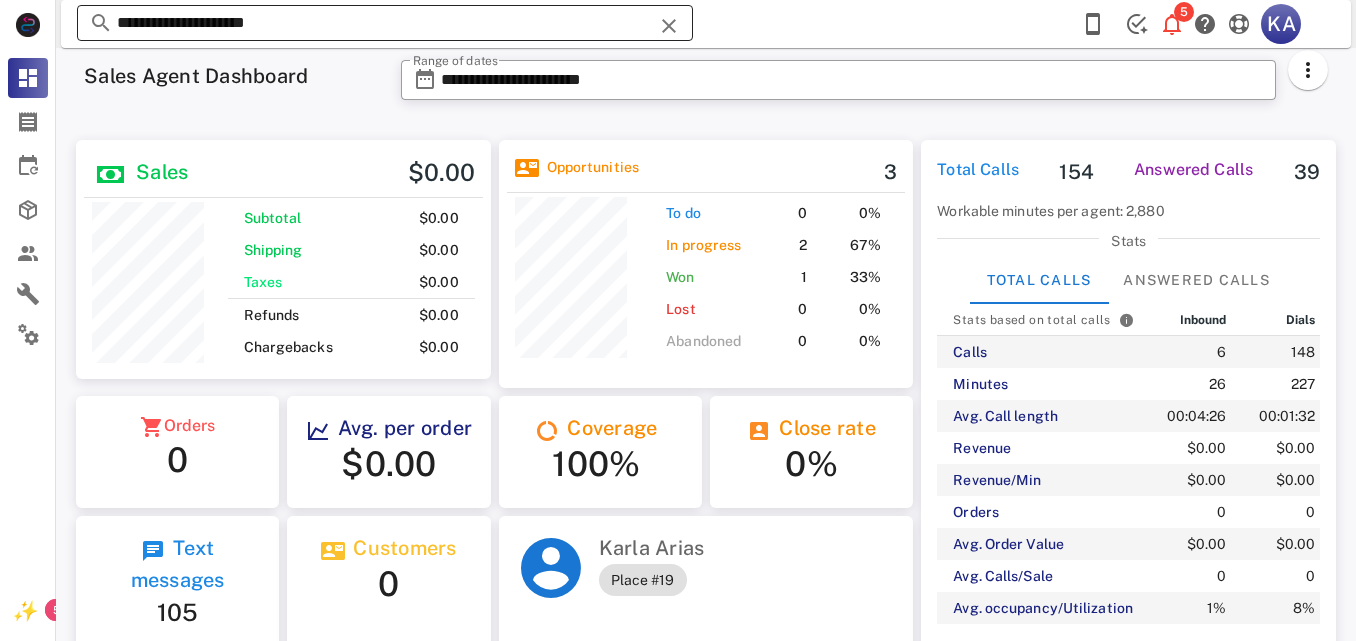 click at bounding box center (669, 26) 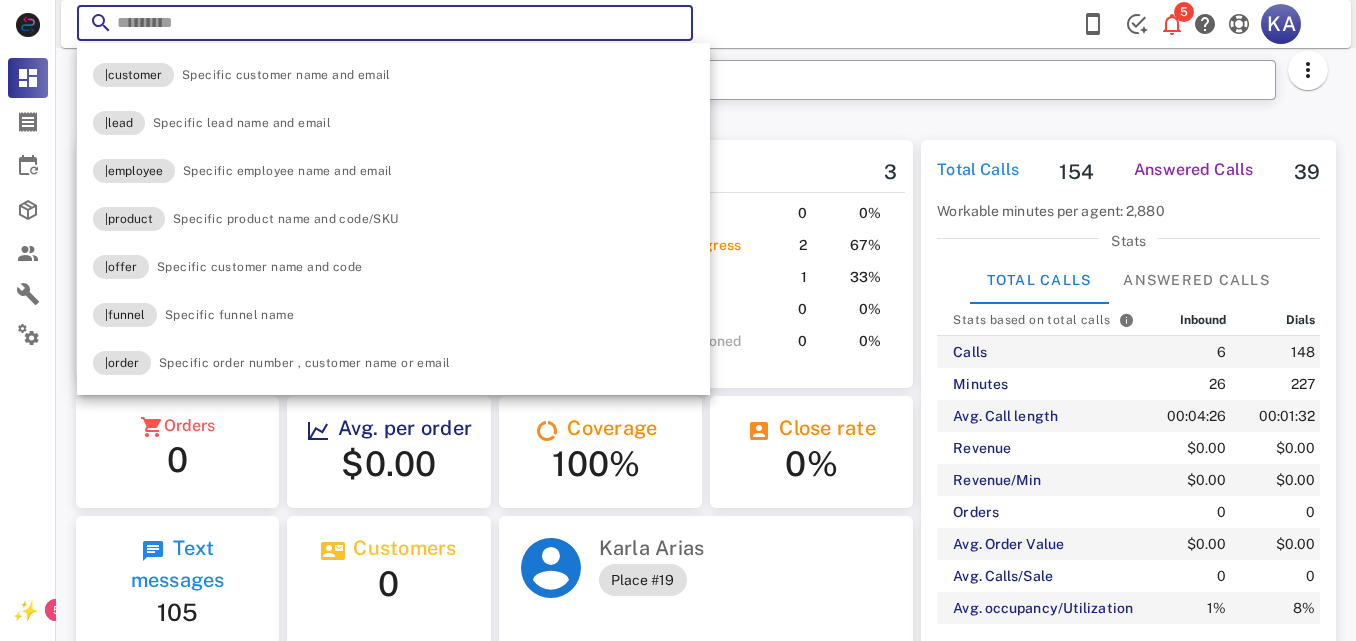 paste on "**********" 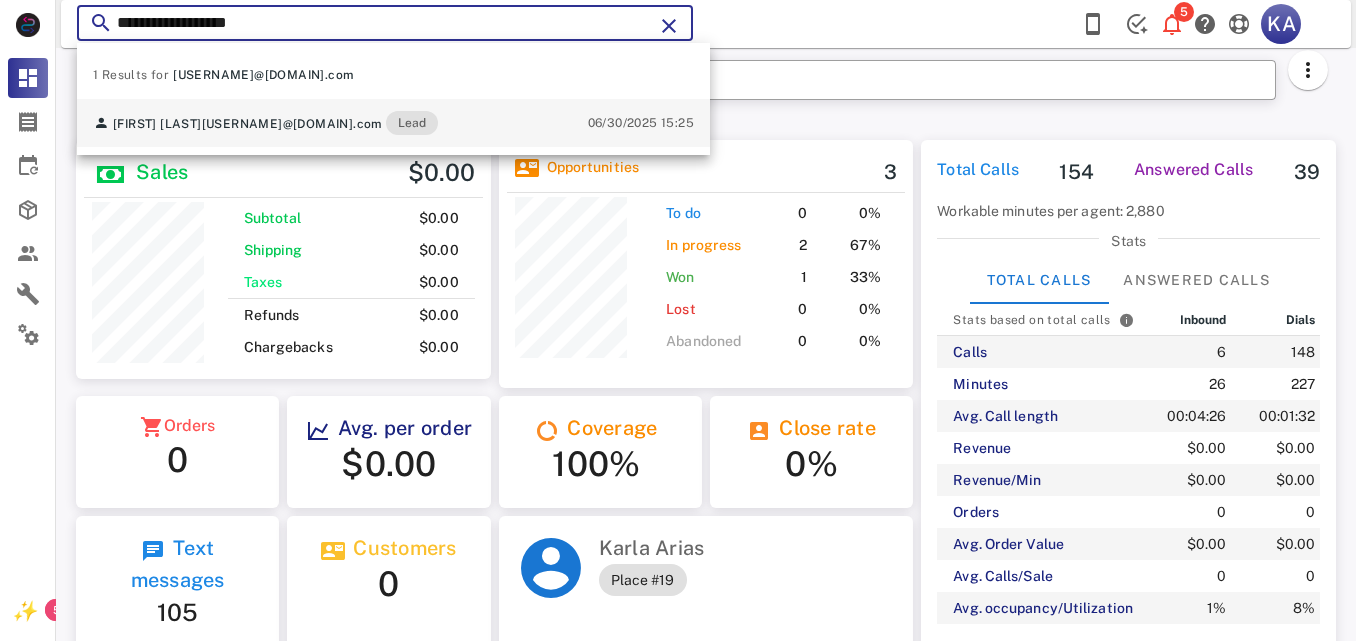 type on "**********" 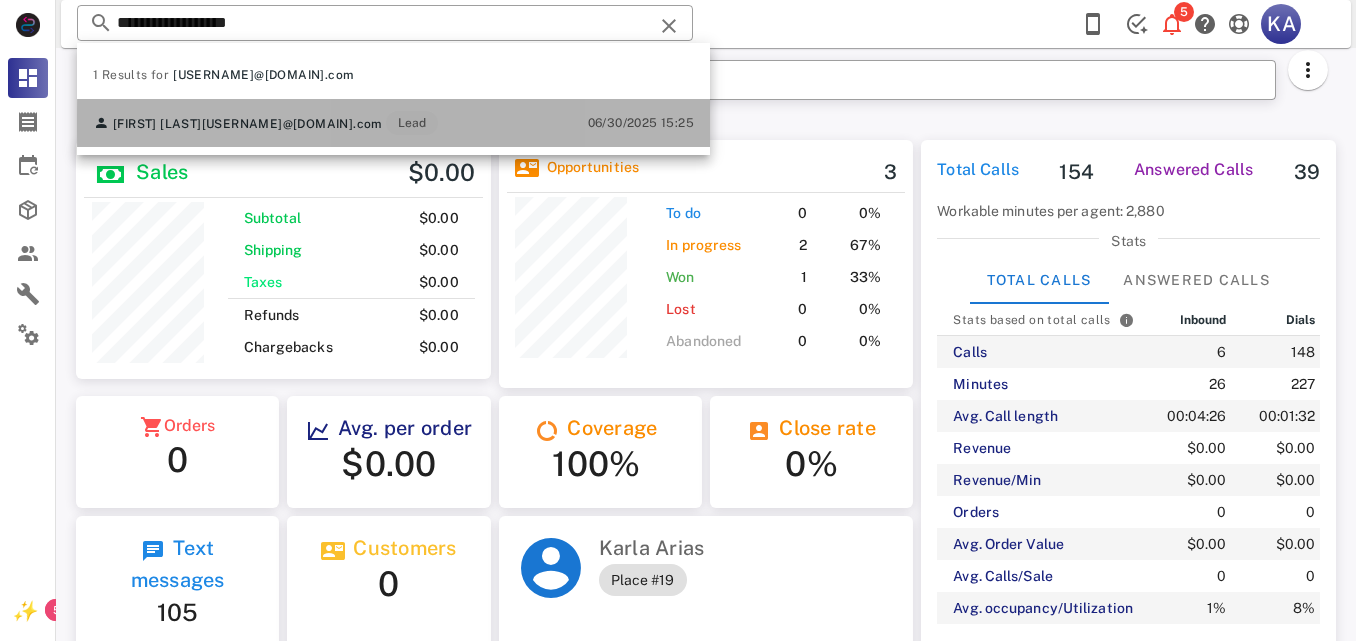 click on "[FIRST] [LAST]   [EMAIL]   Lead   06/30/2025 15:25" at bounding box center (393, 123) 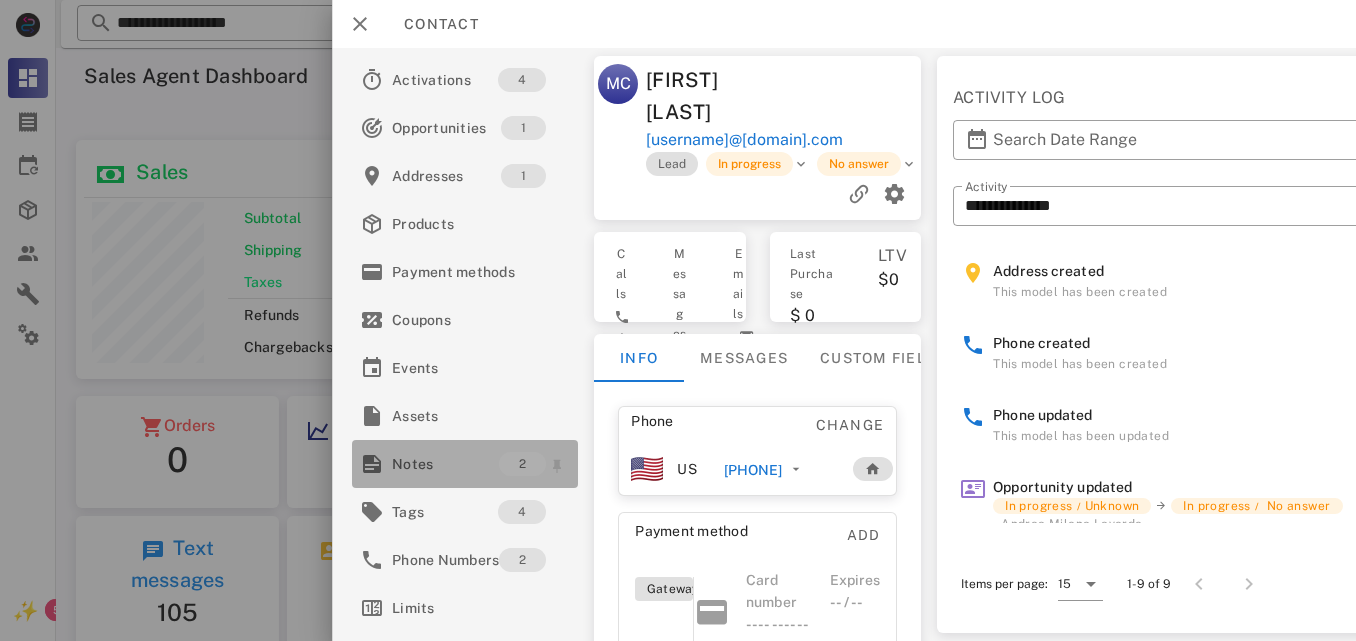 click on "Notes" at bounding box center [445, 464] 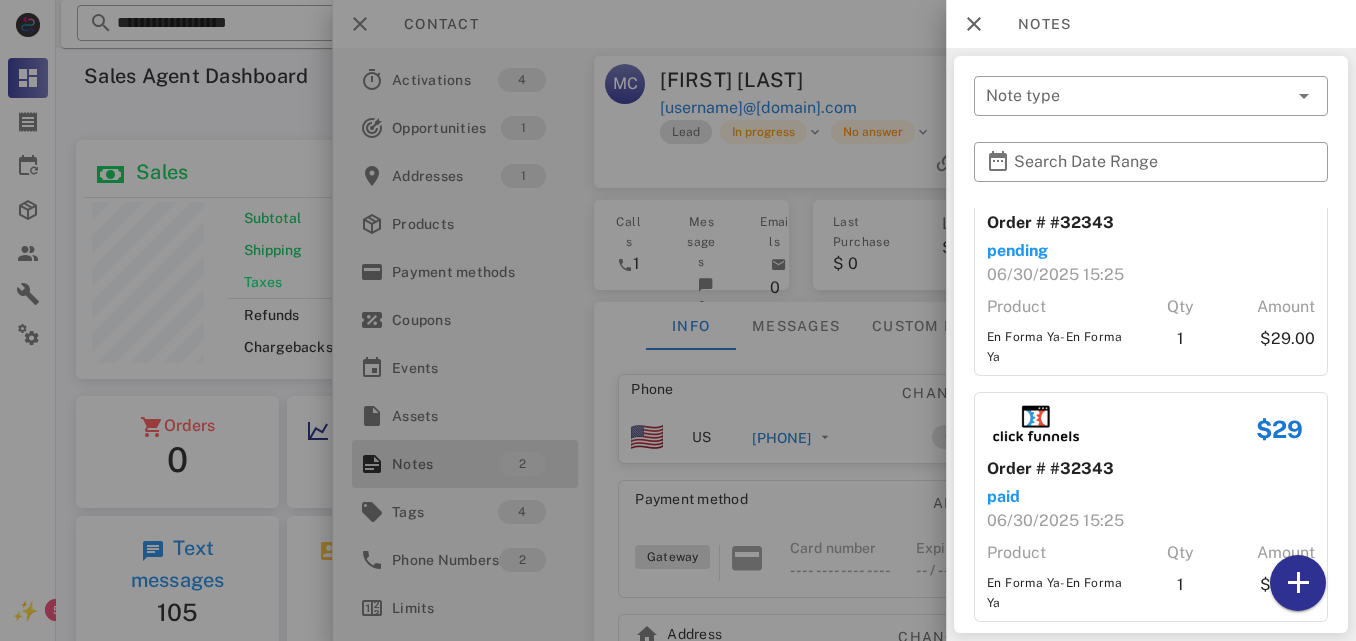 scroll, scrollTop: 86, scrollLeft: 0, axis: vertical 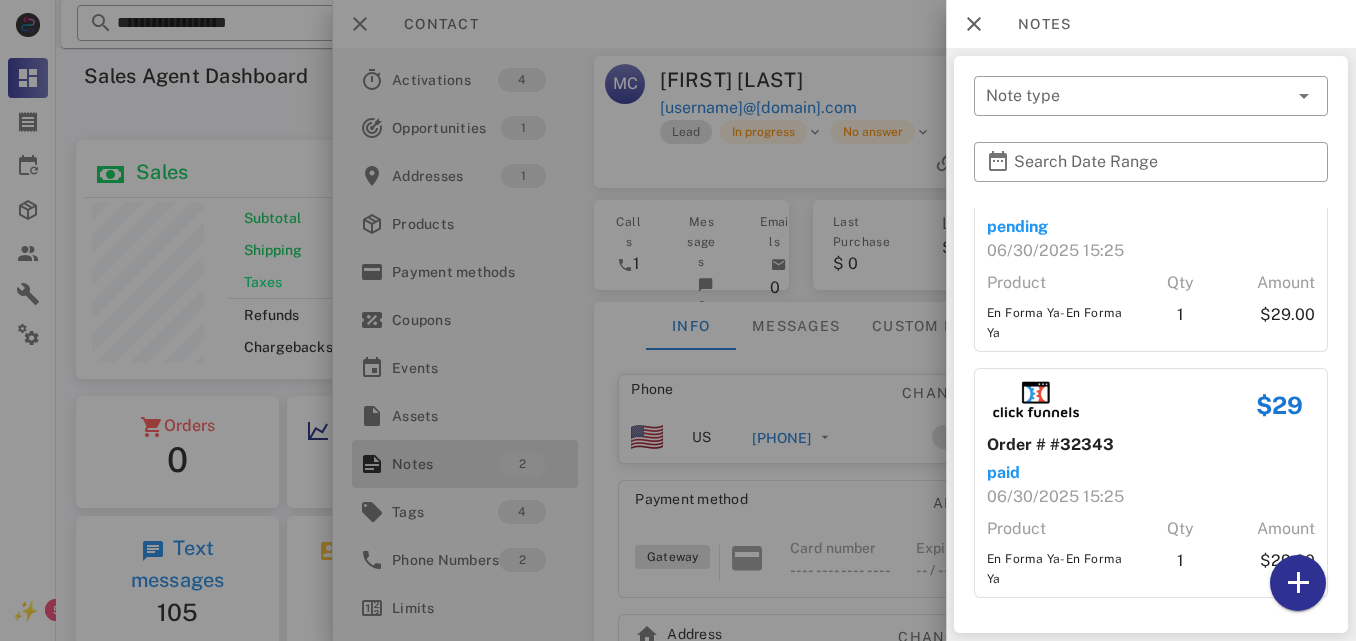 click at bounding box center [678, 320] 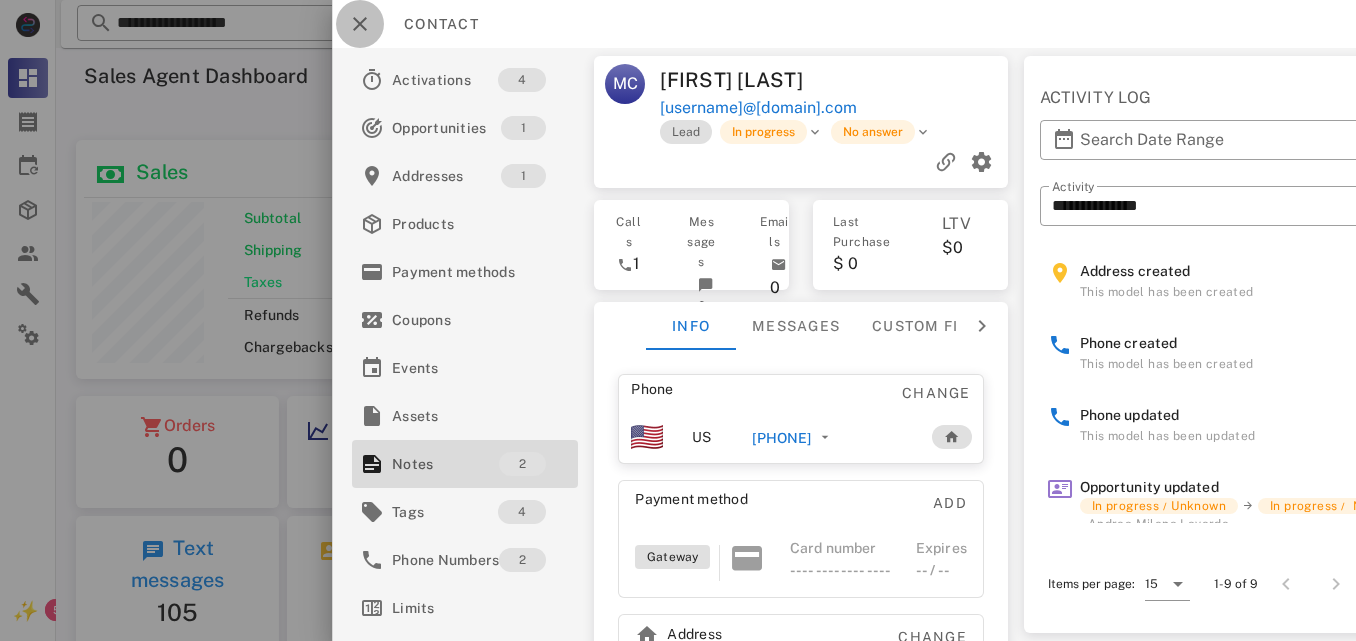 click at bounding box center [360, 24] 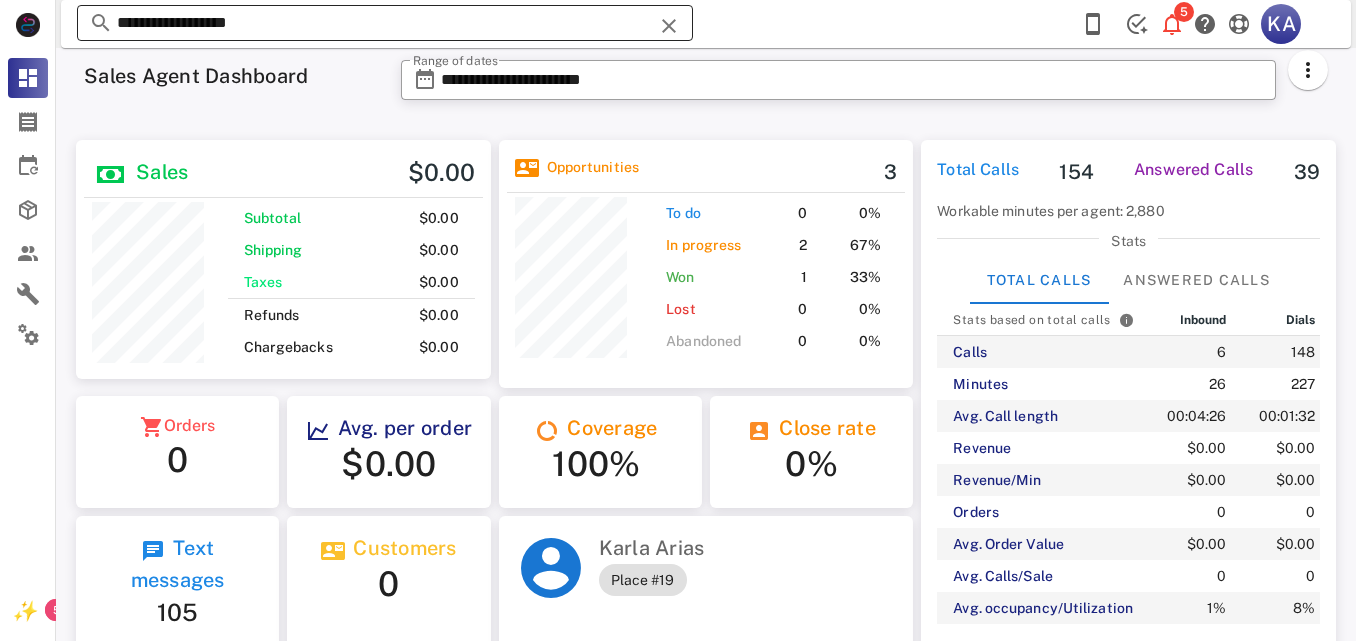 click on "**********" at bounding box center (385, 23) 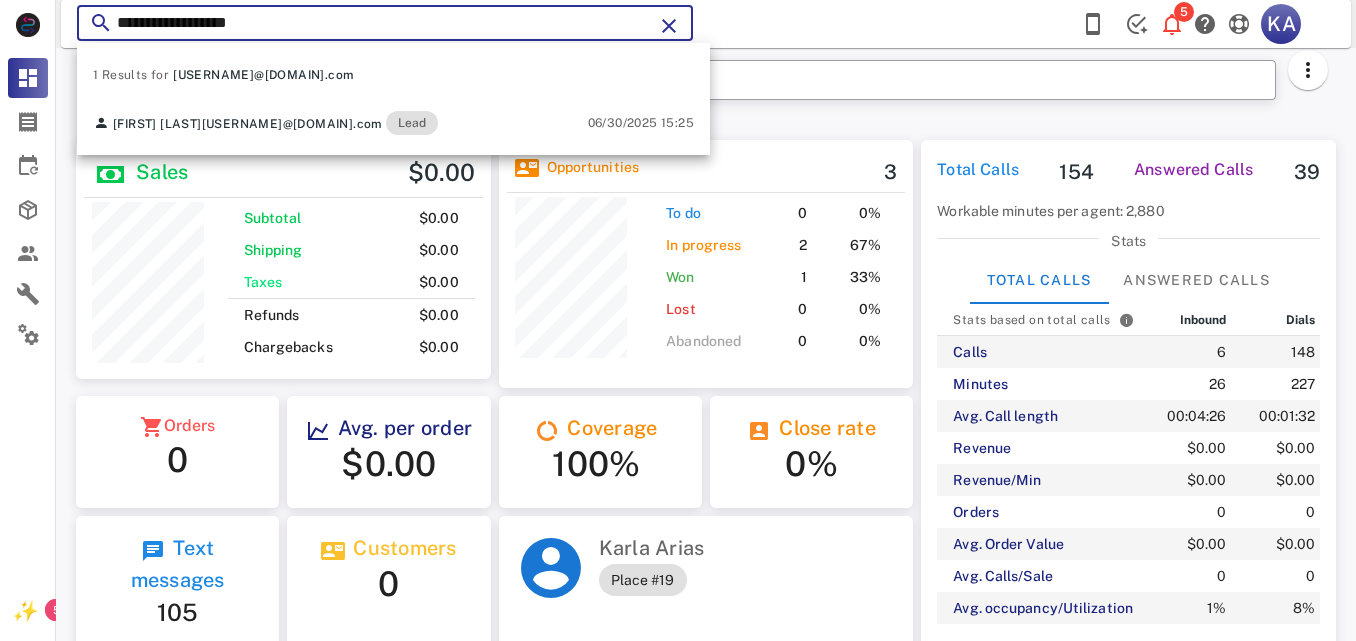 click at bounding box center (669, 26) 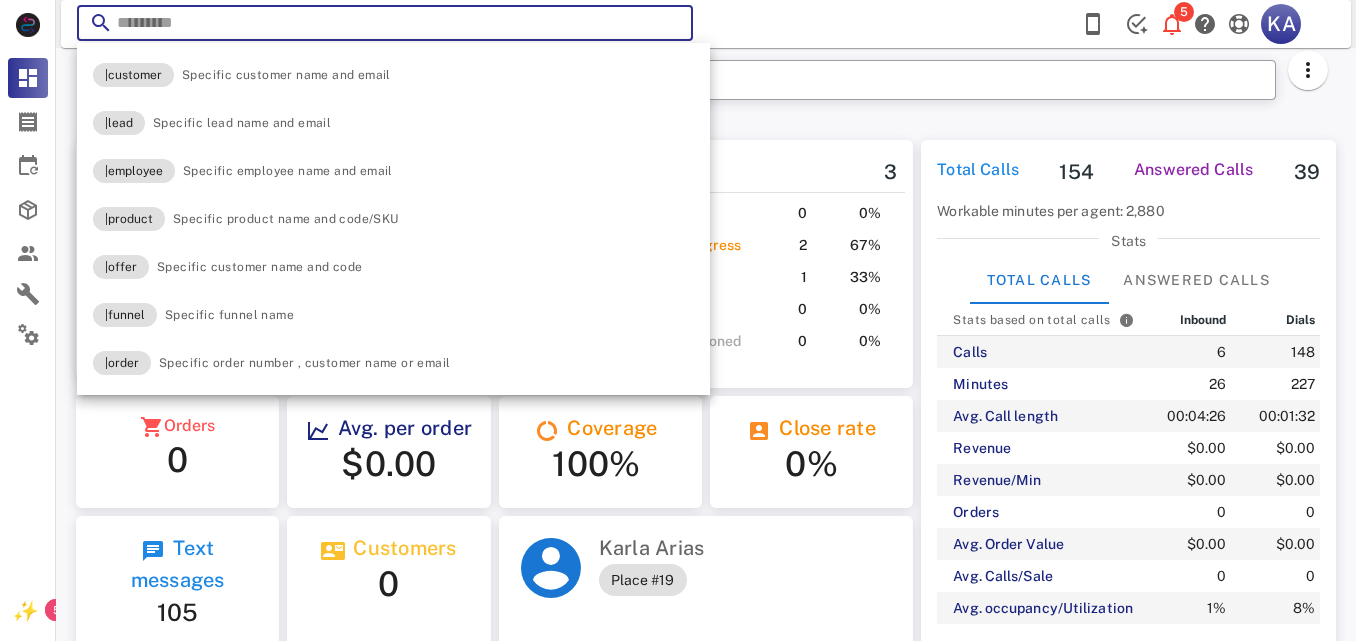 paste on "**********" 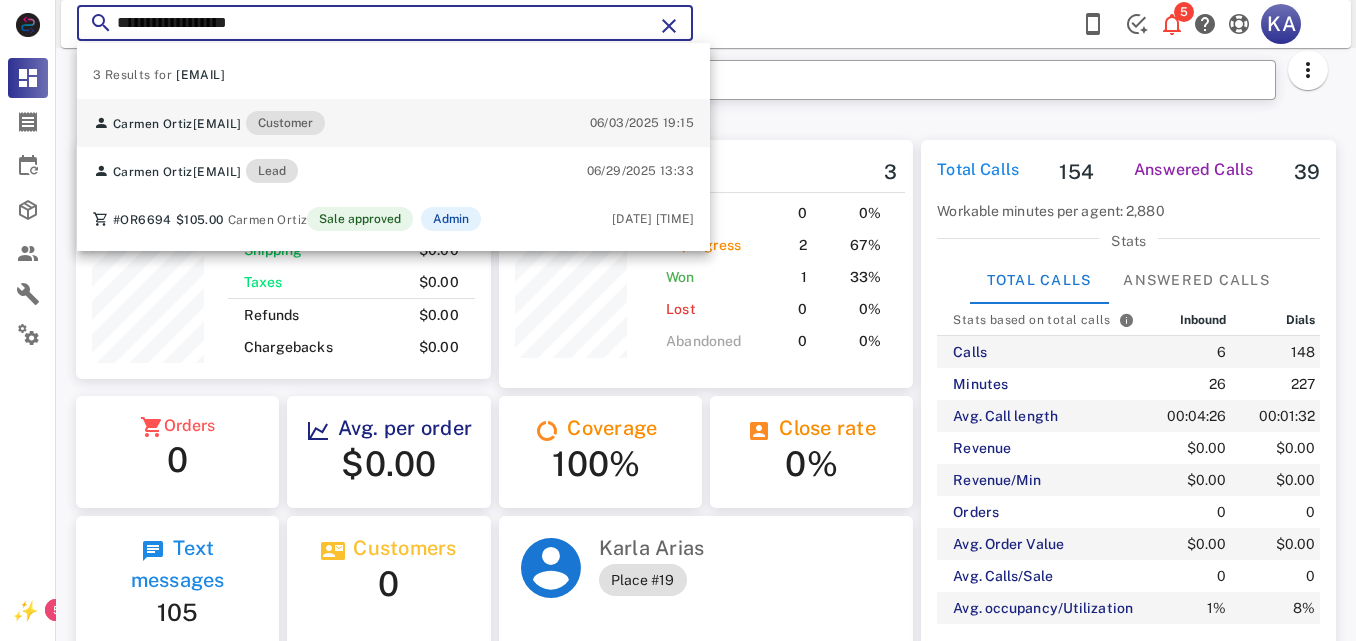 type on "**********" 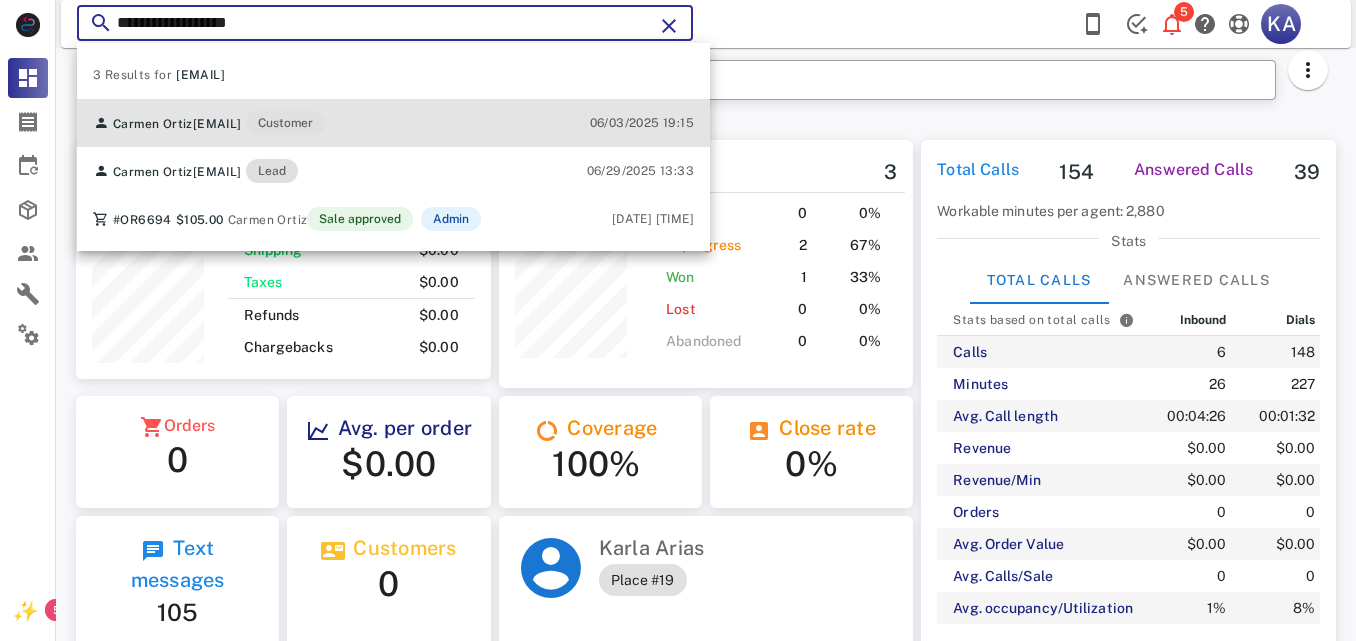 click on "06/03/2025 19:15" at bounding box center [642, 123] 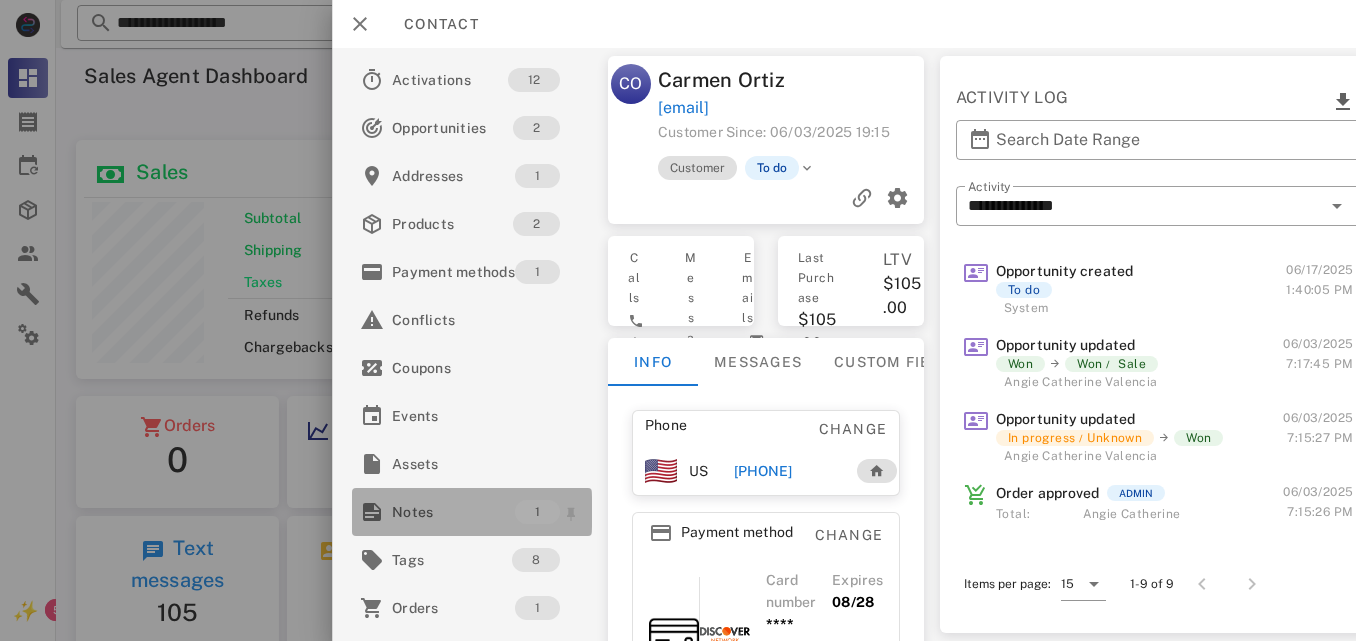 click on "Notes" at bounding box center (453, 512) 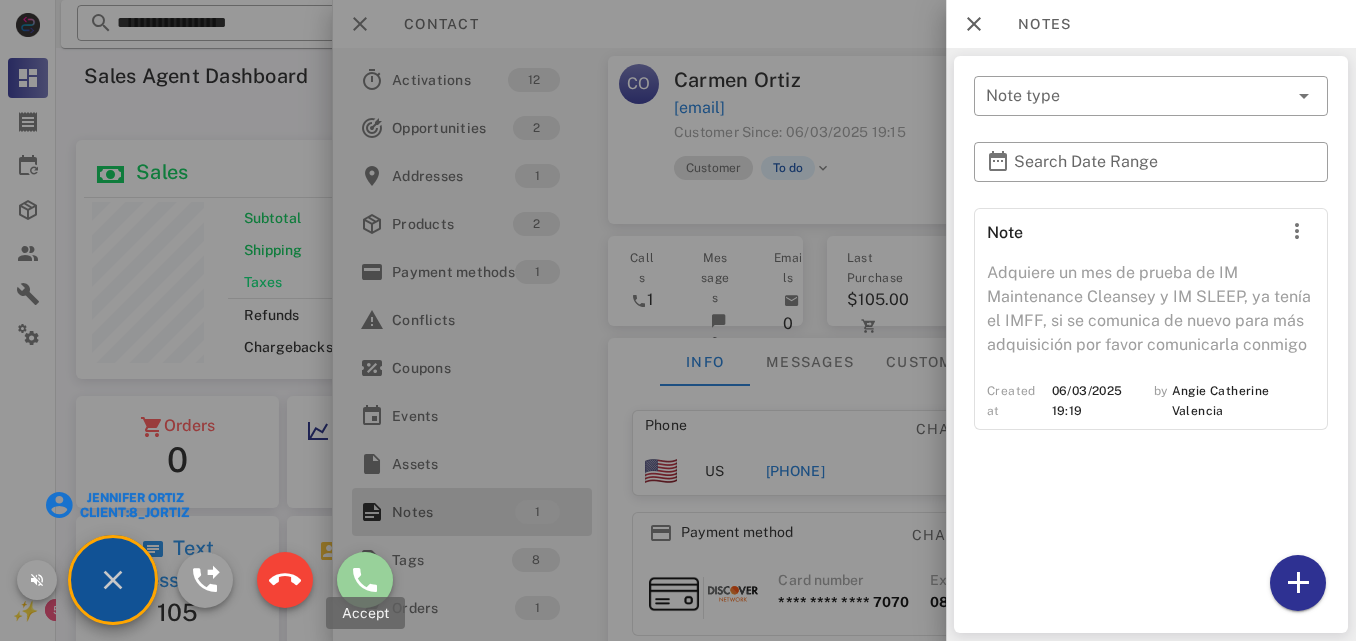 click at bounding box center [365, 580] 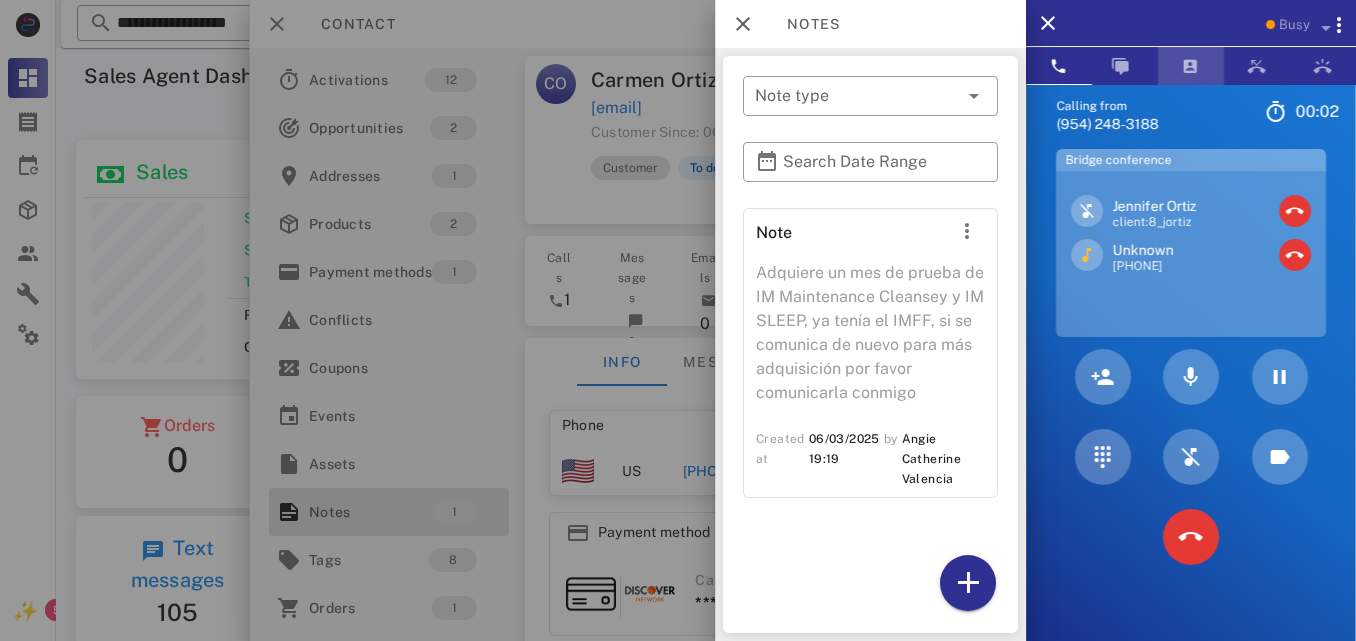 click at bounding box center (1191, 66) 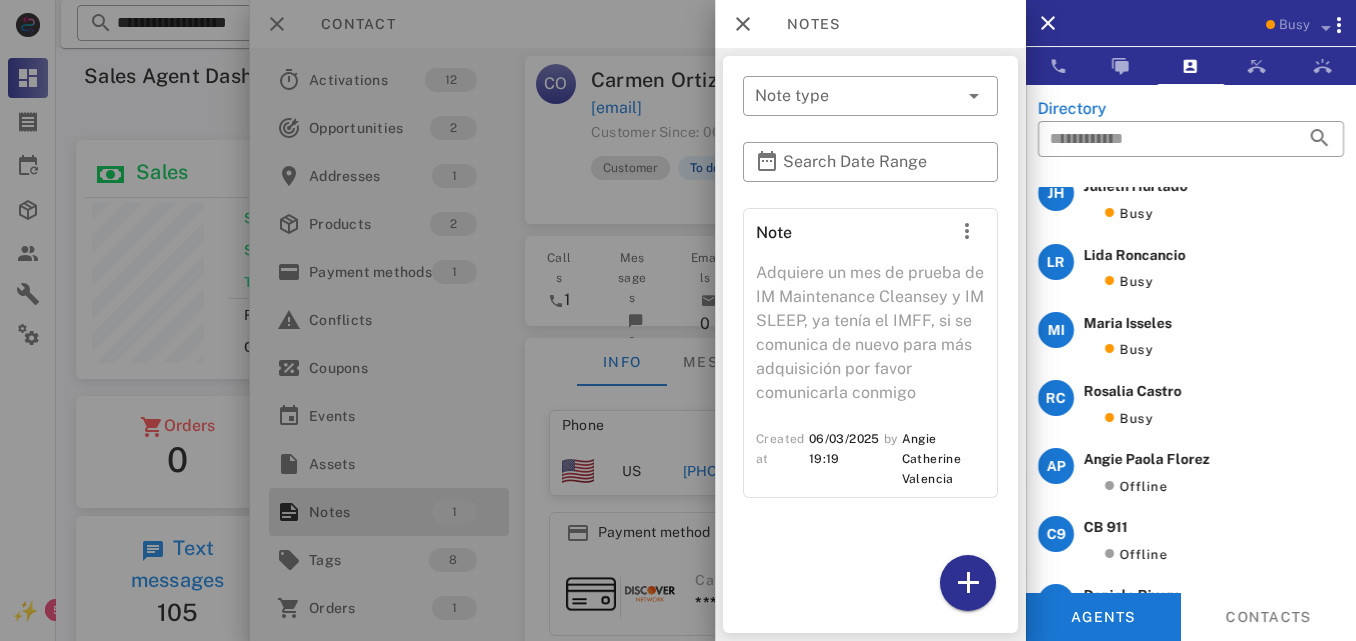scroll, scrollTop: 43, scrollLeft: 0, axis: vertical 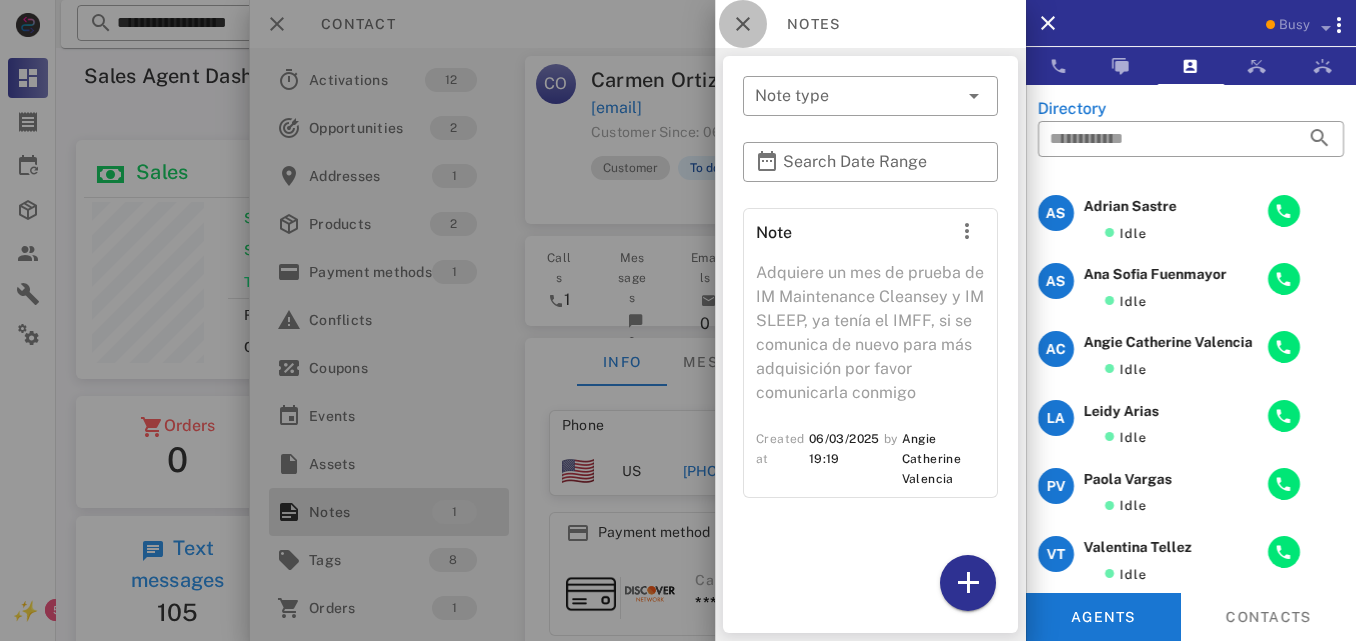 click at bounding box center (743, 24) 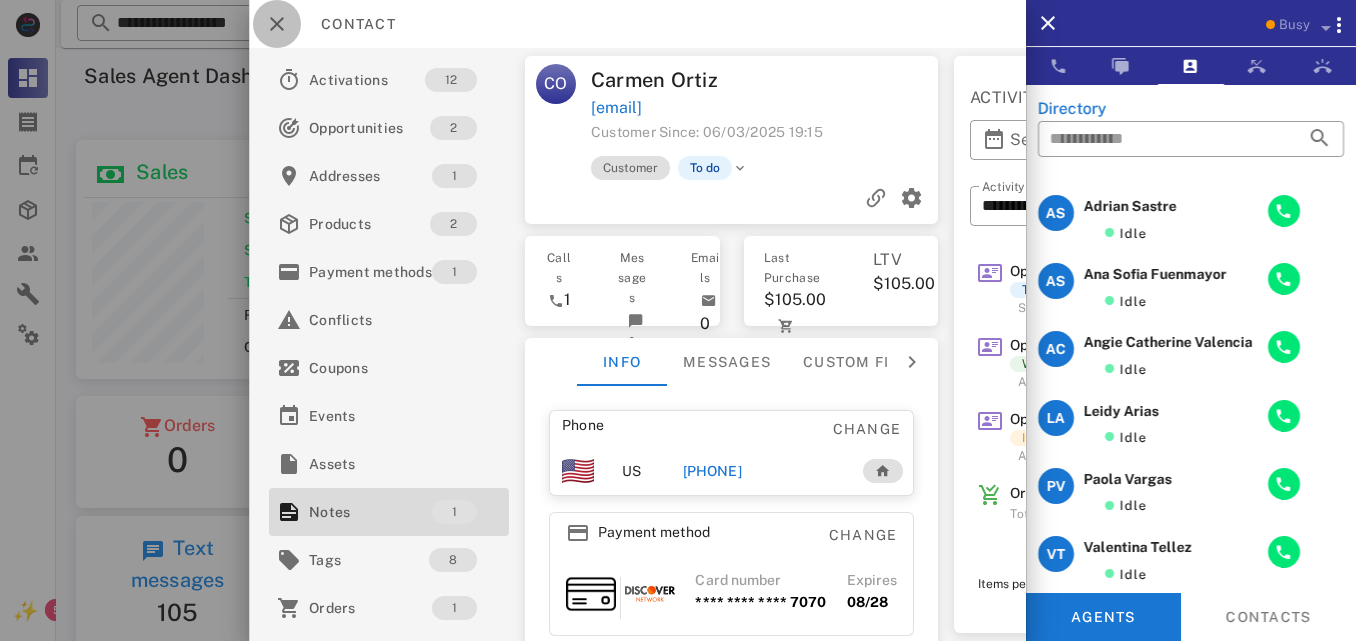 click at bounding box center [277, 24] 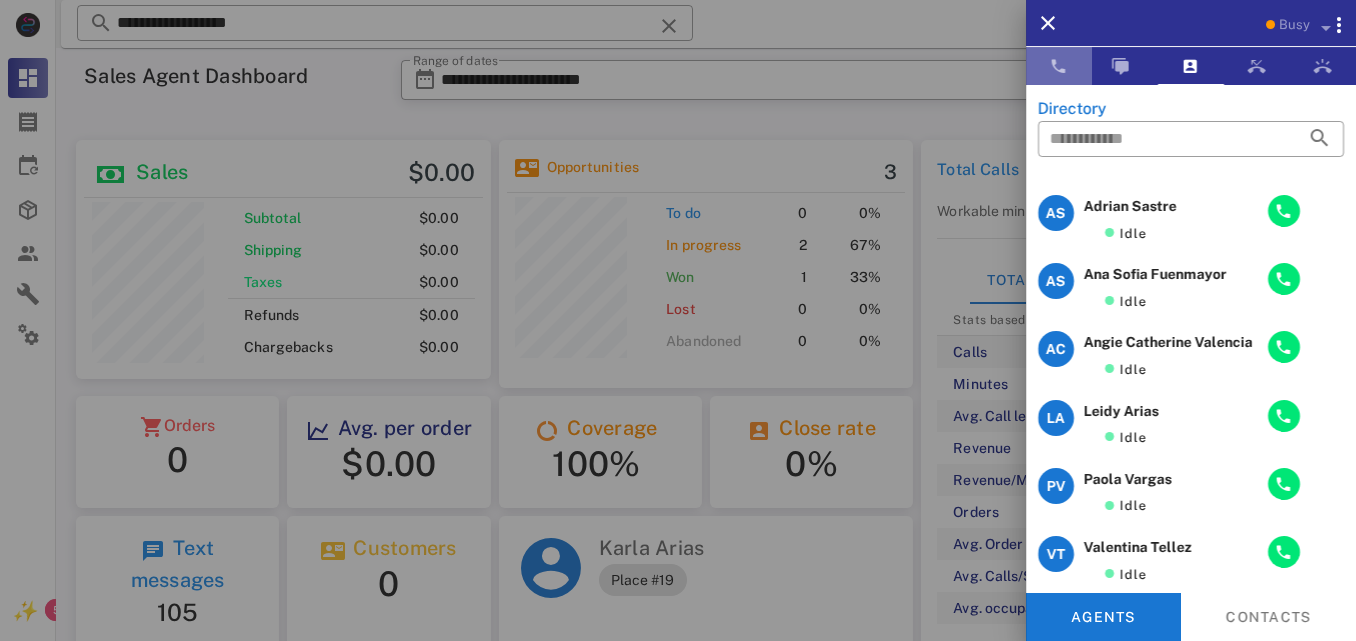 click at bounding box center [1059, 66] 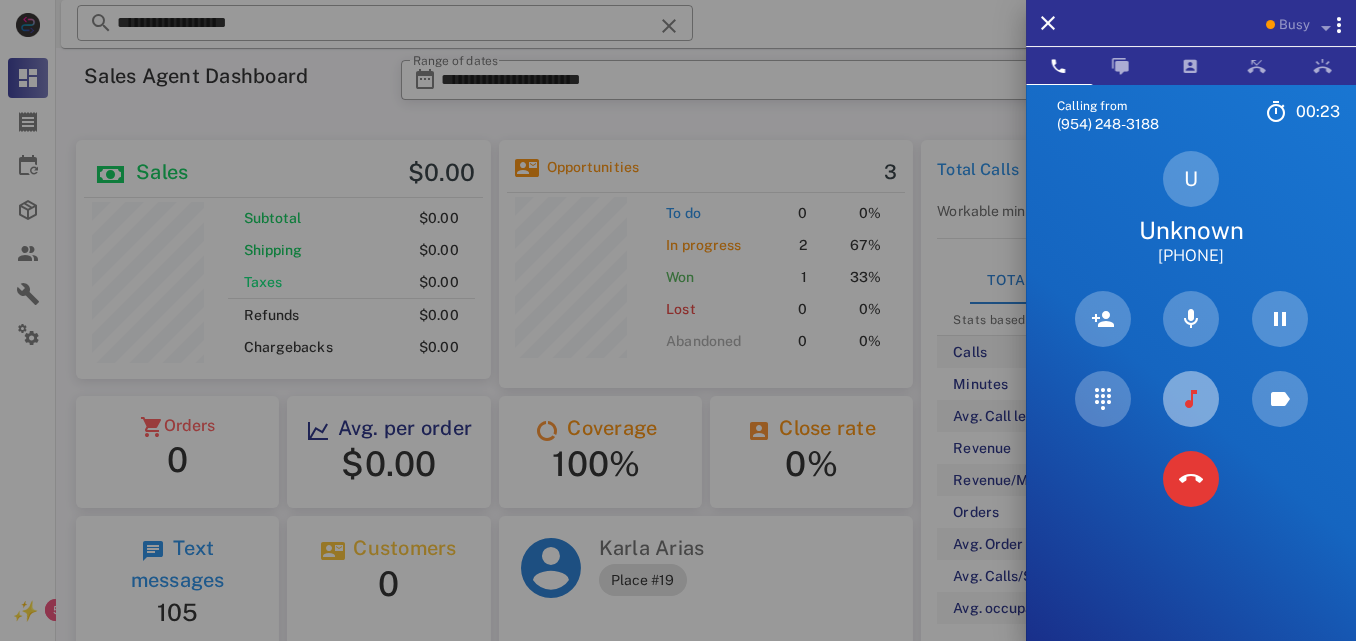 click at bounding box center [1191, 399] 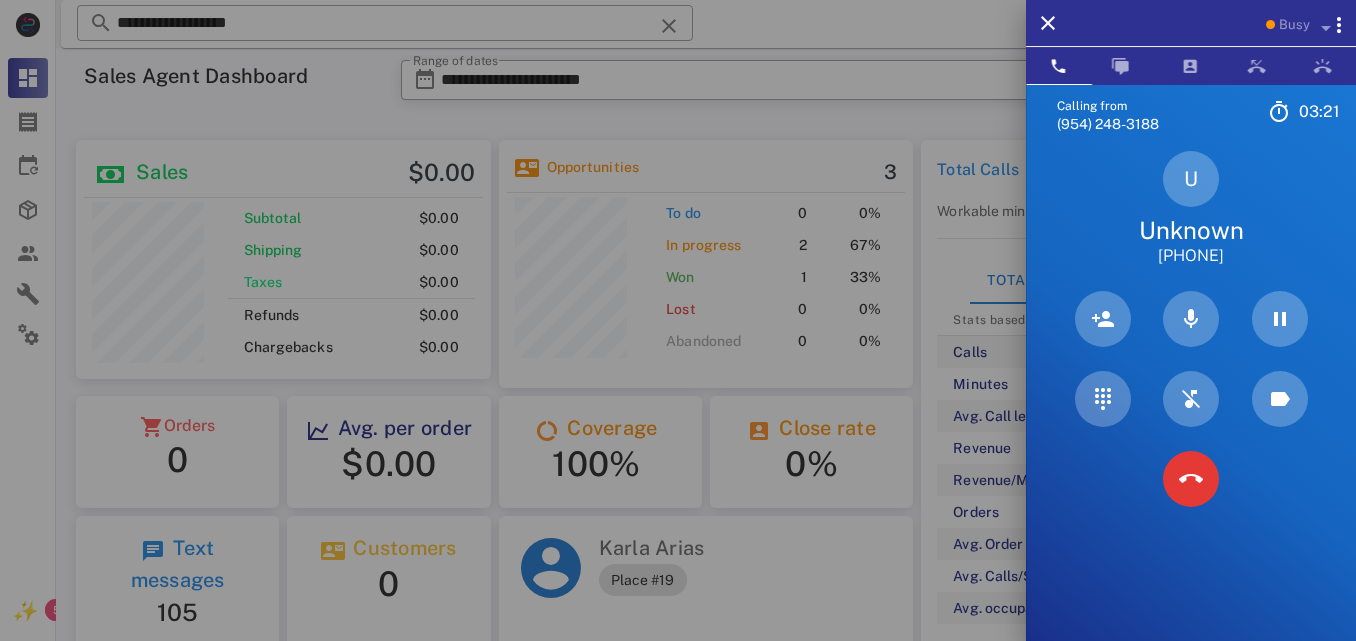 click at bounding box center (678, 320) 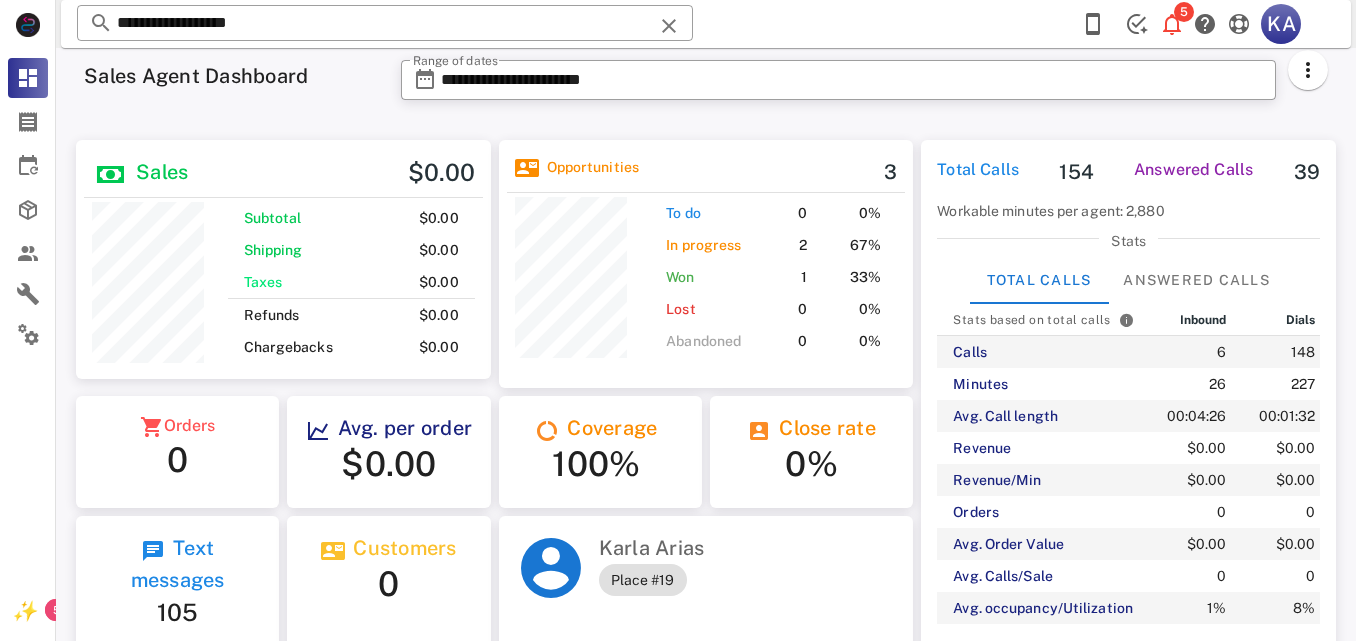 click at bounding box center (669, 26) 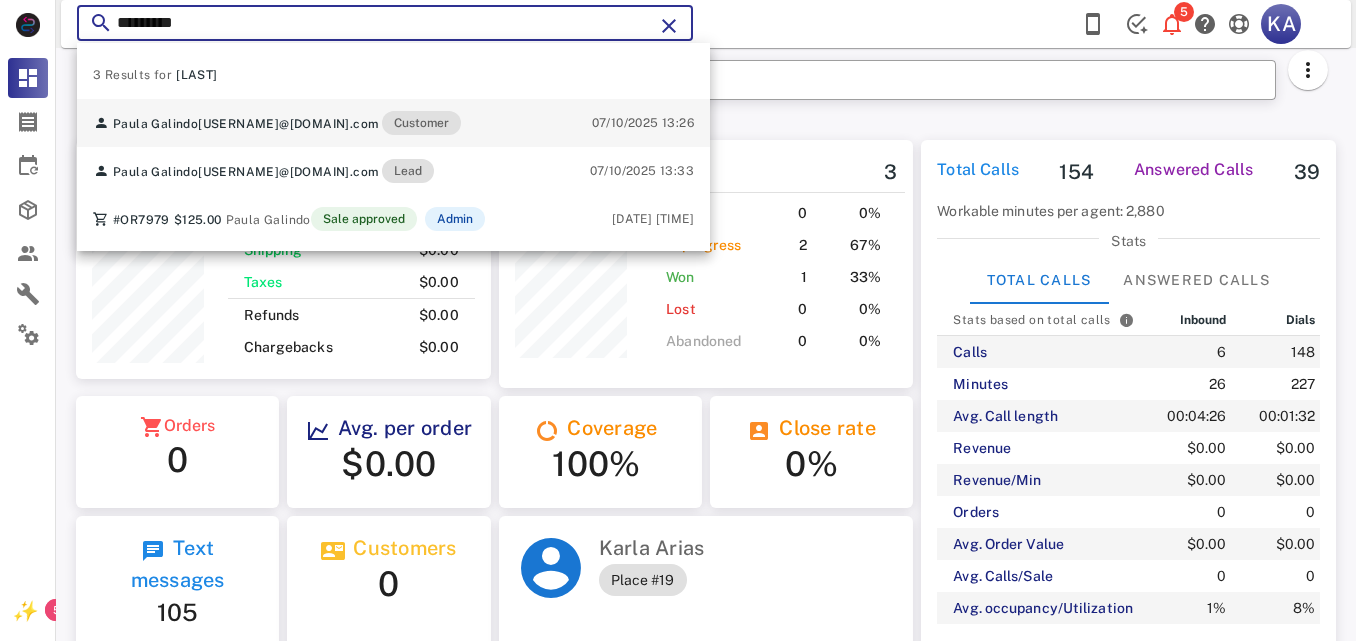 type on "*********" 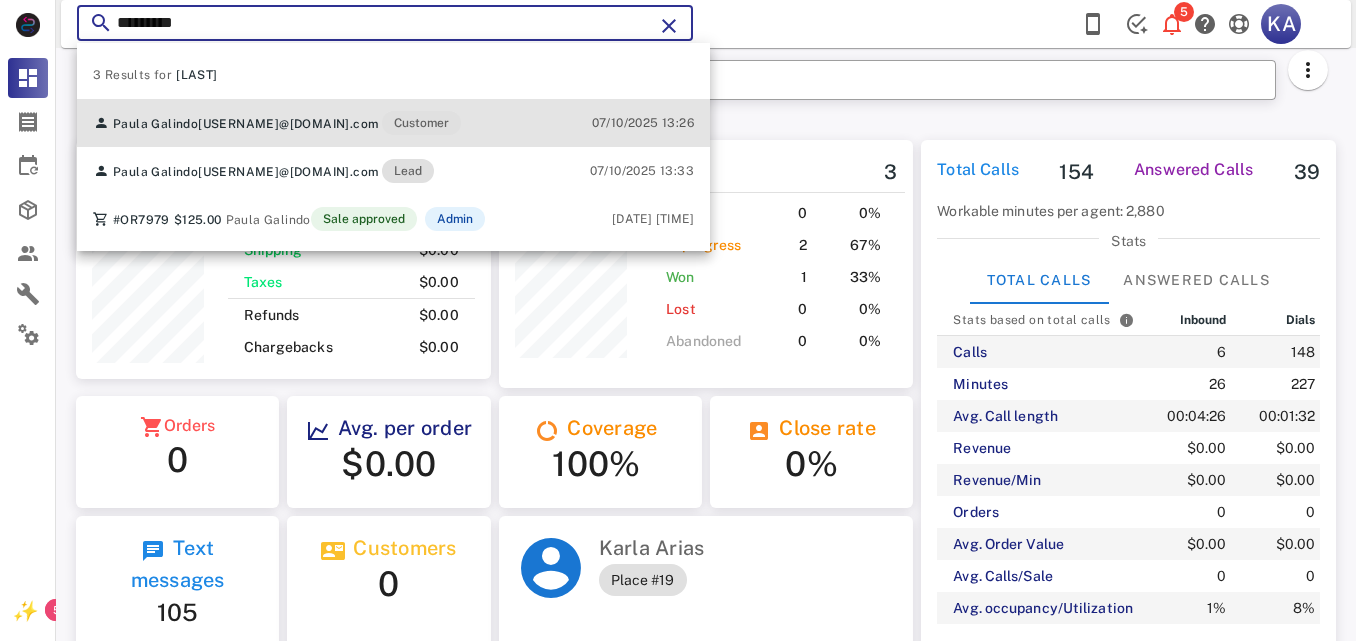 click on "[USERNAME]@[DOMAIN].com" at bounding box center (288, 124) 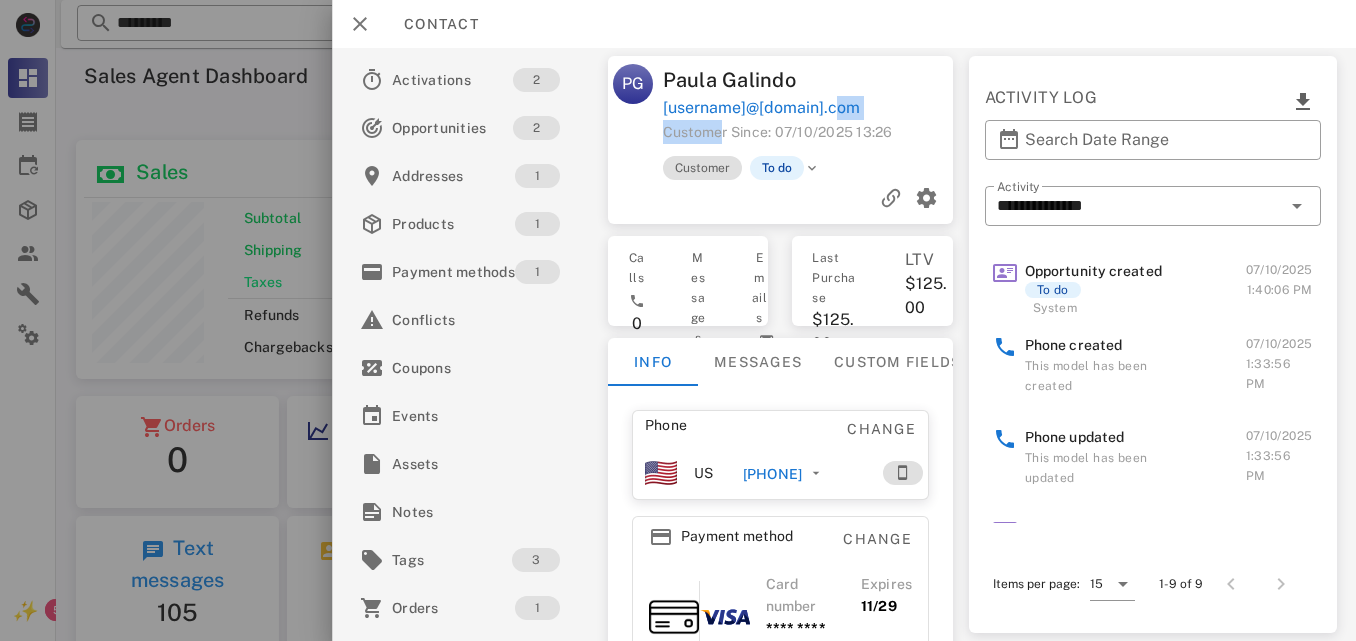 drag, startPoint x: 831, startPoint y: 110, endPoint x: 711, endPoint y: 131, distance: 121.82365 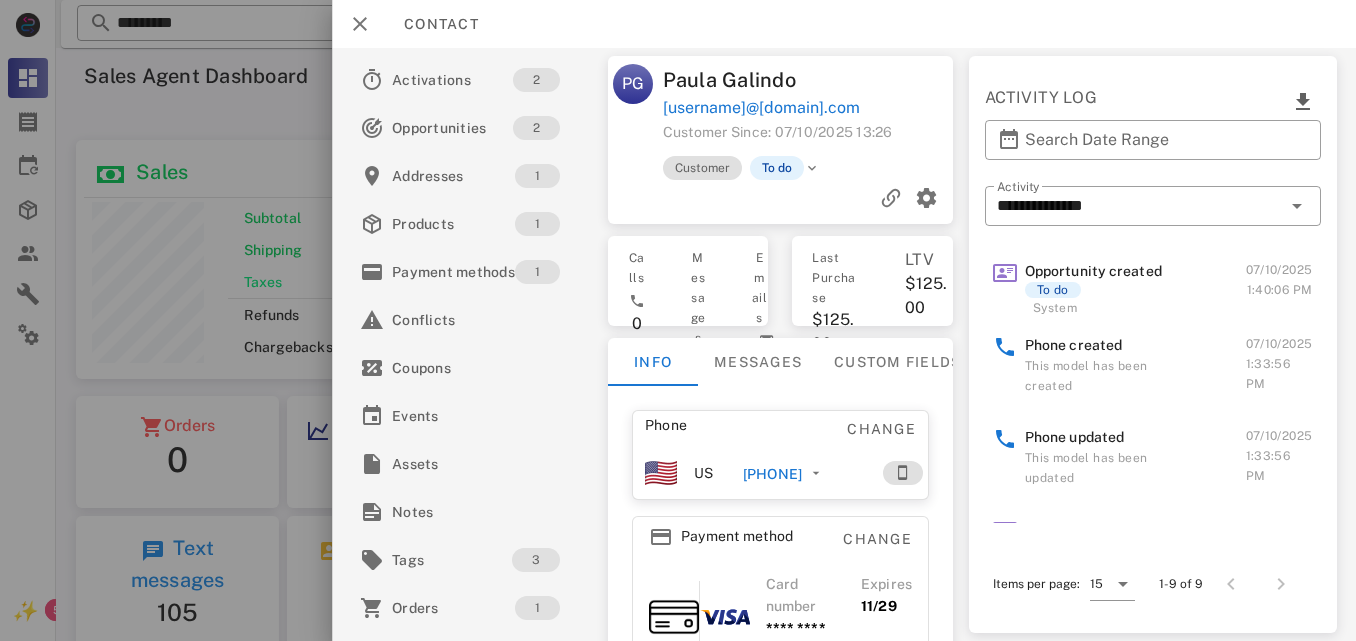 click on "[FIRST] [LAST]  [EMAIL]   Customer Since:  07/10/2025 13:26   Customer   To do   Calls   0   Messages   0   Emails   0   Last Purchase   $125.00   07/10/2025   LTV   $125.00   Info   Messages   Custom fields   Phone   Change   US   [PHONE]   Payment method   Change   Card number   **** **** **** 5487   Expires  11/29  Address   Change   15806 [STREET] .
[CITY], [STATE], [POSTAL_CODE]" at bounding box center [779, 344] 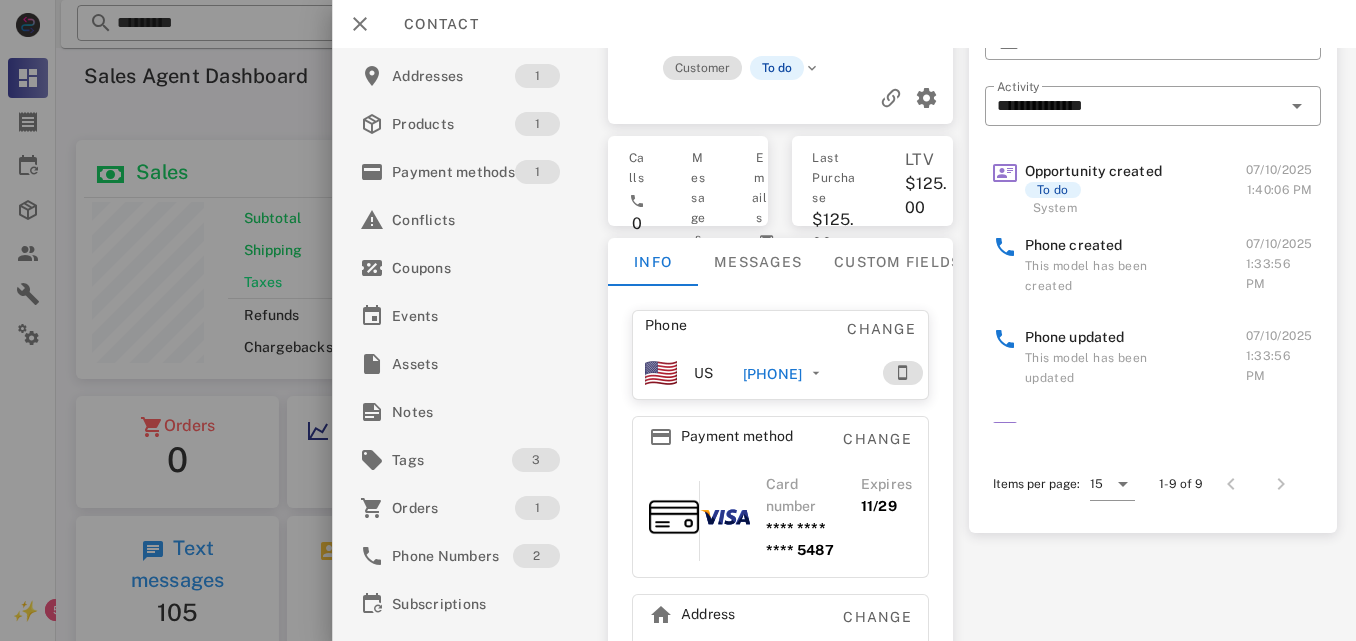 scroll, scrollTop: 0, scrollLeft: 0, axis: both 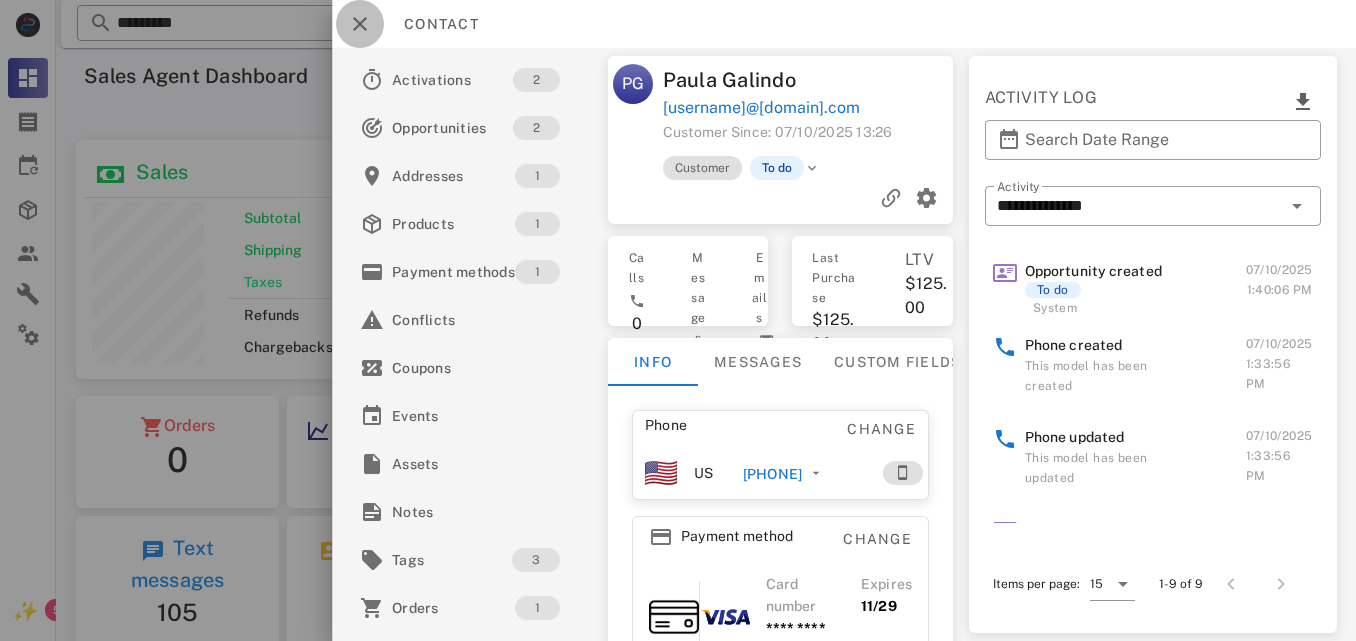 click at bounding box center [360, 24] 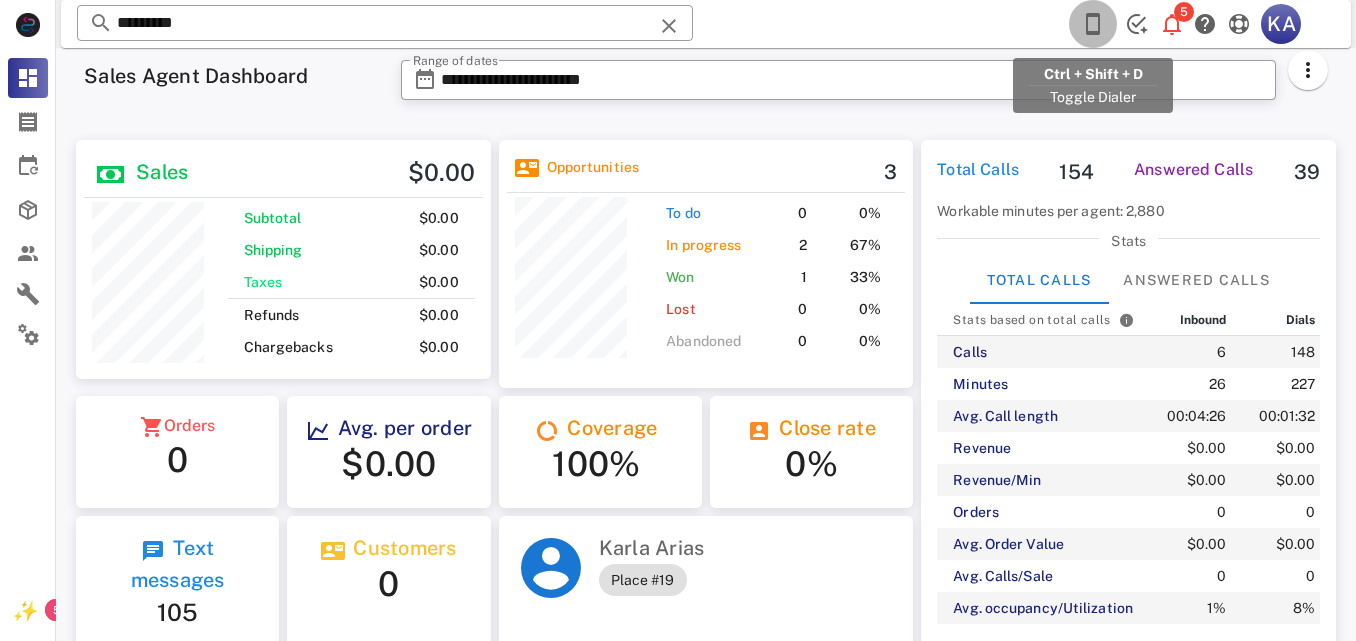 click at bounding box center (1093, 24) 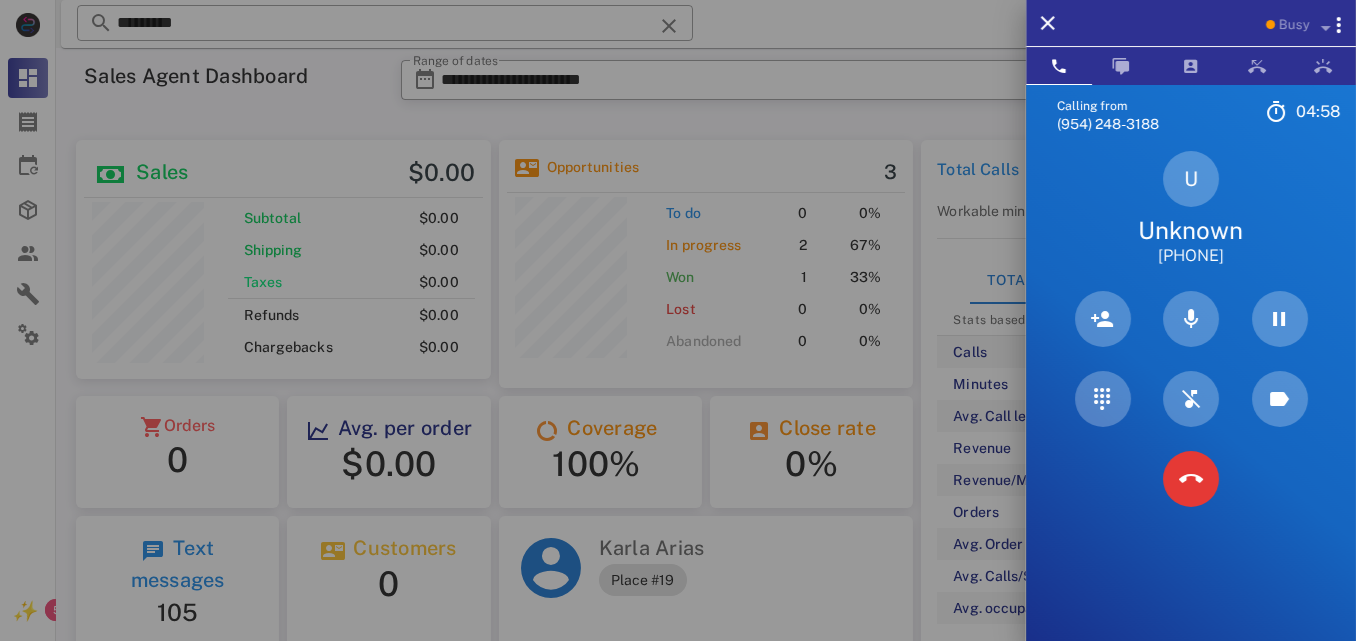 click at bounding box center (678, 320) 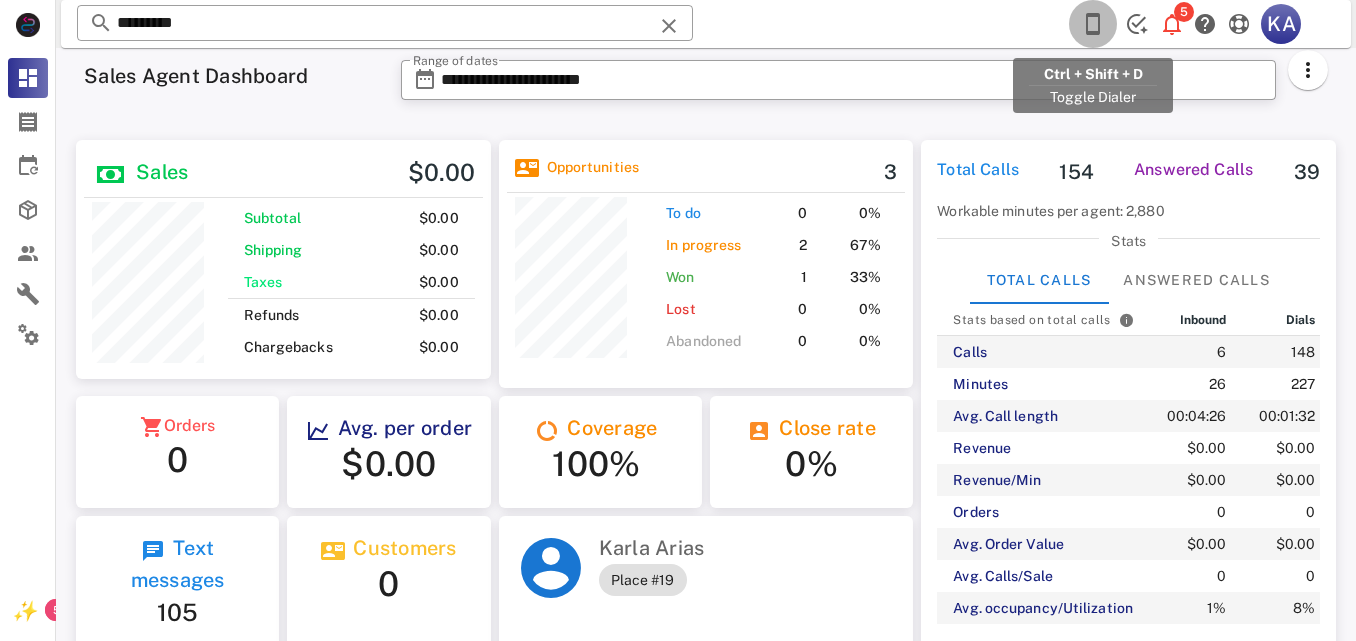 click at bounding box center (1093, 24) 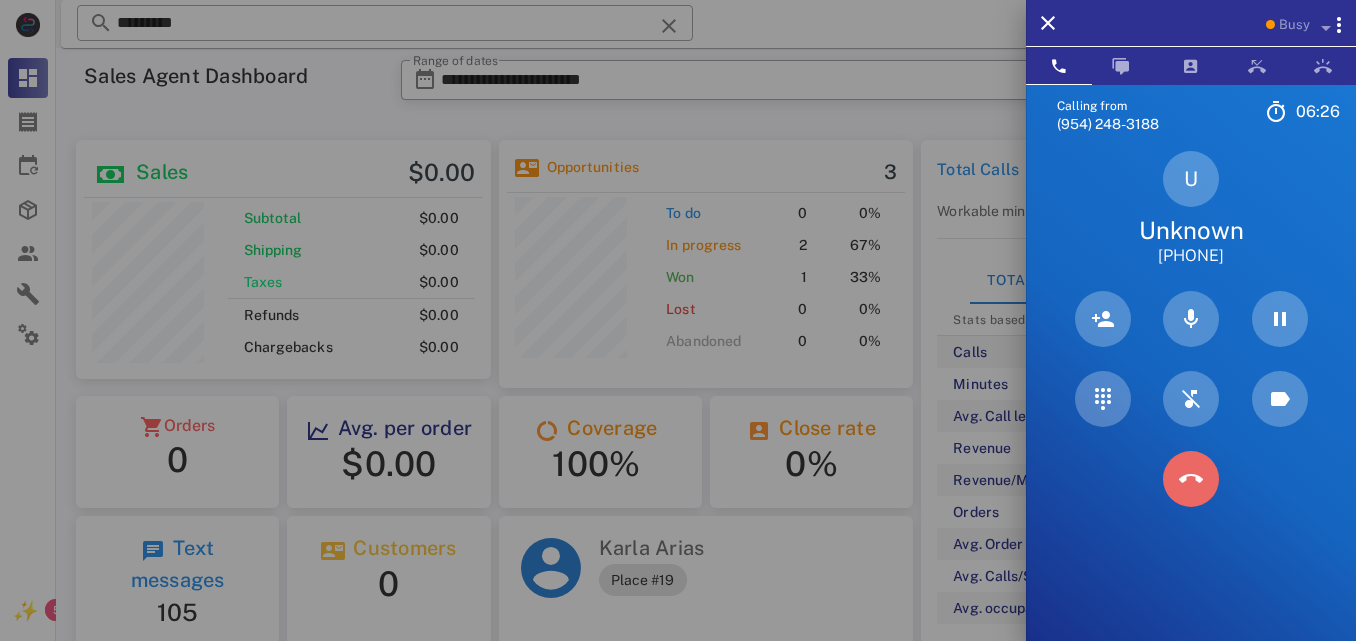 click at bounding box center [1191, 479] 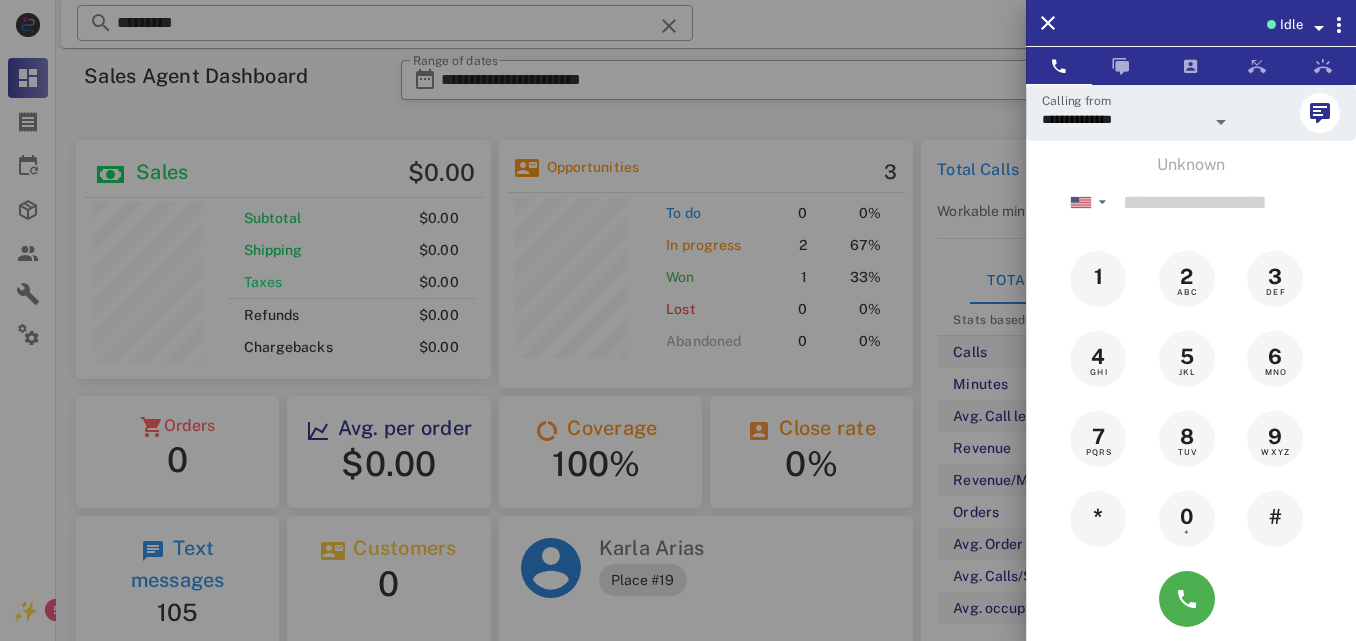 click at bounding box center [678, 320] 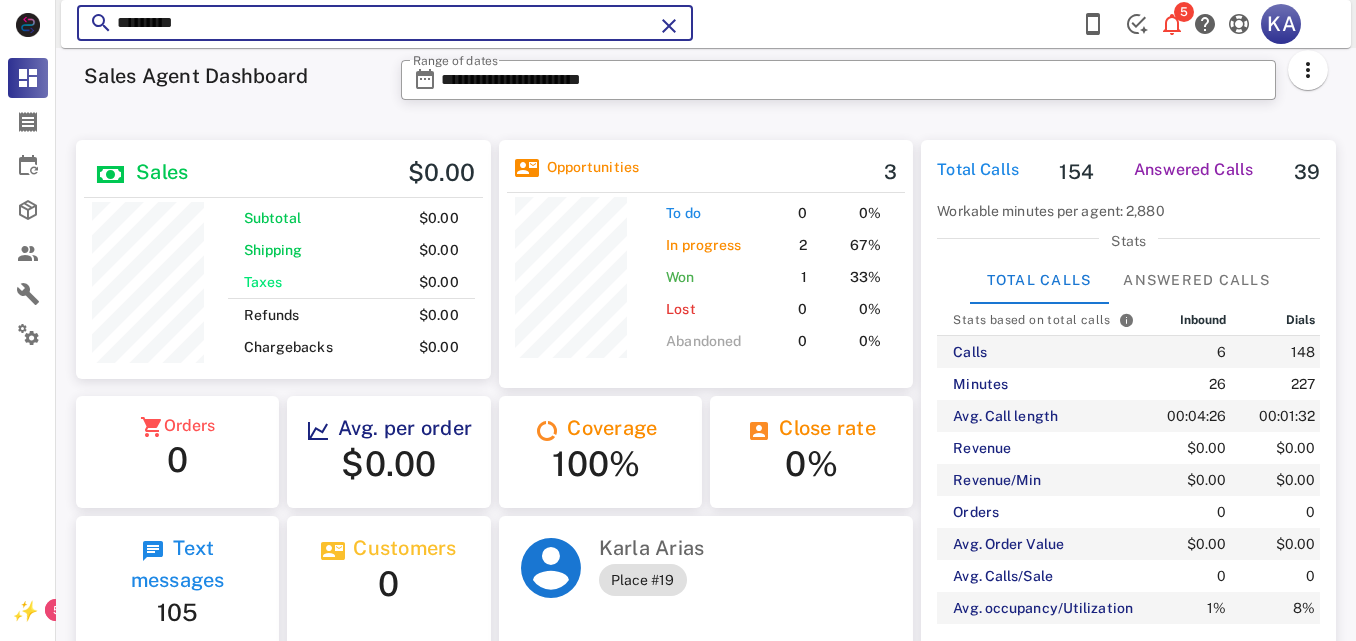 click on "*********" at bounding box center [385, 23] 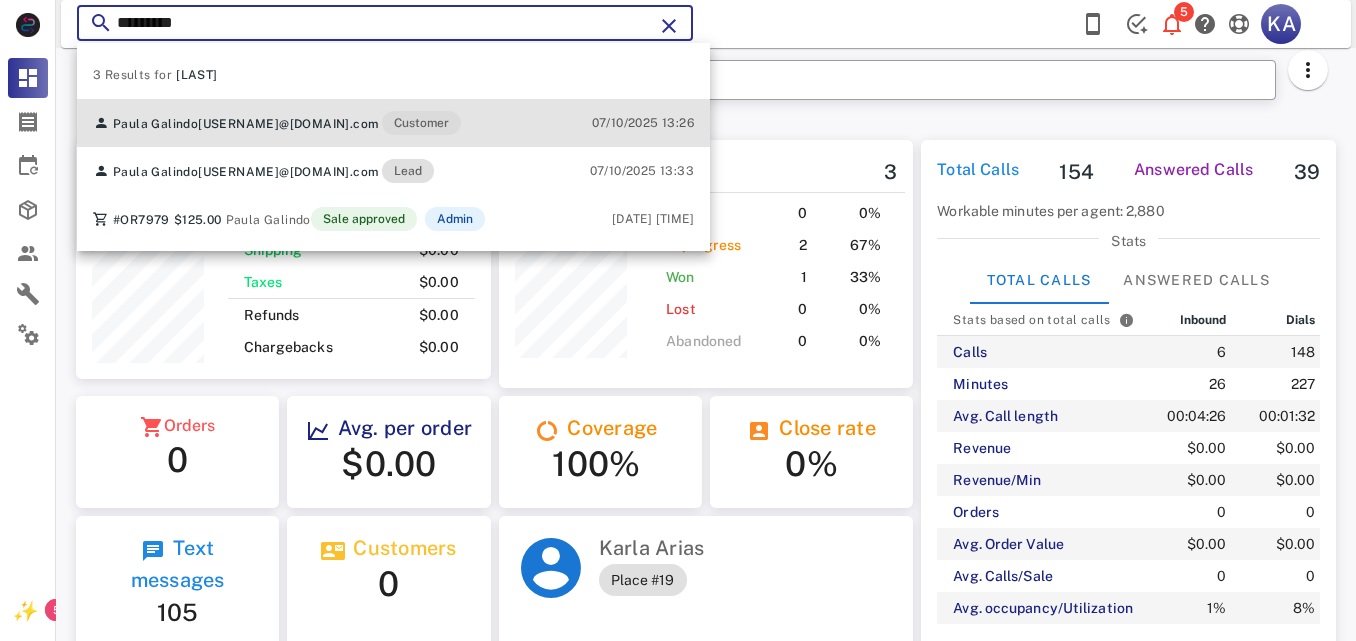 click on "Customer" at bounding box center [421, 123] 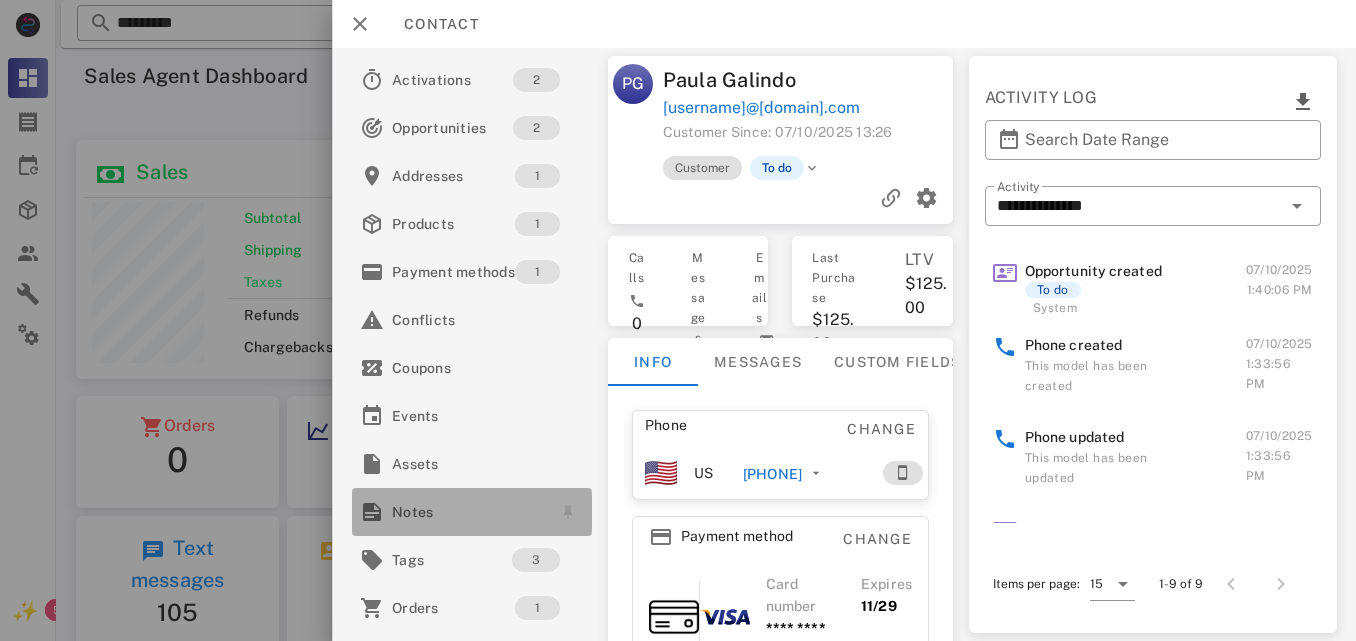 click on "Notes" at bounding box center [468, 512] 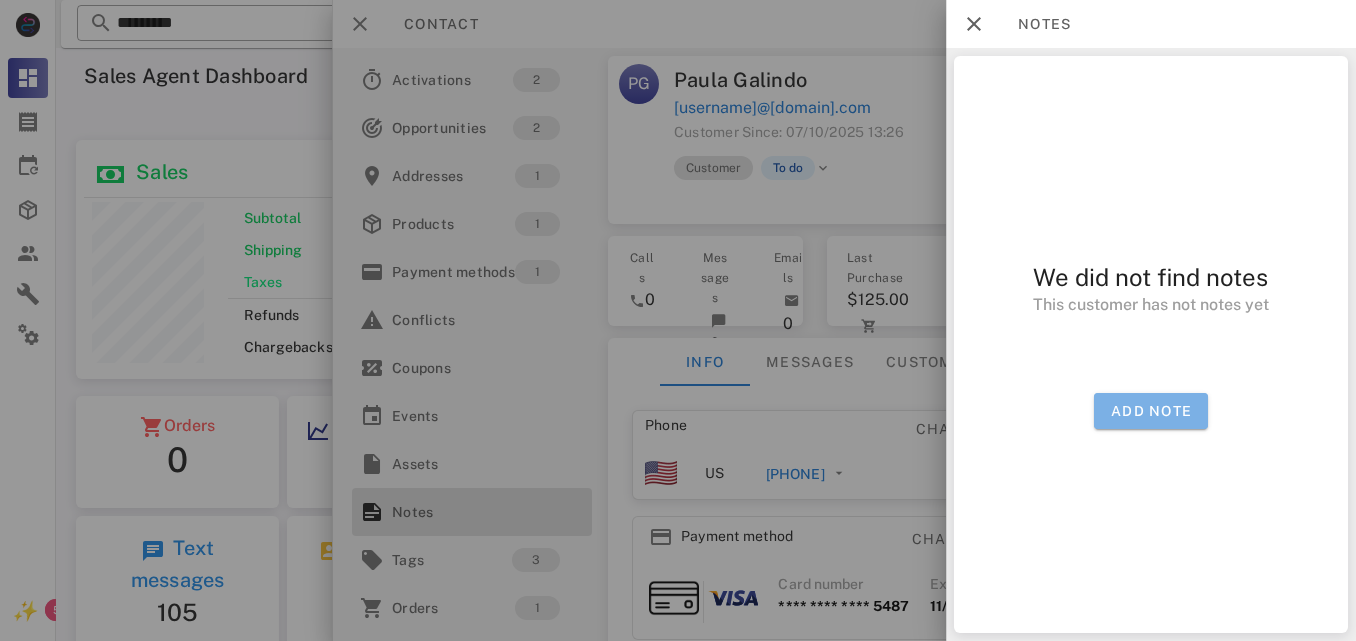 click on "Add note" at bounding box center [1151, 411] 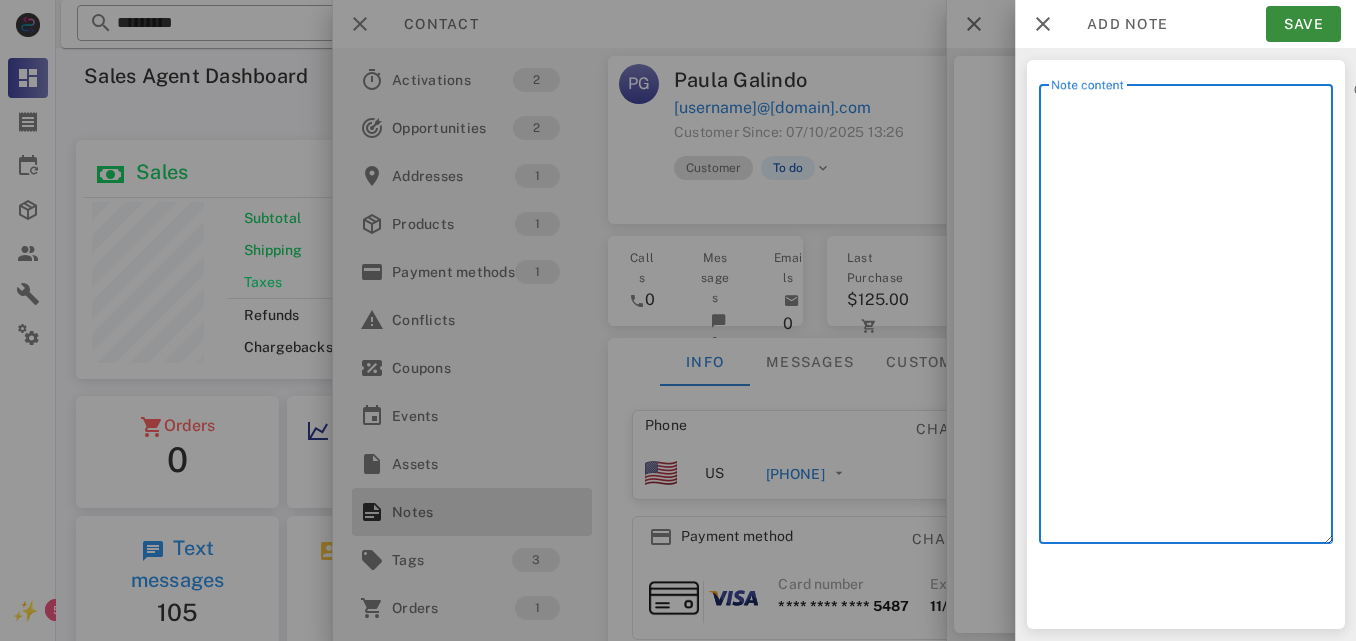 click on "Note content" at bounding box center [1192, 319] 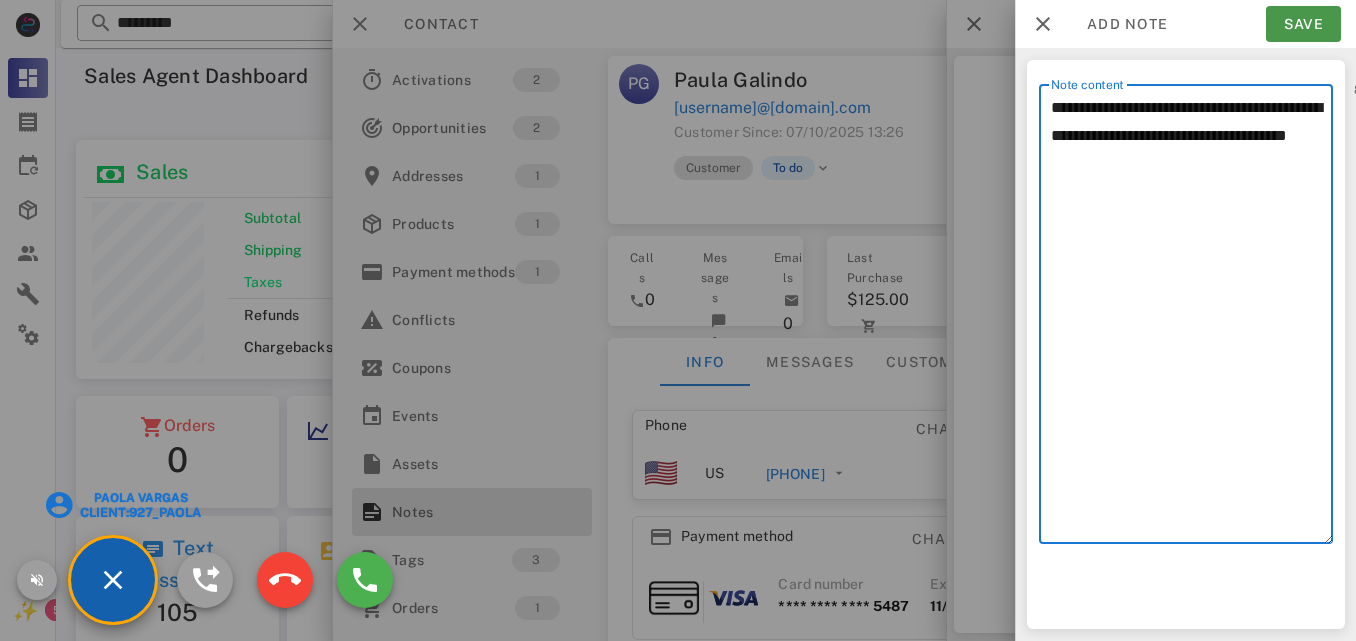 type on "**********" 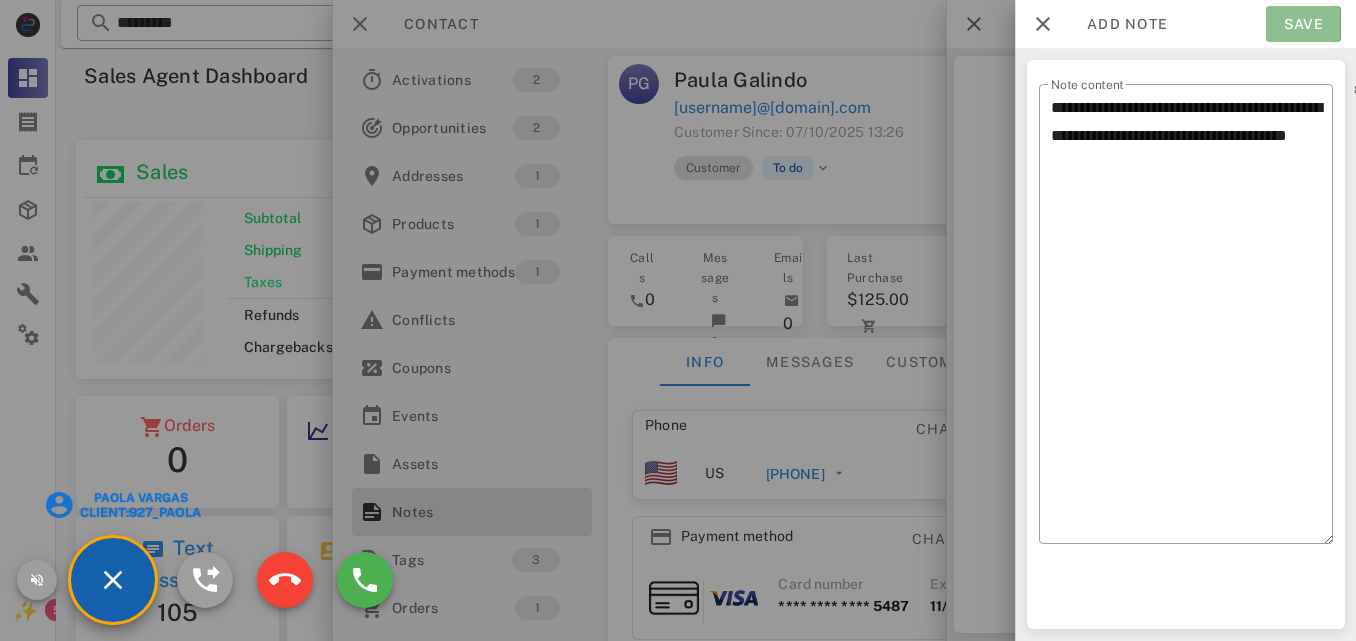 click on "Save" at bounding box center (1303, 24) 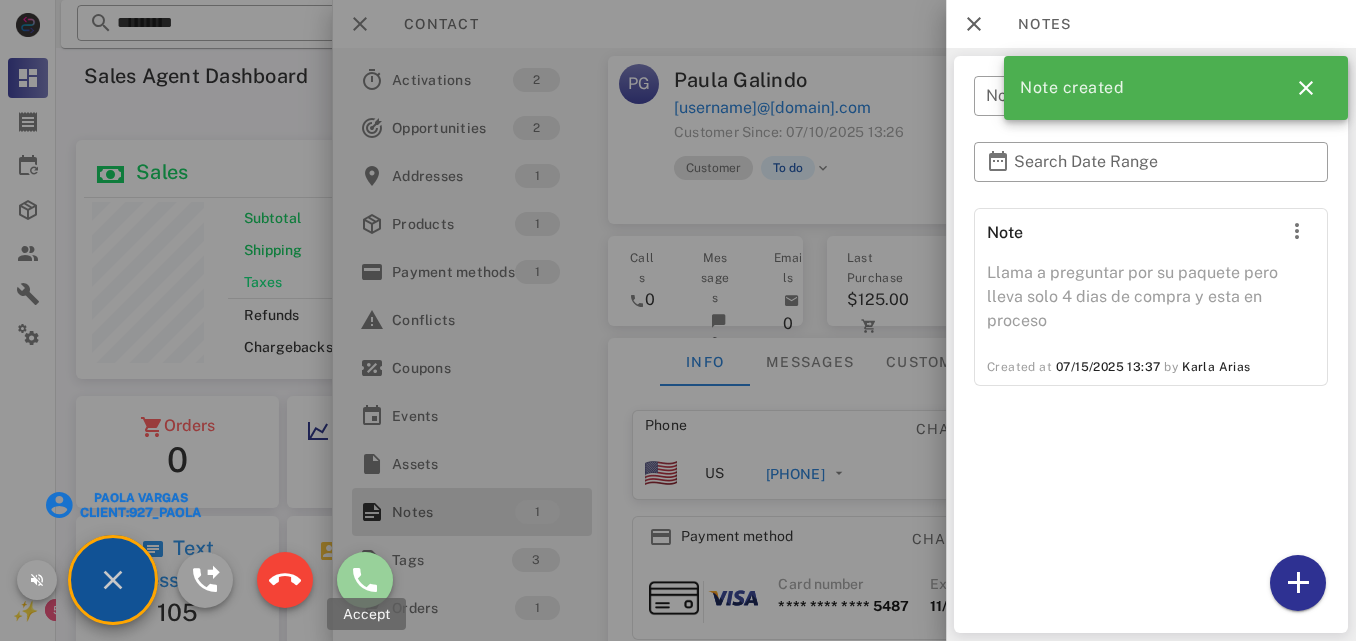 click at bounding box center (365, 580) 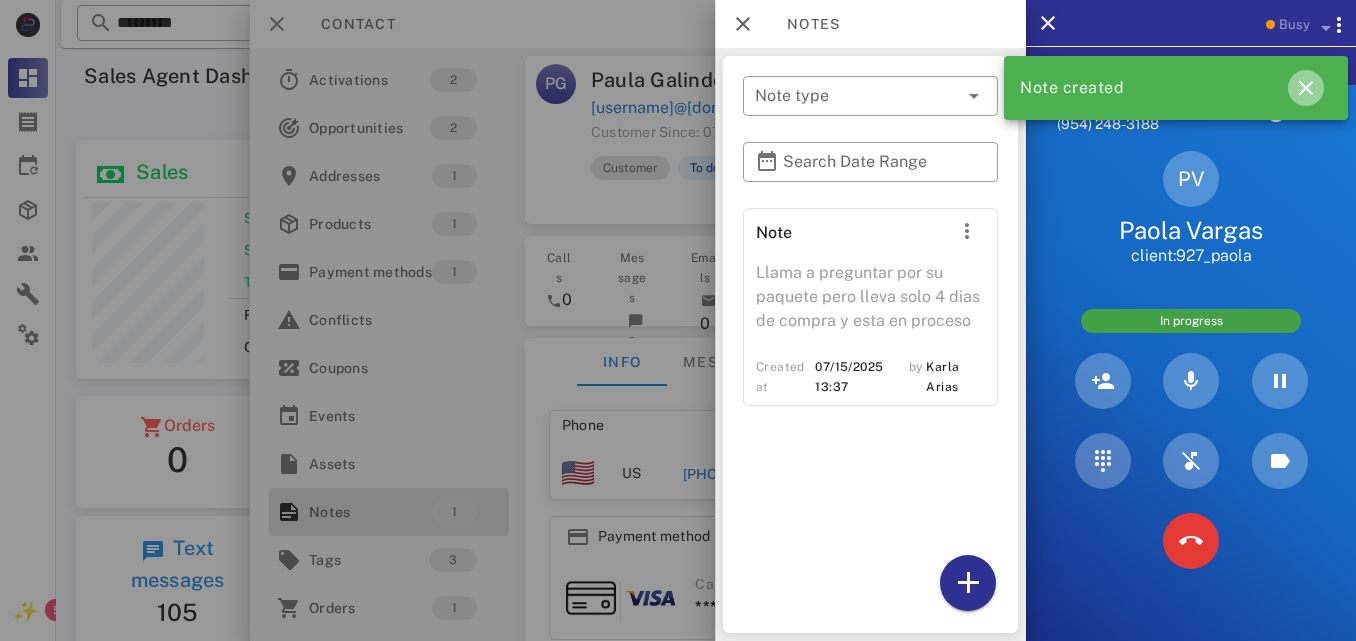 click at bounding box center [1306, 88] 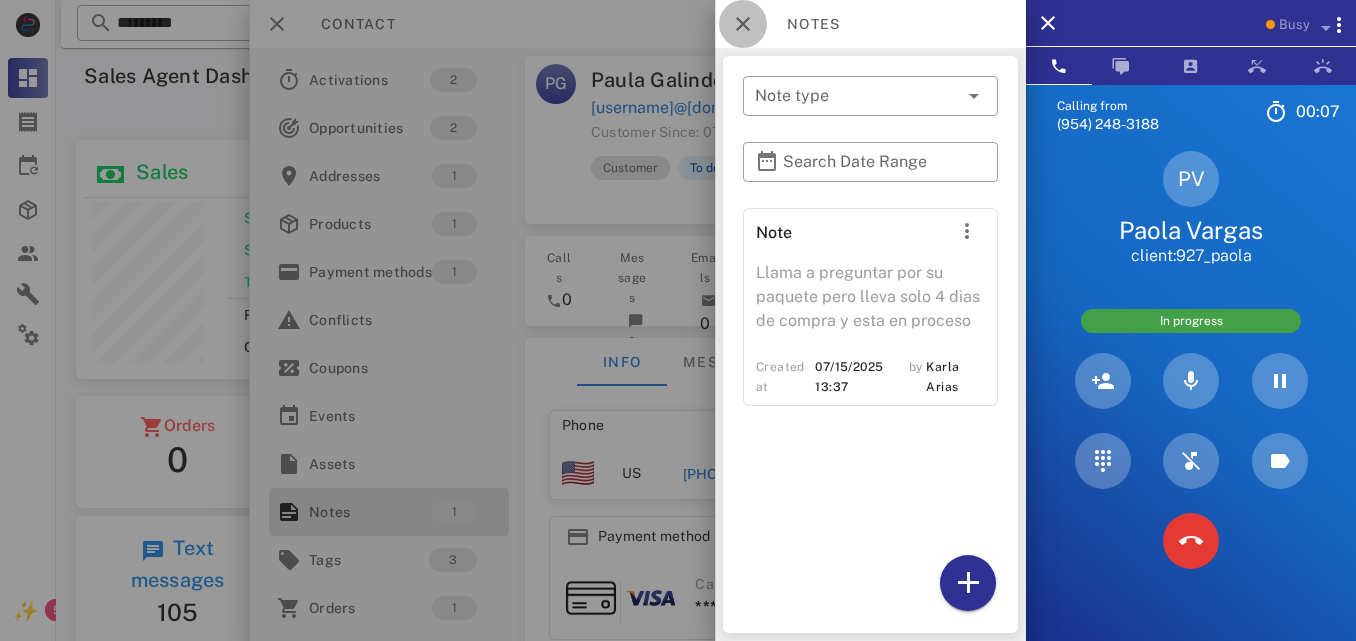 click at bounding box center (743, 24) 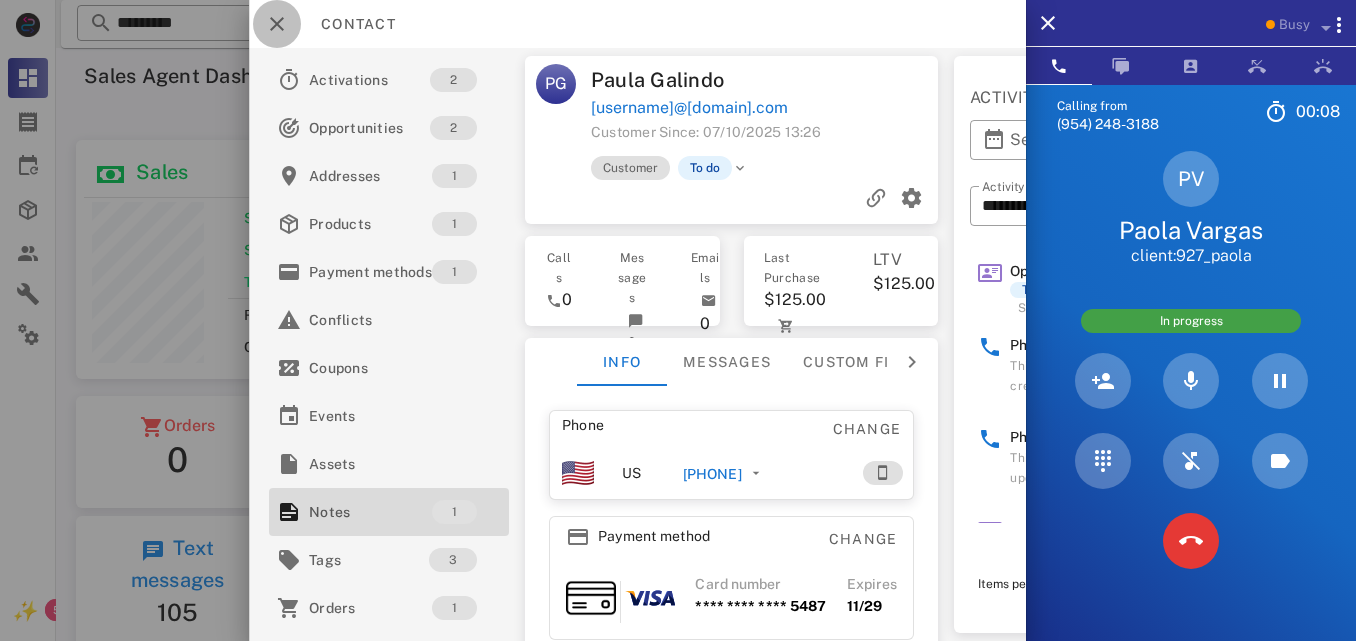 click at bounding box center [277, 24] 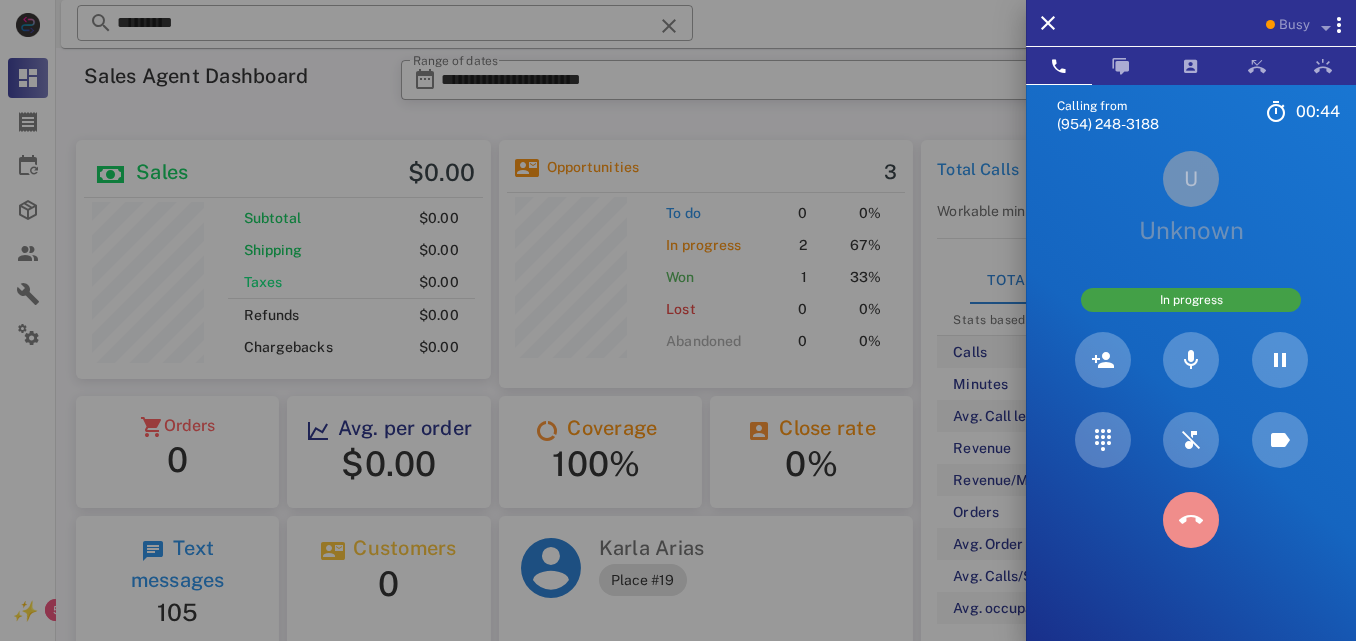 click at bounding box center [1191, 520] 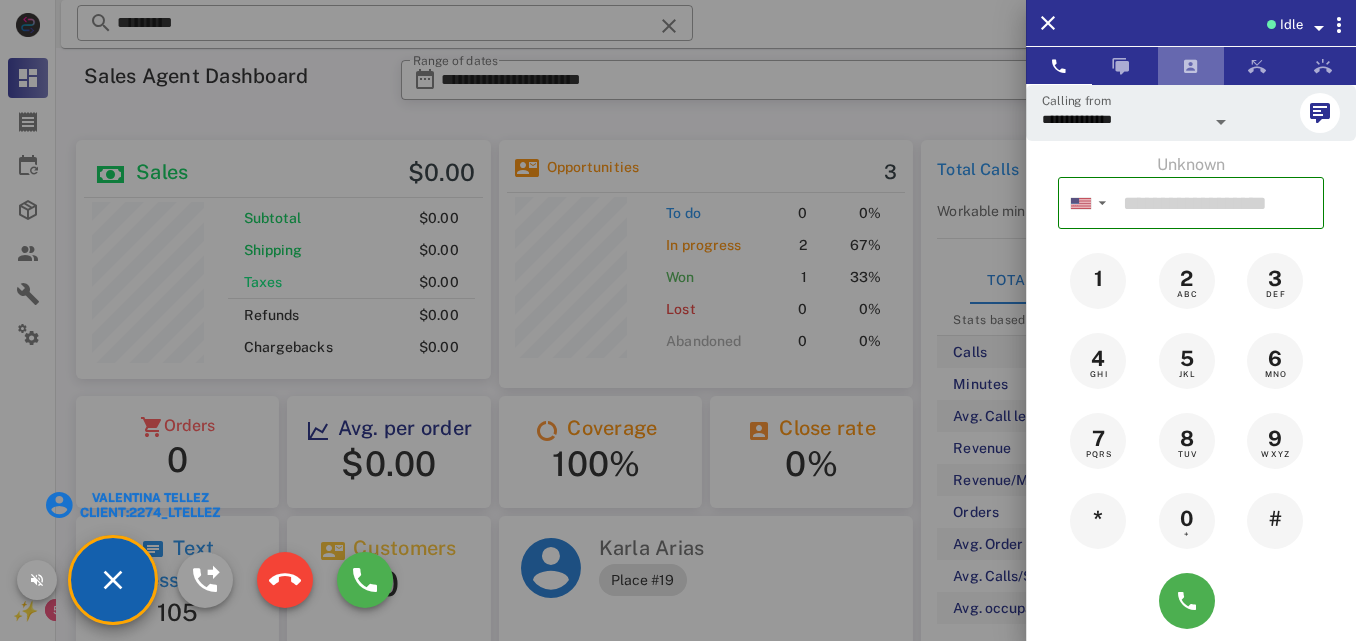 click at bounding box center (1191, 66) 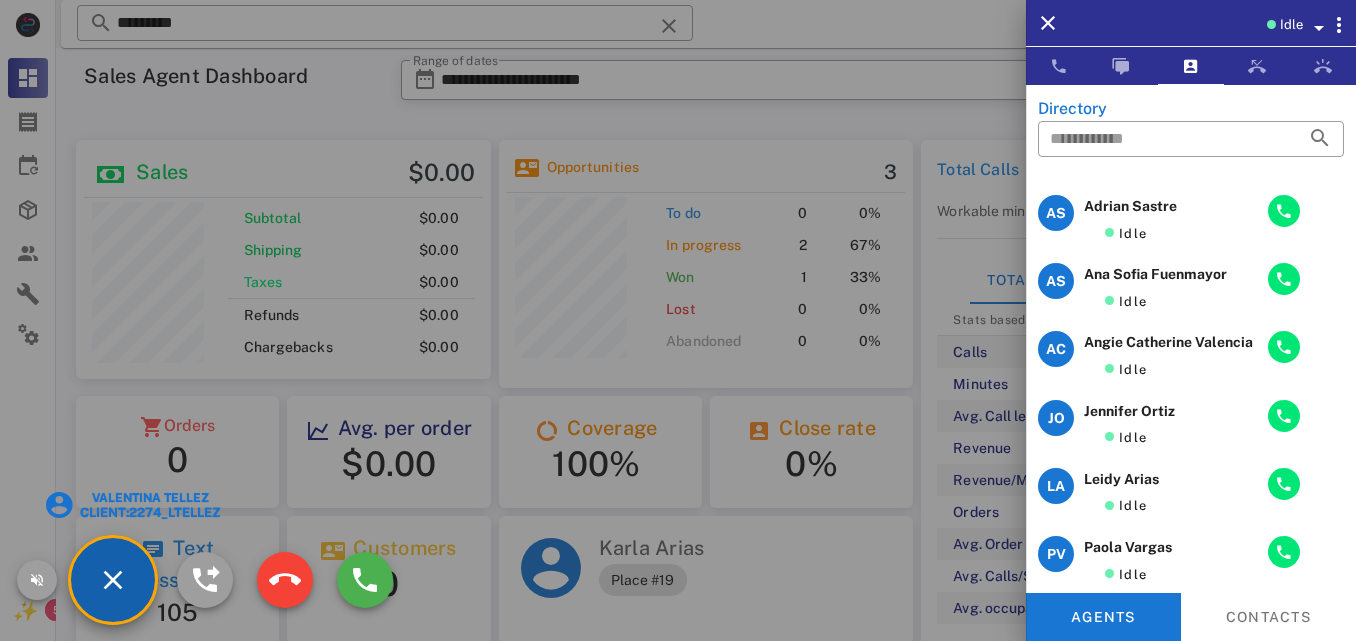 scroll, scrollTop: 454, scrollLeft: 0, axis: vertical 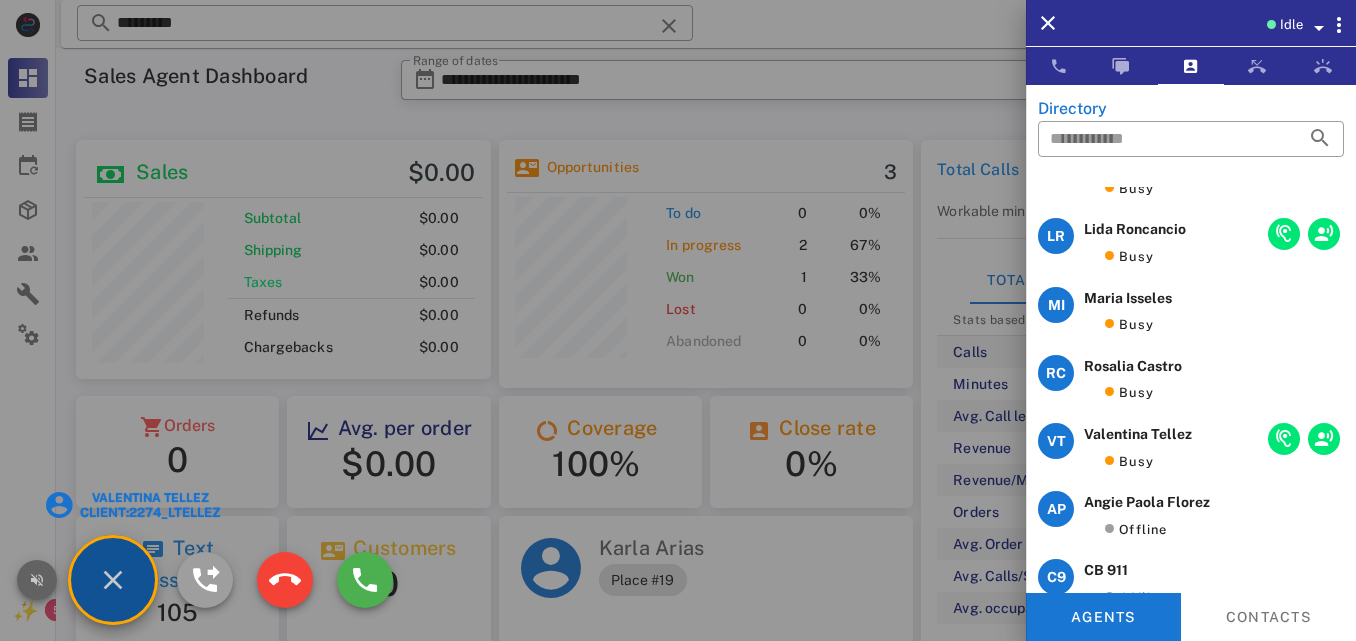click at bounding box center [37, 580] 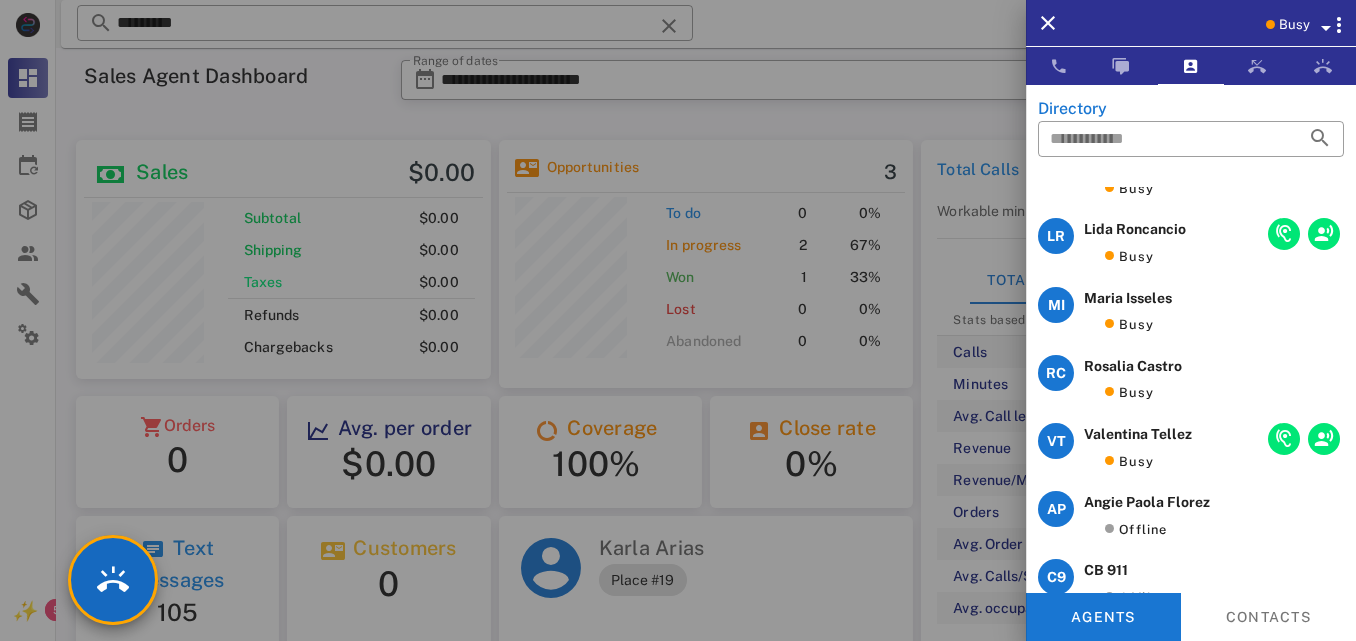 scroll, scrollTop: 386, scrollLeft: 0, axis: vertical 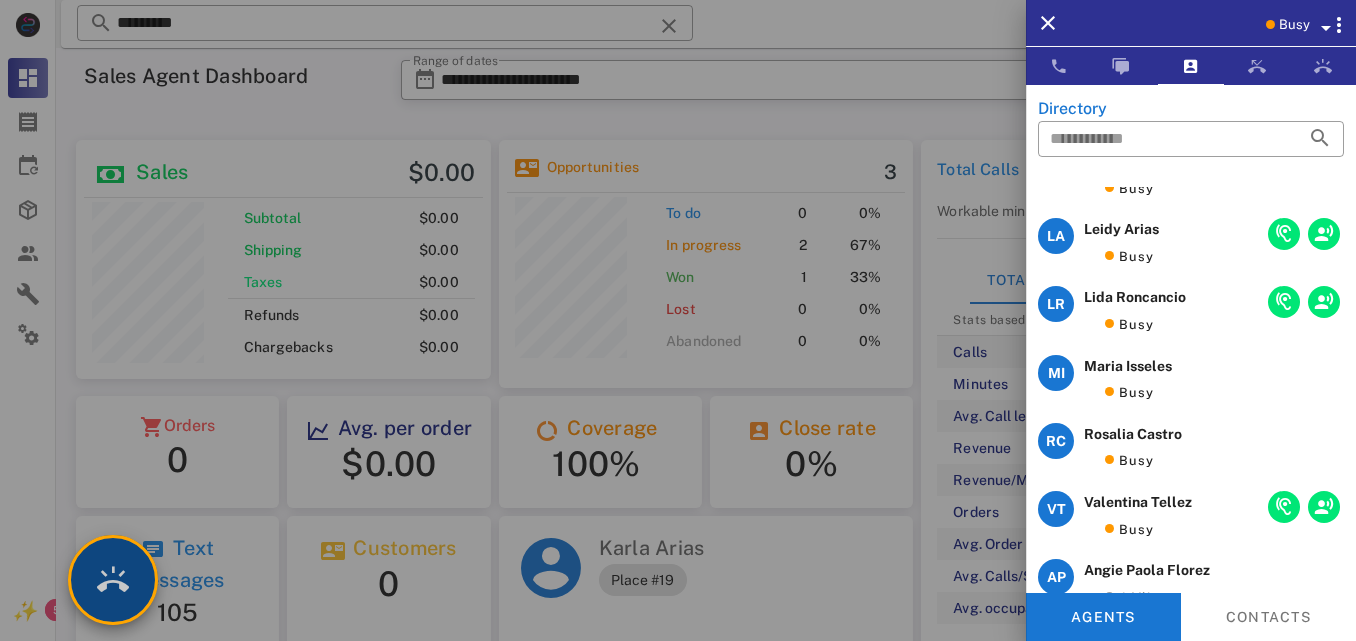 click at bounding box center [113, 580] 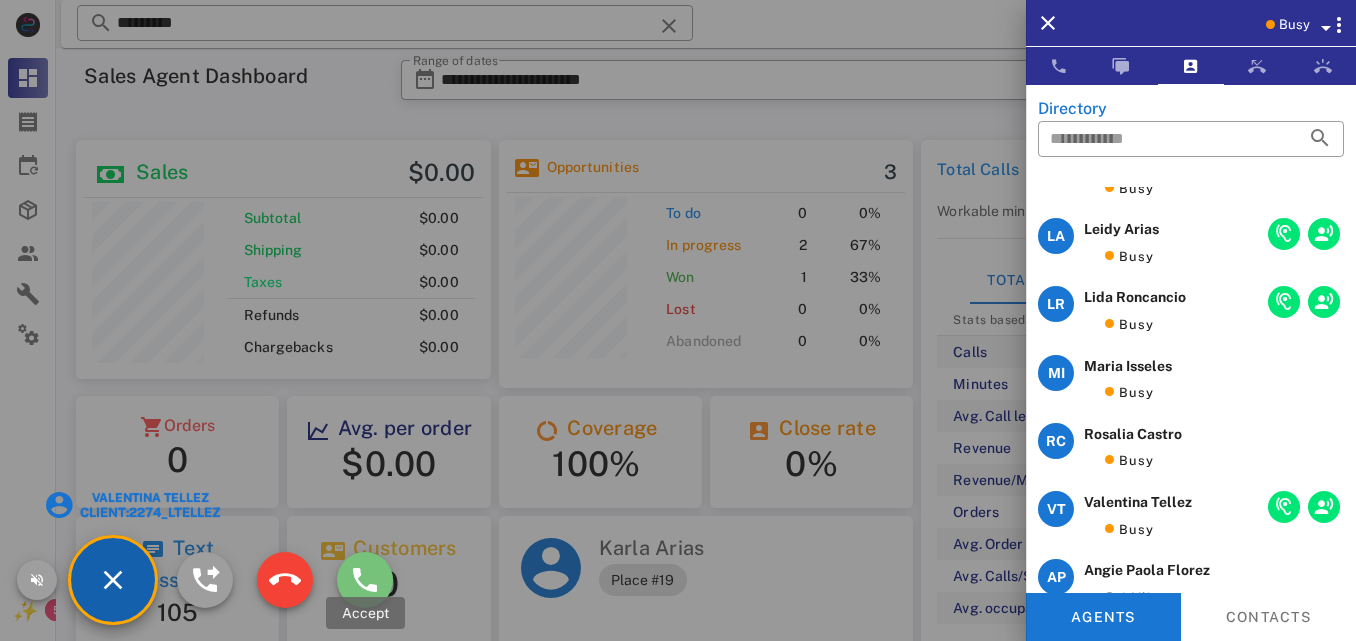 click at bounding box center [365, 580] 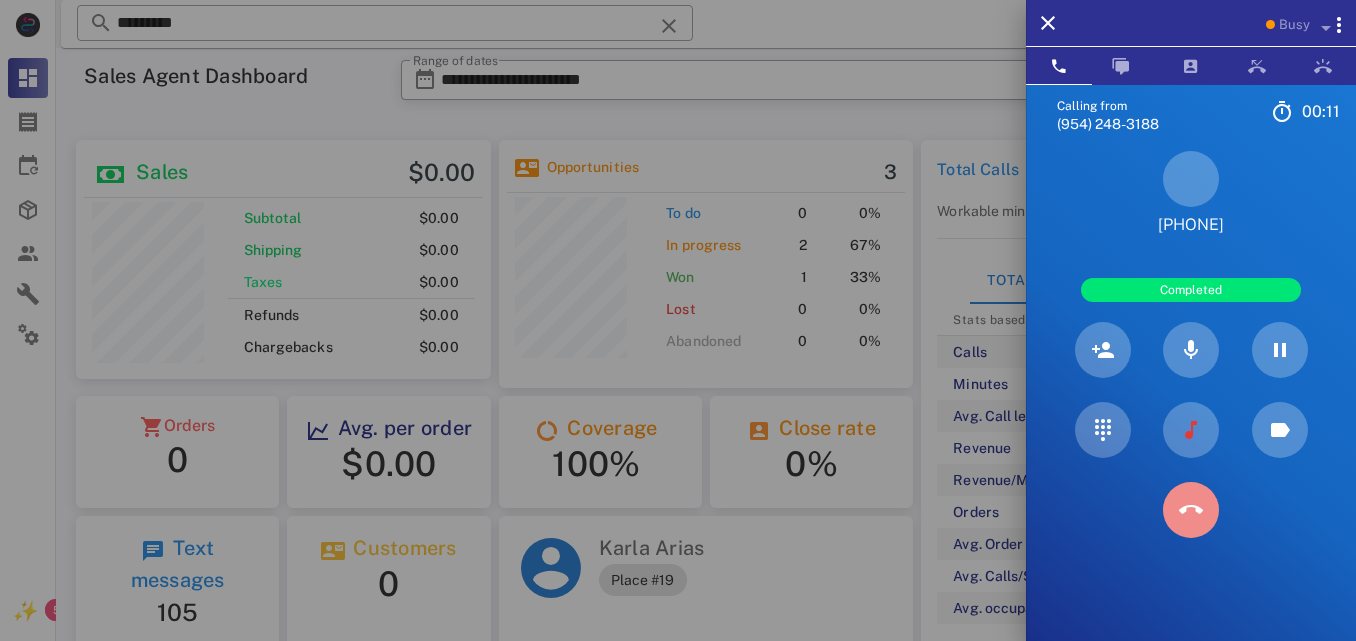 click at bounding box center [1191, 510] 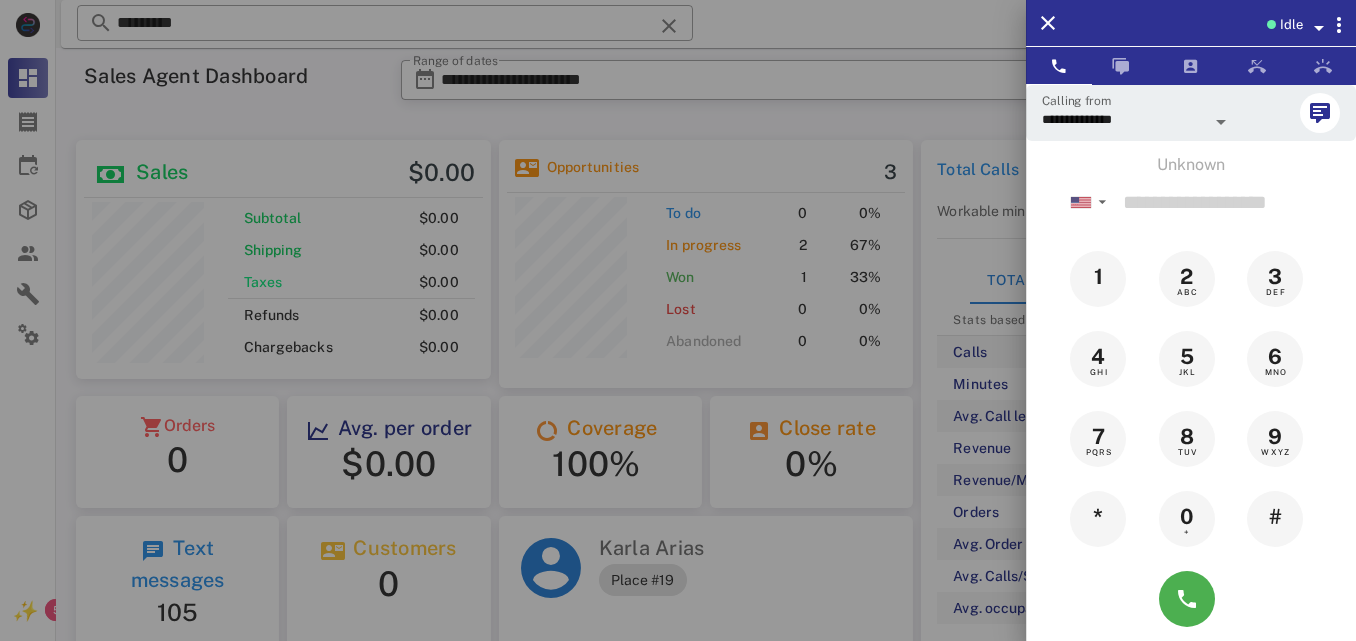 click at bounding box center [678, 320] 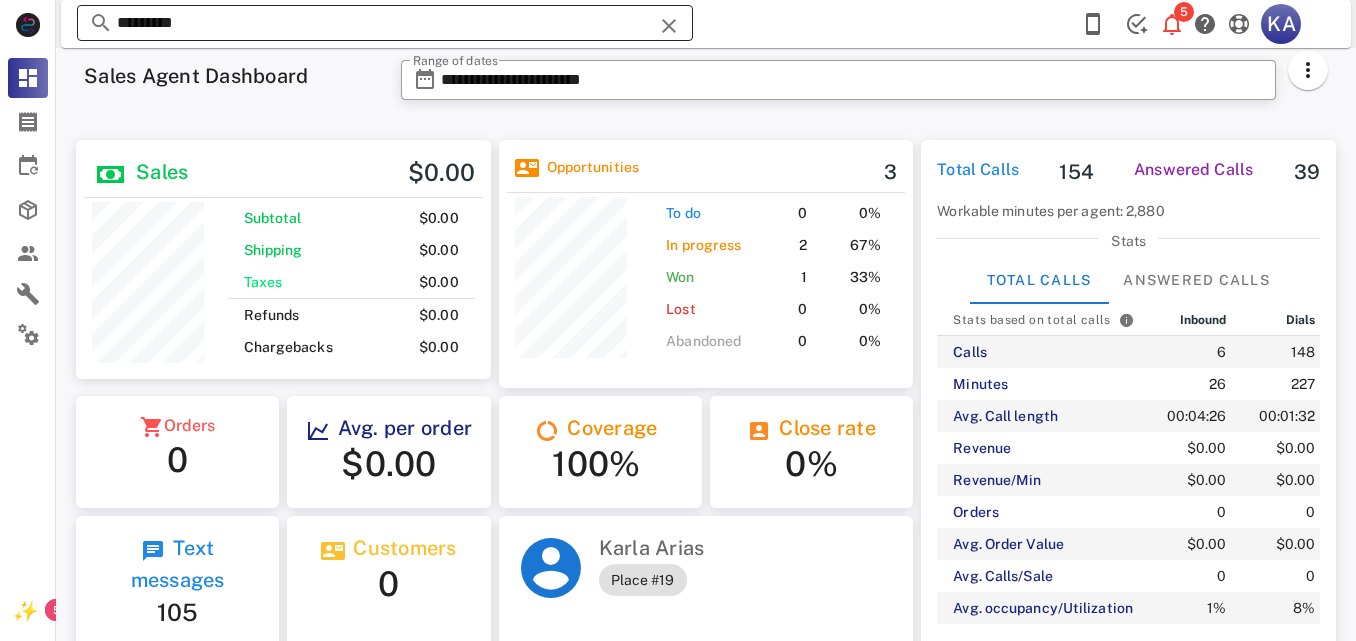 click at bounding box center (669, 26) 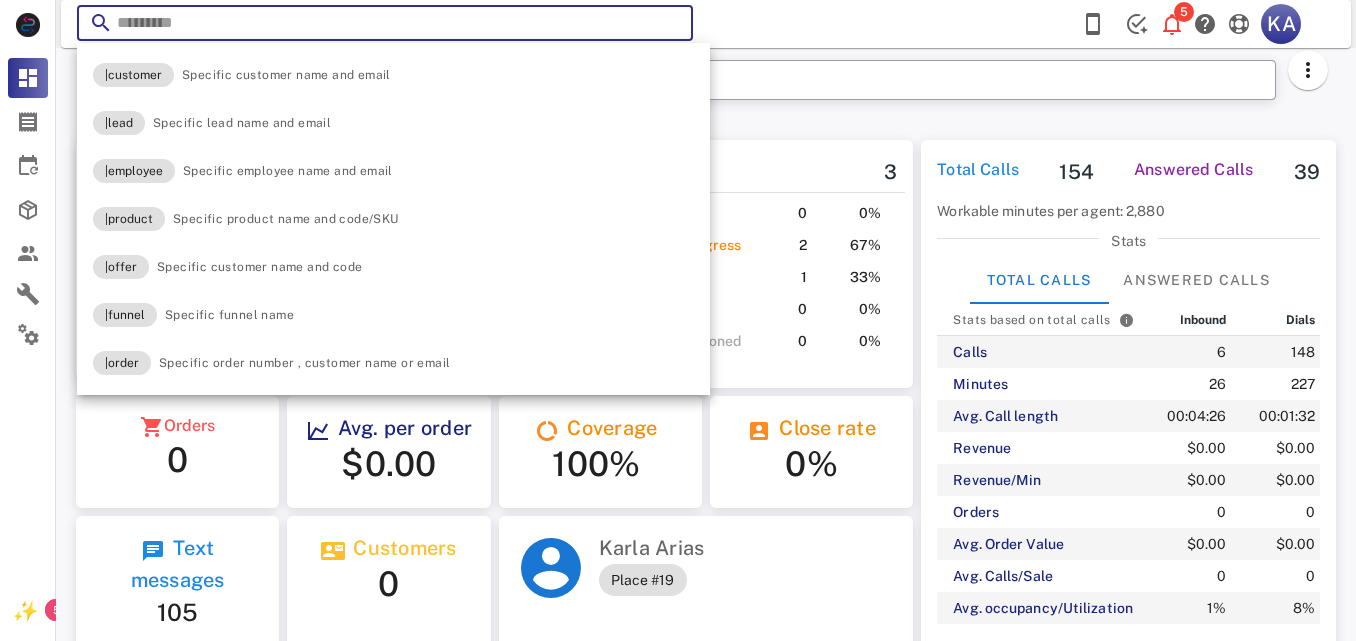paste on "**********" 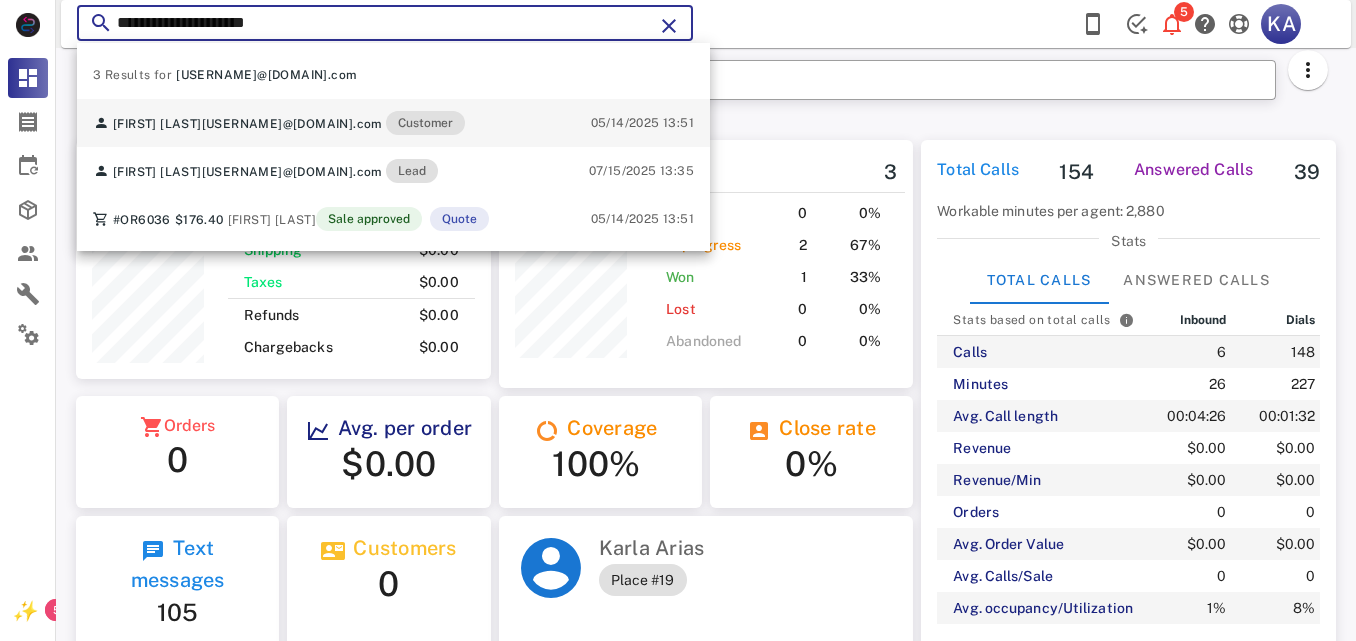 type on "**********" 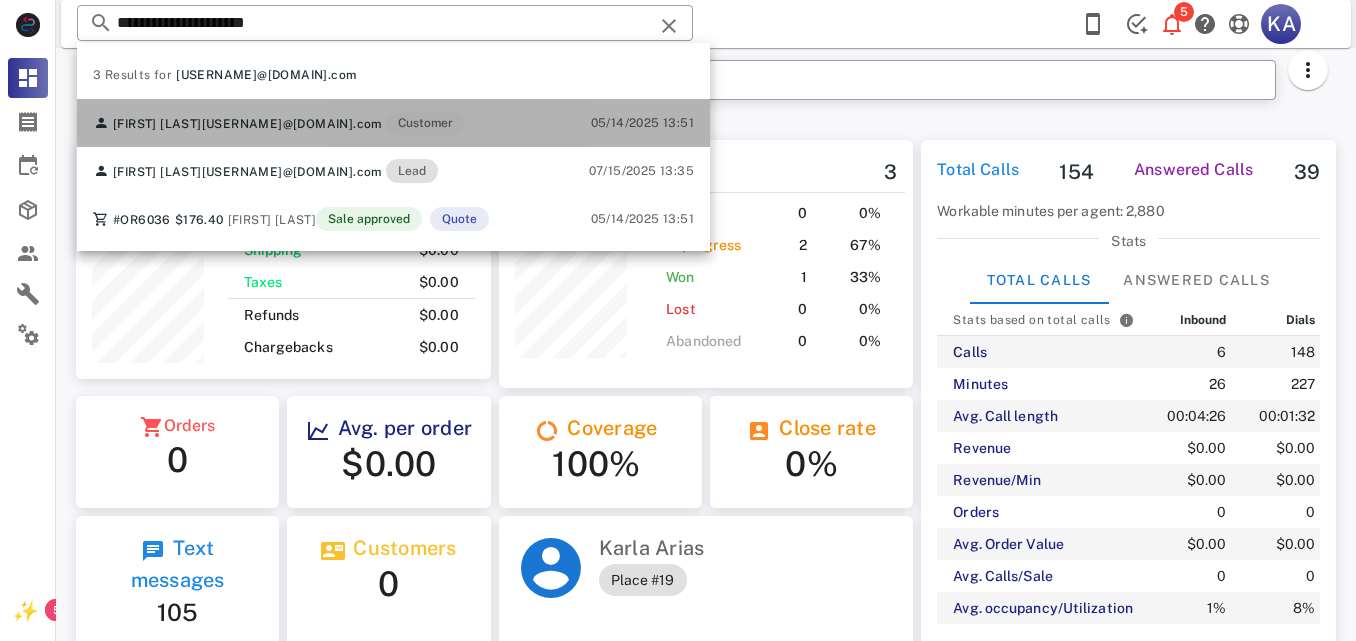 click on "[FIRST] [LAST]   [EMAIL]   Customer   05/14/2025 13:51" at bounding box center (393, 123) 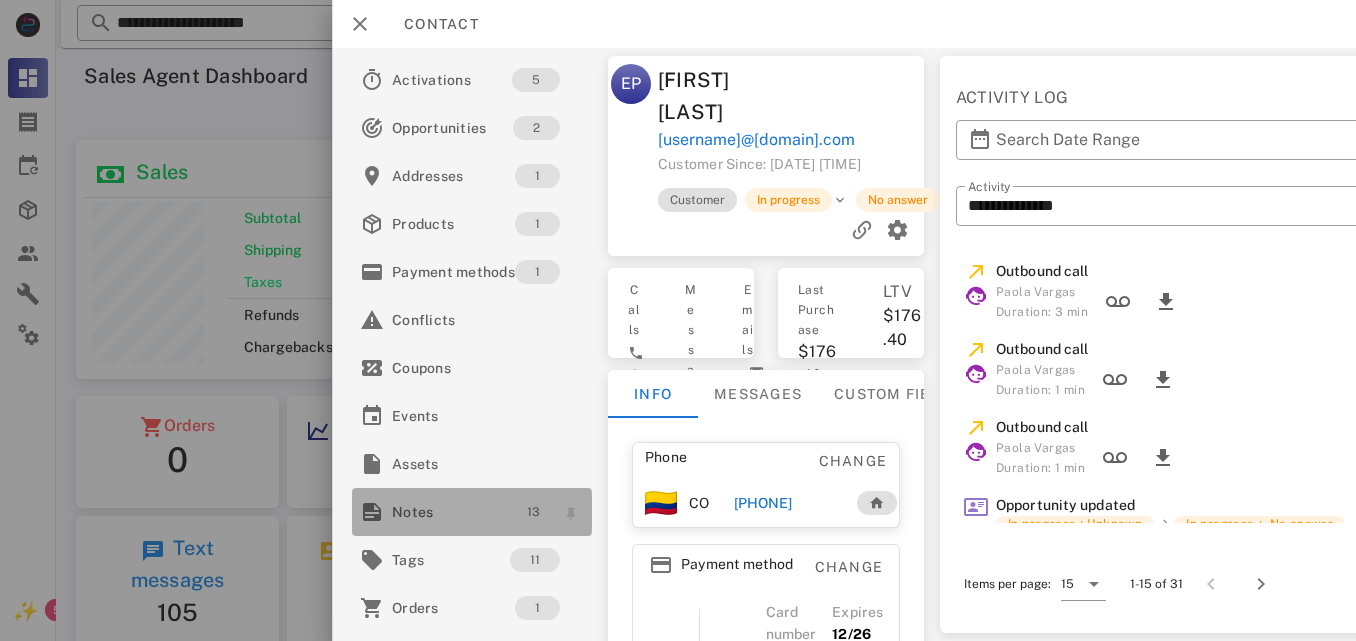 click on "13" at bounding box center [532, 512] 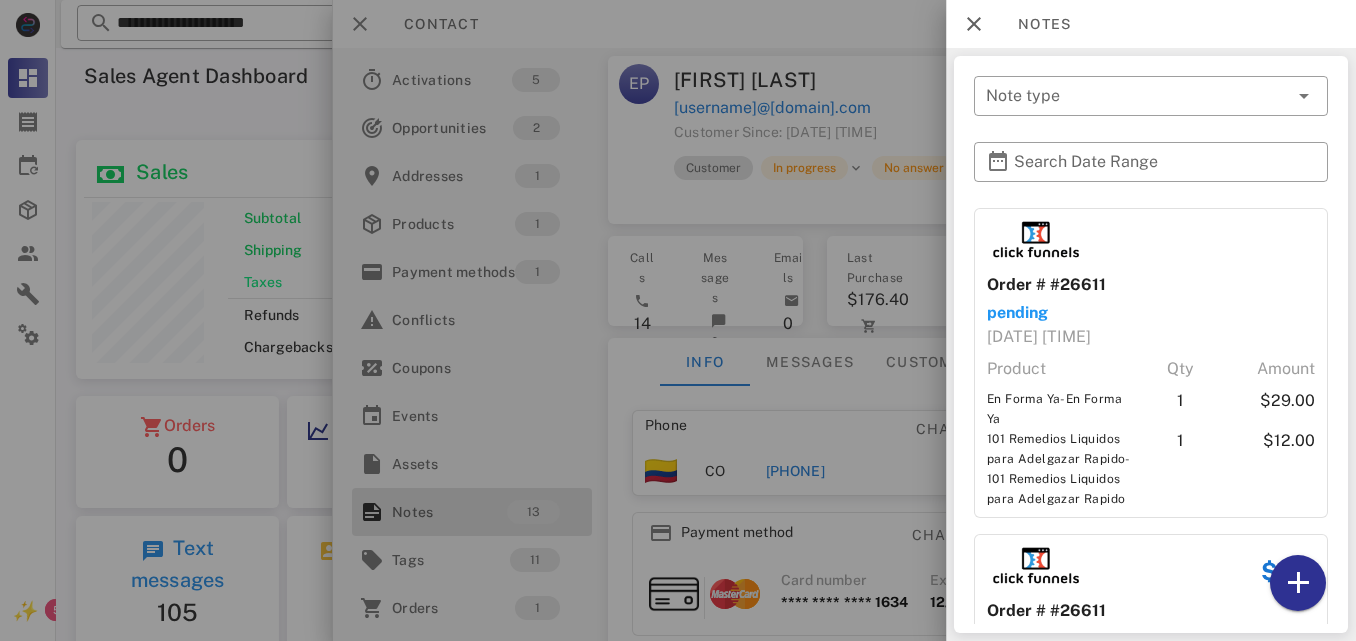 click on "​ Note type ​ Search Date Range  Order # #26611   pending   05/04/2025 06:05   Product Qty Amount  En Forma Ya-En Forma Ya  1 $29.00  101 Remedios Liquidos para Adelgazar Rapido-101 Remedios Liquidos para Adelgazar Rapido  1 $12.00  $41   Order # #26611   paid   05/04/2025 06:05   Product Qty Amount  En Forma Ya-En Forma Ya  1 $29.00  101 Remedios Liquidos para Adelgazar Rapido-101 Remedios Liquidos para Adelgazar Rapido  1 $12.00  Order # #26612   pending   05/04/2025 06:06   Product Qty Amount  Flaca Sana y Feliz - Coleccion Exclusiva de Libros de Recetas-Flaca Sana y Feliz - Coleccion Exclusiva de Libros de Recetas  1 $37.00  $37   Order # #26612   paid   05/04/2025 06:06   Product Qty Amount  Flaca Sana y Feliz - Coleccion Exclusiva de Libros de Recetas-Flaca Sana y Feliz - Coleccion Exclusiva de Libros de Recetas  1 $37.00  Note  ¡Todo en orden!, se solucionan dudas, confirma tener accesos.  Created at   05/04/2025 09:27   by   [FIRST] [LAST]   Note  No contesta se envía mensaje  by   by" at bounding box center (1151, 344) 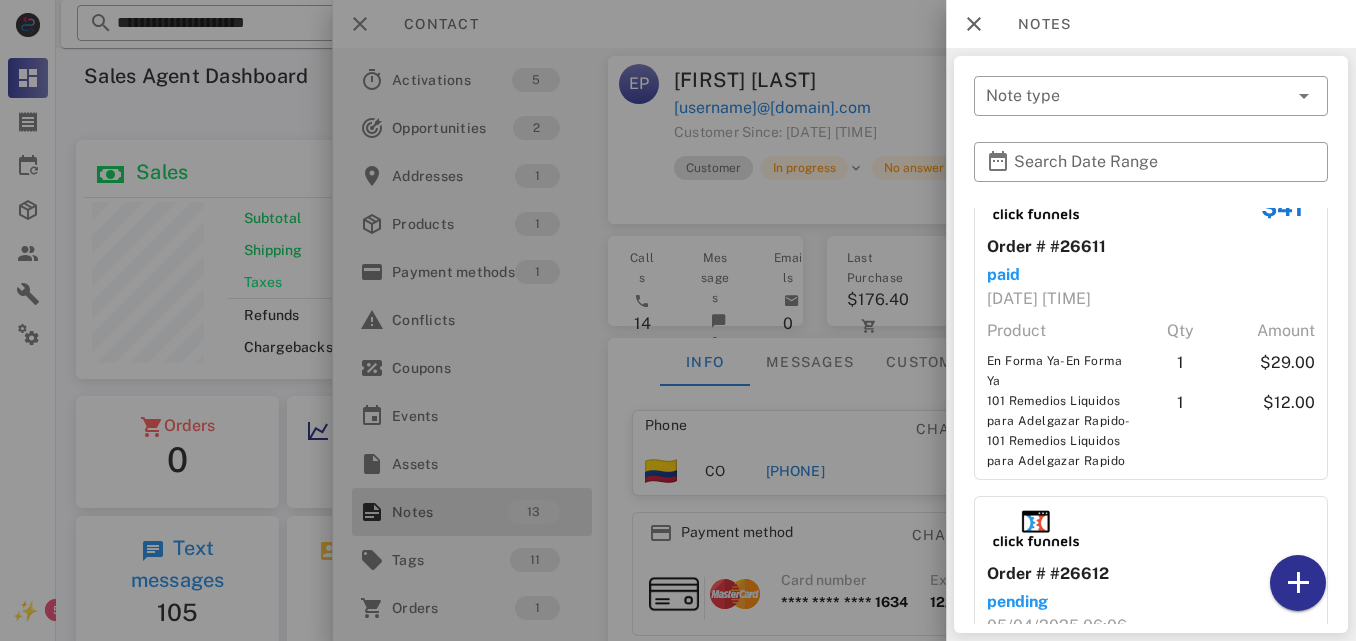scroll, scrollTop: 728, scrollLeft: 0, axis: vertical 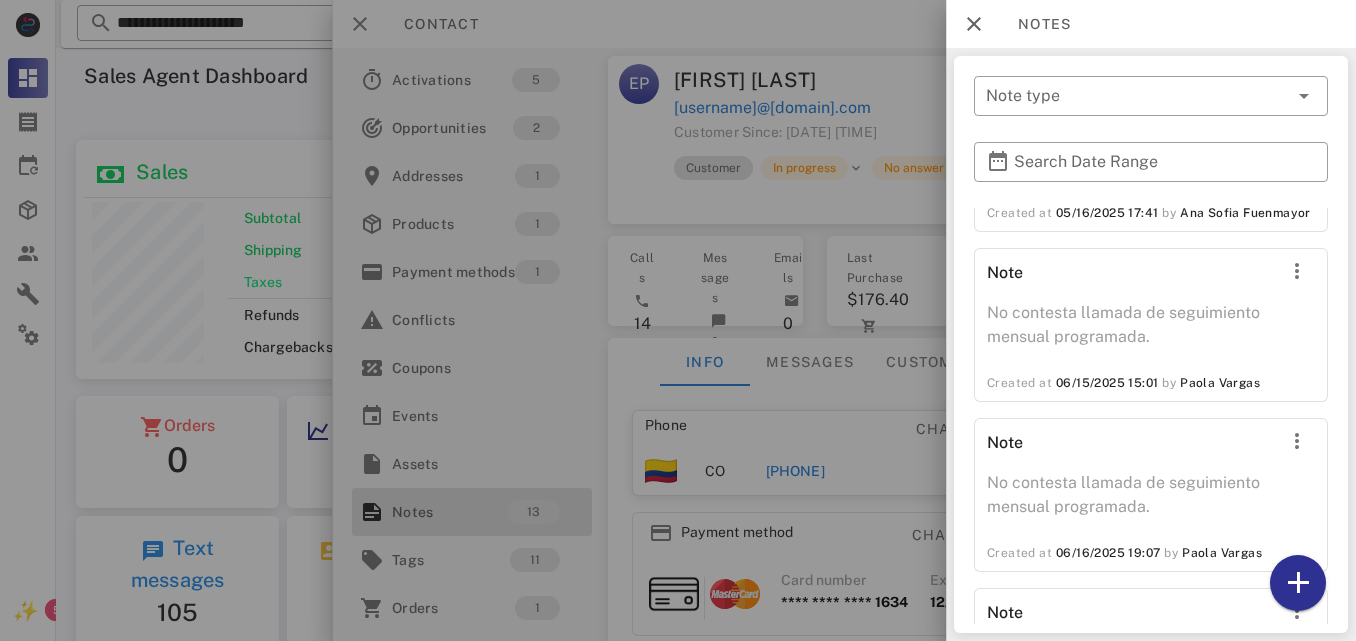 click on "​ Note type ​ Search Date Range  Order # #26611   pending   05/04/2025 06:05   Product Qty Amount  En Forma Ya-En Forma Ya  1 $29.00  101 Remedios Liquidos para Adelgazar Rapido-101 Remedios Liquidos para Adelgazar Rapido  1 $12.00  $41   Order # #26611   paid   05/04/2025 06:05   Product Qty Amount  En Forma Ya-En Forma Ya  1 $29.00  101 Remedios Liquidos para Adelgazar Rapido-101 Remedios Liquidos para Adelgazar Rapido  1 $12.00  Order # #26612   pending   05/04/2025 06:06   Product Qty Amount  Flaca Sana y Feliz - Coleccion Exclusiva de Libros de Recetas-Flaca Sana y Feliz - Coleccion Exclusiva de Libros de Recetas  1 $37.00  $37   Order # #26612   paid   05/04/2025 06:06   Product Qty Amount  Flaca Sana y Feliz - Coleccion Exclusiva de Libros de Recetas-Flaca Sana y Feliz - Coleccion Exclusiva de Libros de Recetas  1 $37.00  Note  ¡Todo en orden!, se solucionan dudas, confirma tener accesos.  Created at   05/04/2025 09:27   by   [FIRST] [LAST]   Note  No contesta se envía mensaje  by   by" at bounding box center (1151, 344) 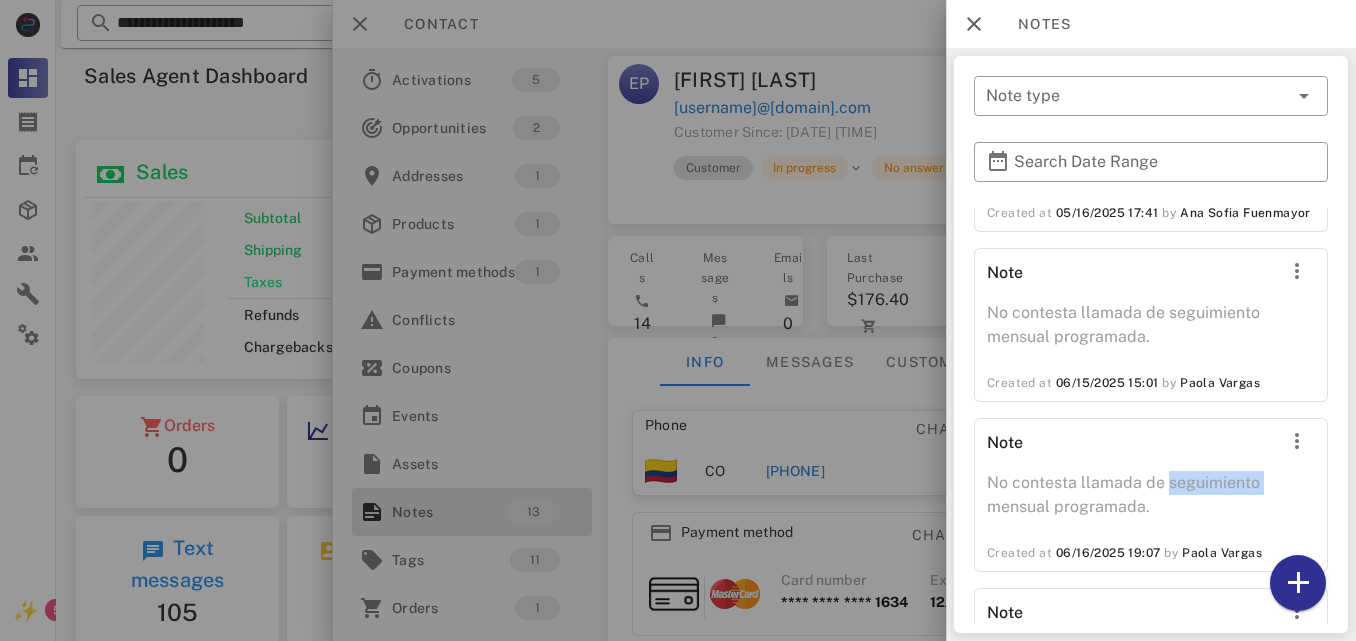 click on "​ Note type ​ Search Date Range  Order # #26611   pending   05/04/2025 06:05   Product Qty Amount  En Forma Ya-En Forma Ya  1 $29.00  101 Remedios Liquidos para Adelgazar Rapido-101 Remedios Liquidos para Adelgazar Rapido  1 $12.00  $41   Order # #26611   paid   05/04/2025 06:05   Product Qty Amount  En Forma Ya-En Forma Ya  1 $29.00  101 Remedios Liquidos para Adelgazar Rapido-101 Remedios Liquidos para Adelgazar Rapido  1 $12.00  Order # #26612   pending   05/04/2025 06:06   Product Qty Amount  Flaca Sana y Feliz - Coleccion Exclusiva de Libros de Recetas-Flaca Sana y Feliz - Coleccion Exclusiva de Libros de Recetas  1 $37.00  $37   Order # #26612   paid   05/04/2025 06:06   Product Qty Amount  Flaca Sana y Feliz - Coleccion Exclusiva de Libros de Recetas-Flaca Sana y Feliz - Coleccion Exclusiva de Libros de Recetas  1 $37.00  Note  ¡Todo en orden!, se solucionan dudas, confirma tener accesos.  Created at   05/04/2025 09:27   by   [FIRST] [LAST]   Note  No contesta se envía mensaje  by   by" at bounding box center [1151, 344] 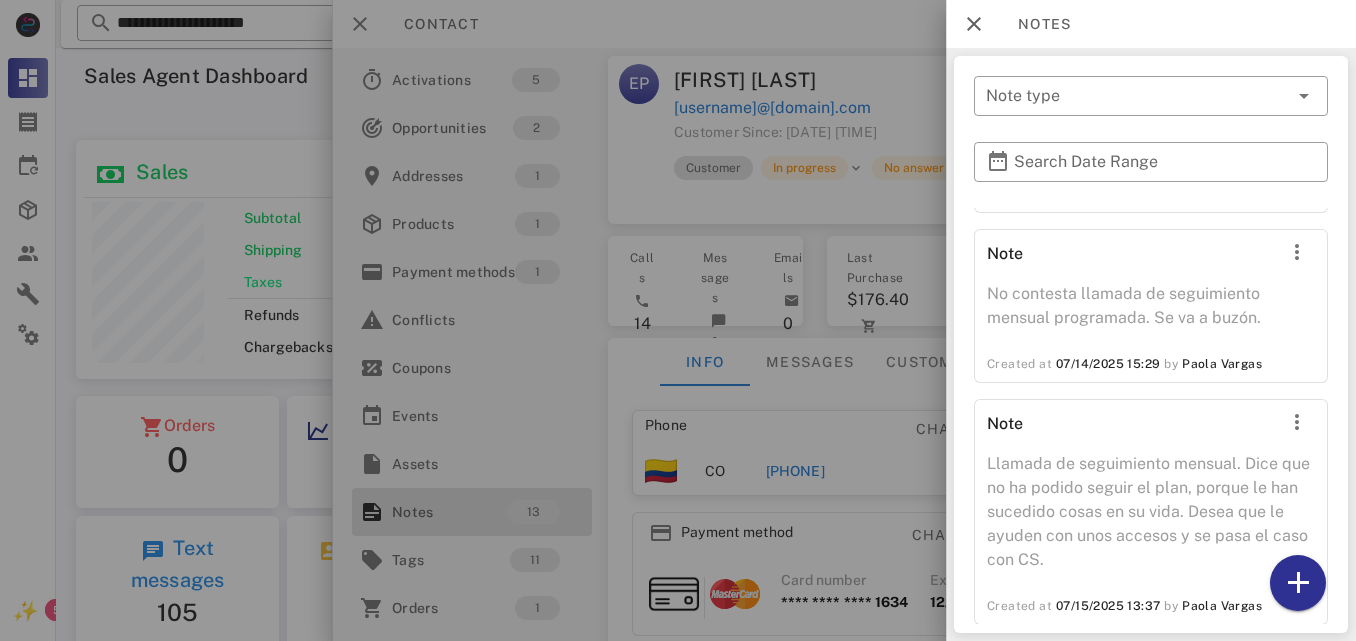 scroll, scrollTop: 2582, scrollLeft: 0, axis: vertical 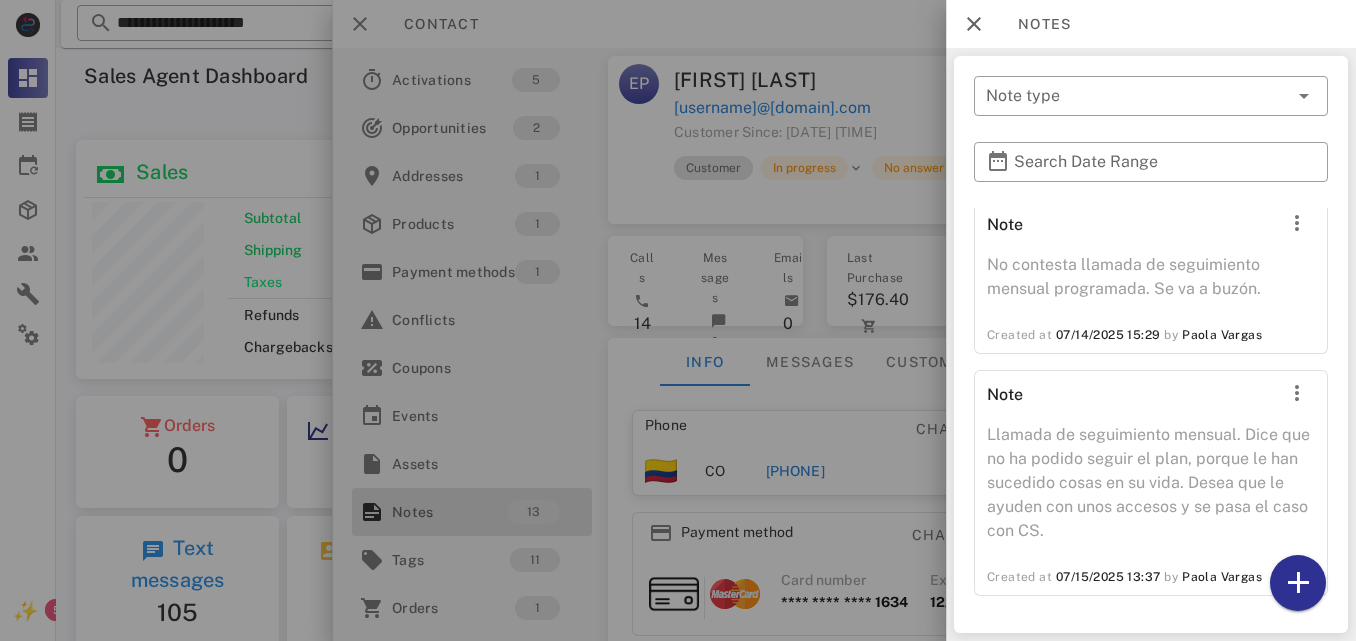 click at bounding box center [678, 320] 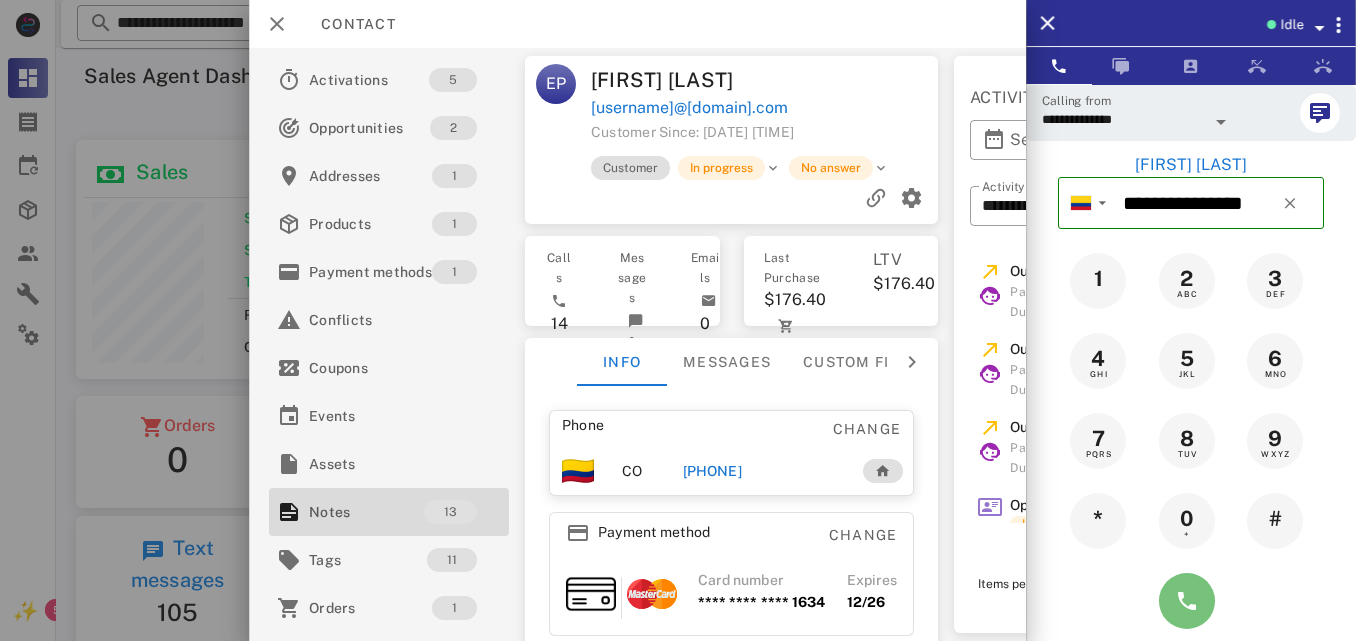 click at bounding box center (1187, 601) 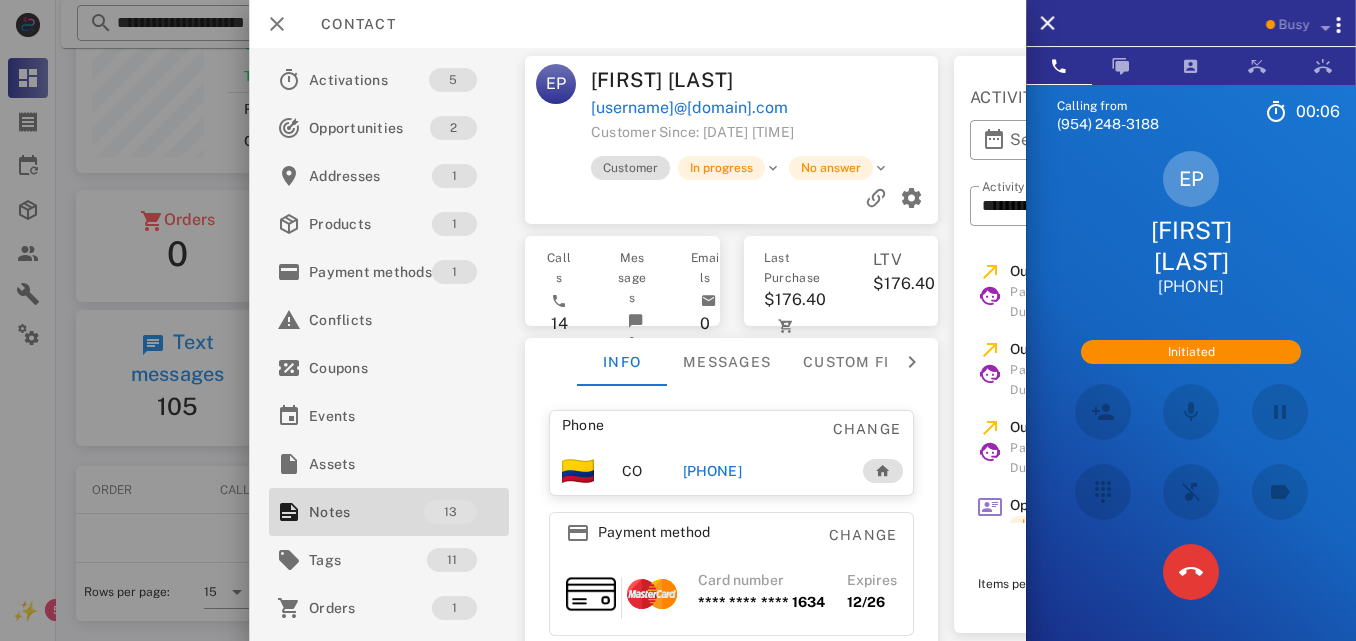 scroll, scrollTop: 226, scrollLeft: 0, axis: vertical 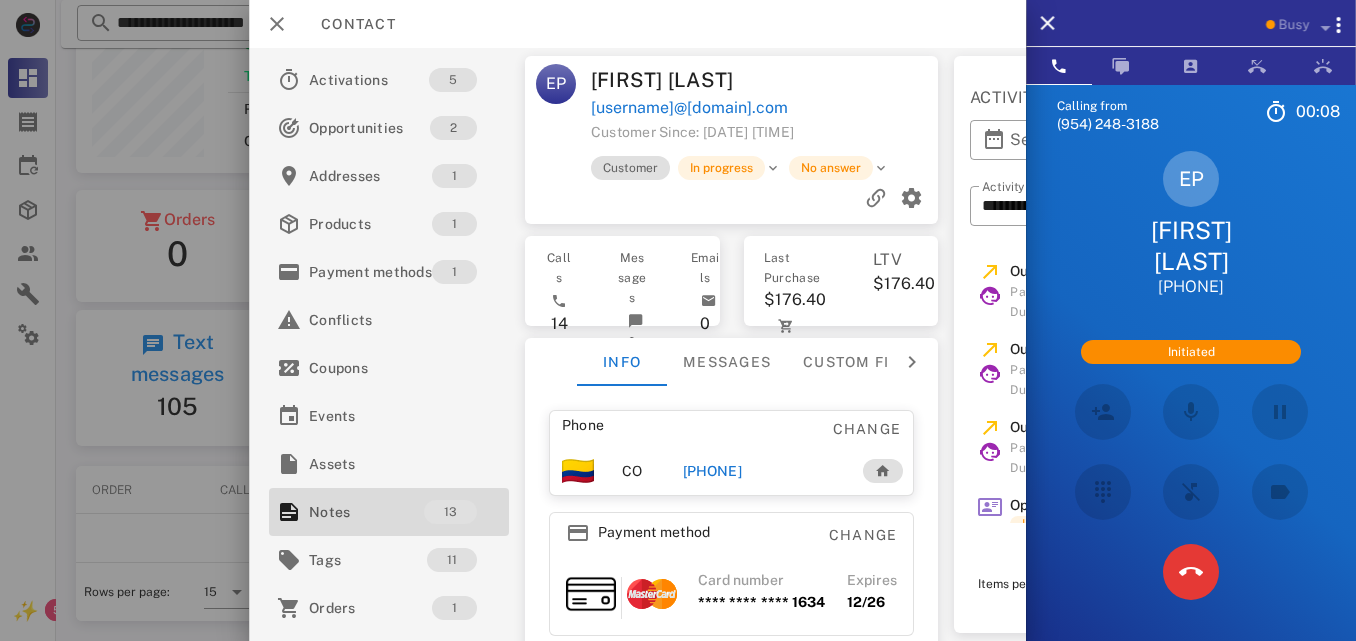 click on "EP [FIRST] [LAST]  [USERNAME]@[DOMAIN].com   Customer Since:  05/14/2025 13:51   Customer   In progress   No answer   Calls   14   Messages   0   Emails   0   Last Purchase   $176.40   05/14/2025   LTV   $176.40   Info   Messages   Custom fields   Phone   Change   CO   [PHONE]   Payment method   Change   Card number   **** **** **** 1634   Expires  12/26  Address   Change   Calle 10 19-49 Tu Freno Duitama.
[CITY], [STATE], [POSTAL_CODE].
CO" at bounding box center [732, 344] 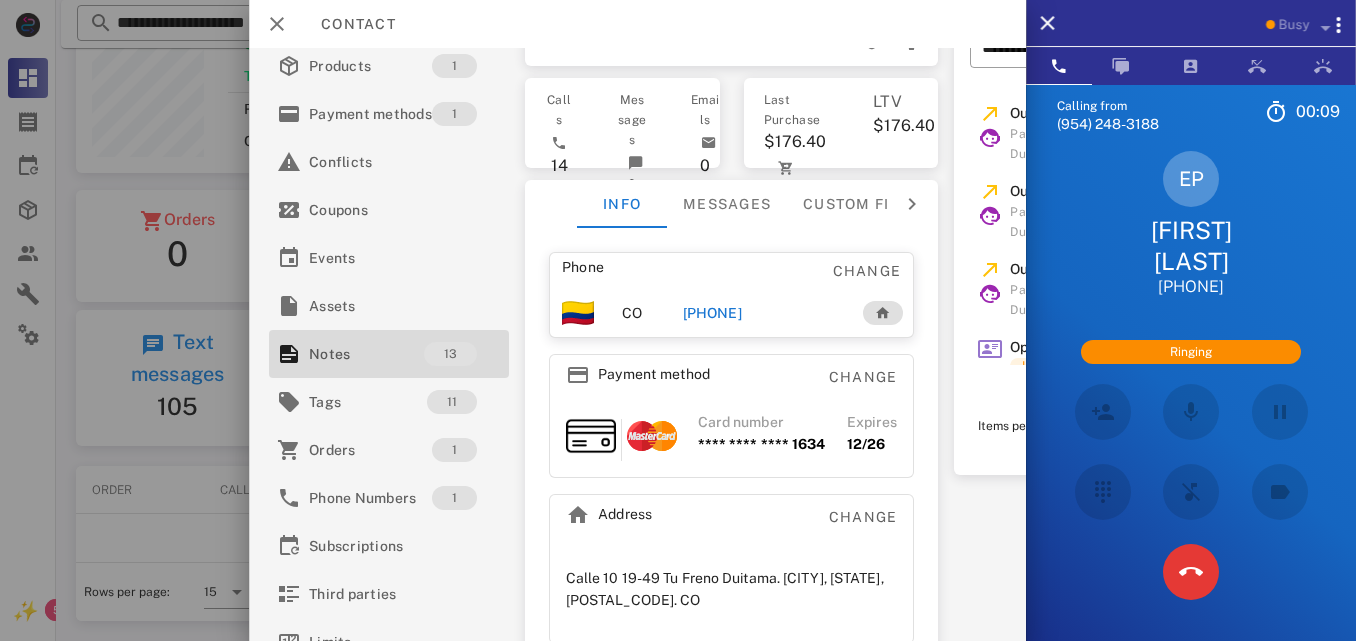 scroll, scrollTop: 195, scrollLeft: 0, axis: vertical 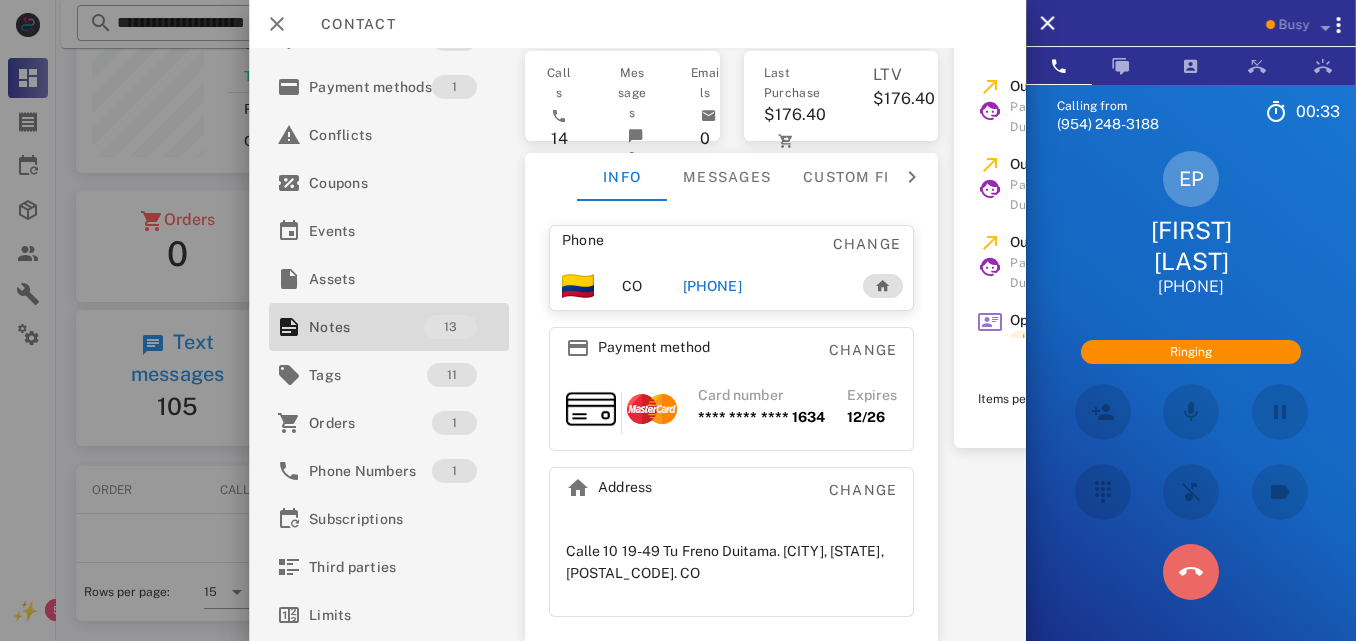 click at bounding box center [1191, 572] 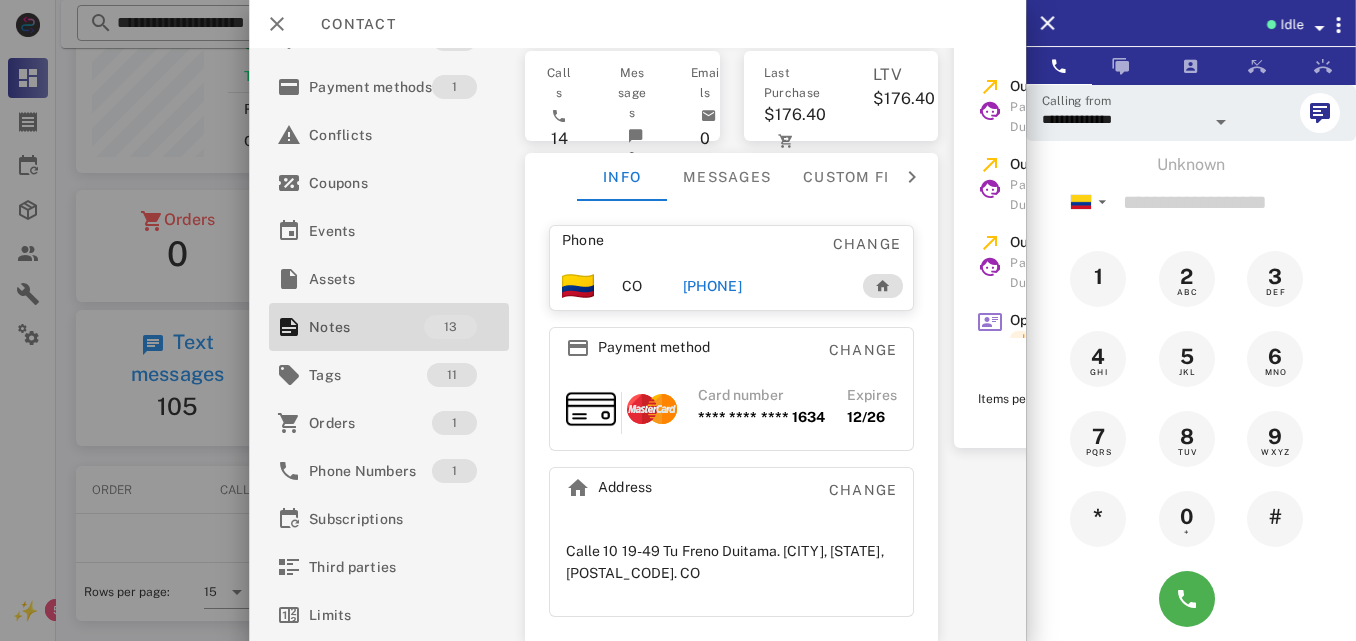 click on "[PHONE]" at bounding box center (712, 286) 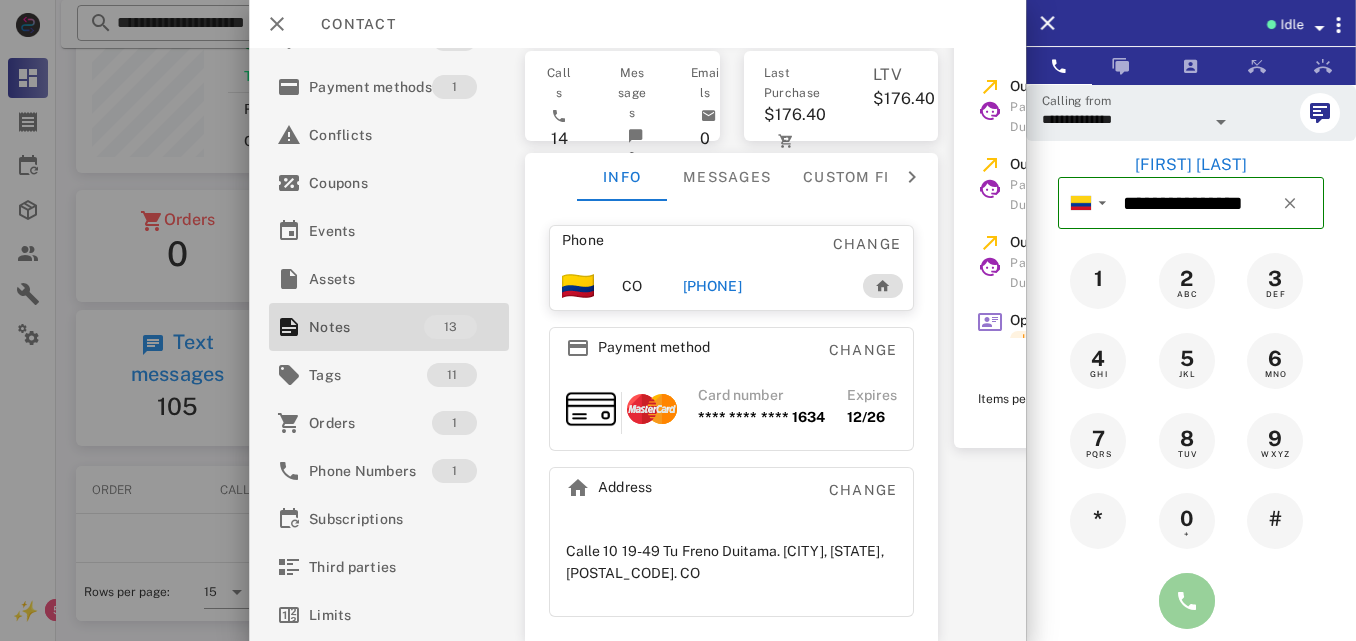 click at bounding box center [1187, 601] 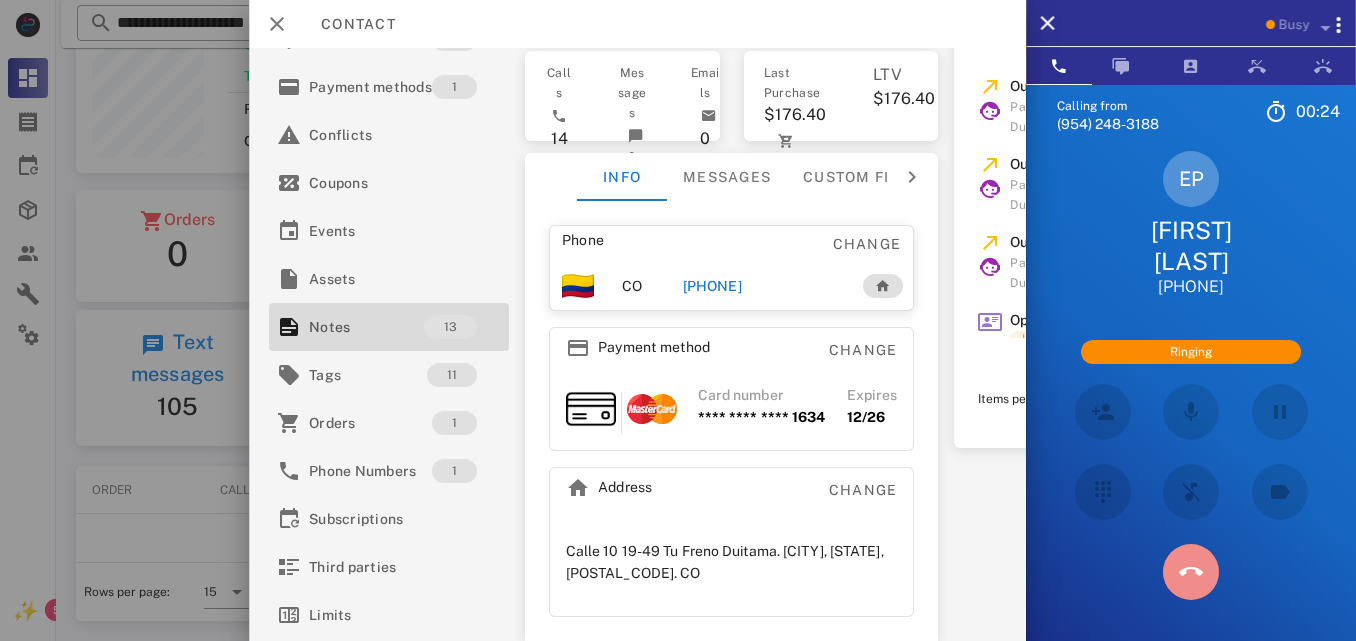 click at bounding box center [1191, 572] 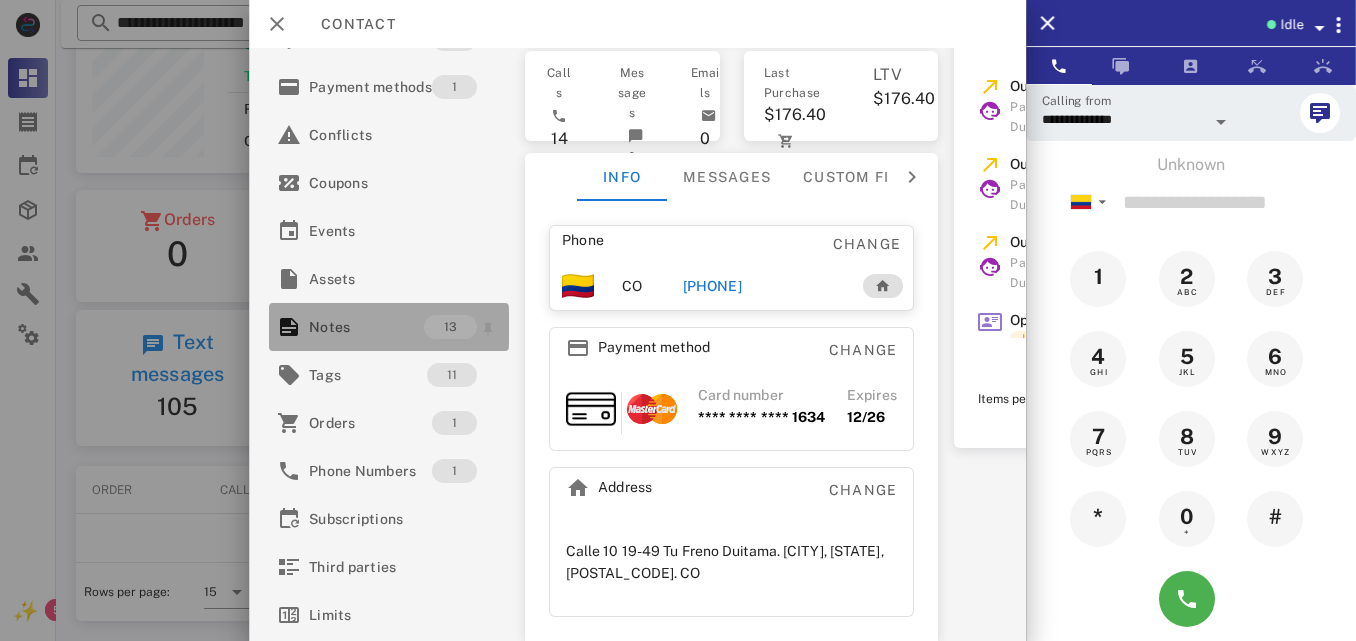 click on "Notes" at bounding box center [366, 327] 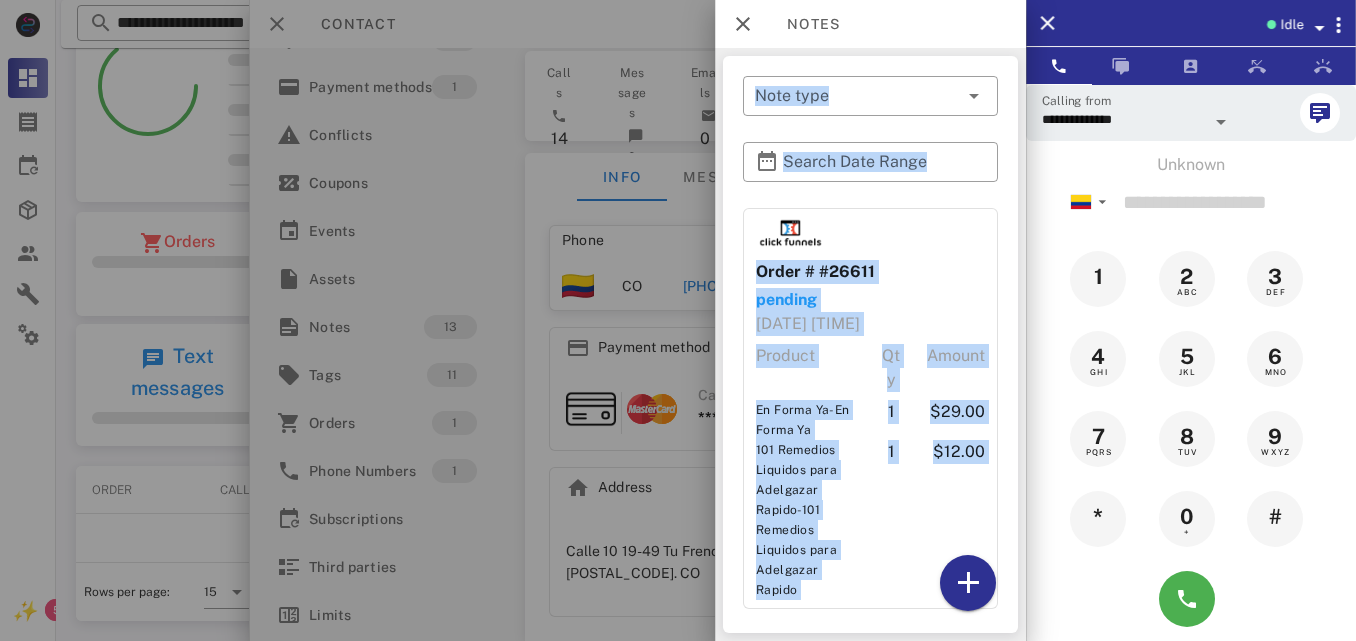 scroll, scrollTop: 166, scrollLeft: 0, axis: vertical 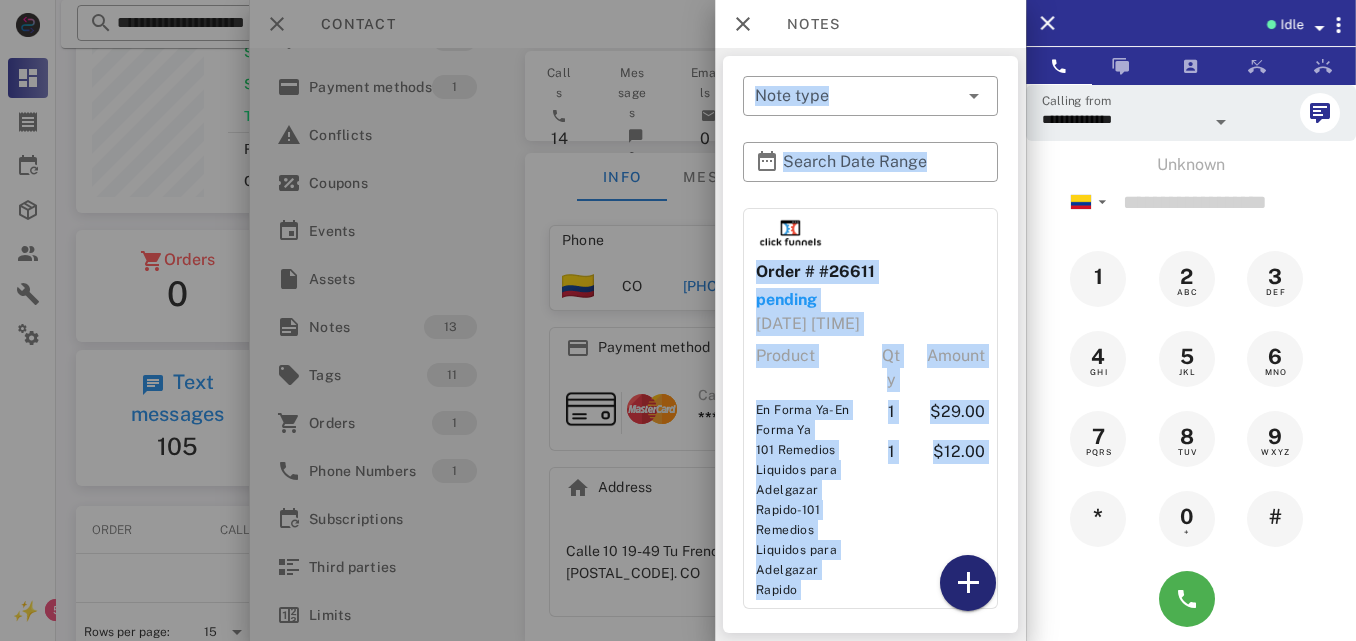 click at bounding box center [968, 583] 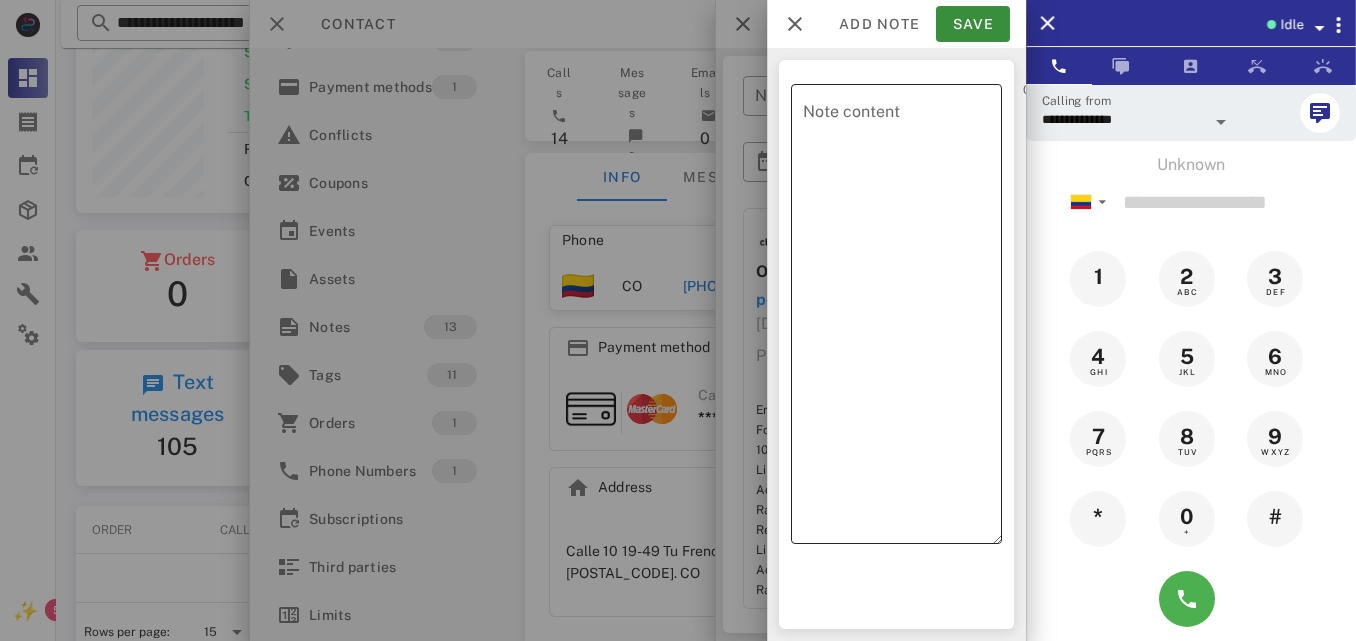 click on "Note content" at bounding box center (902, 319) 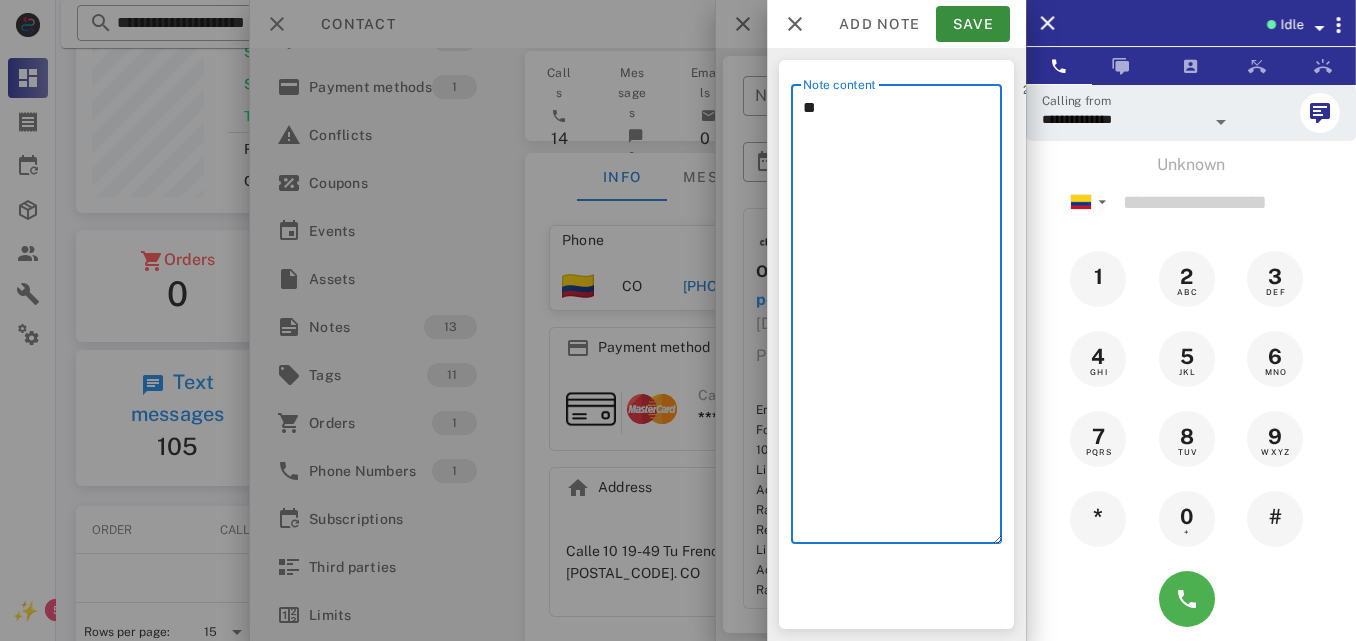 type on "*" 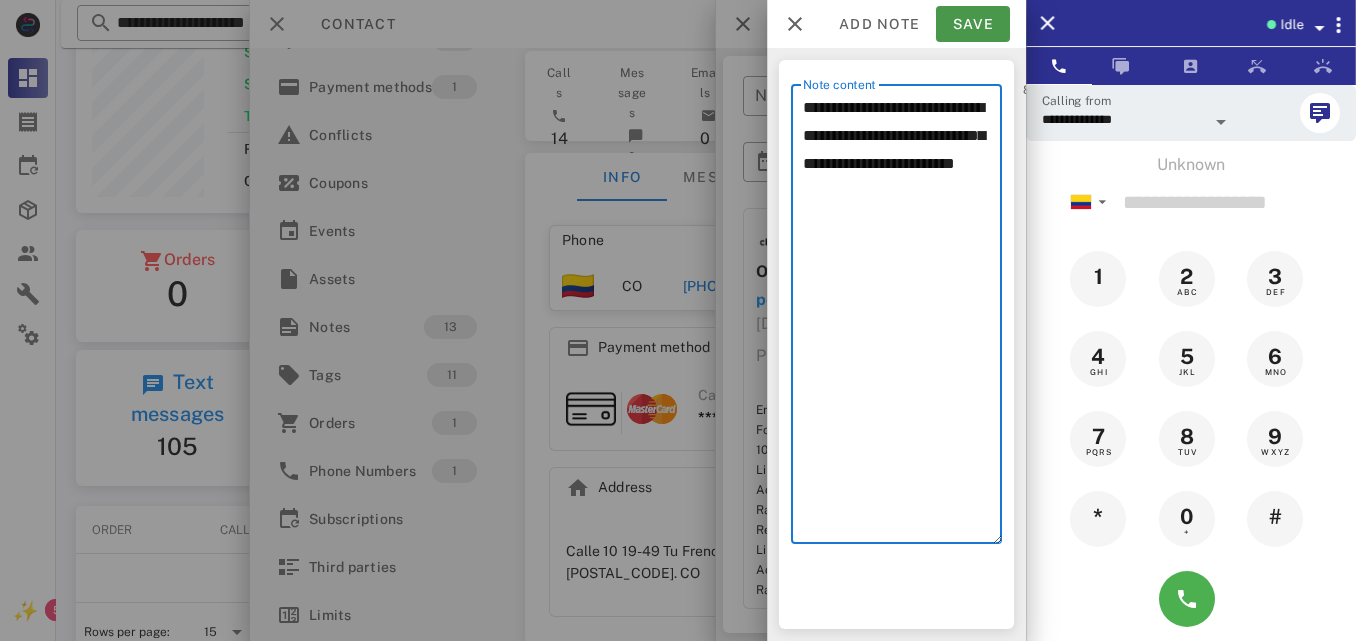 type on "**********" 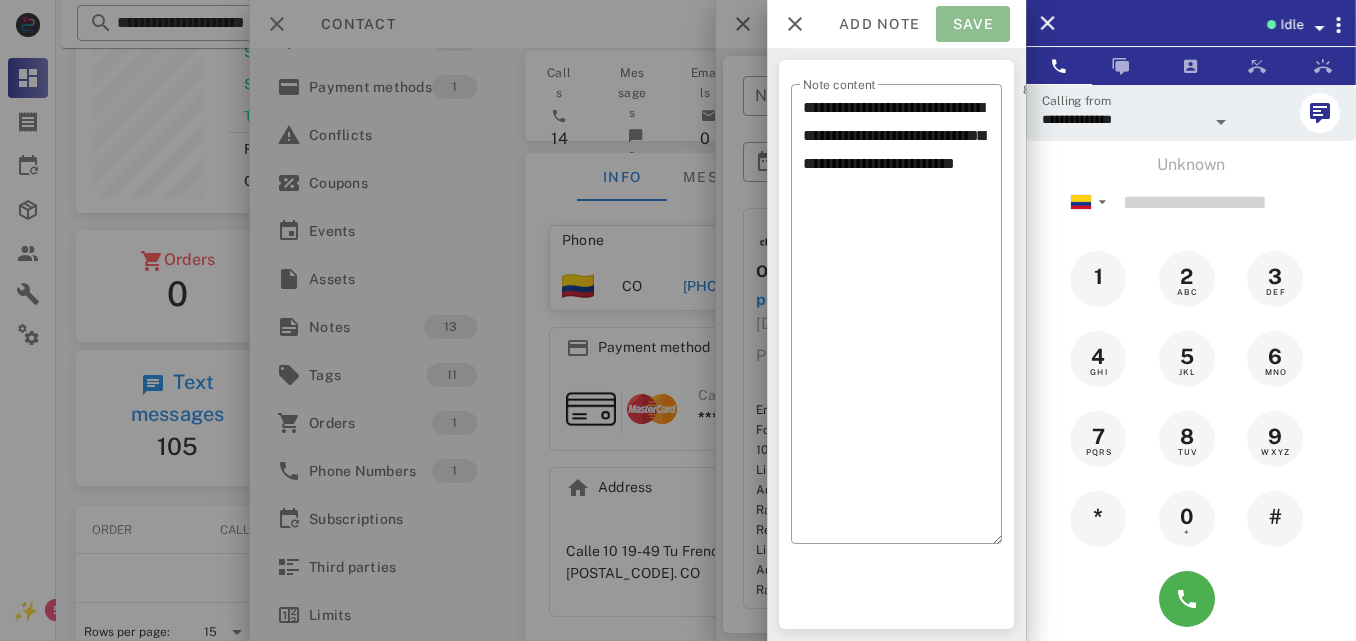 click on "Save" at bounding box center [973, 24] 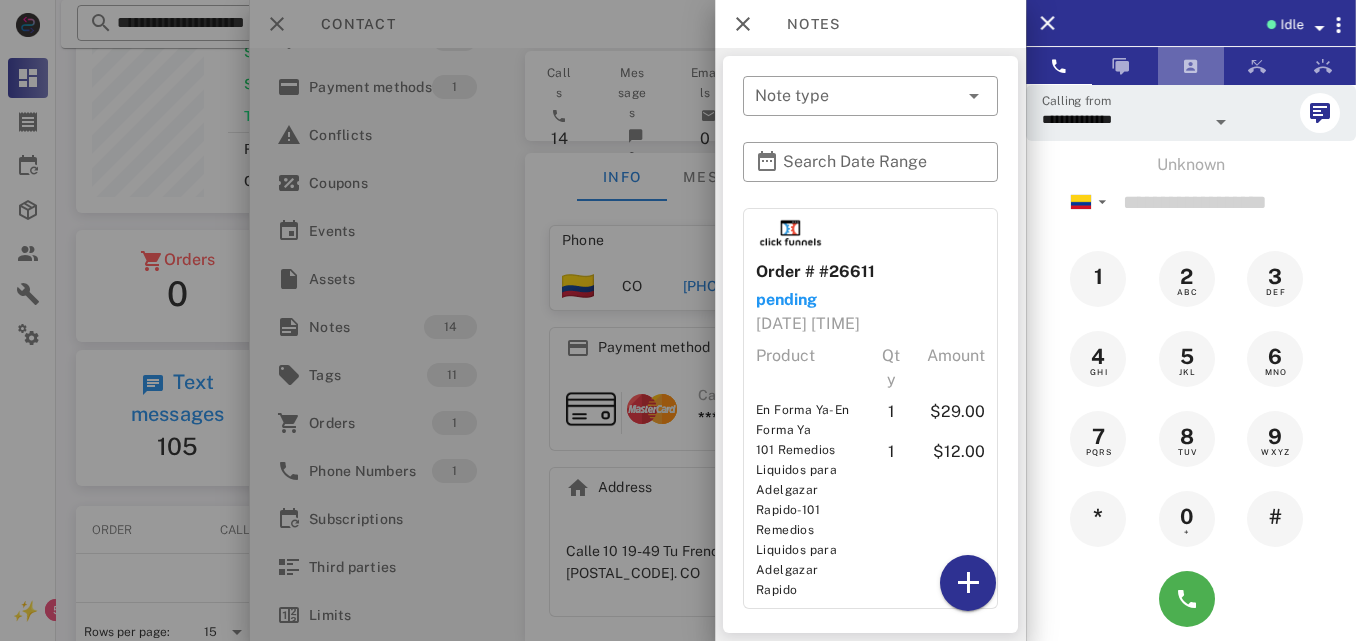 click at bounding box center [1191, 66] 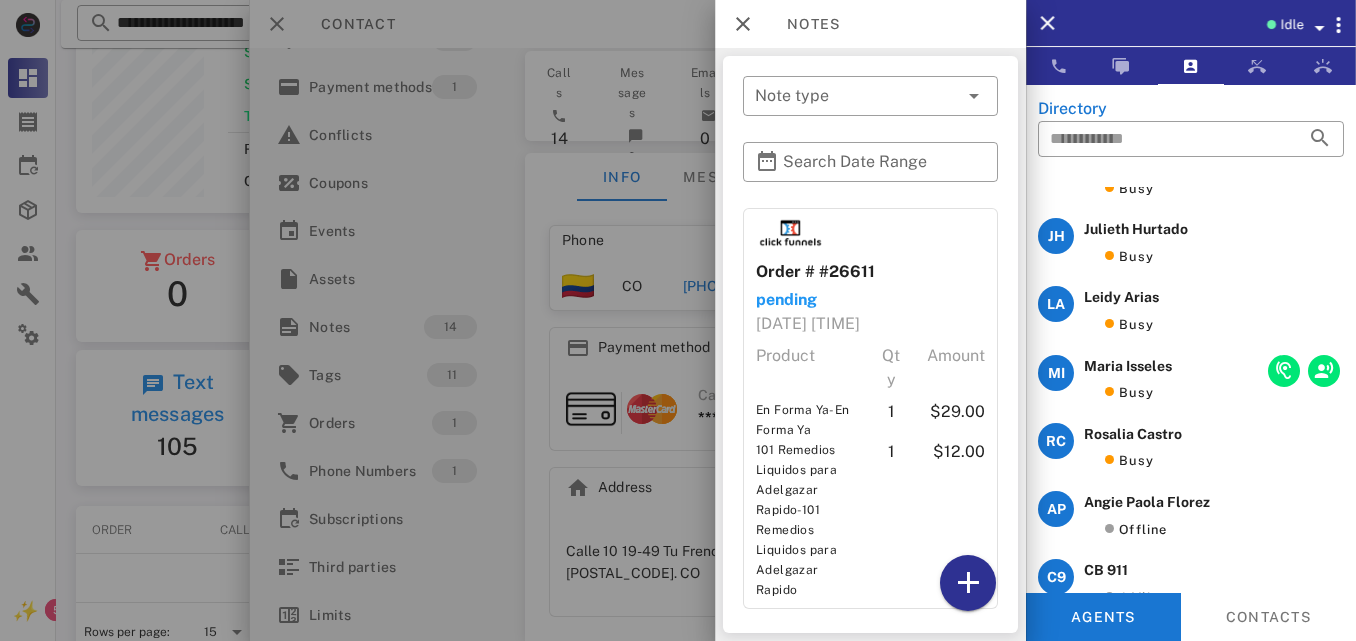 scroll, scrollTop: 382, scrollLeft: 0, axis: vertical 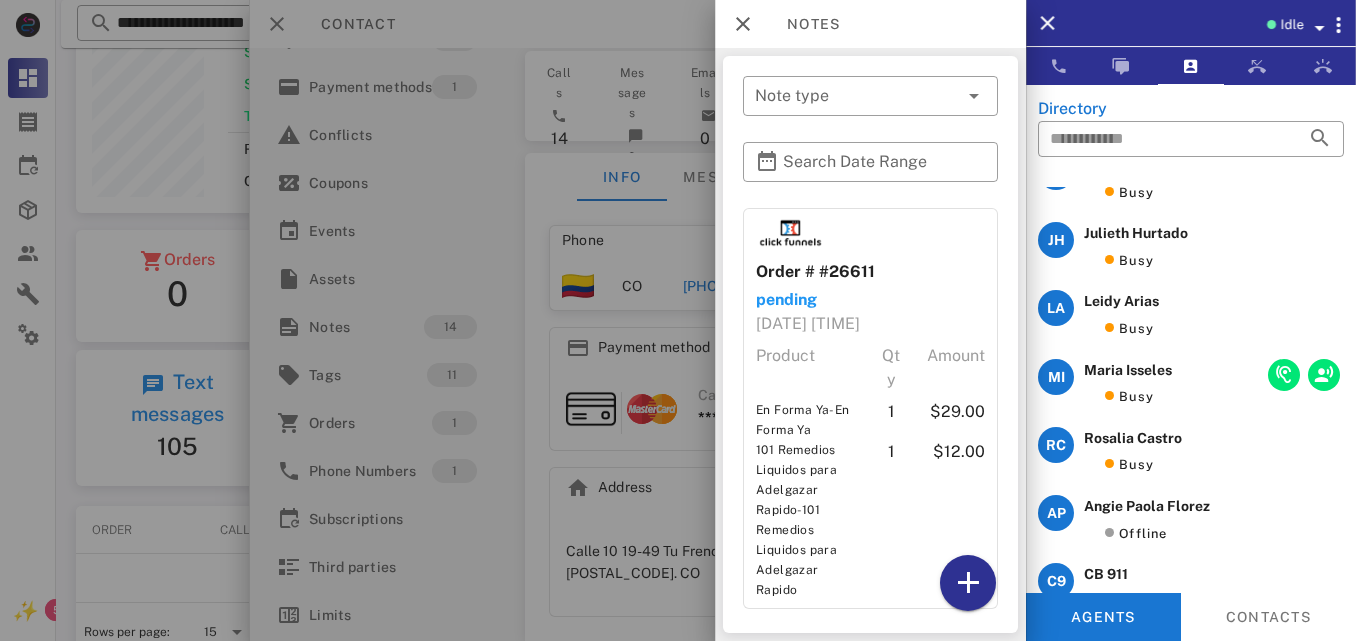 click on "Directory ​  AS  [FIRST] [LAST]  Idle   AS  [FIRST] [LAST]  Idle   AC  [FIRST] [LAST]  Idle   LR  [FIRST] [LAST]  Idle   VT  [FIRST] [LAST]  Idle   JO  [FIRST] [LAST]  Busy   JH  [FIRST] [LAST]  Busy   LA  [FIRST] [LAST]  Busy   MI  [FIRST] [LAST]  Busy   RC  [FIRST] [LAST]  Busy   AP  [FIRST] [LAST]  Offline   C9  CB 911  Offline   DR  [FIRST] [LAST]  Offline   DV  [FIRST] [LAST]  Offline   I  Imfitstore  Offline   JM  [FIRST] [LAST]  Offline   JT  [FIRST] [LAST]  Offline   JD  [FIRST] [LAST]  Offline   MA  [FIRST] [LAST]  Offline   MJ  [FIRST] [LAST]  Offline   PV  [FIRST] [LAST]  Offline   RC  [FIRST] [LAST]  Offline   SP  [FIRST] [LAST]  Offline   SC  [FIRST] [LAST]  Offline   SL  [FIRST] [LAST]  Offline   SF  [FIRST] [LAST]  Offline   WV  [FIRST] [LAST]  Offline   YM  [FIRST] [LAST]  Offline   YM  [FIRST] [LAST]  Offline       No more data
Opps, something went wrong :(
Retry Agents Contacts" at bounding box center (1191, 401) 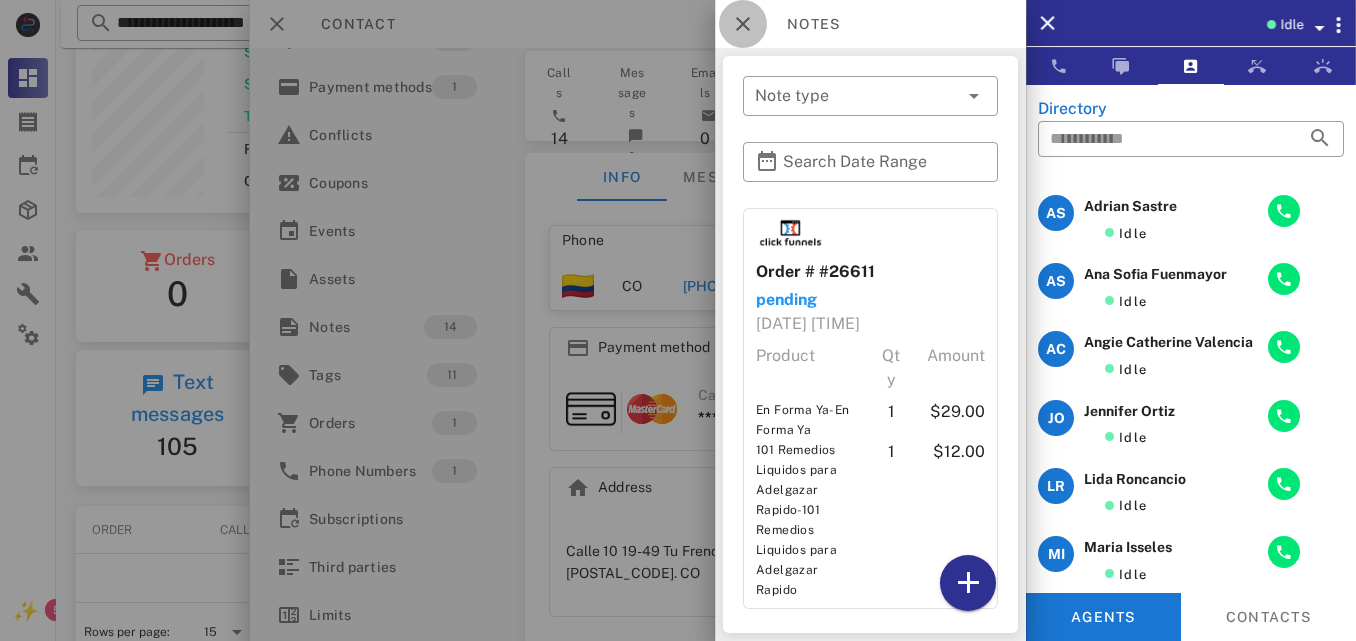 click at bounding box center [743, 24] 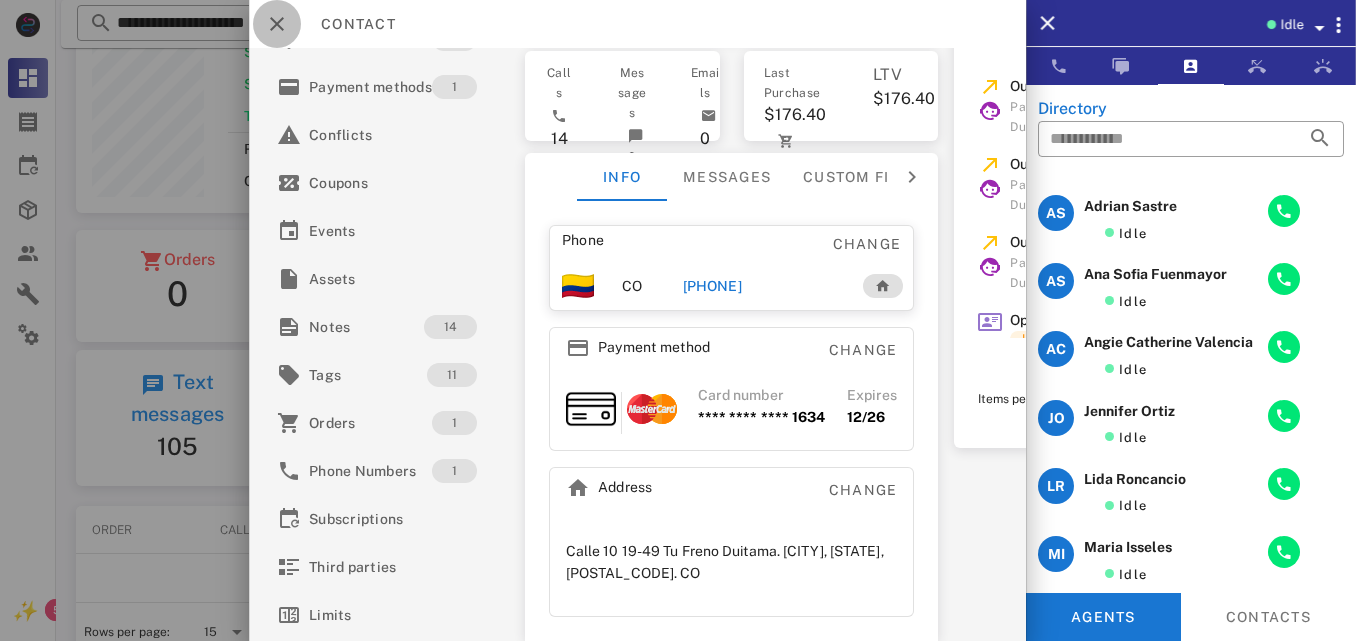 click at bounding box center [277, 24] 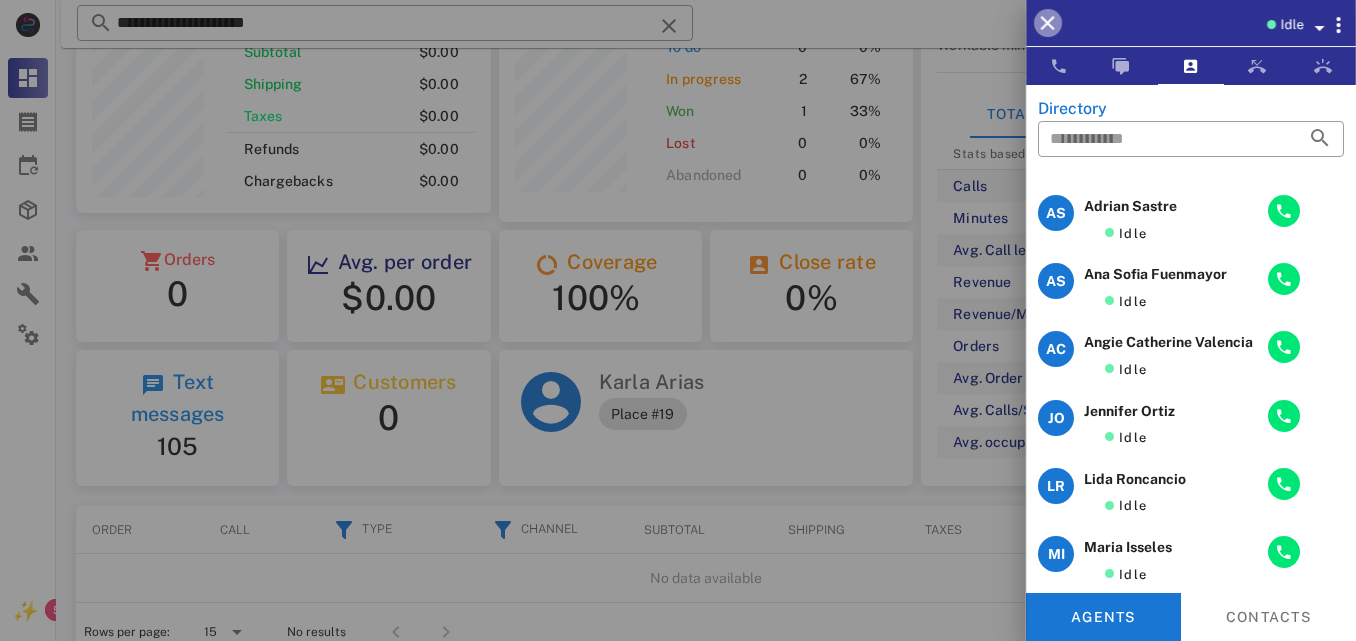 click at bounding box center [1048, 23] 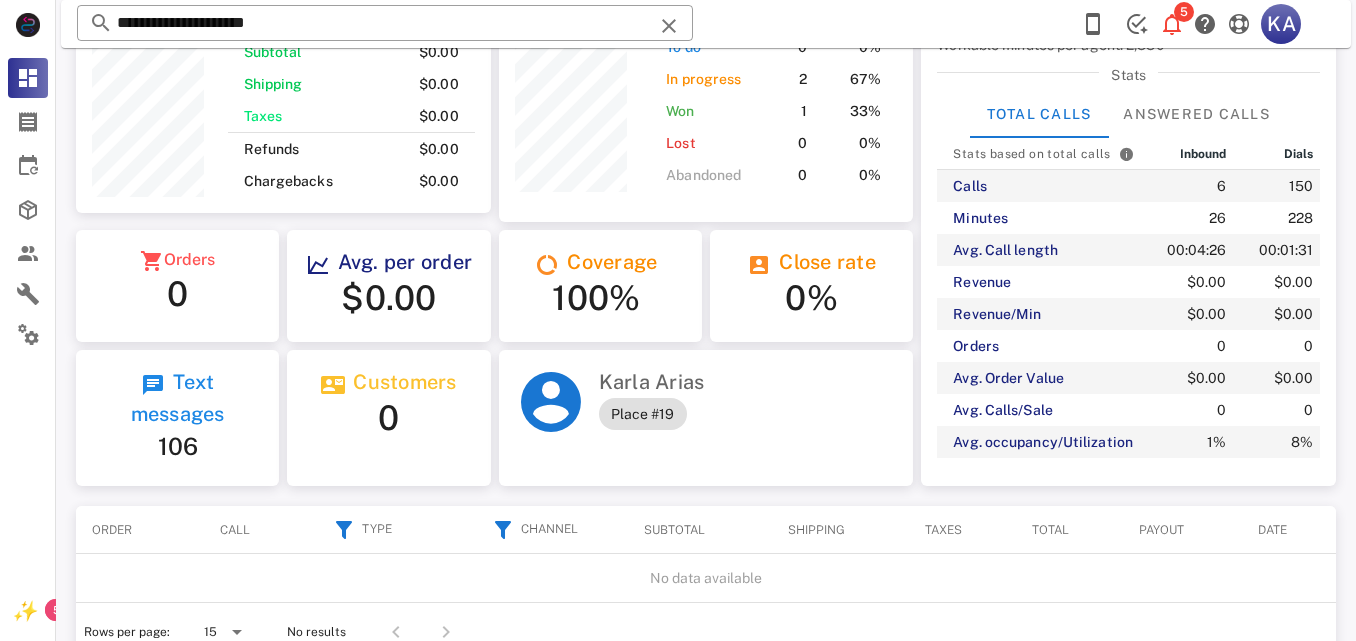 scroll, scrollTop: 999746, scrollLeft: 999585, axis: both 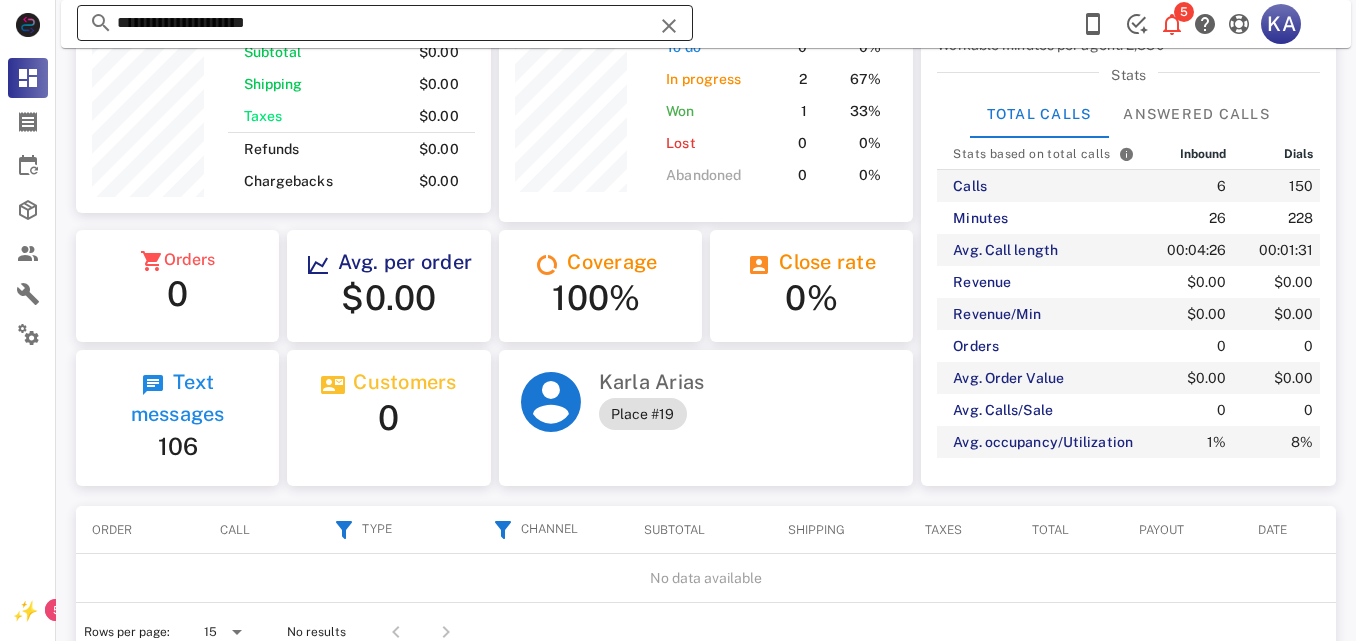 click at bounding box center (669, 26) 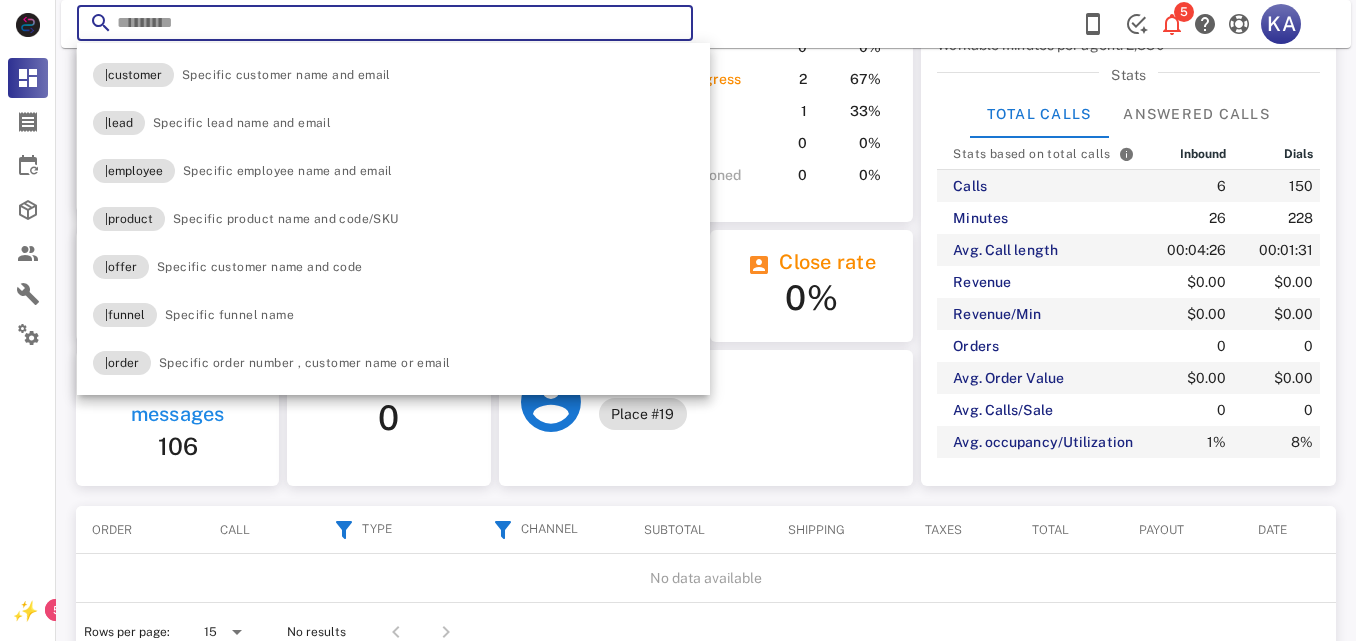 paste on "**********" 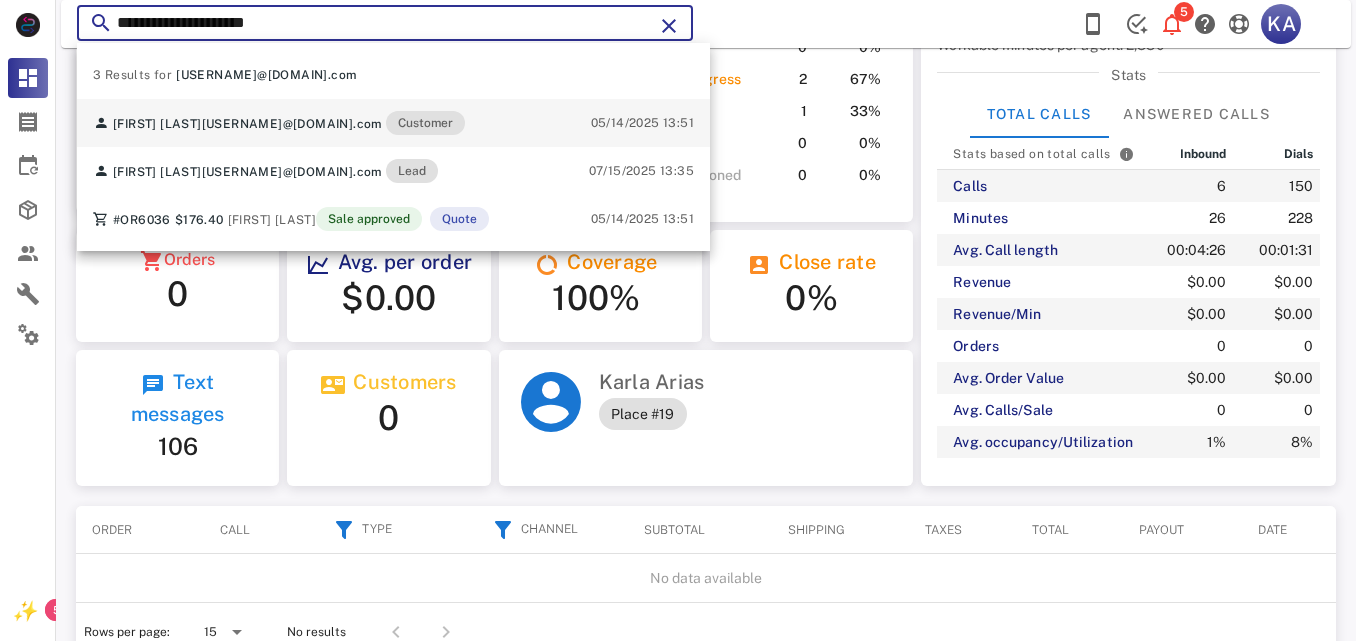 type on "**********" 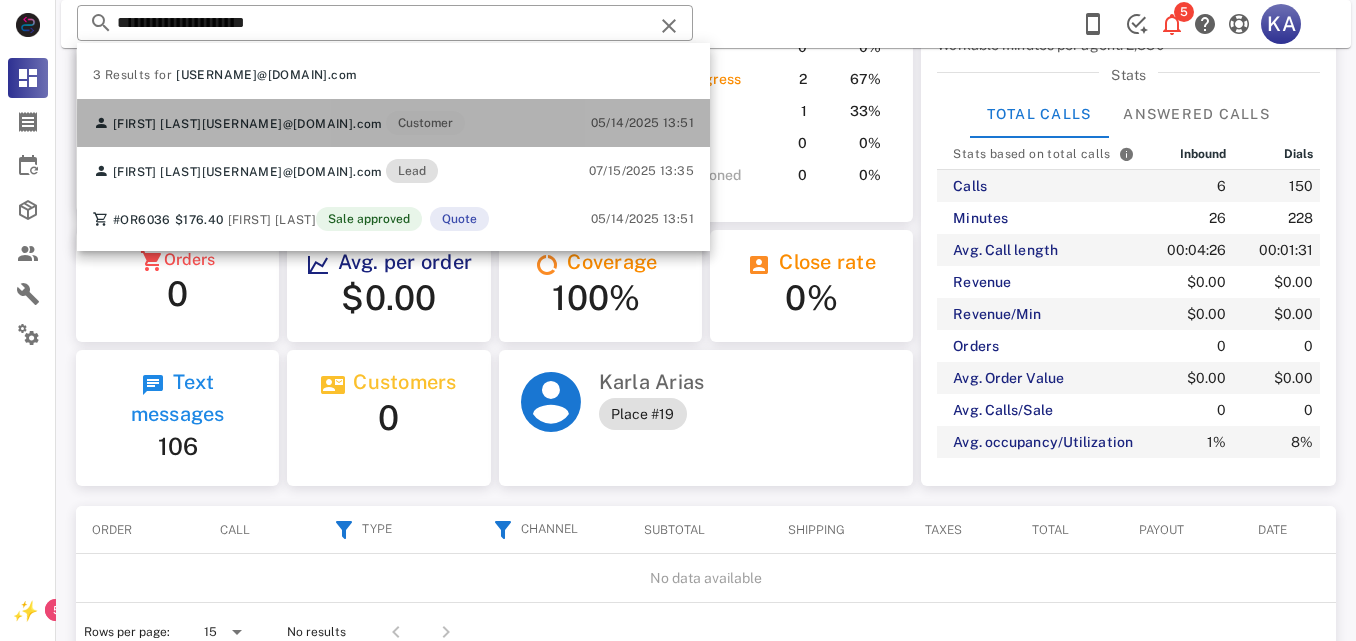click on "[FIRST] [LAST]   [EMAIL]   Customer   05/14/2025 13:51" at bounding box center (393, 123) 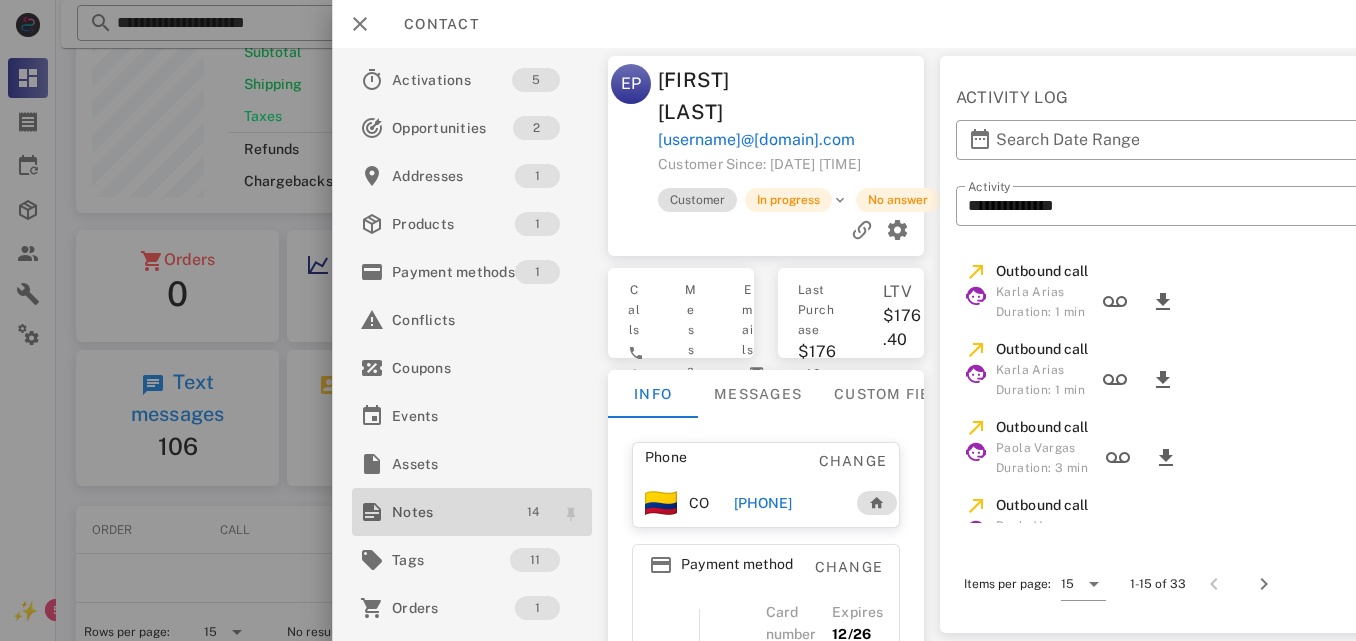click on "14" at bounding box center [532, 512] 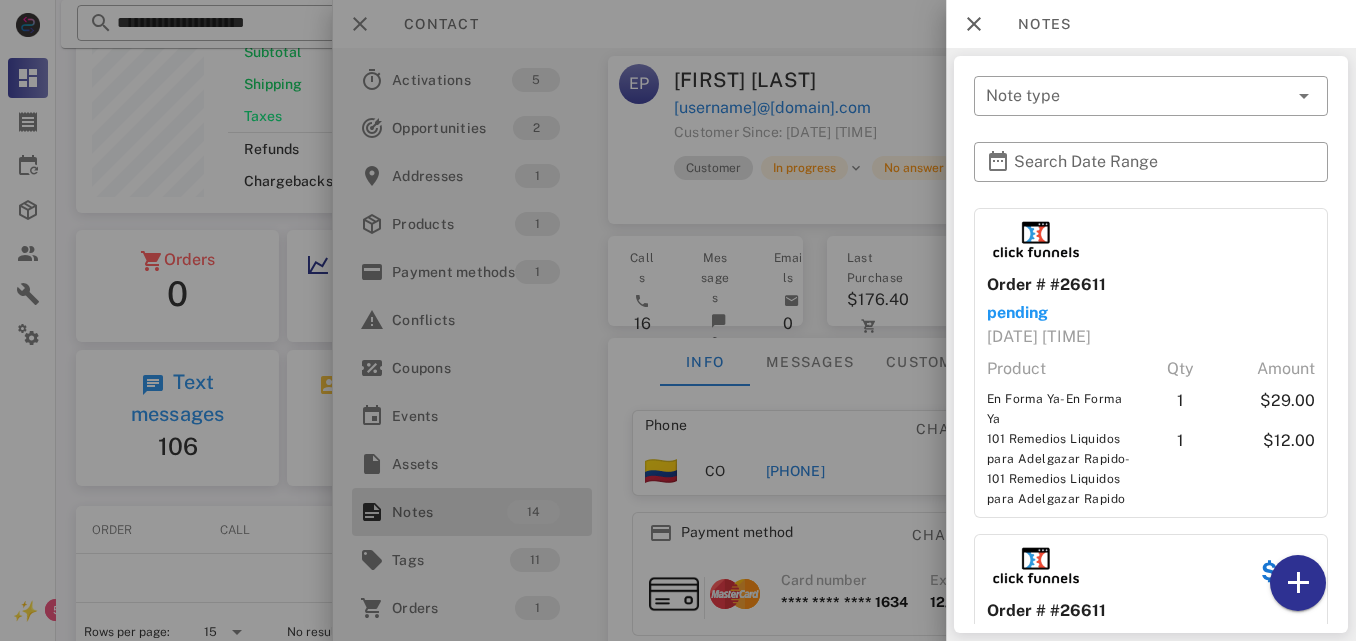 click at bounding box center [678, 320] 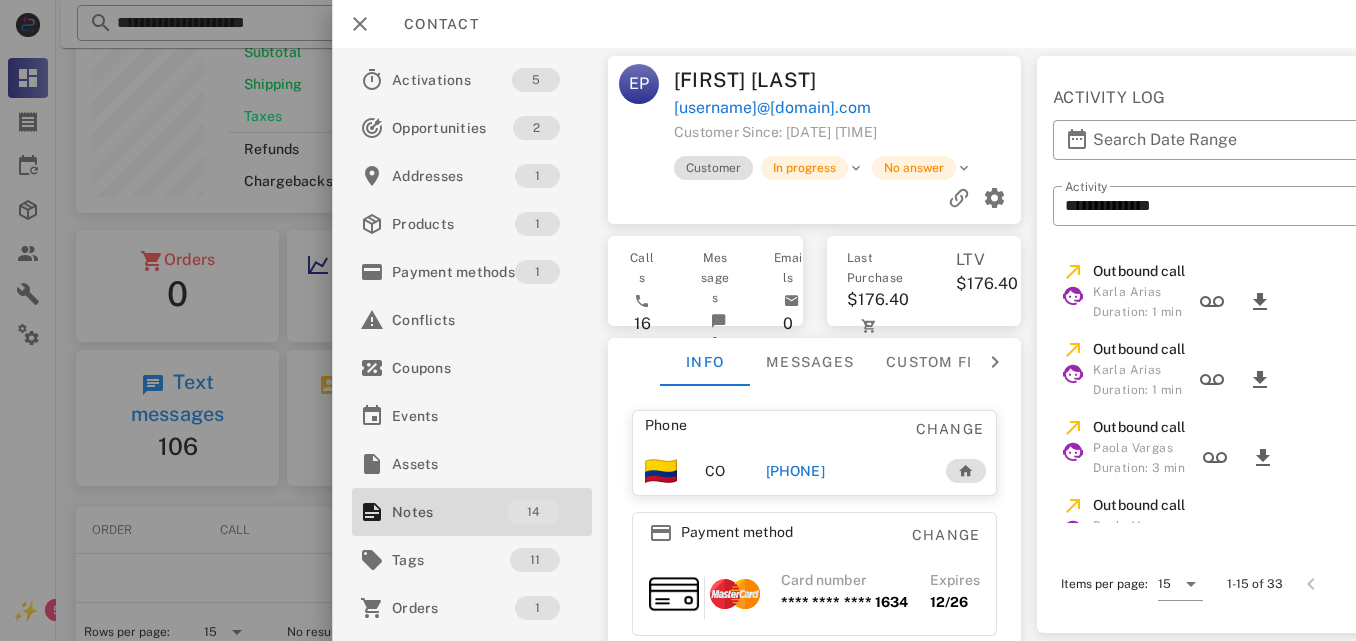 click at bounding box center [678, 320] 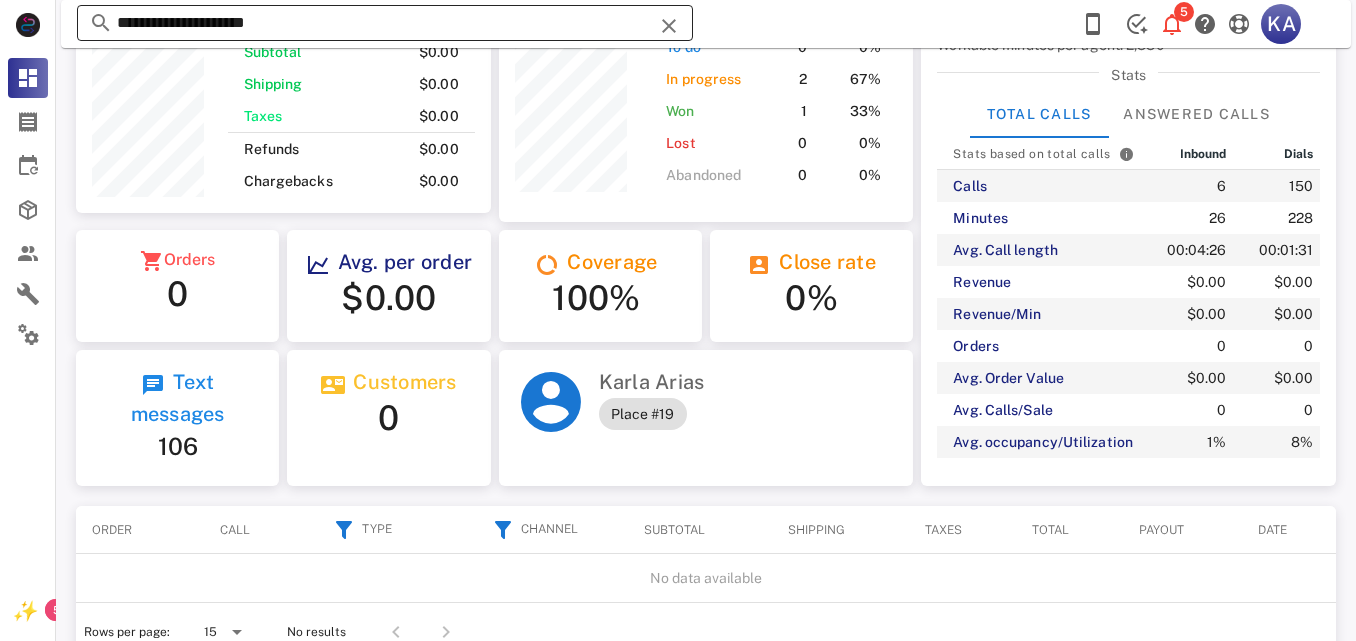 click at bounding box center (669, 26) 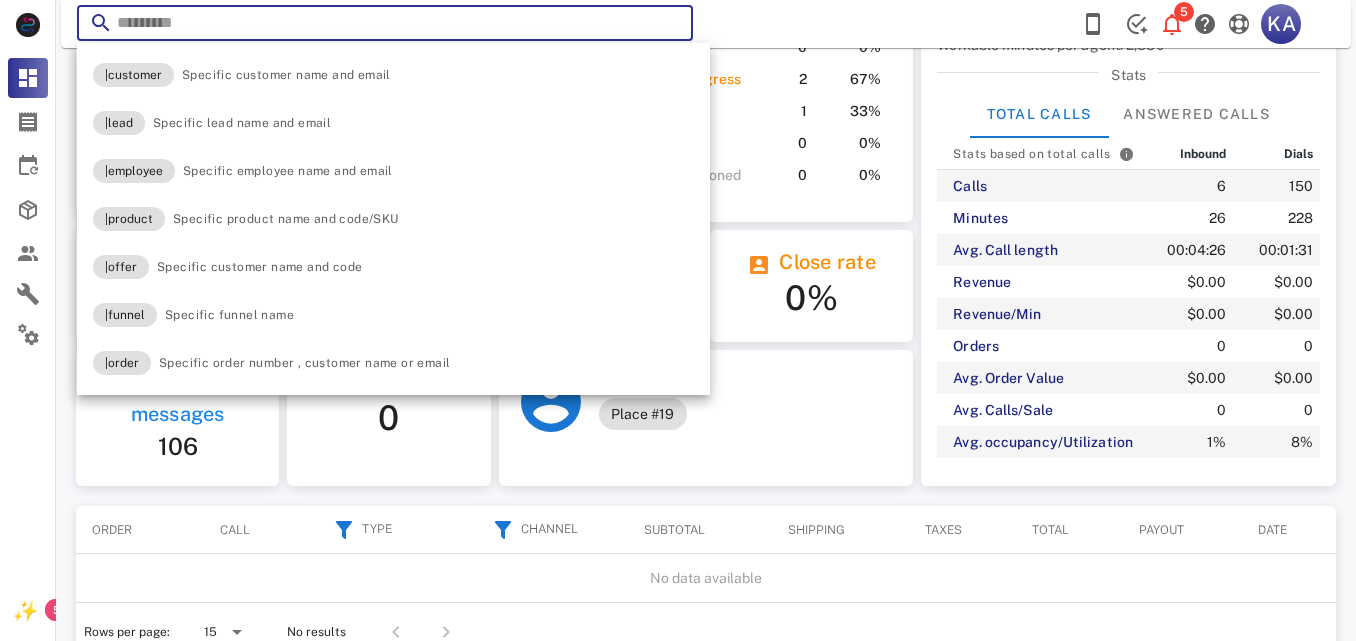 paste on "**********" 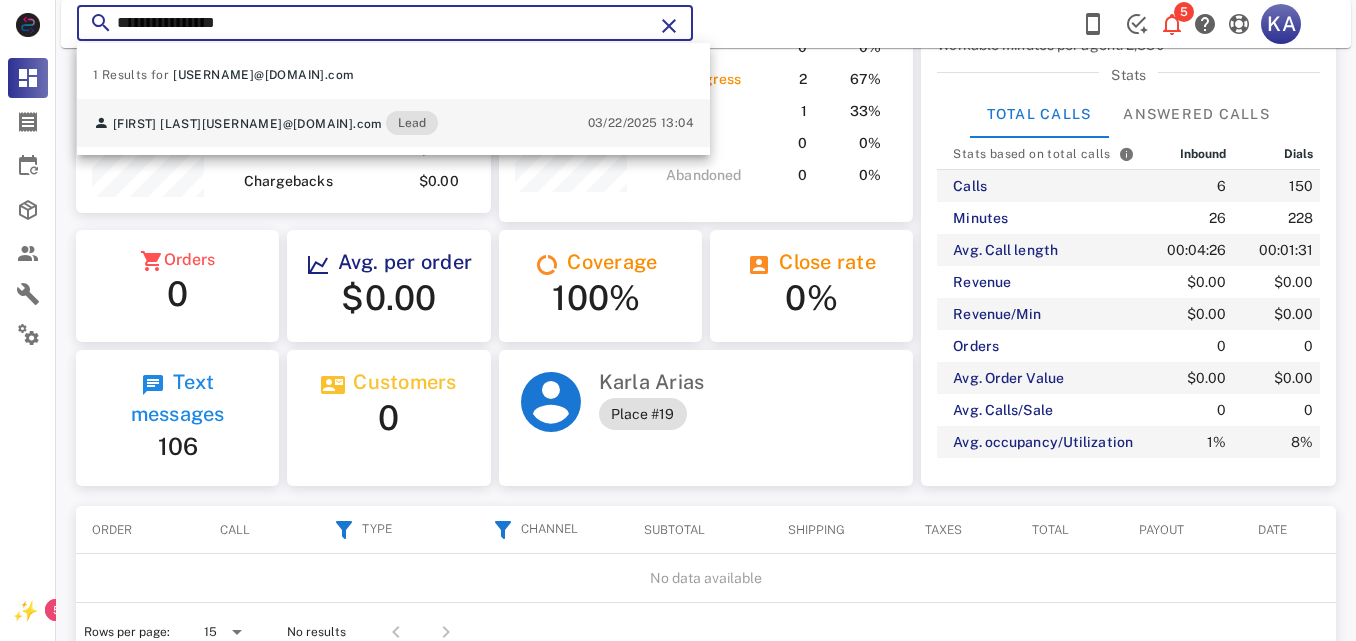 type on "**********" 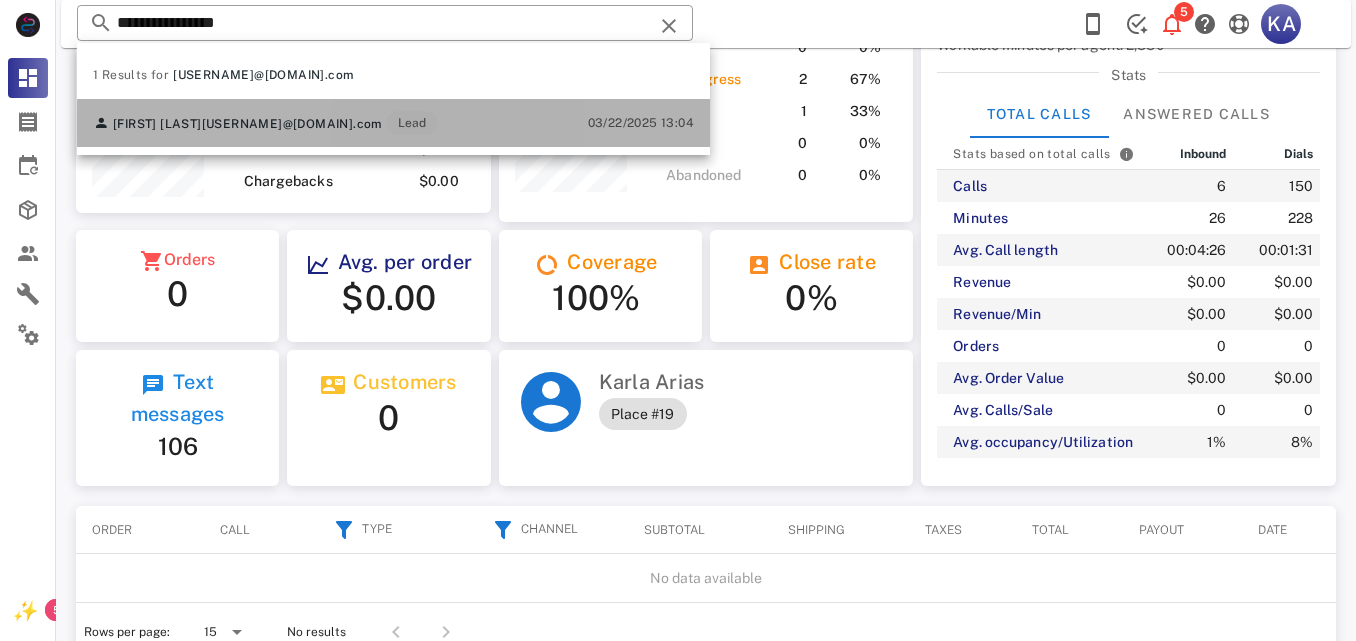 click on "03/22/2025 13:04" at bounding box center [641, 123] 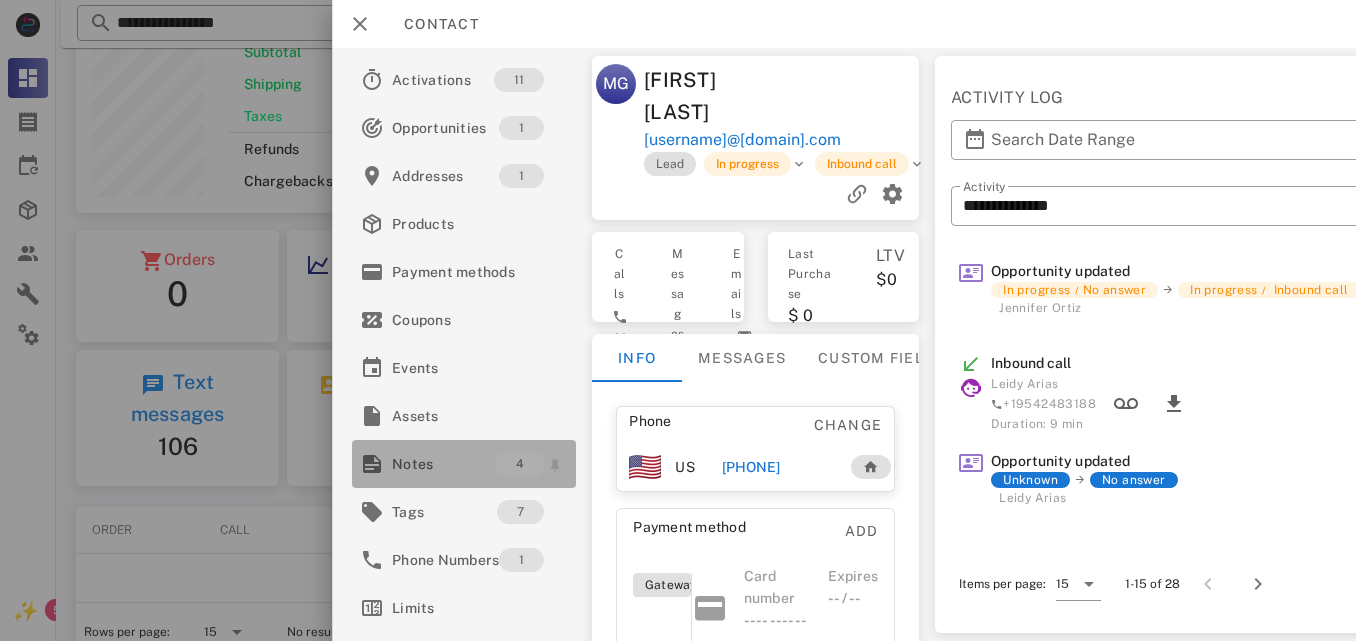 click on "Notes" at bounding box center (444, 464) 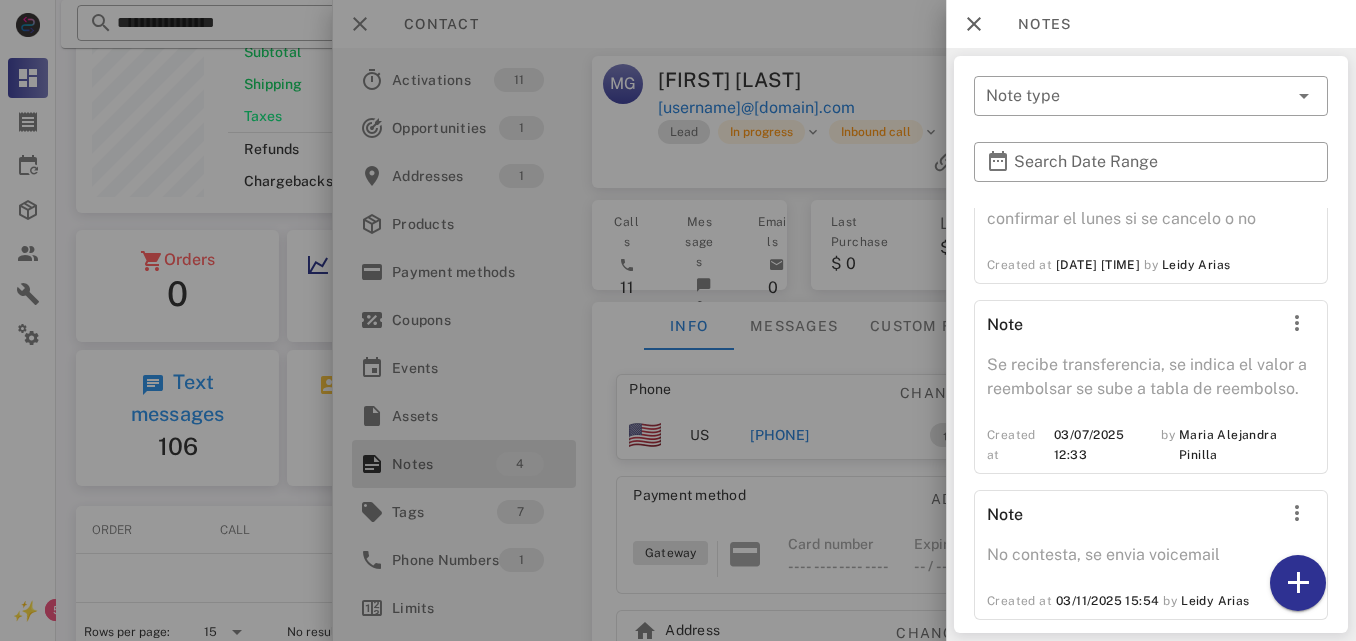 scroll, scrollTop: 400, scrollLeft: 0, axis: vertical 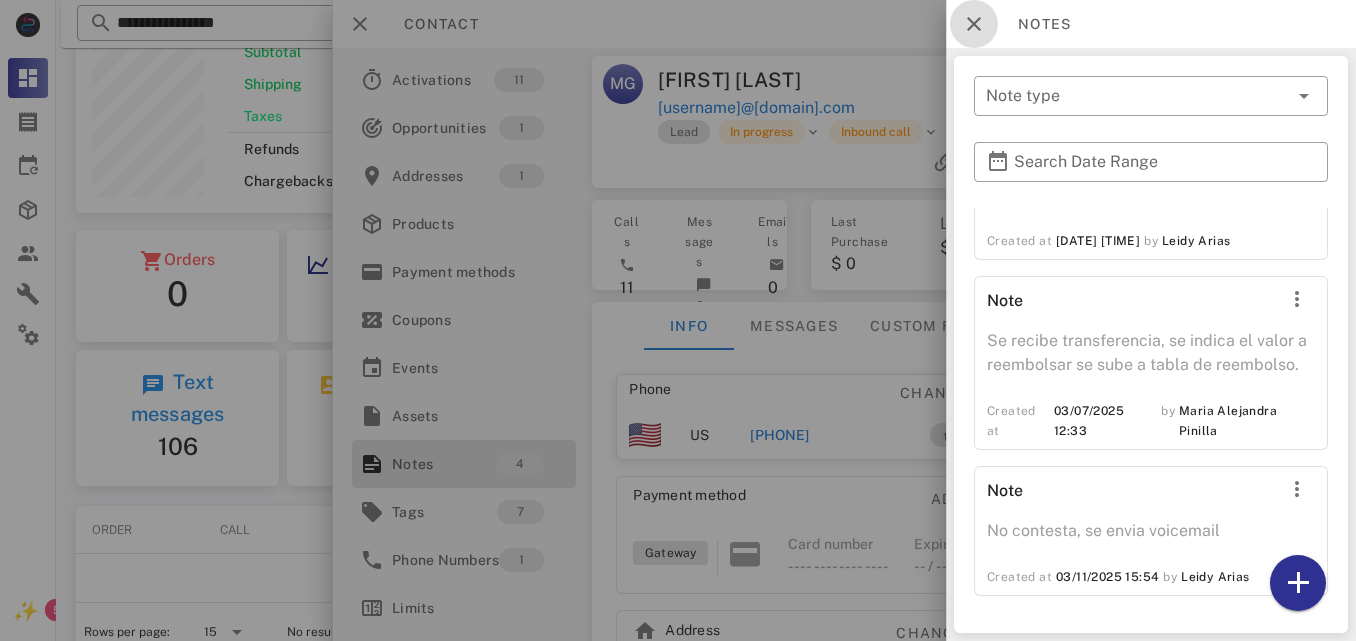 click at bounding box center [974, 24] 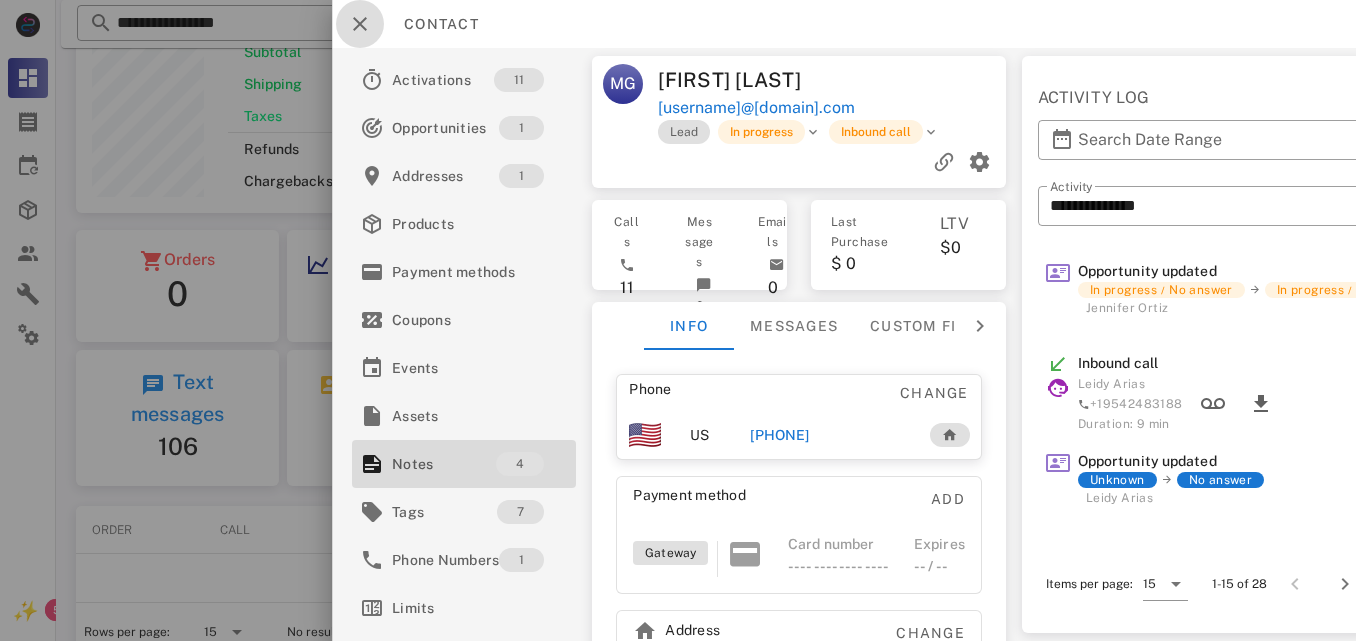 click at bounding box center [360, 24] 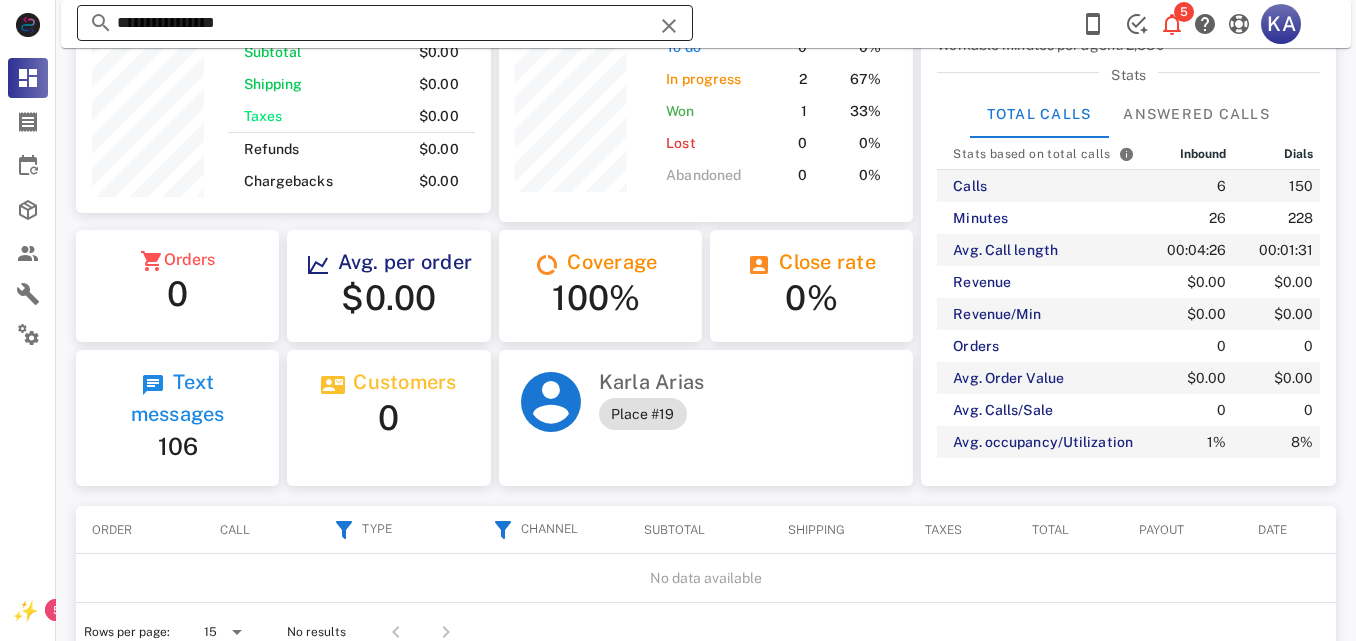 click at bounding box center (669, 26) 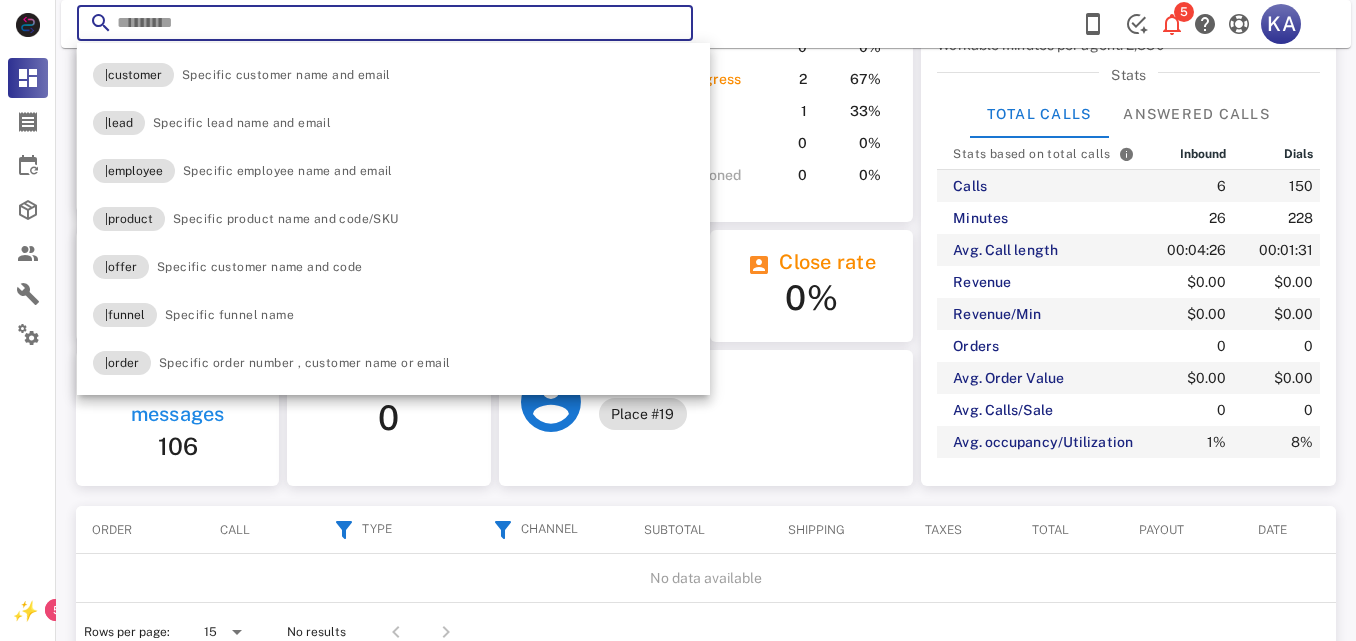 paste on "**********" 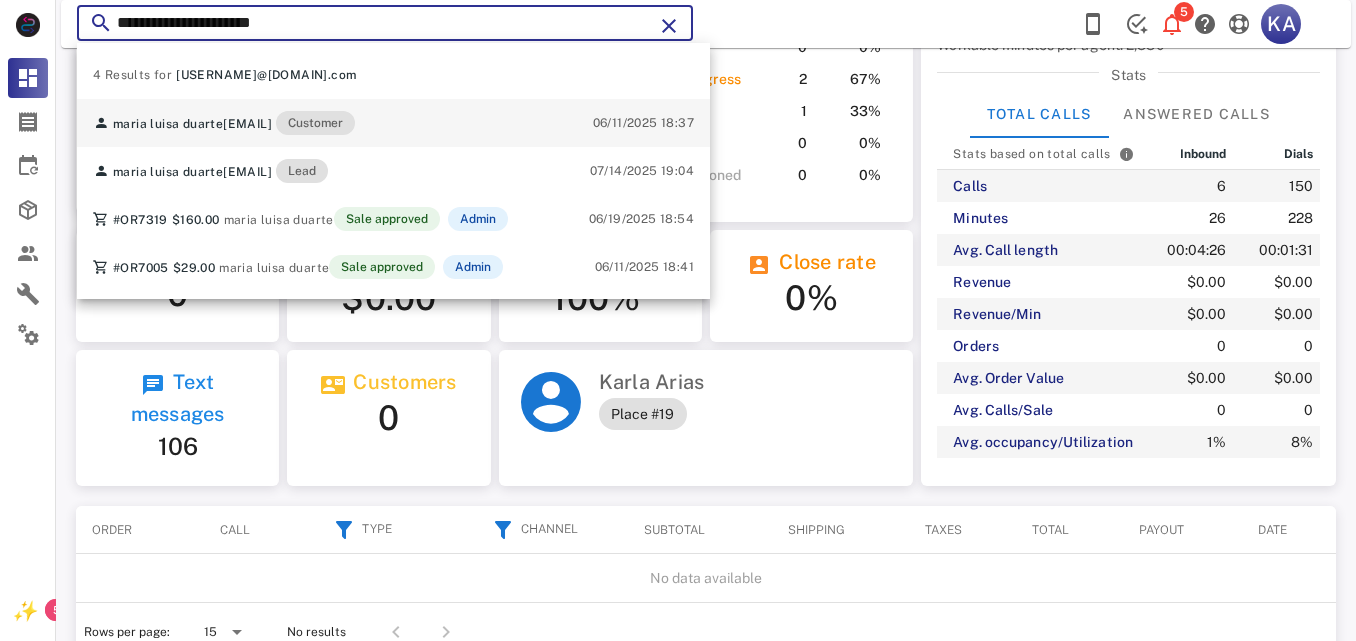 type on "**********" 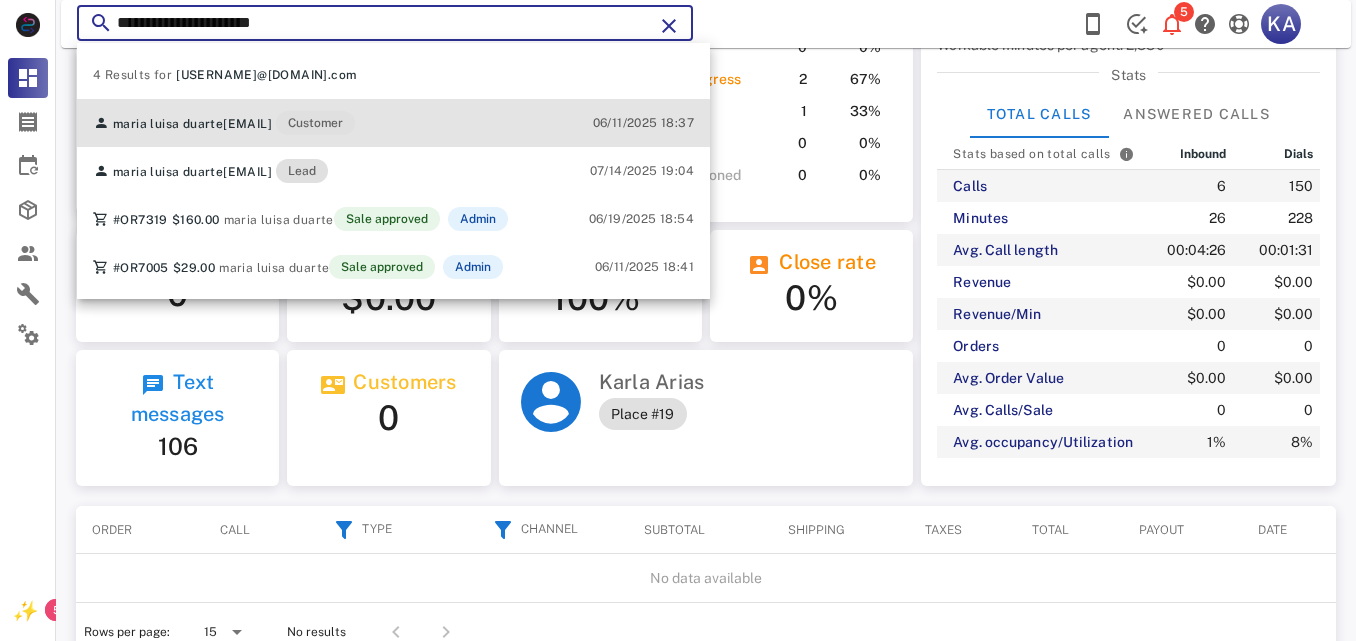 click on "[FIRST] [LAST]   [USERNAME]@[DOMAIN].com   Customer   06/11/2025 18:37" at bounding box center (393, 123) 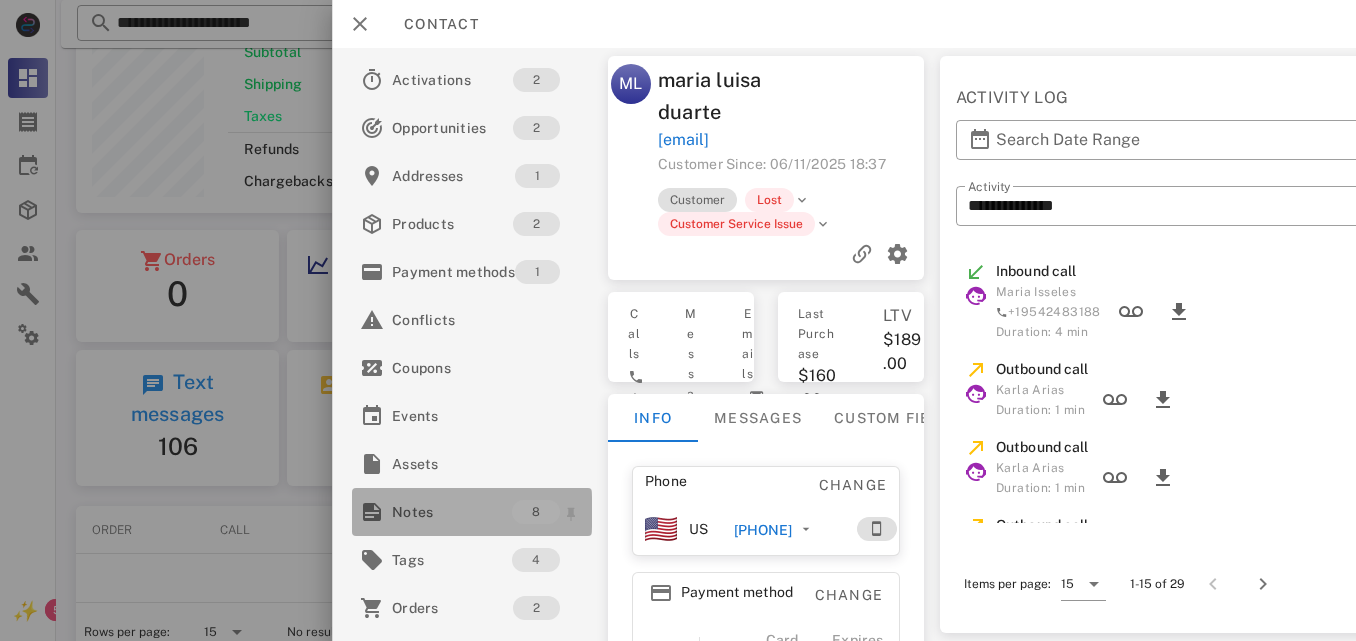 click on "Notes" at bounding box center [452, 512] 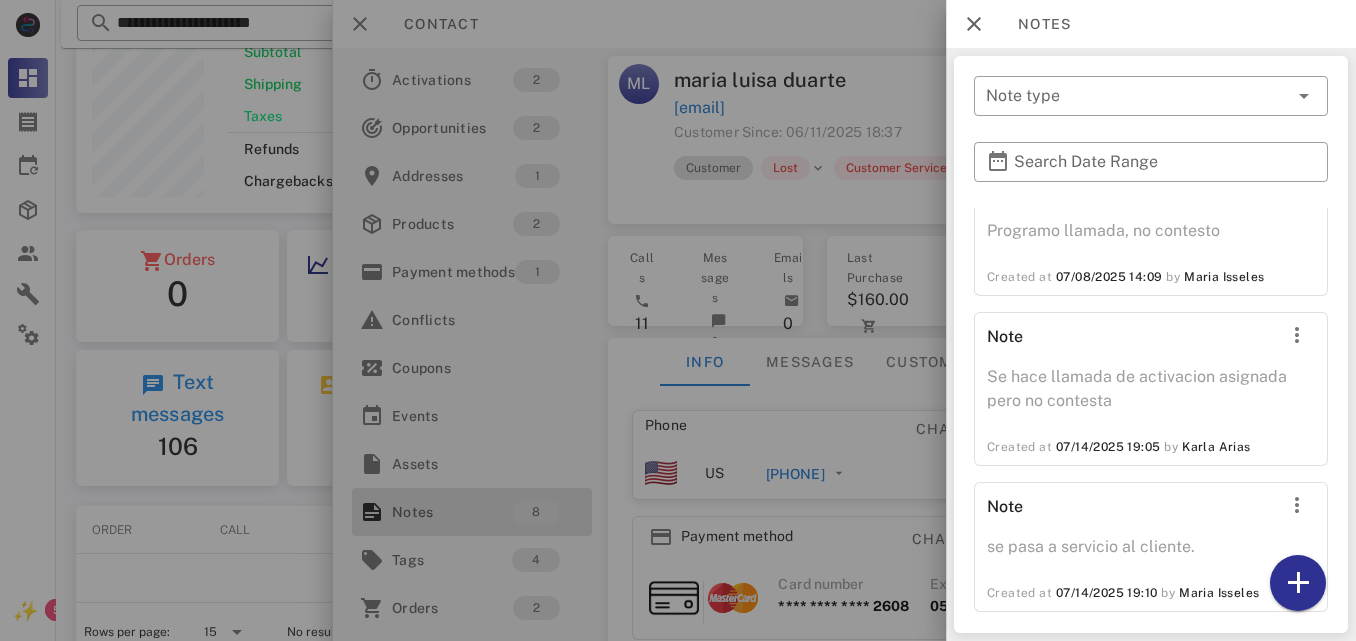 scroll, scrollTop: 1004, scrollLeft: 0, axis: vertical 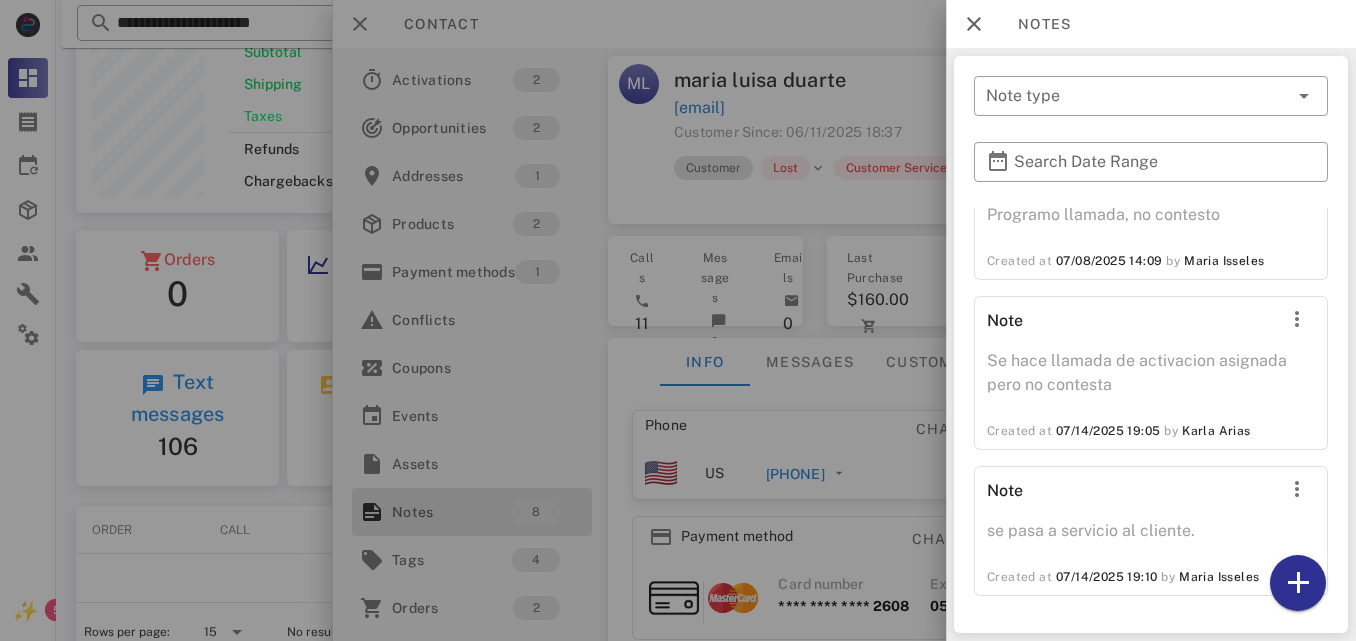 click at bounding box center (678, 320) 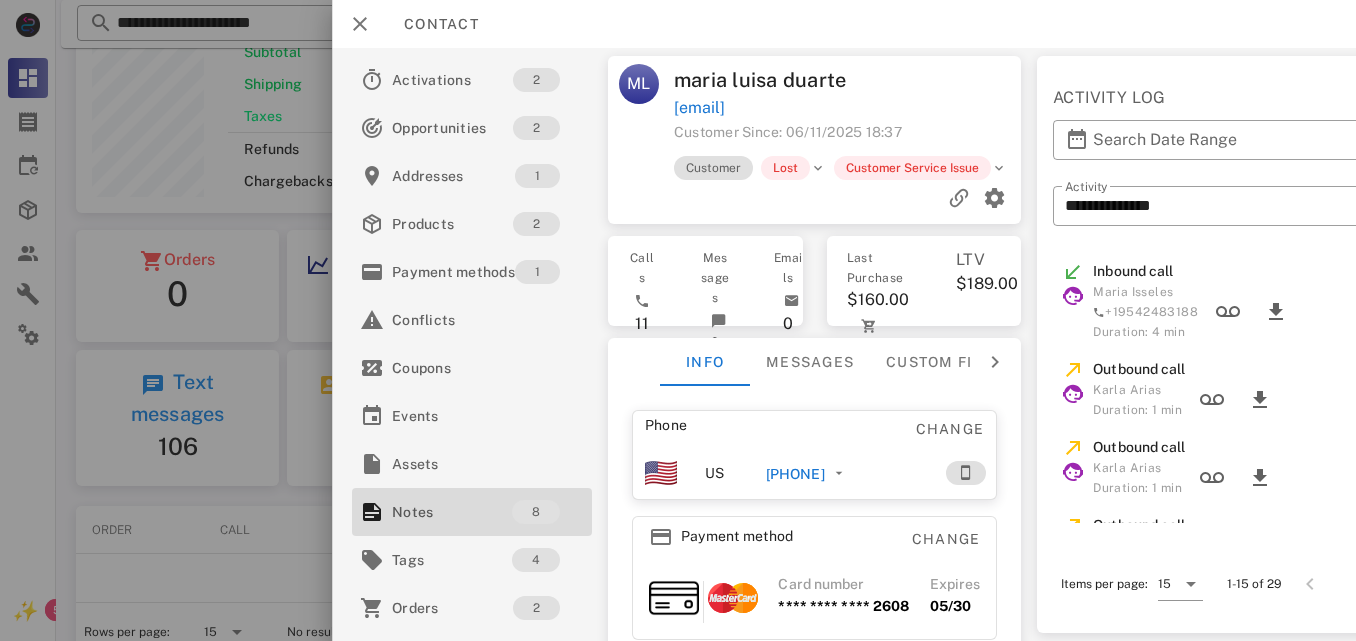 click on "[PHONE]" at bounding box center (794, 474) 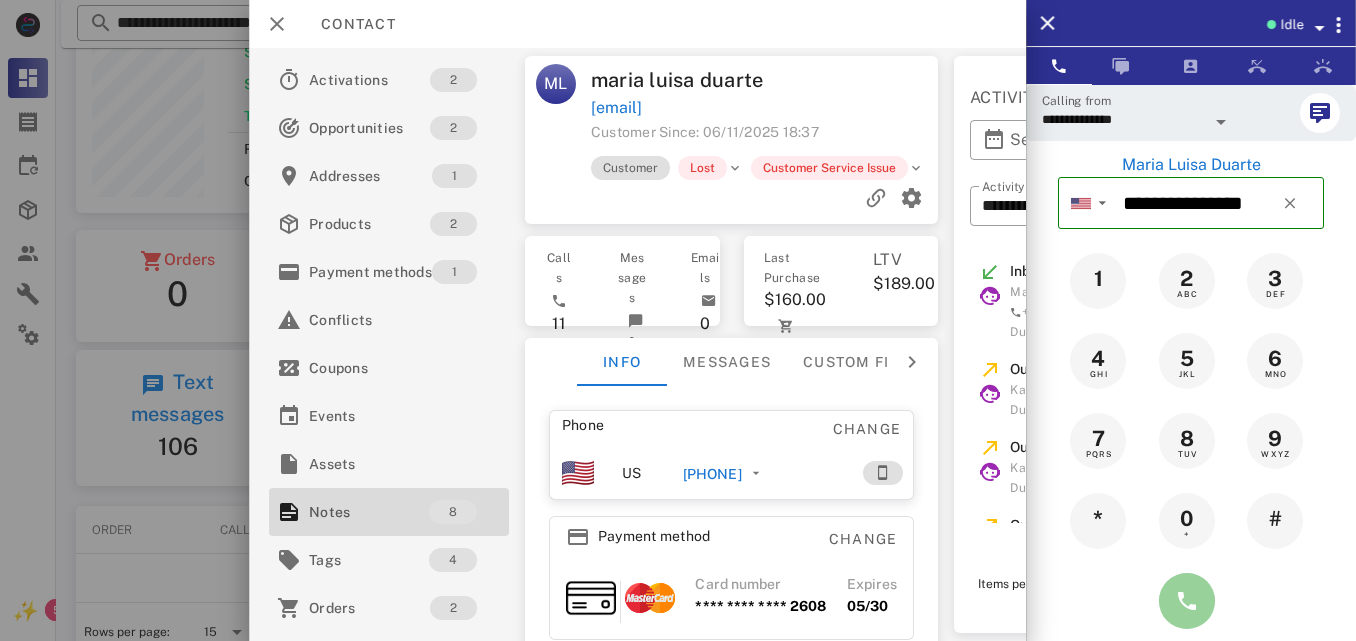 click at bounding box center [1187, 601] 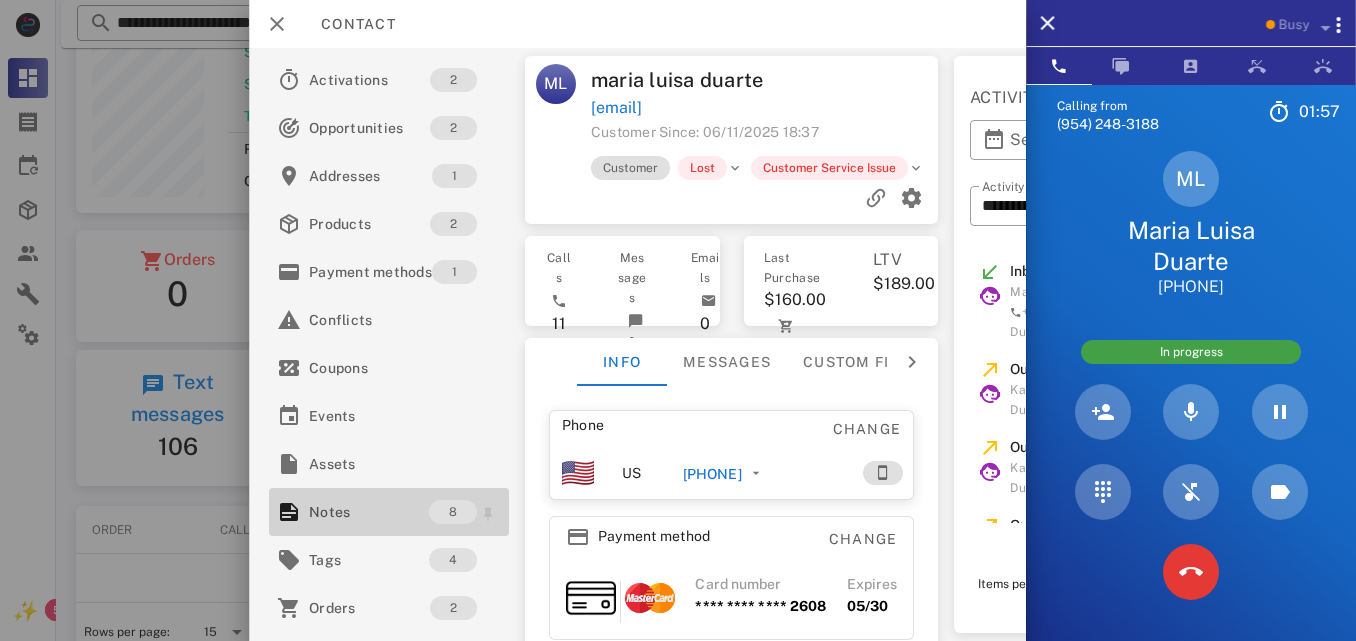 click on "Notes" at bounding box center (369, 512) 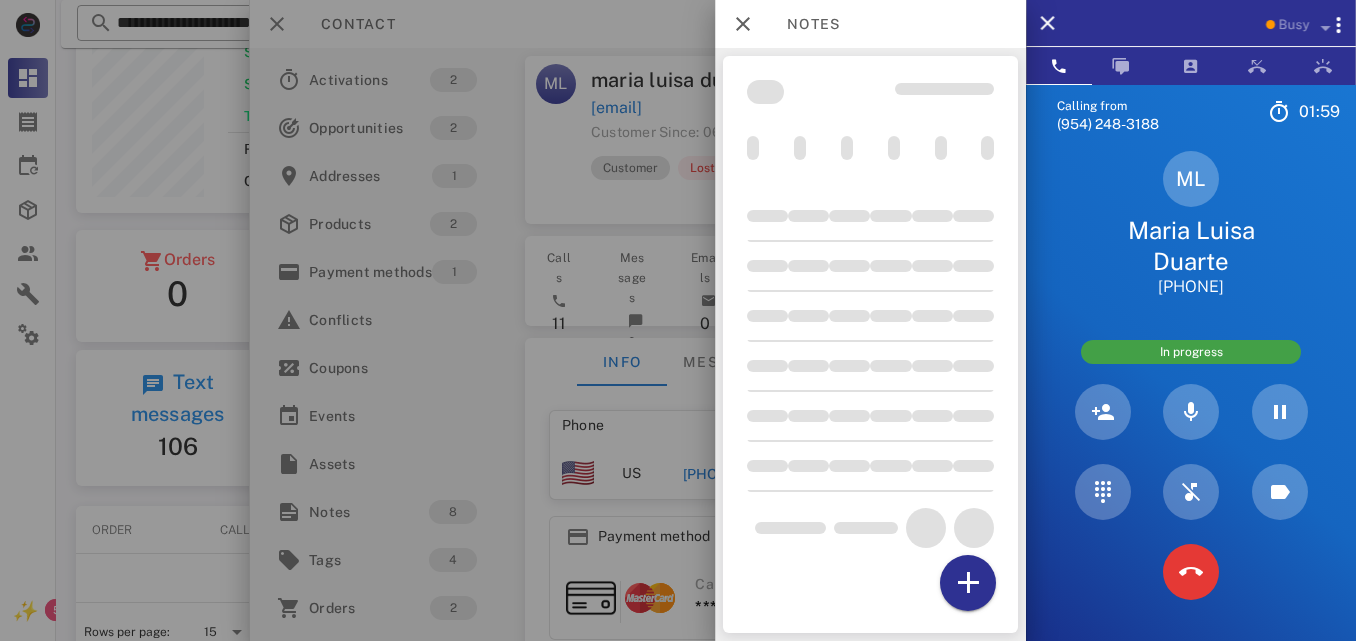 click at bounding box center [870, 344] 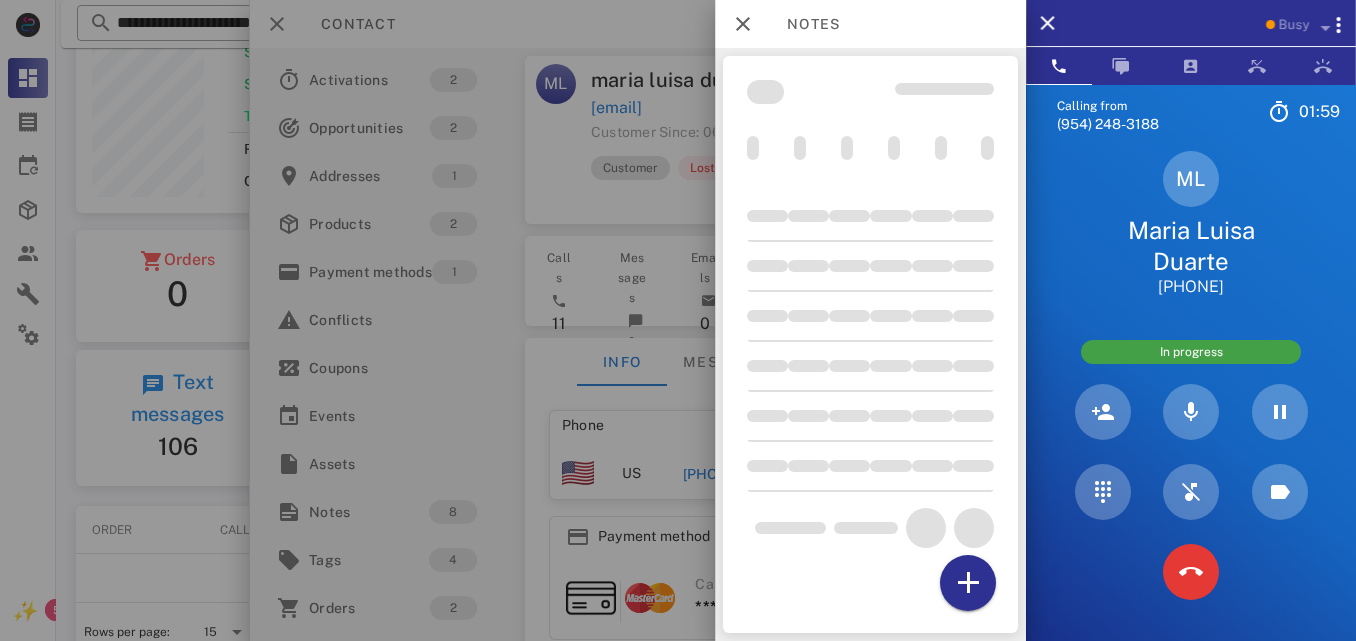 click at bounding box center [870, 344] 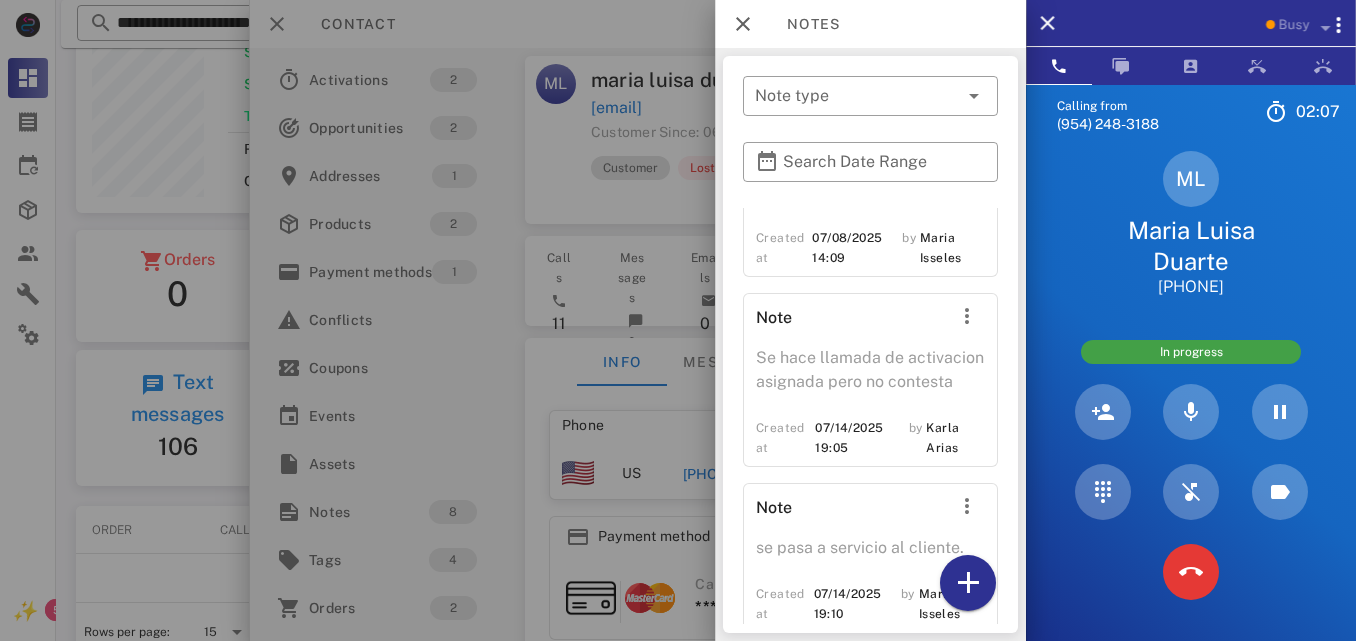 scroll, scrollTop: 1332, scrollLeft: 0, axis: vertical 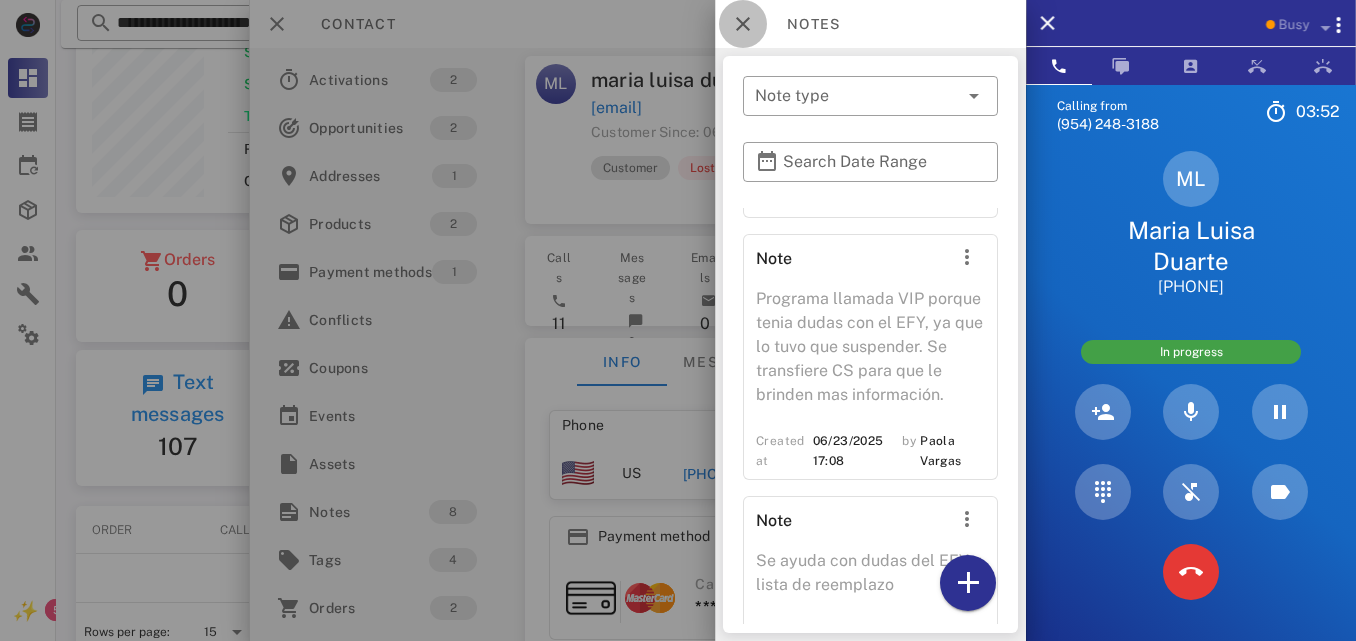 click at bounding box center (743, 24) 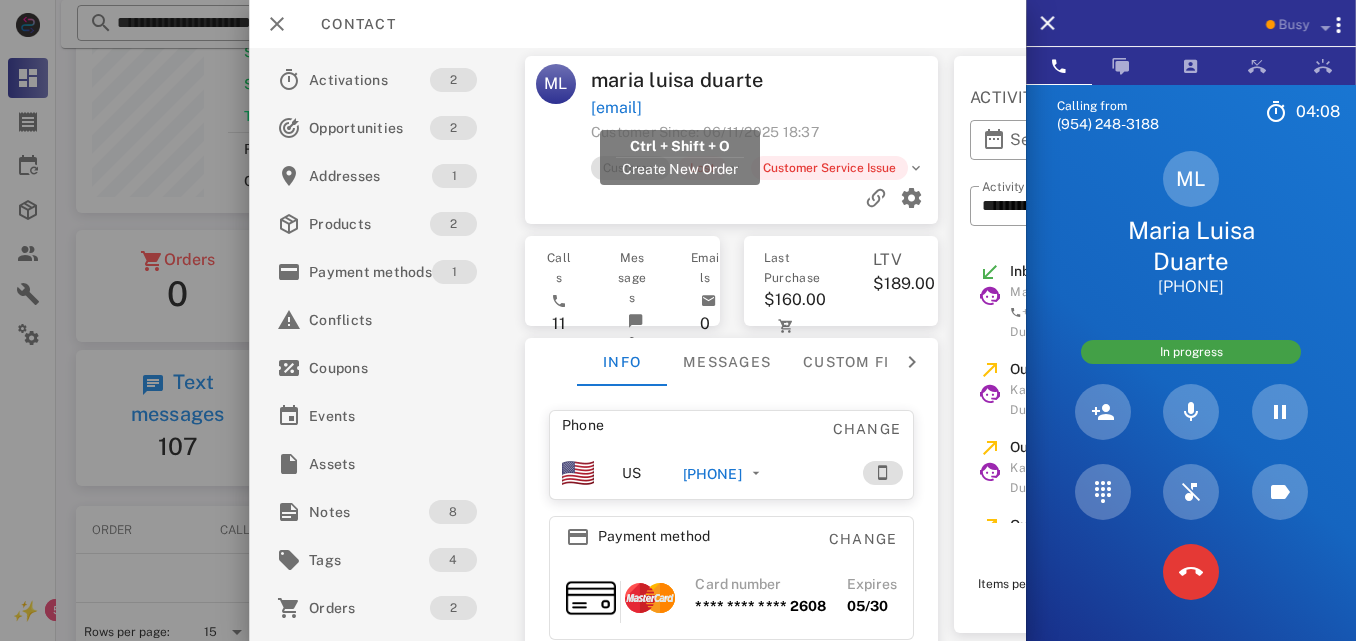 drag, startPoint x: 770, startPoint y: 111, endPoint x: 589, endPoint y: 107, distance: 181.04419 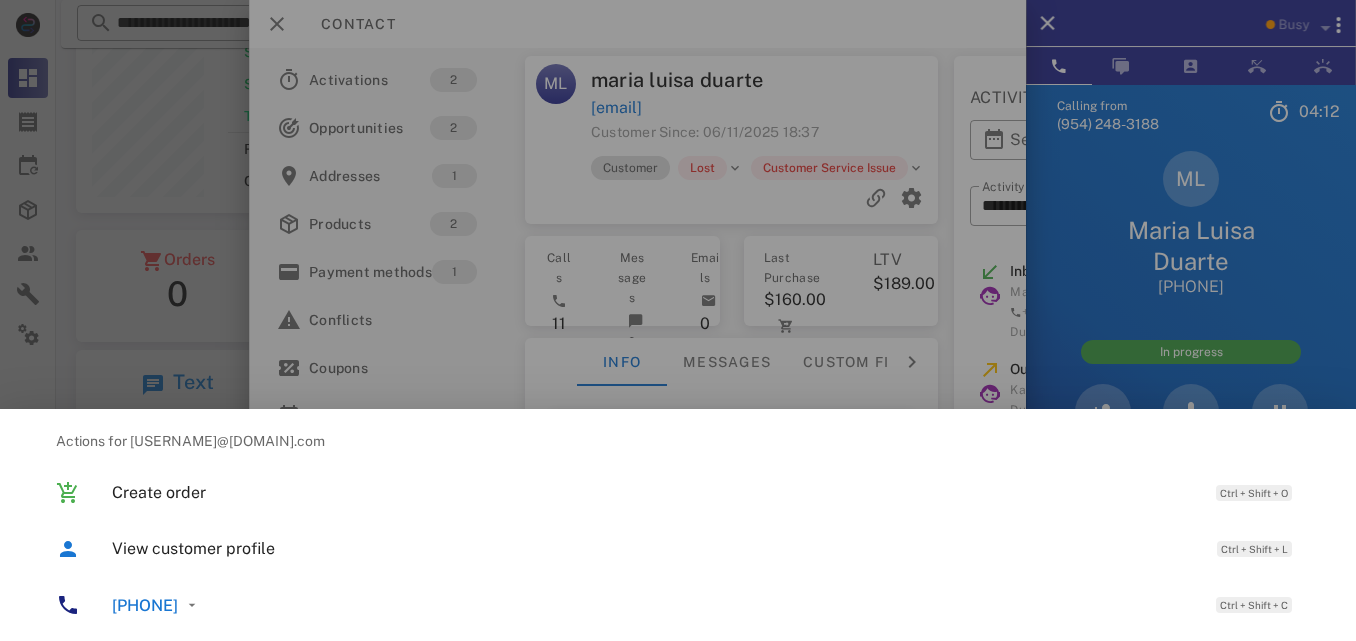 click at bounding box center (678, 320) 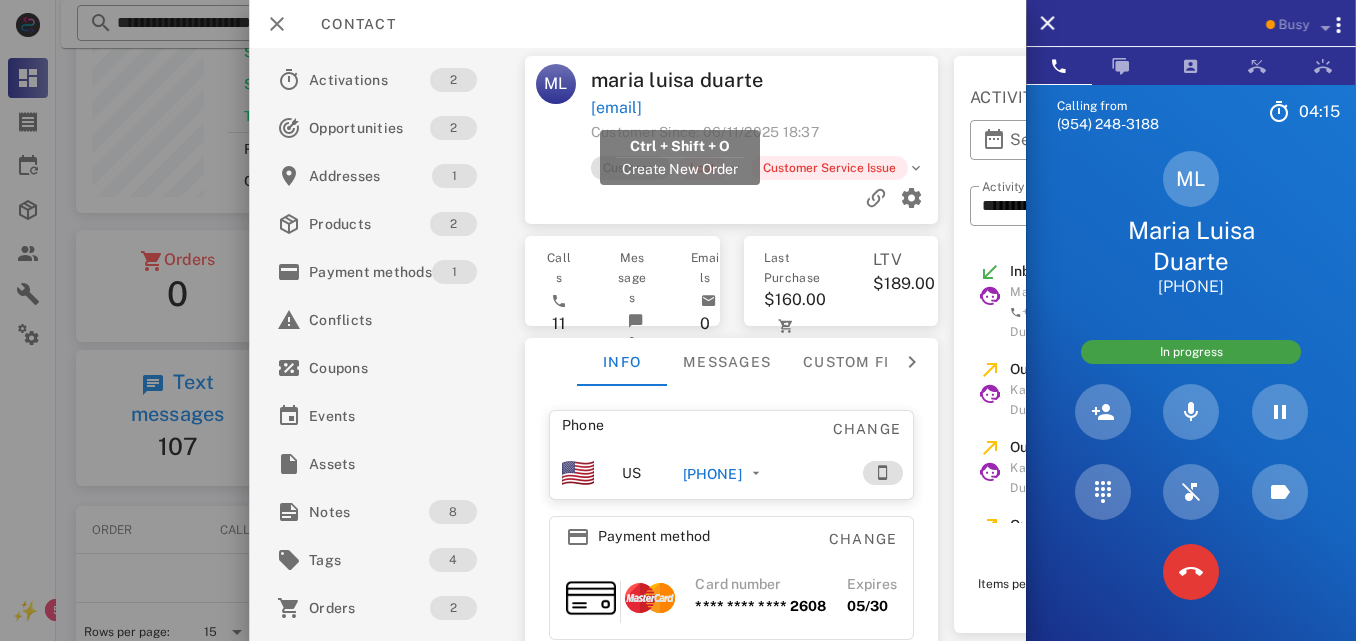 drag, startPoint x: 778, startPoint y: 105, endPoint x: 591, endPoint y: 102, distance: 187.02406 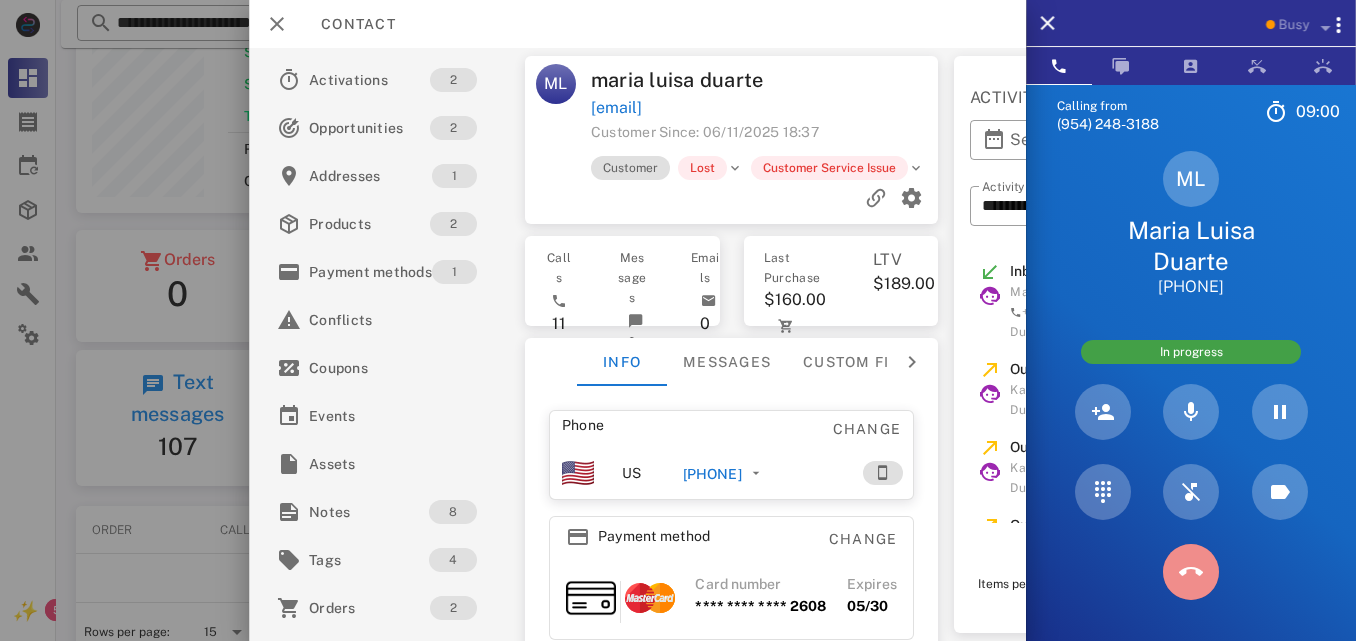 click at bounding box center (1191, 572) 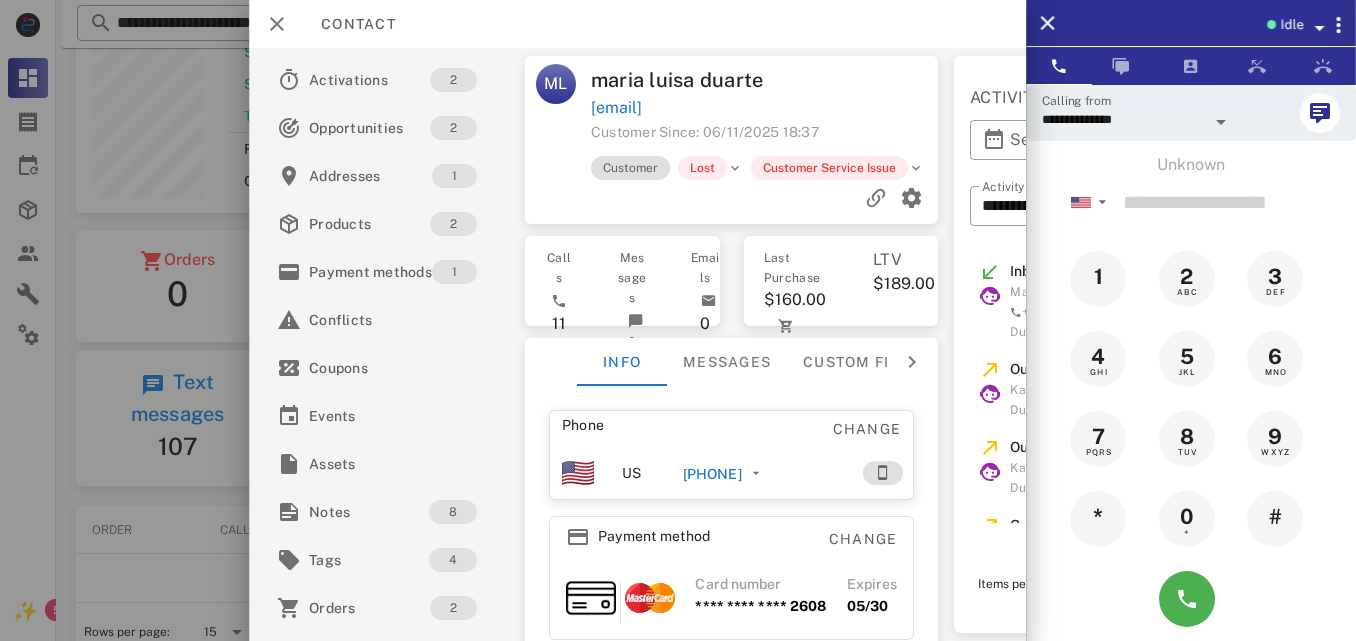 click on "ML [FIRST] [LAST]   [USERNAME]@[DOMAIN].com   Customer Since:  06/11/2025 18:37   Customer   Lost   Customer Service Issue   Calls   11   Messages   0   Emails   0   Last Purchase   $160.00   06/19/2025   LTV   $189.00   Info   Messages   Custom fields   Phone   Change   US   [PHONE]   Payment method   Change   Card number   **** **** **** 2608   Expires  05/30  Address   Change   10517 [STREET] .
[CITY], [STATE], [POSTAL_CODE].
US" at bounding box center [732, 344] 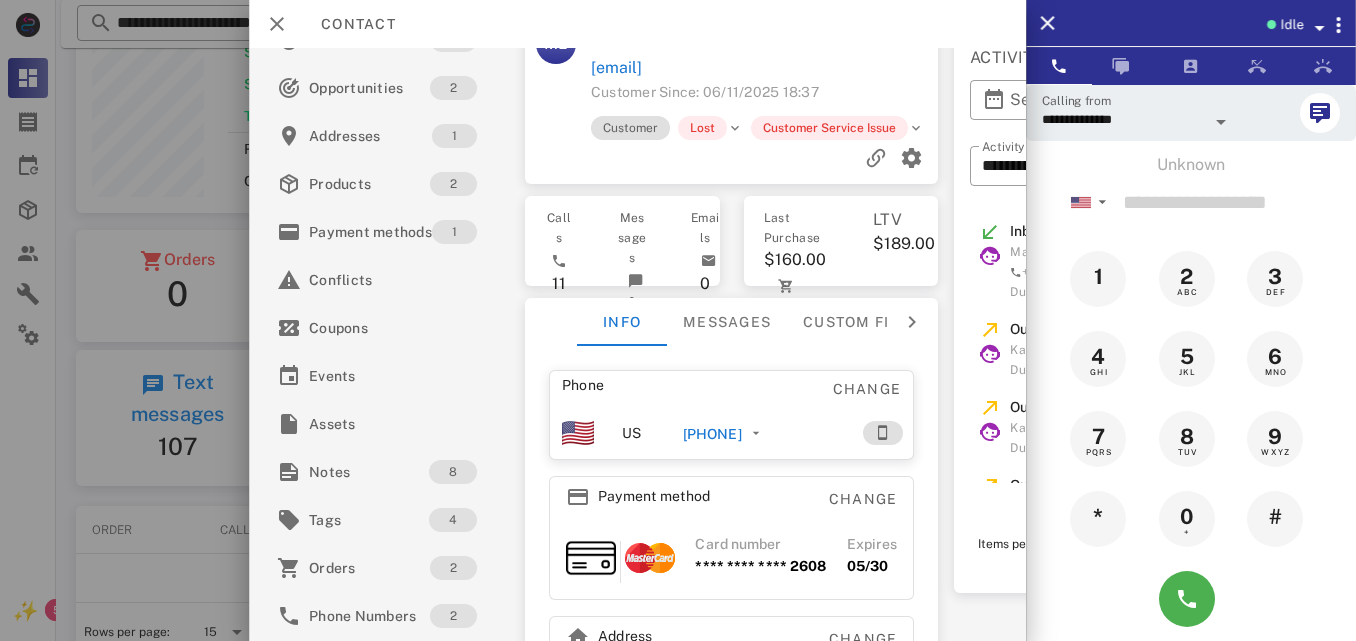 scroll, scrollTop: 193, scrollLeft: 0, axis: vertical 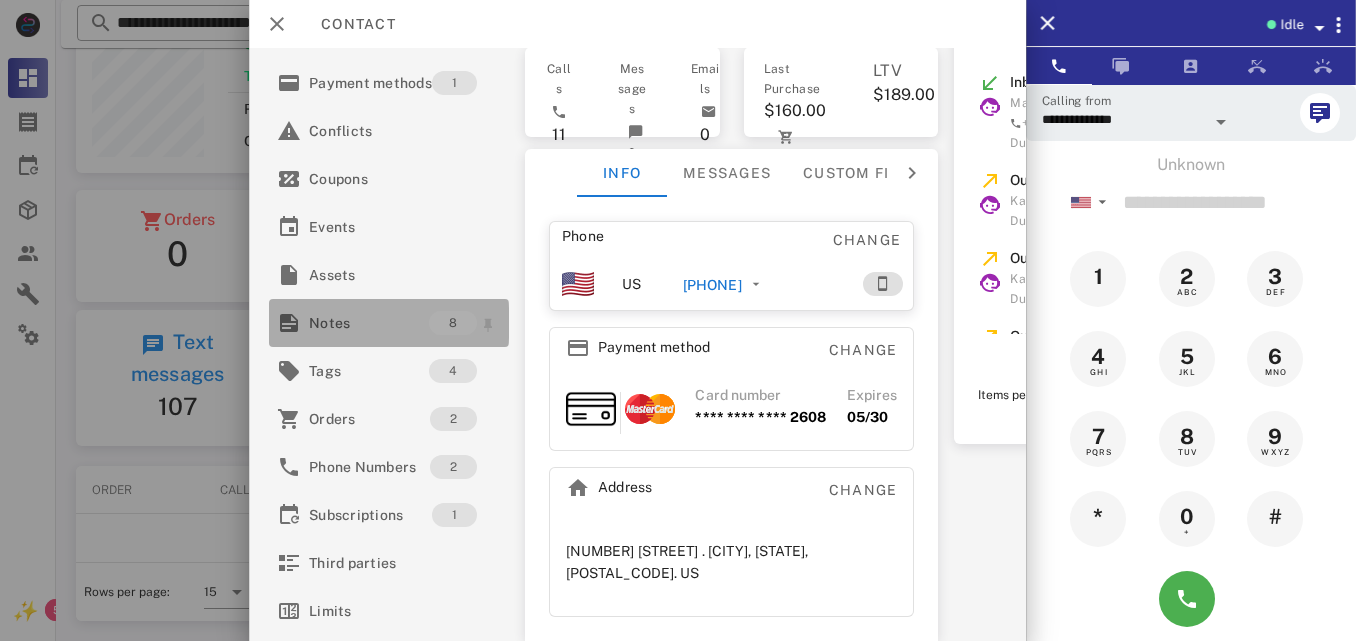 click on "Notes" at bounding box center [369, 323] 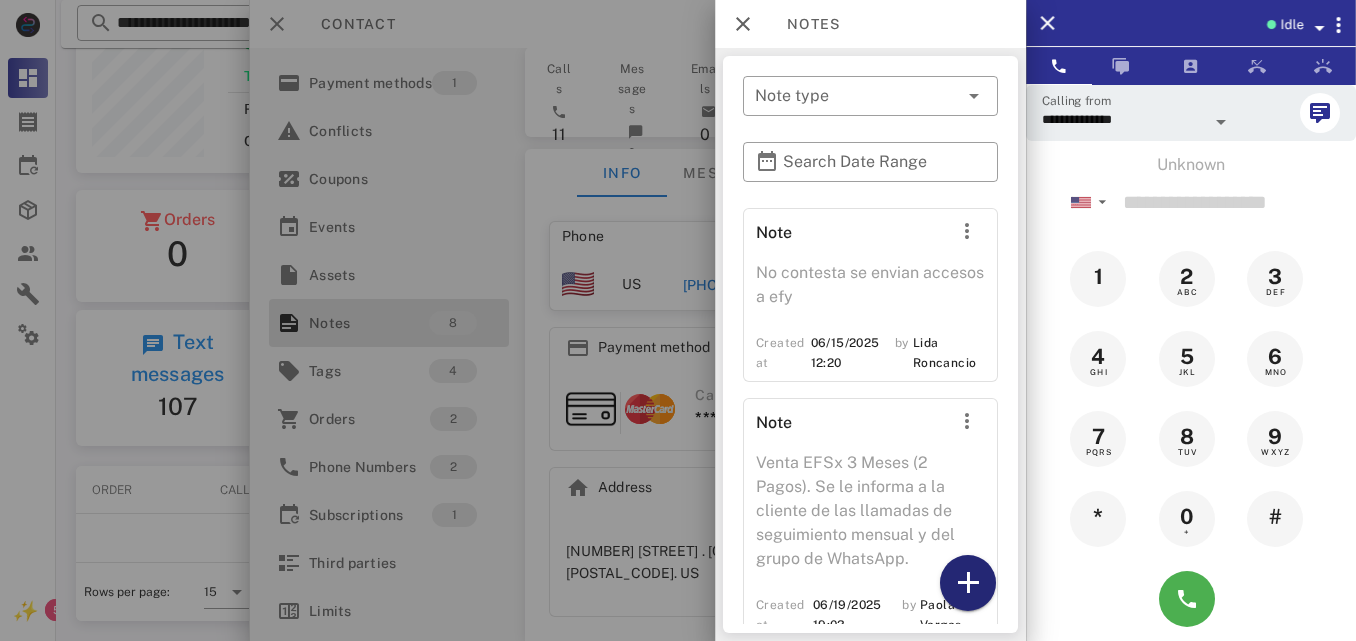 click at bounding box center [968, 583] 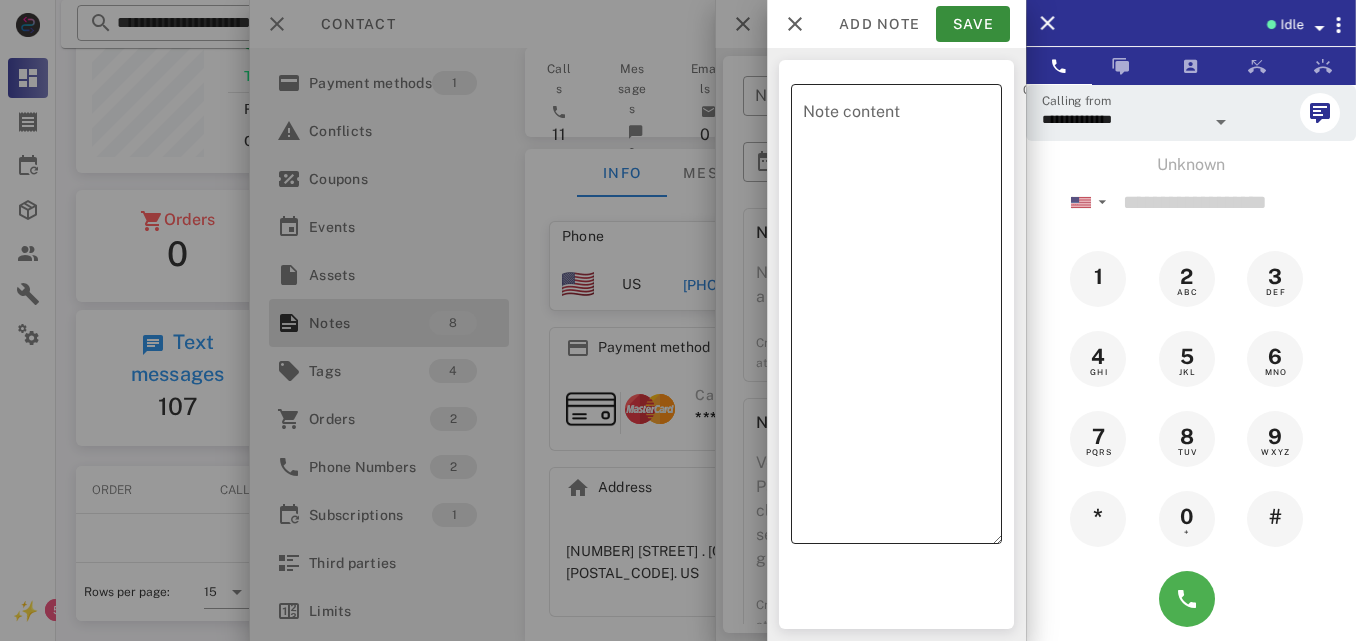 click on "Note content" at bounding box center [902, 319] 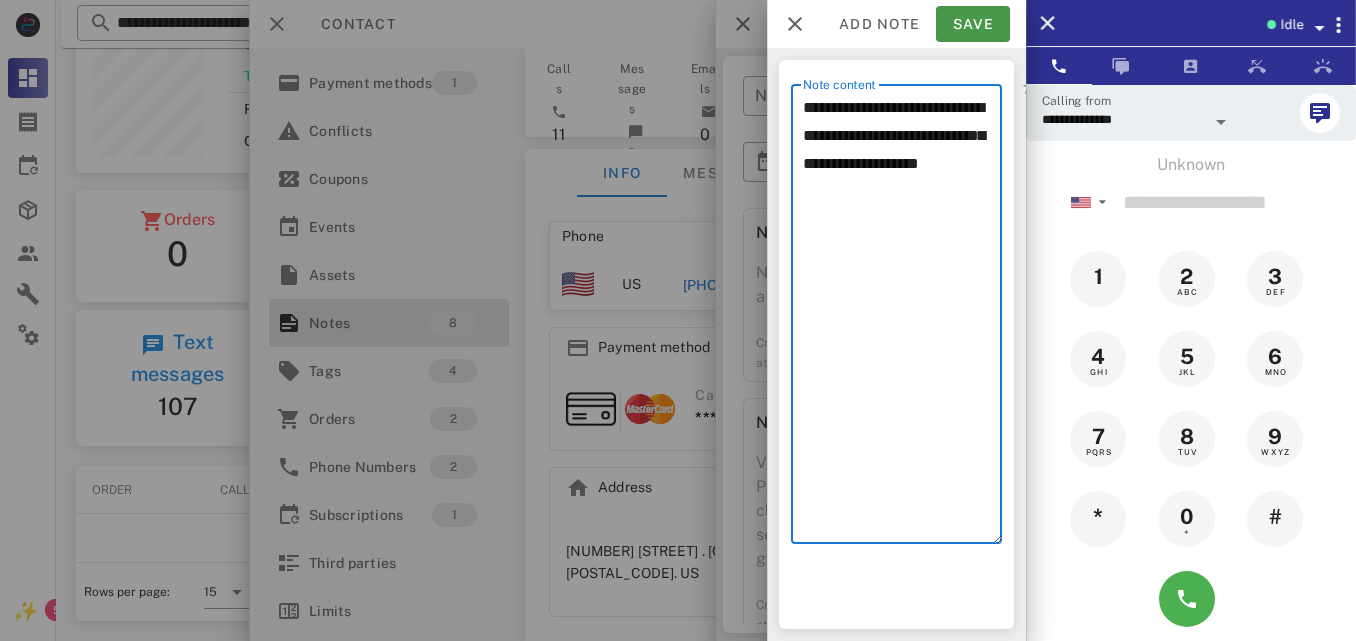 type on "**********" 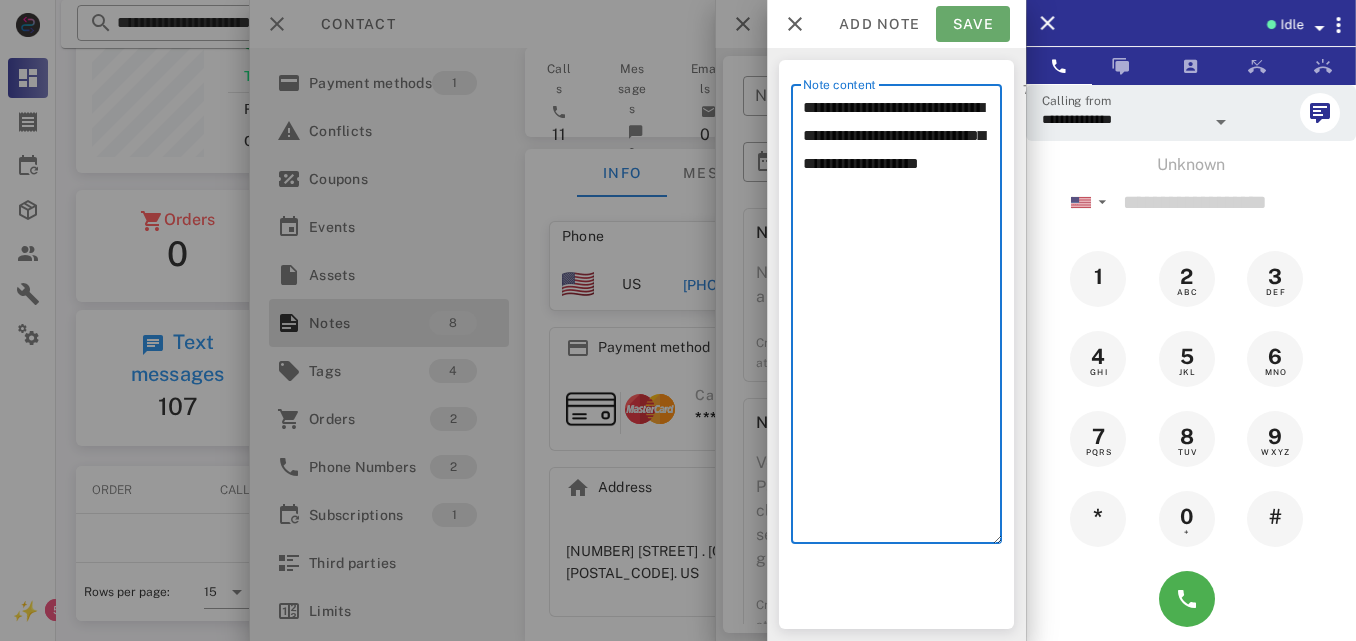 click on "Save" at bounding box center [973, 24] 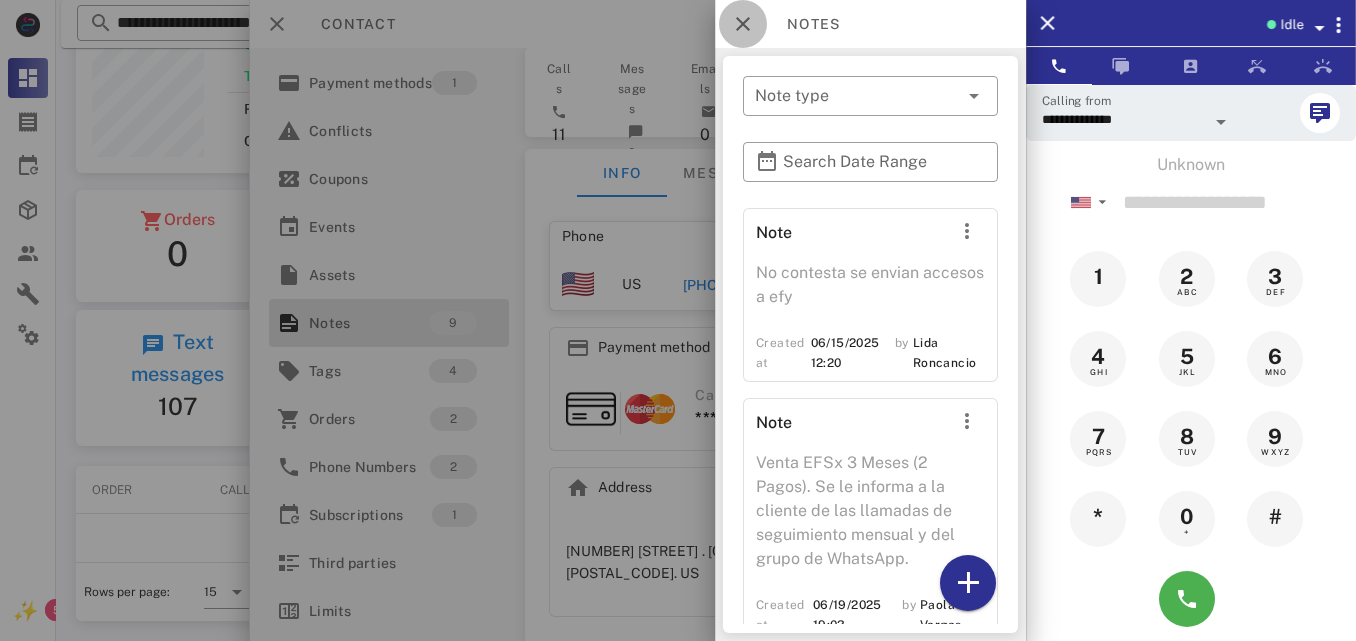 click at bounding box center (743, 24) 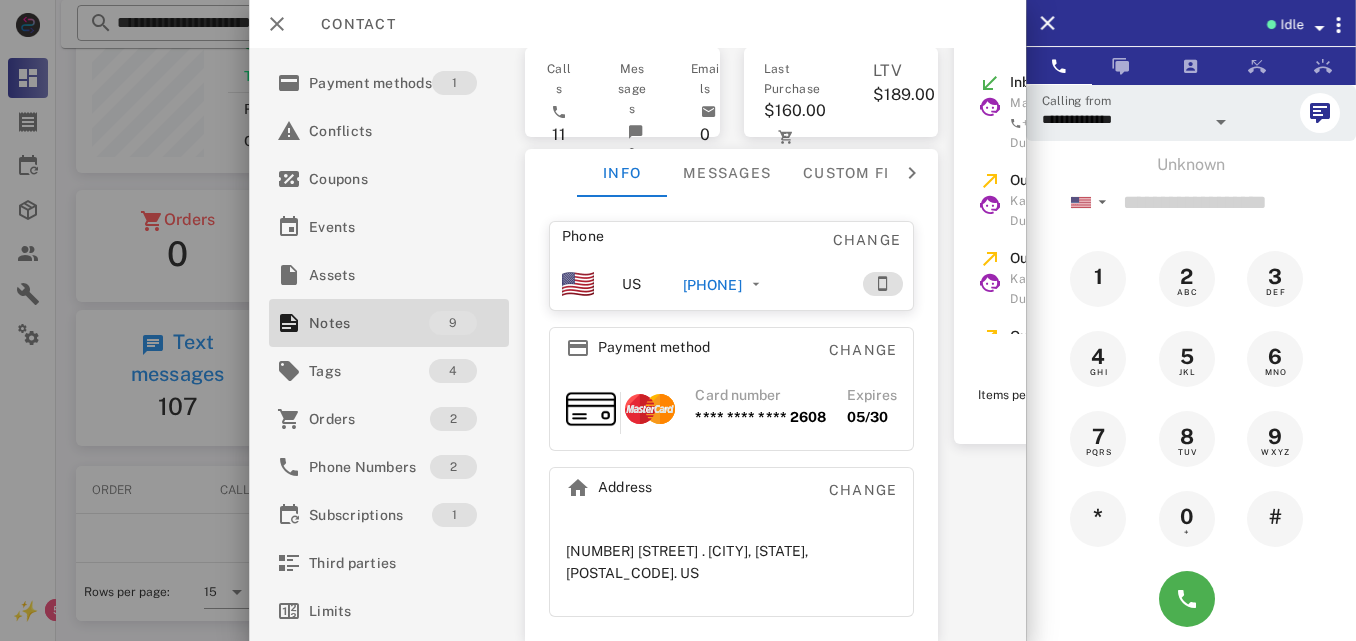 click on "**********" at bounding box center (637, 344) 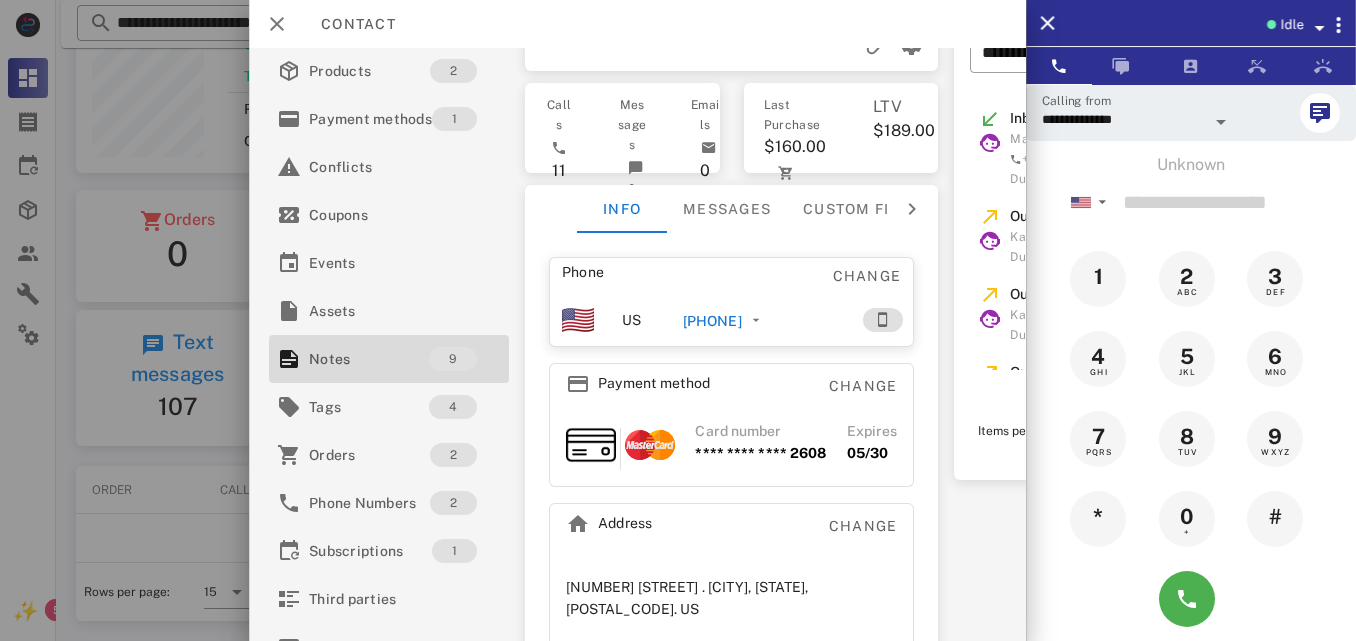 scroll, scrollTop: 0, scrollLeft: 0, axis: both 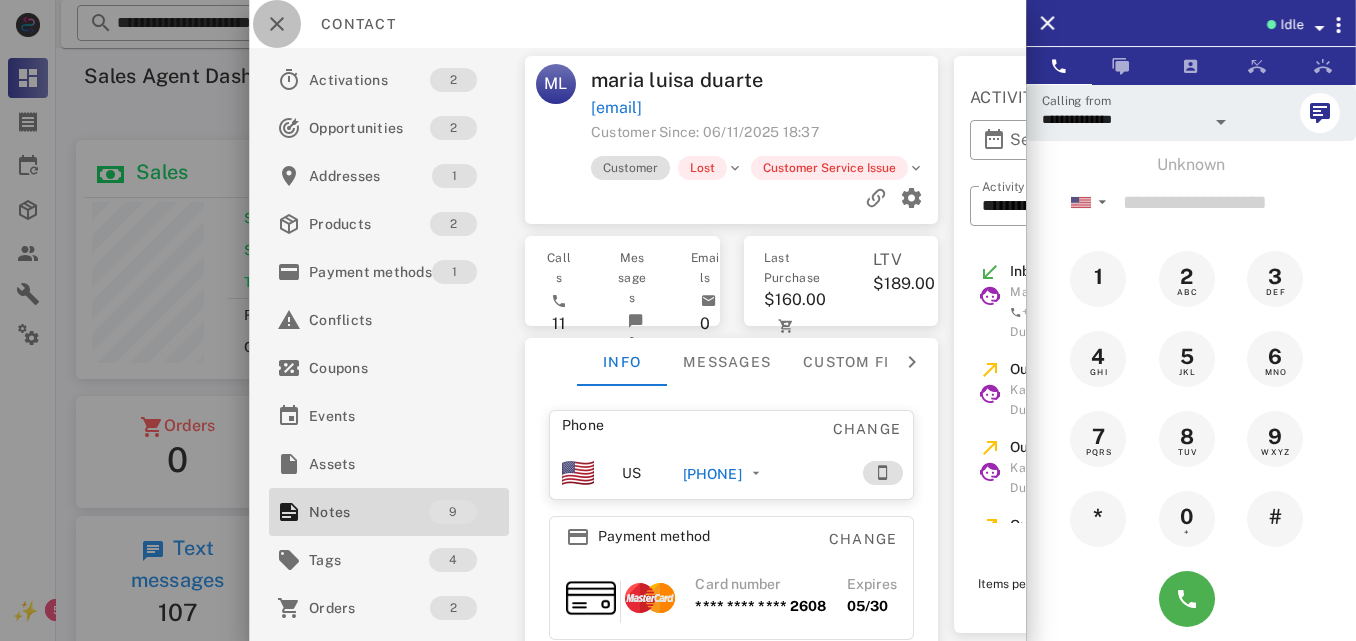 click at bounding box center (277, 24) 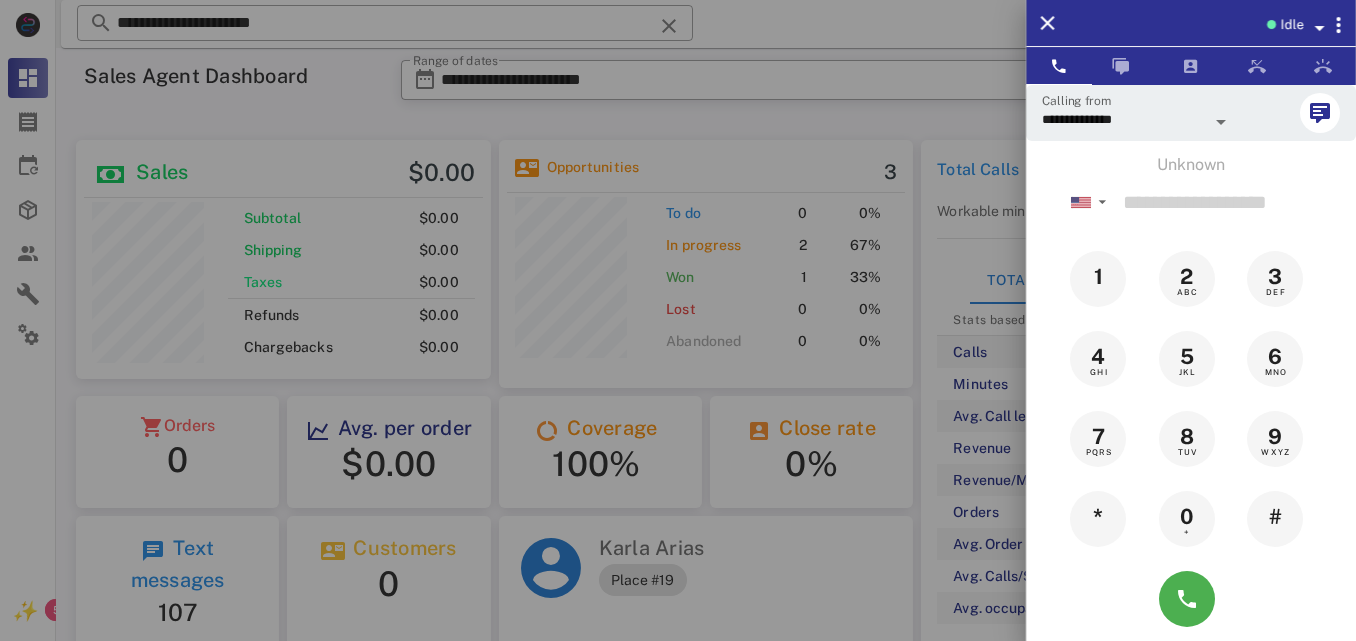 click at bounding box center (678, 320) 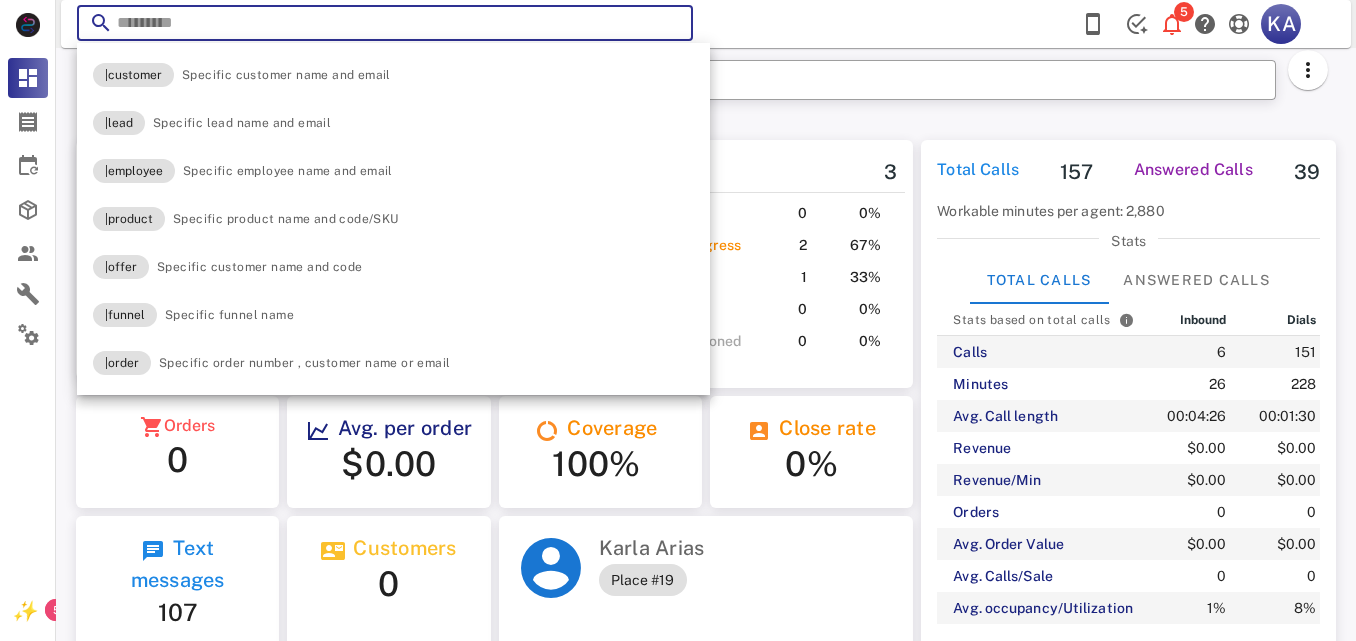 click at bounding box center [669, 26] 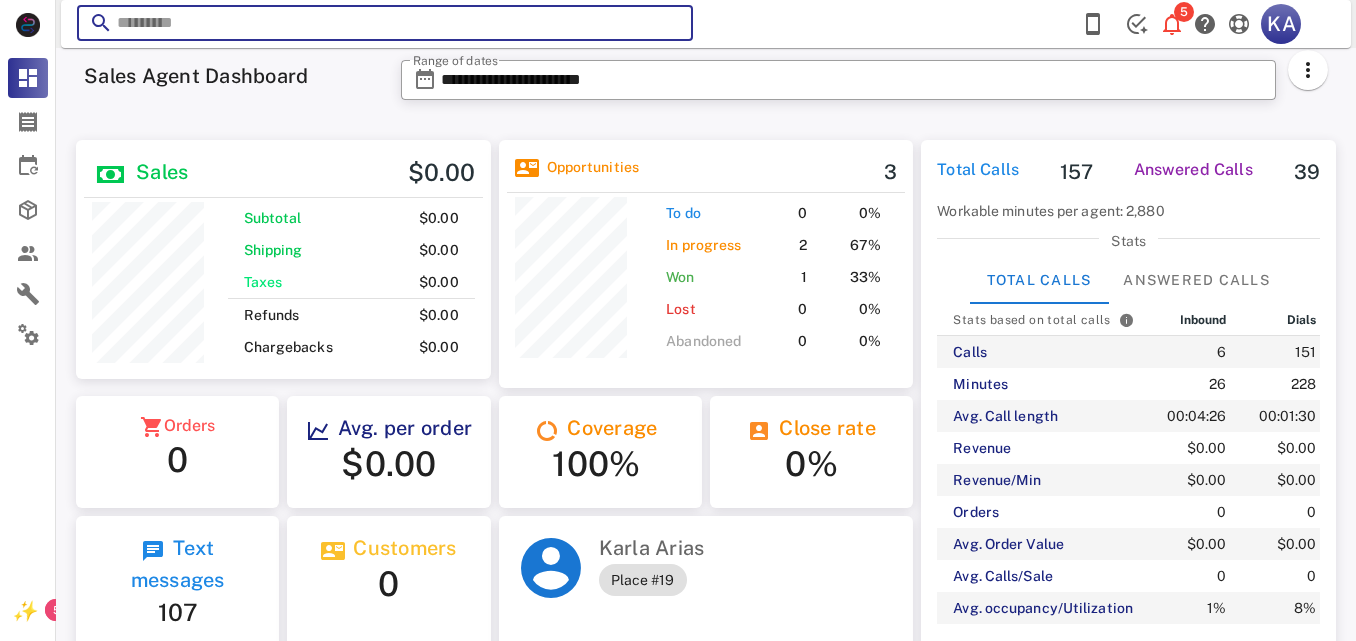 paste on "**********" 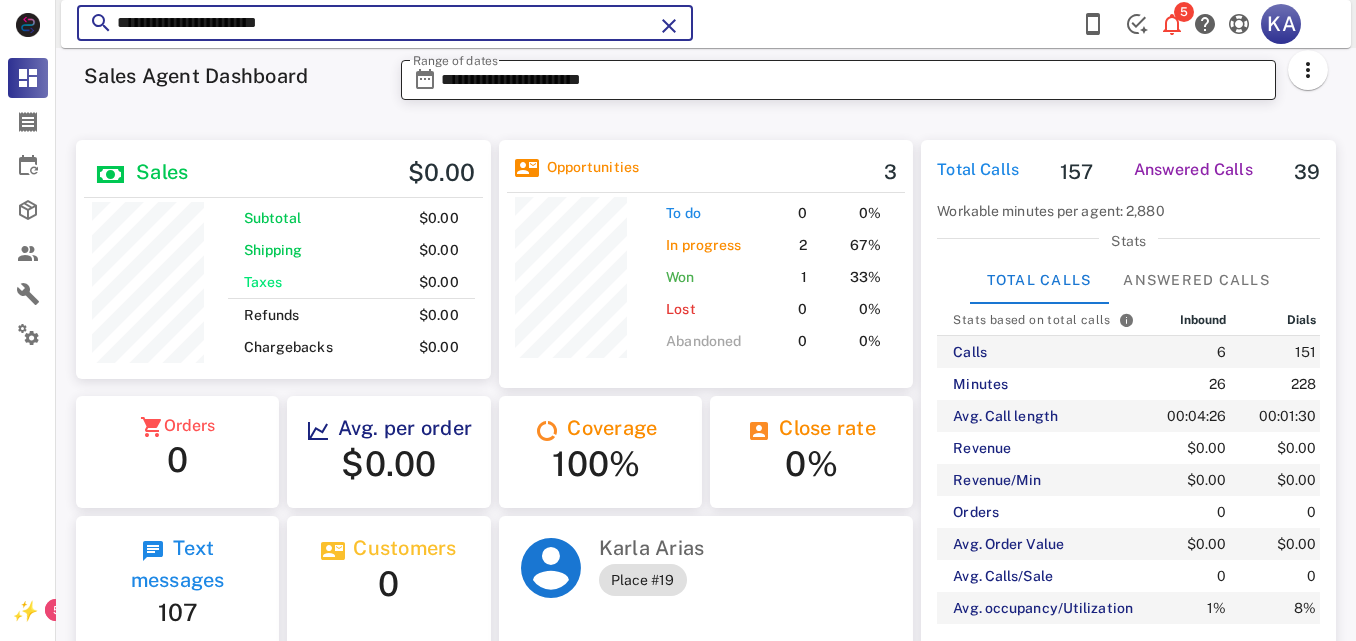 type on "**********" 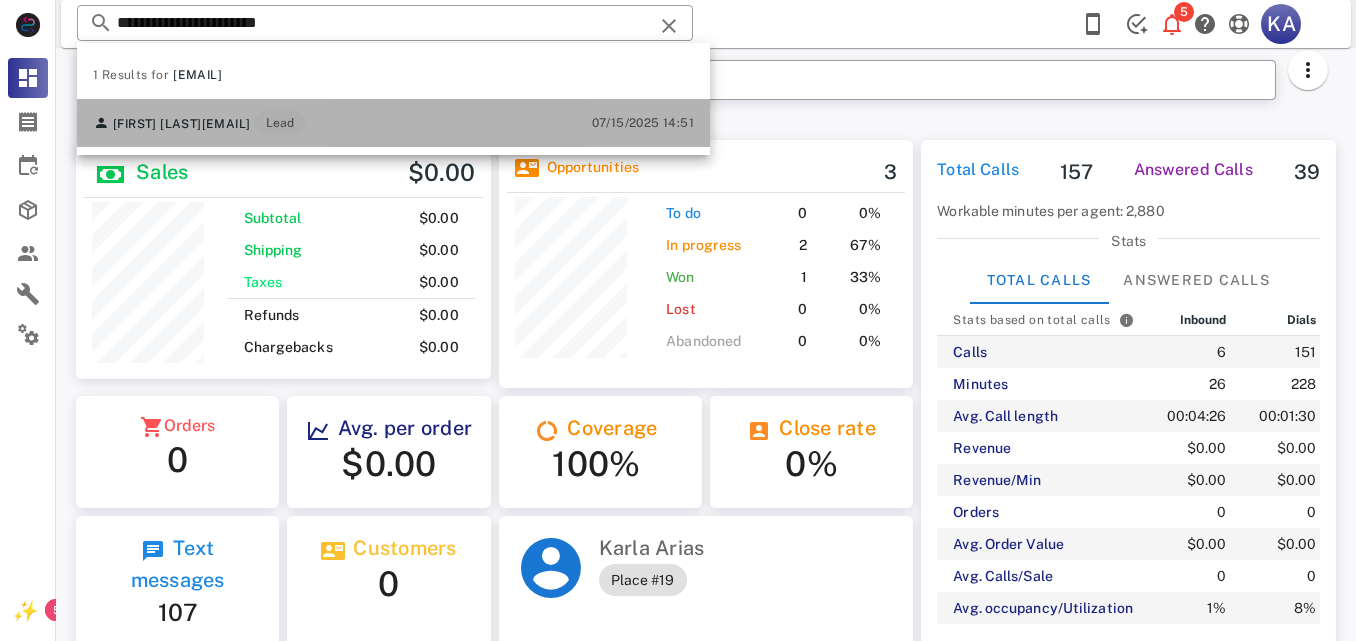 click on "[EMAIL]" at bounding box center [226, 124] 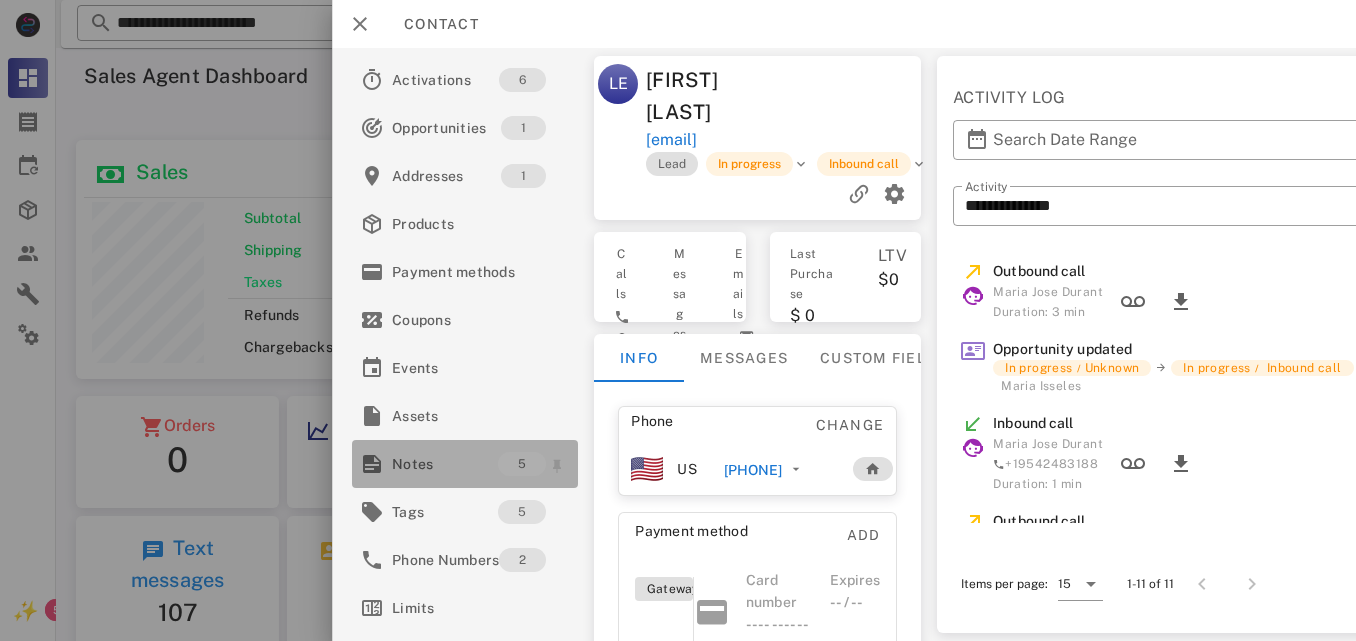 click on "Notes" at bounding box center [445, 464] 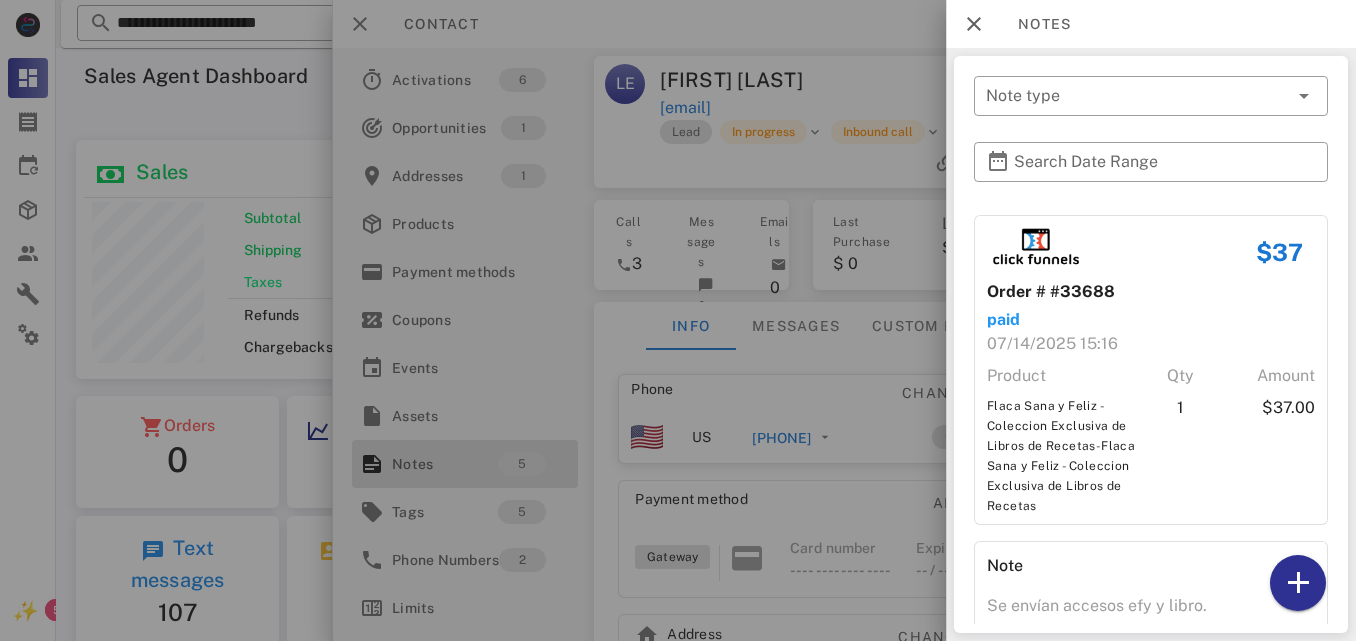 scroll, scrollTop: 882, scrollLeft: 0, axis: vertical 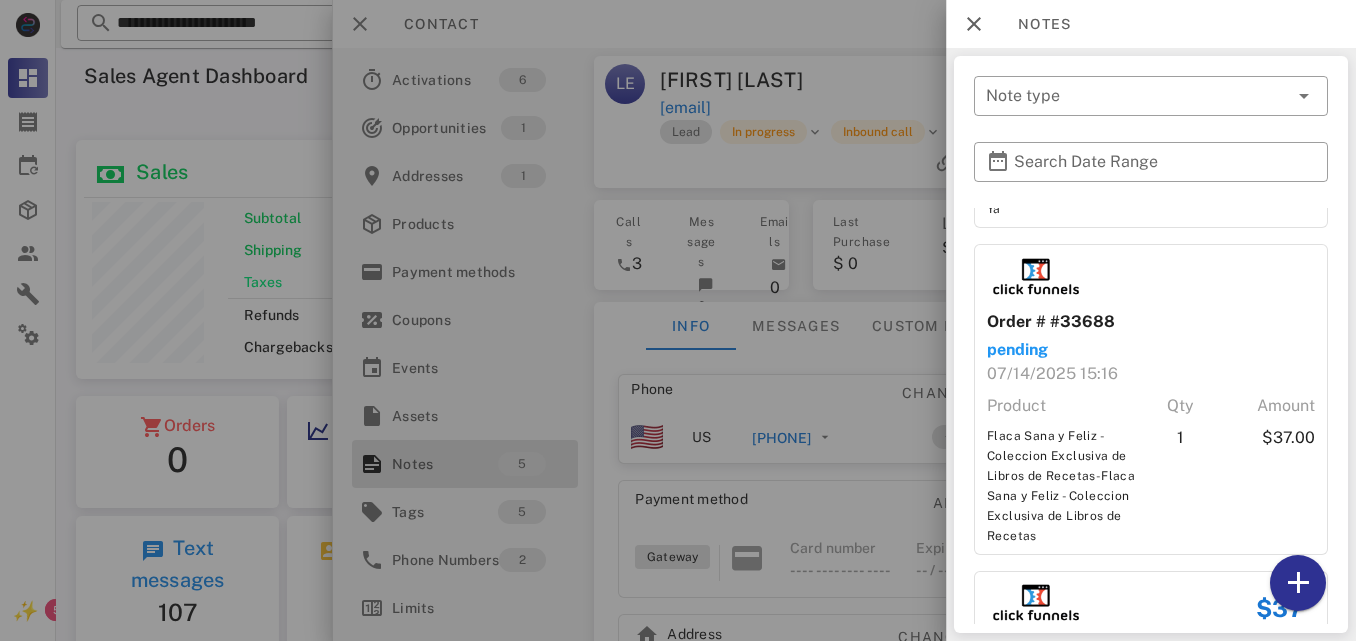 click at bounding box center (678, 320) 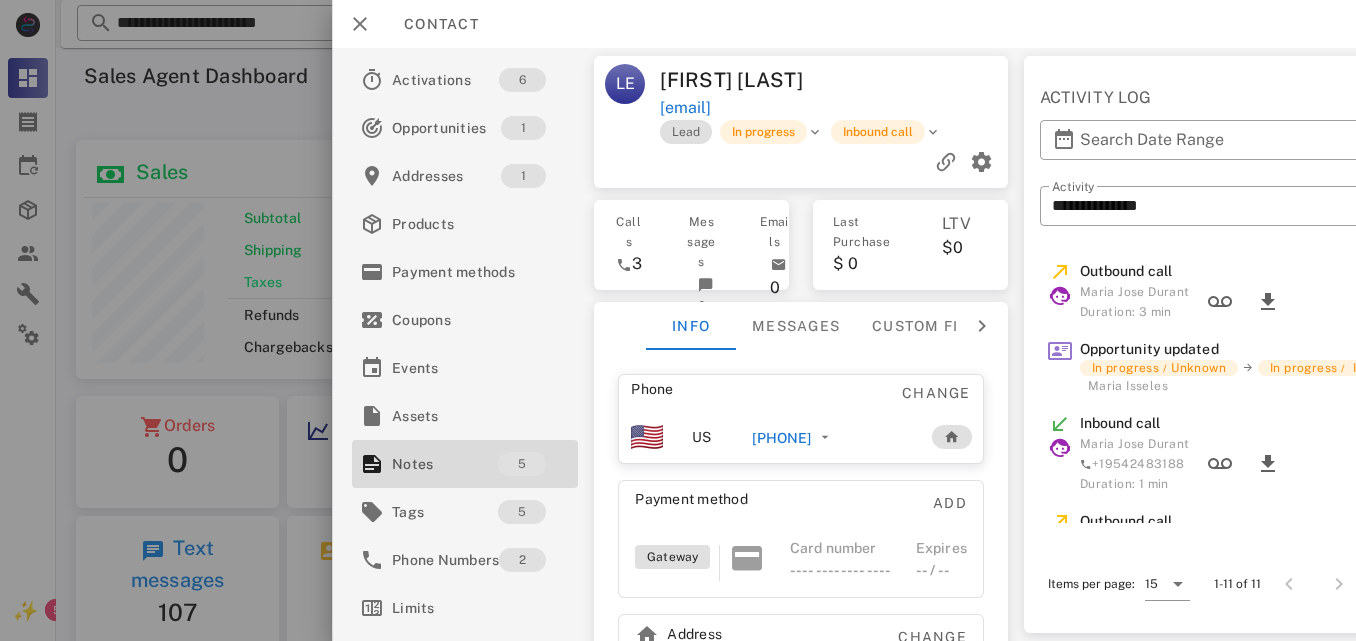 click on "[PHONE]" at bounding box center (795, 437) 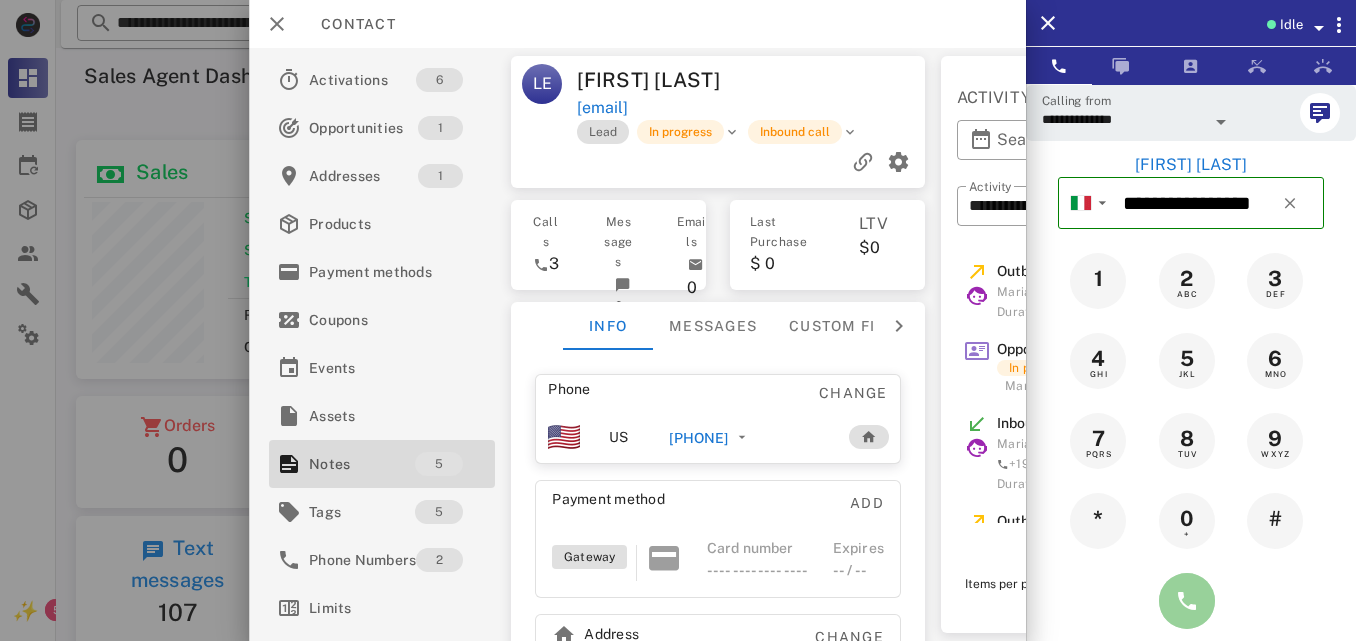 click at bounding box center [1187, 601] 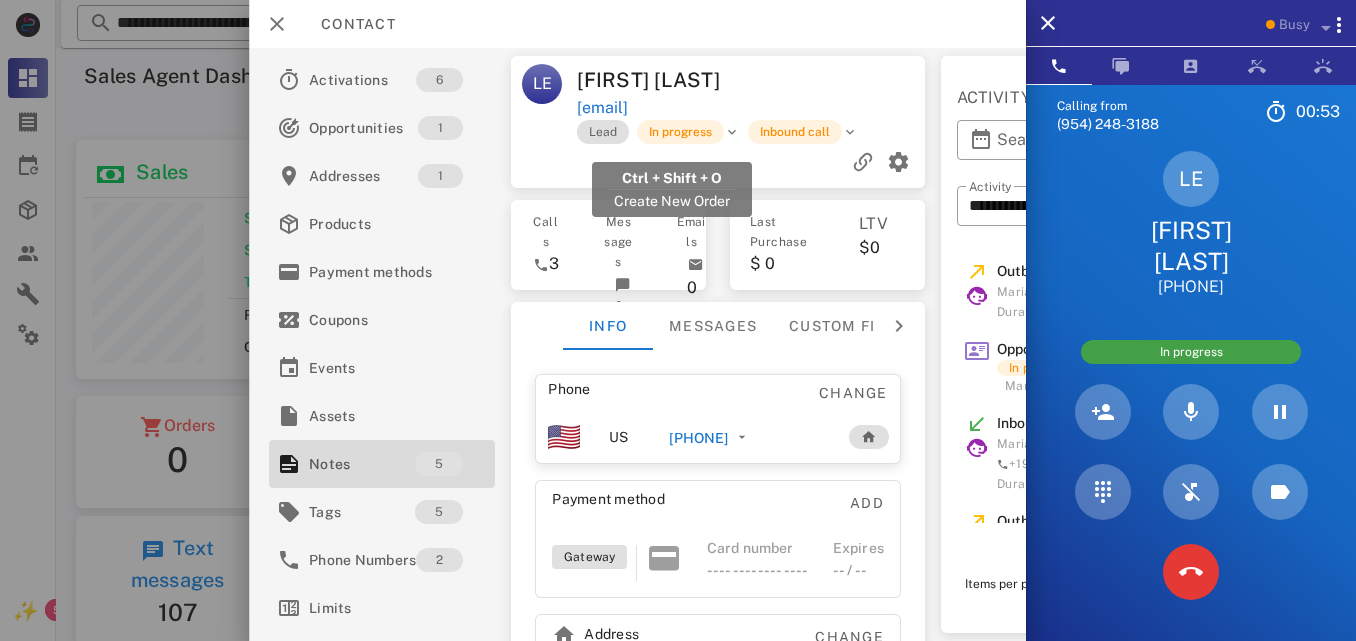 drag, startPoint x: 770, startPoint y: 133, endPoint x: 579, endPoint y: 139, distance: 191.09422 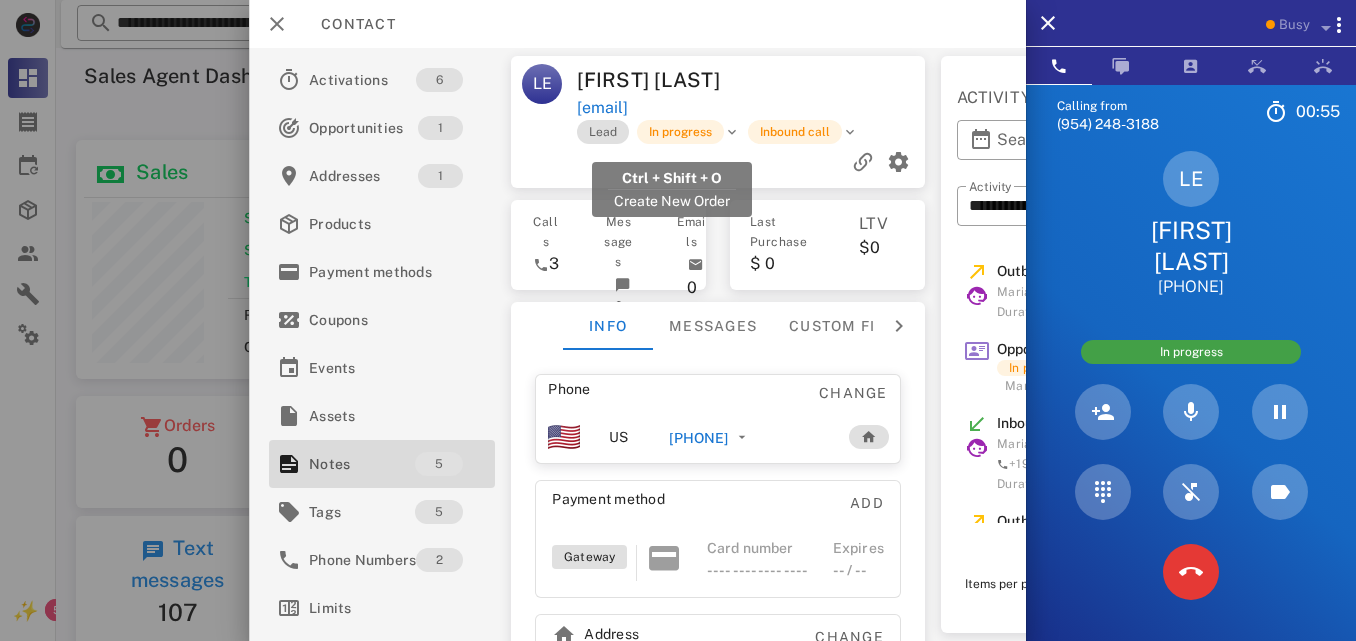 copy on "[EMAIL]" 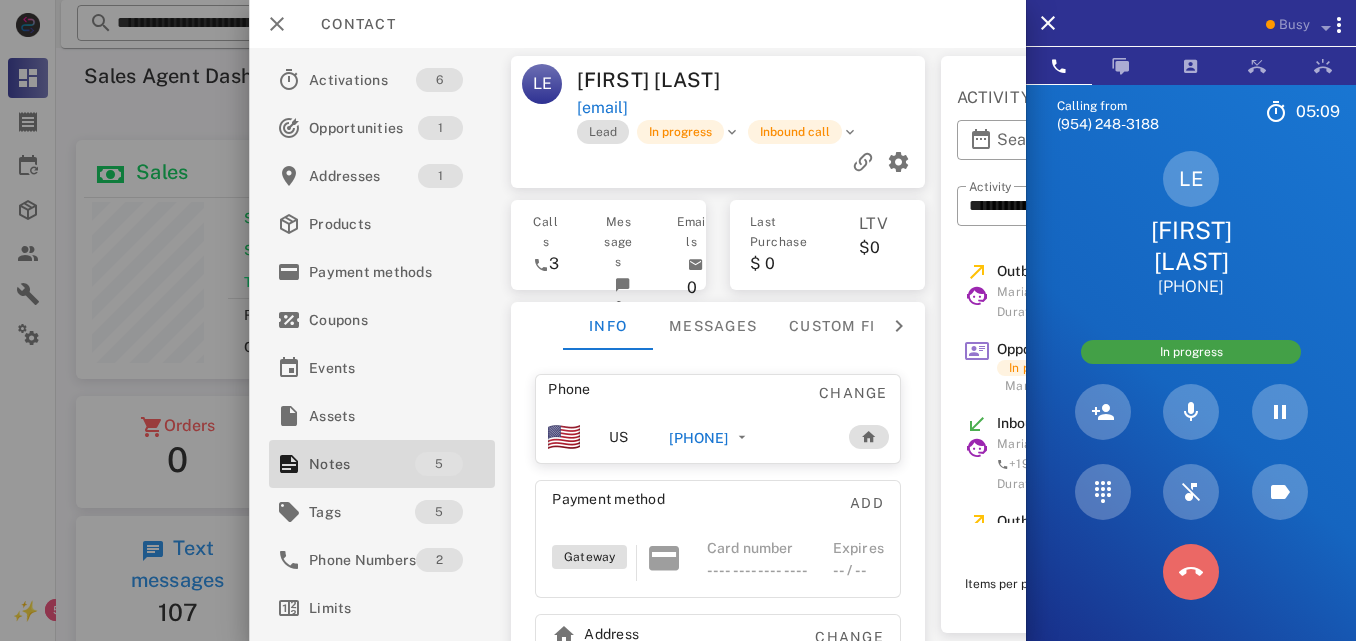 click at bounding box center (1191, 572) 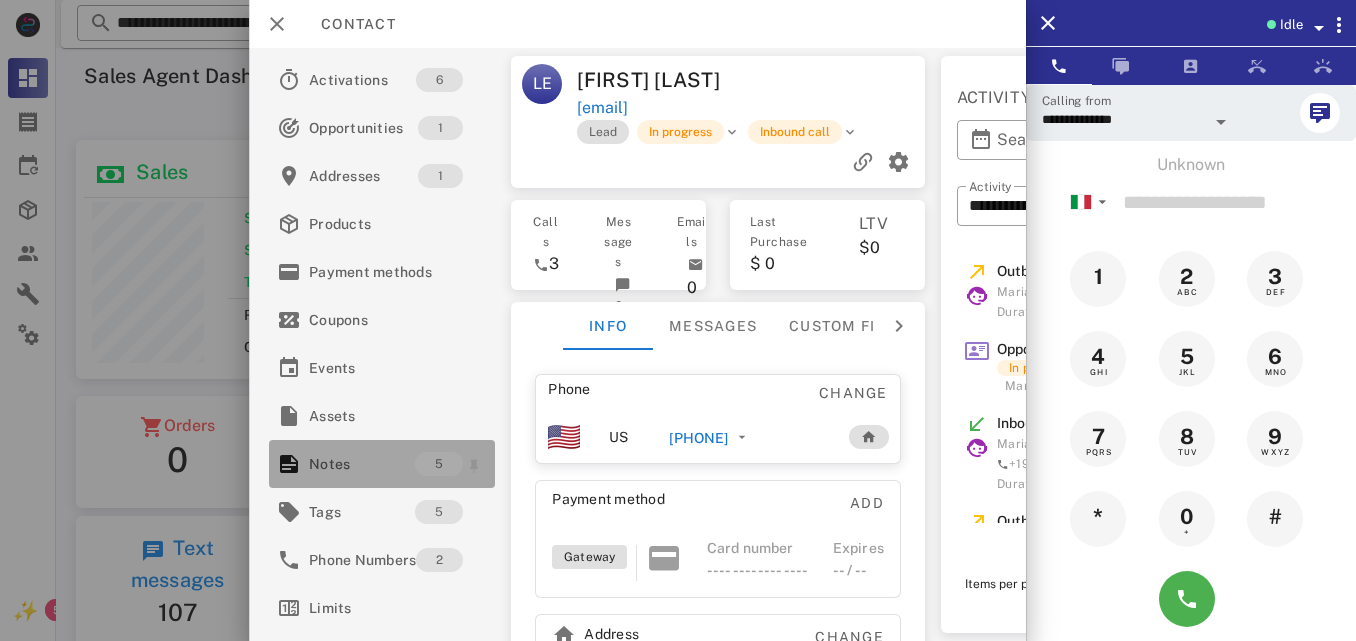 click on "5" at bounding box center [439, 464] 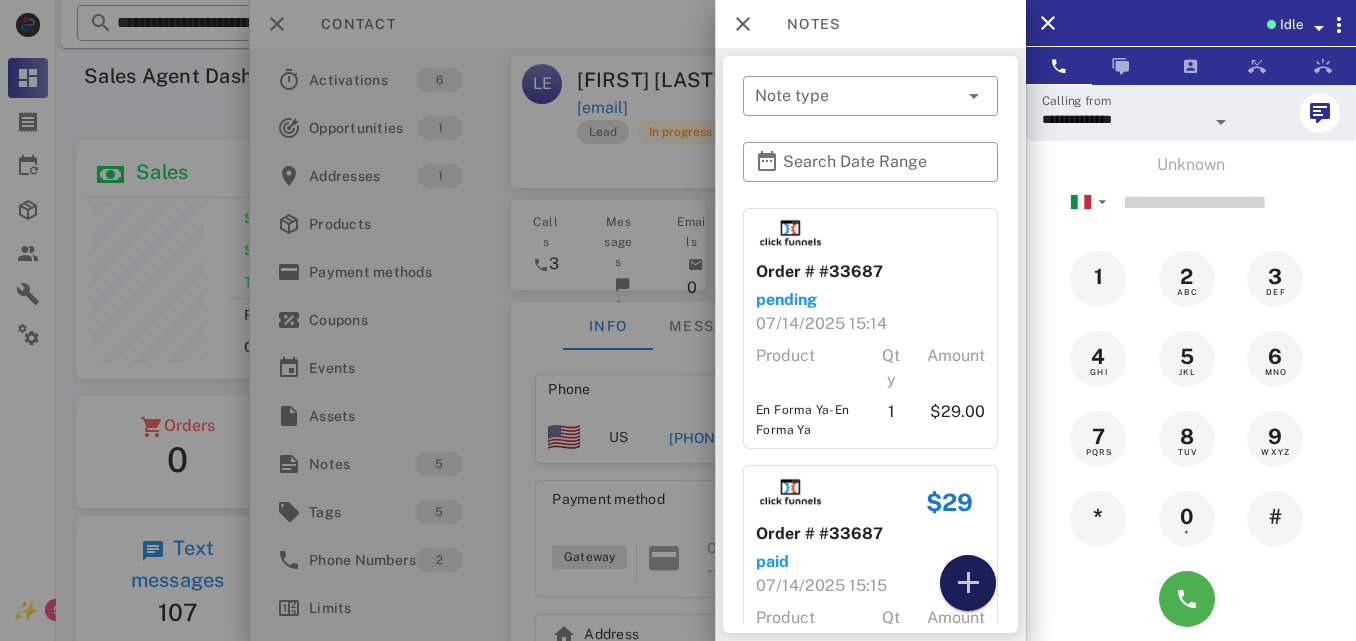 click at bounding box center [968, 583] 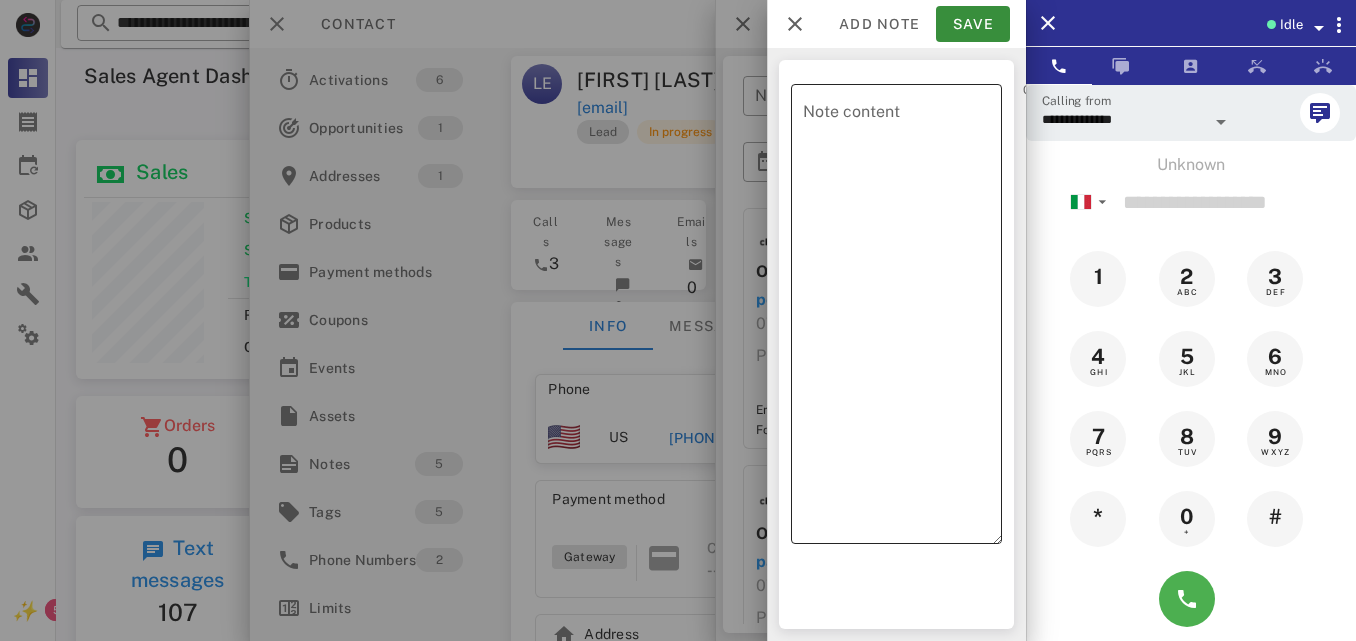 click on "Note content" at bounding box center (902, 319) 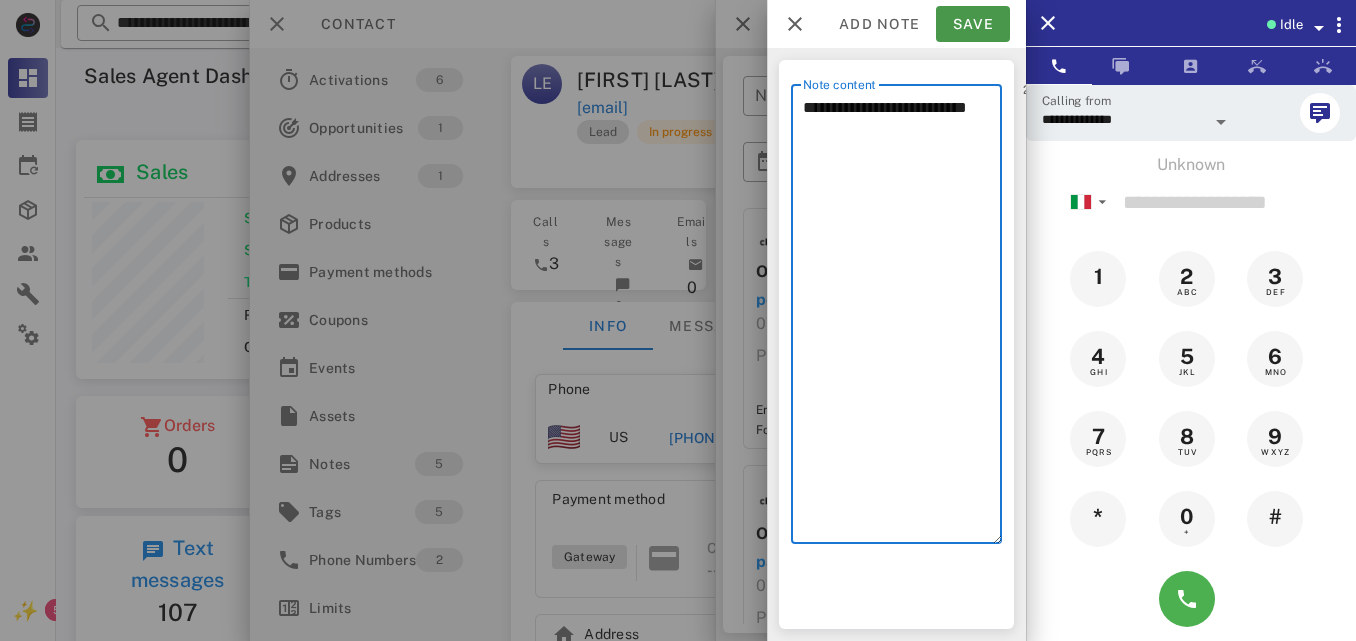 type on "**********" 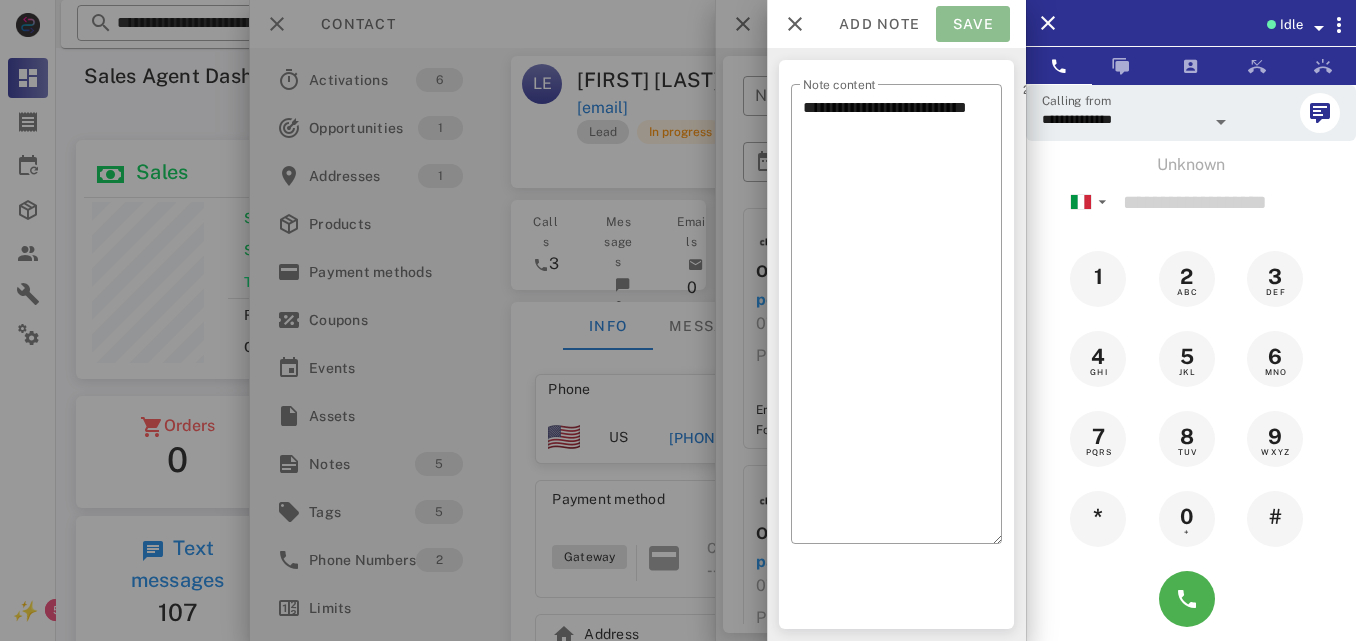 click on "Save" at bounding box center (973, 24) 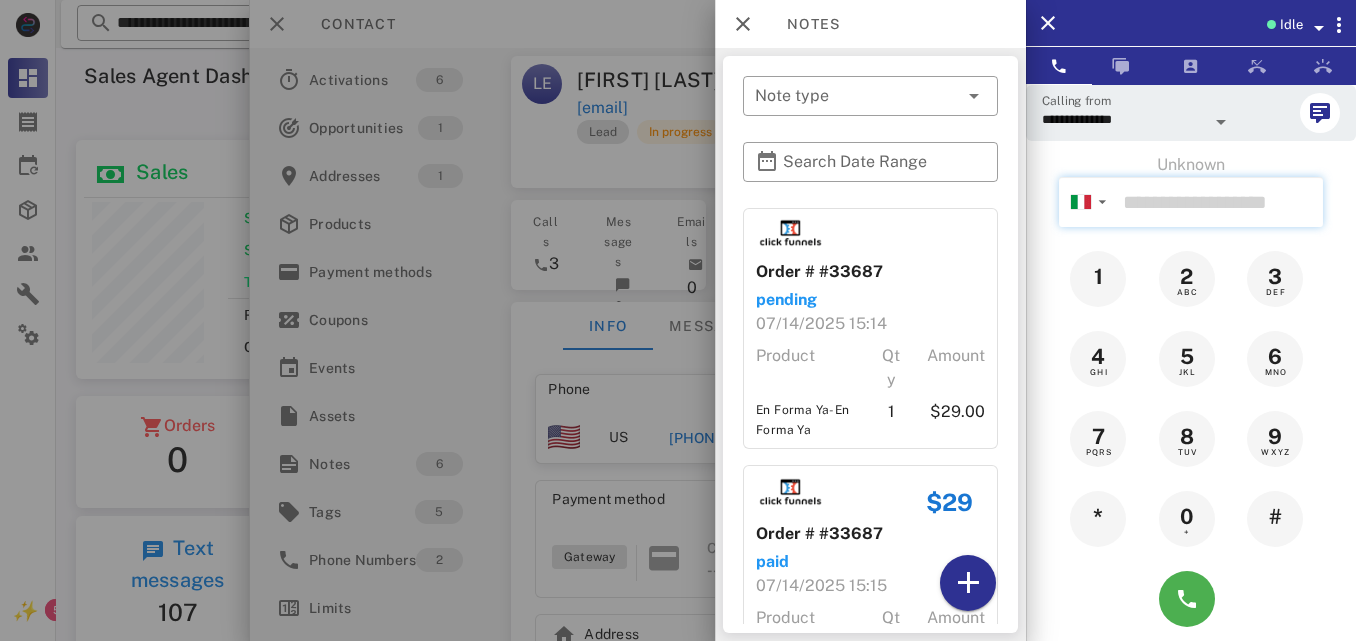 click at bounding box center (1219, 202) 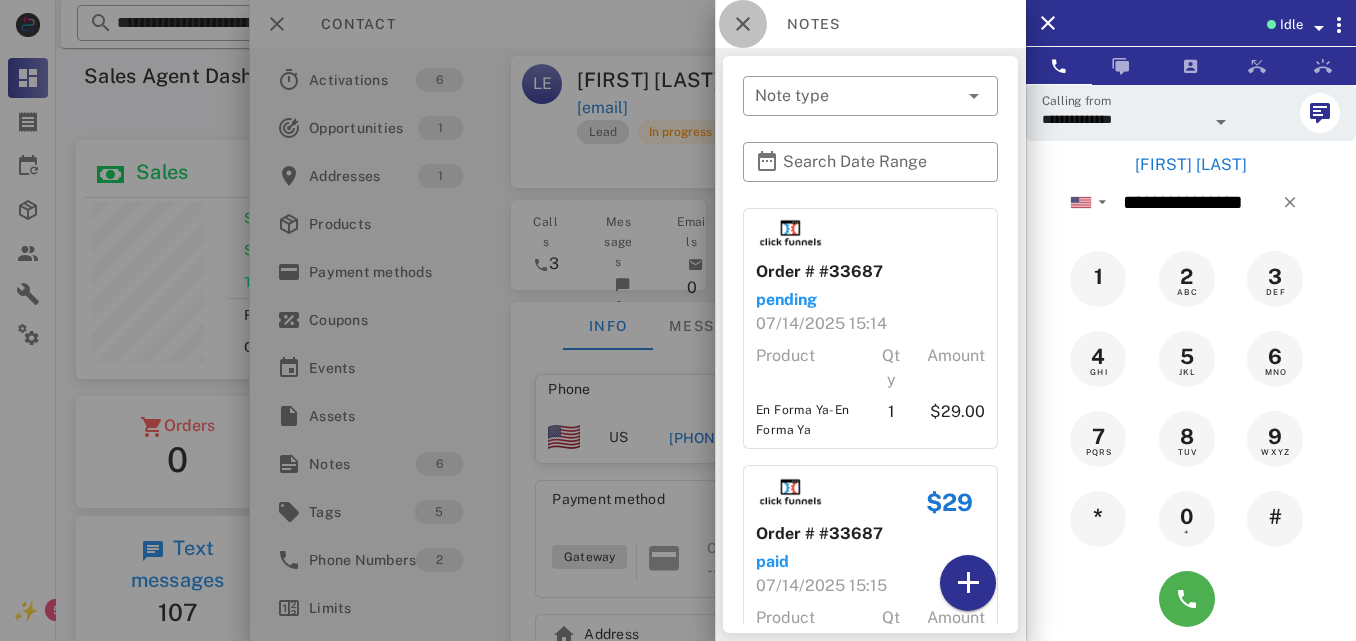 click at bounding box center [743, 24] 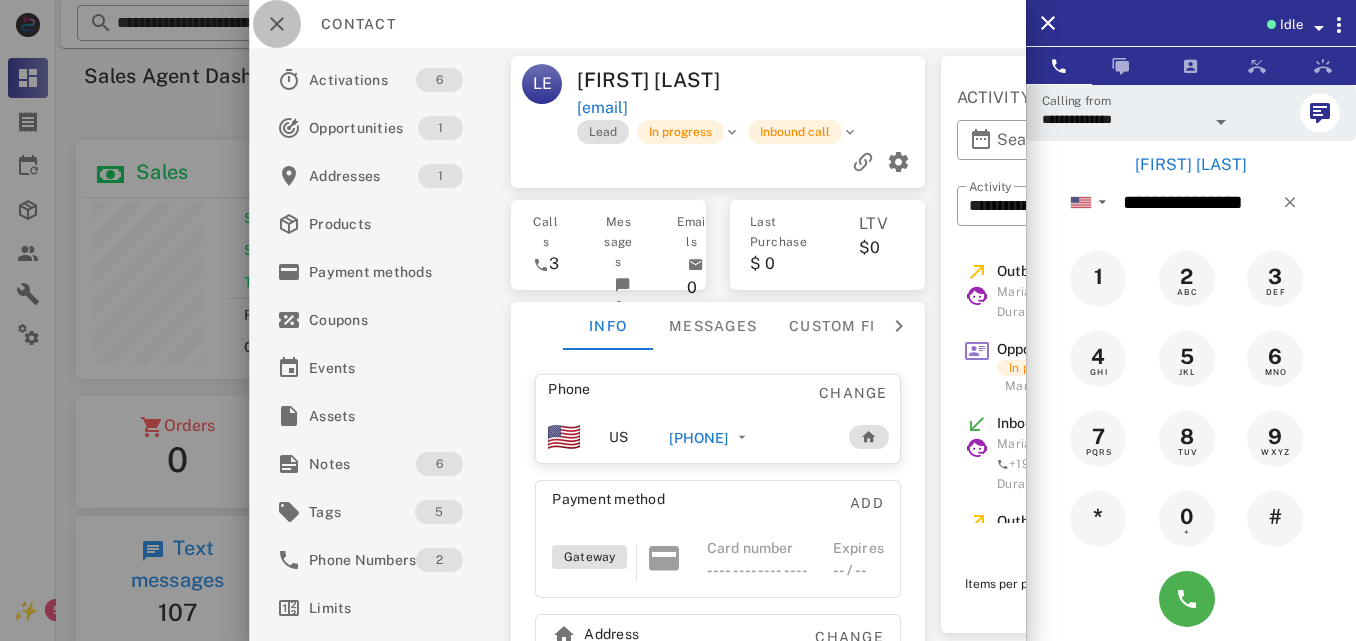 click at bounding box center (277, 24) 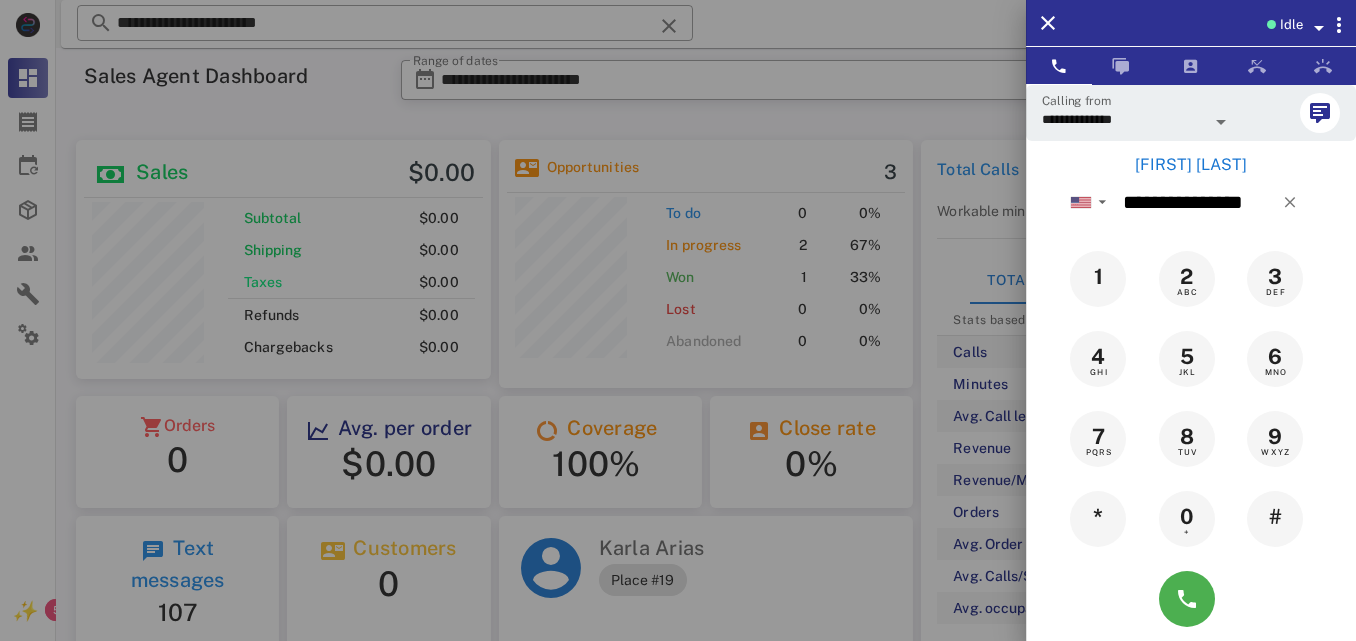 click on "[FIRST] [LAST]" at bounding box center (1191, 165) 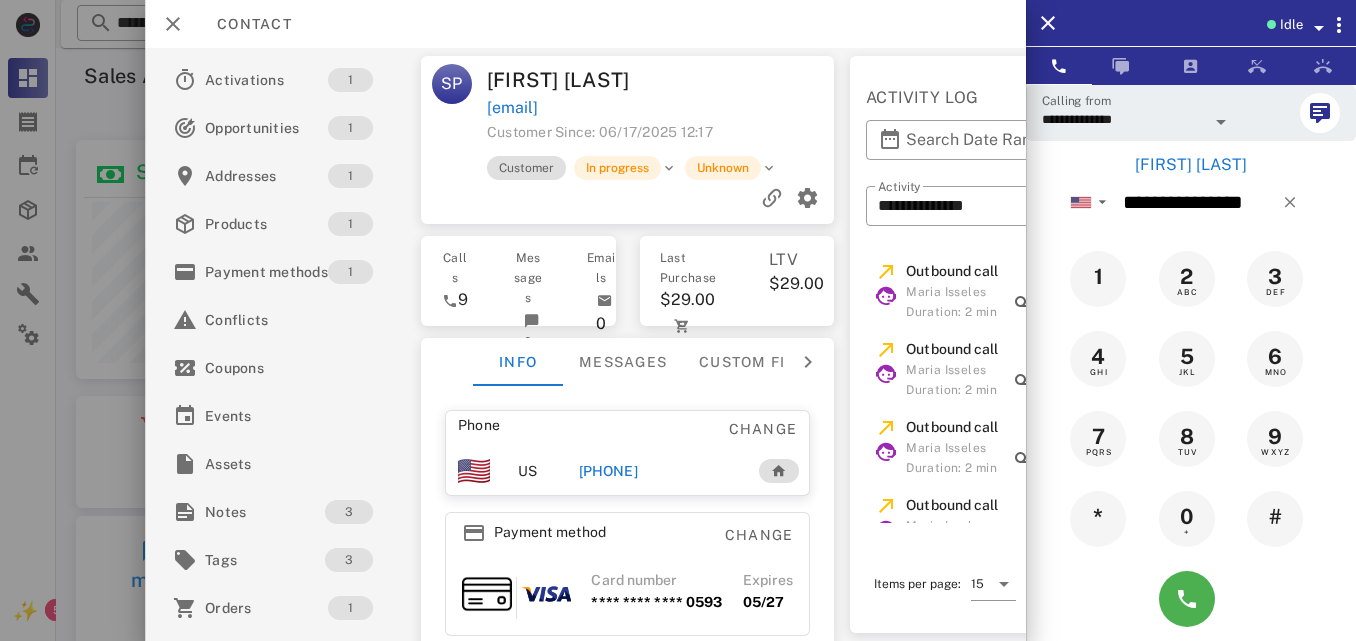 click on "[PHONE]" at bounding box center [608, 471] 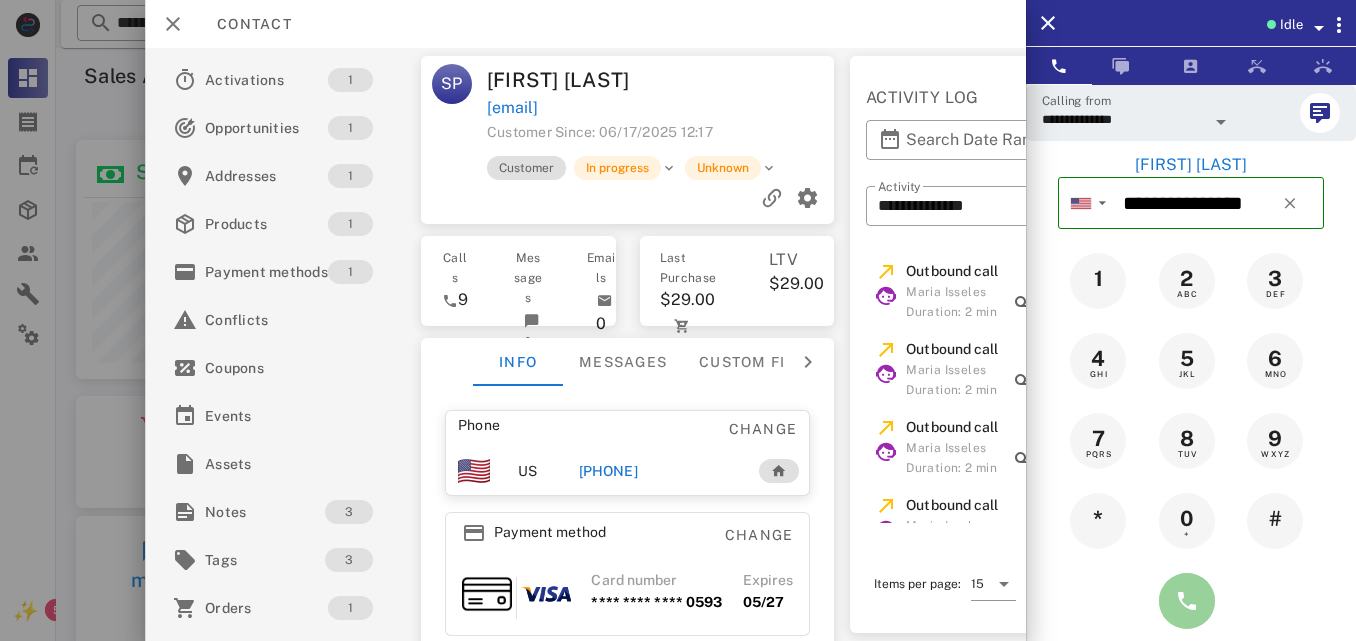 click at bounding box center [1187, 601] 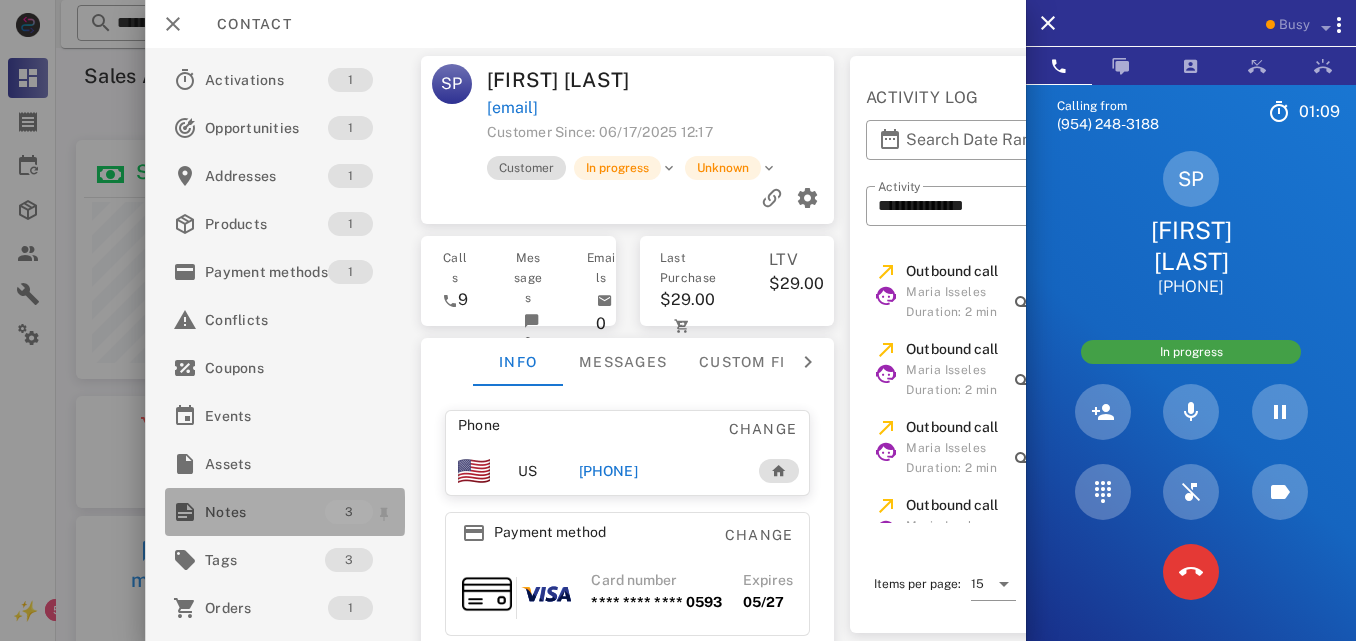 click on "Notes" at bounding box center (265, 512) 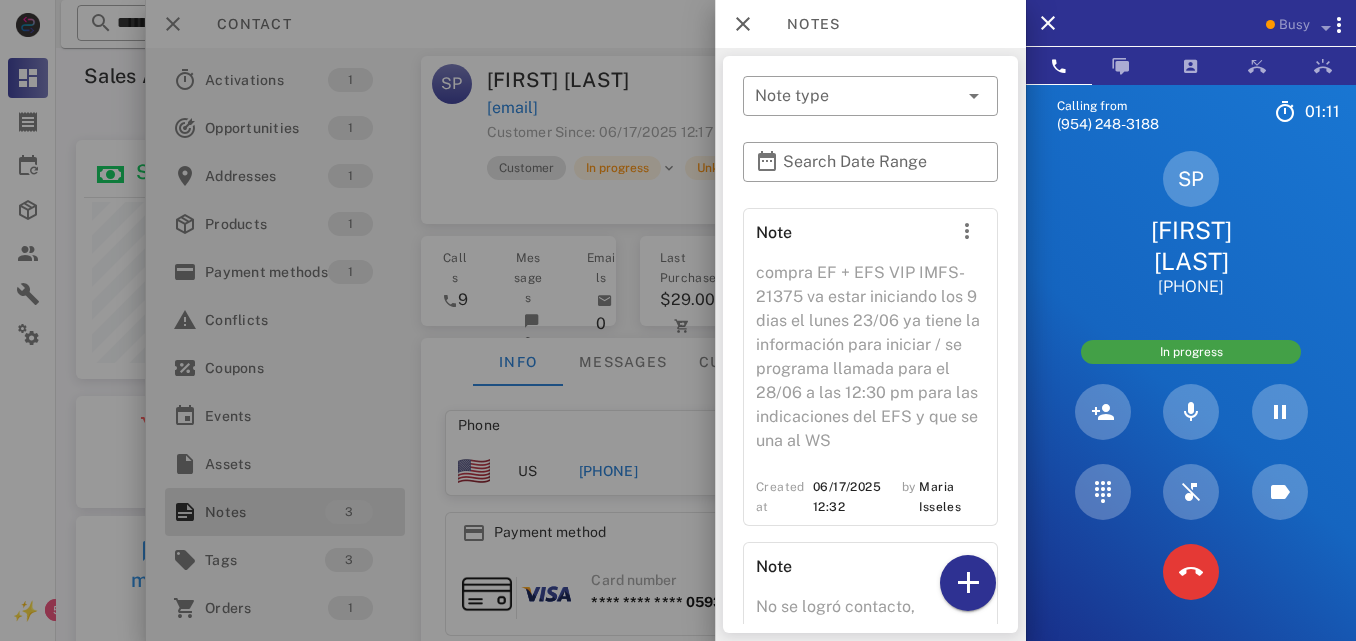 click on "Note  compra EF + EFS VIP IMFS-21375 va estar iniciando los 9 dias el lunes 23/06 ya tiene la información para iniciar / se programa llamada para el 28/06 a las 12:30 pm para las indicaciones del EFS y que se una al WS  Created at   06/17/2025 12:32   by   [FIRST] [LAST]   Note  No se logró contacto, seguimiento, se envió la información por WS.  Created at   06/28/2025 12:44   by   [FIRST] [LAST]   Note  ha bajar 3,5  kilos en lo que va los 9 dias. ya se le indico el menú de la próxima semana. Todo bien.  Created at   06/28/2025 13:53   by   [FIRST] [LAST]" at bounding box center (870, 607) 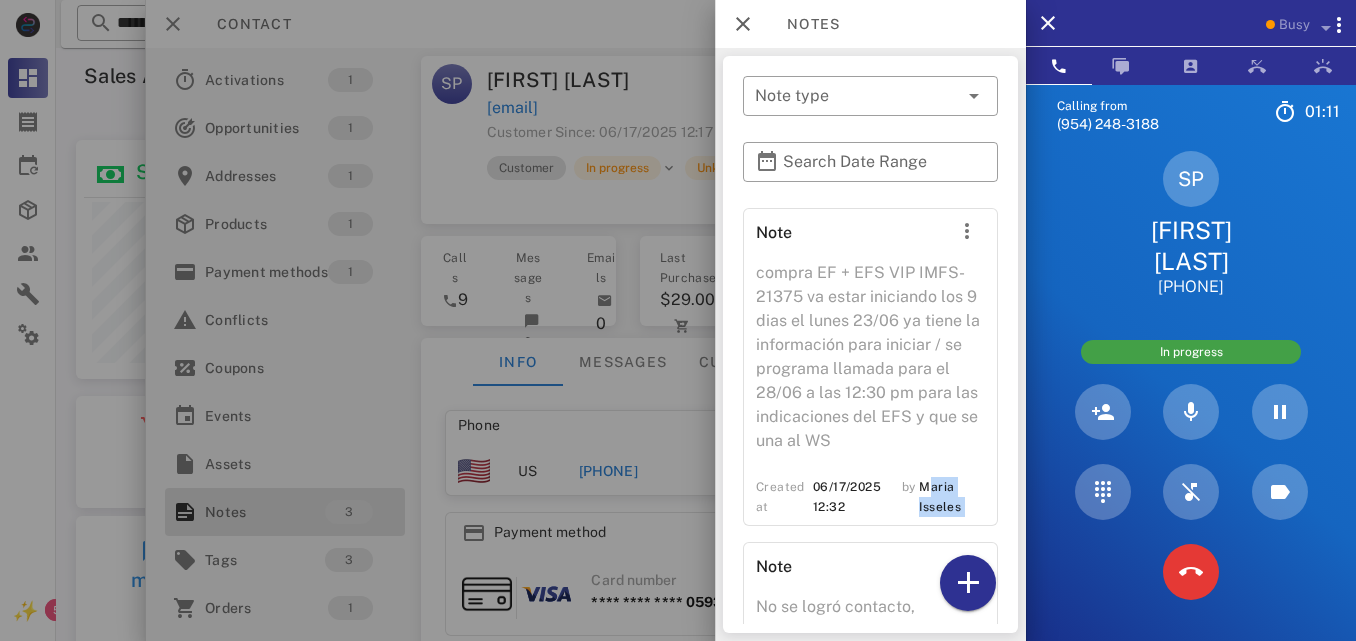 click on "Note  compra EF + EFS VIP IMFS-21375 va estar iniciando los 9 dias el lunes 23/06 ya tiene la información para iniciar / se programa llamada para el 28/06 a las 12:30 pm para las indicaciones del EFS y que se una al WS  Created at   06/17/2025 12:32   by   [FIRST] [LAST]   Note  No se logró contacto, seguimiento, se envió la información por WS.  Created at   06/28/2025 12:44   by   [FIRST] [LAST]   Note  ha bajar 3,5  kilos en lo que va los 9 dias. ya se le indico el menú de la próxima semana. Todo bien.  Created at   06/28/2025 13:53   by   [FIRST] [LAST]" at bounding box center (870, 607) 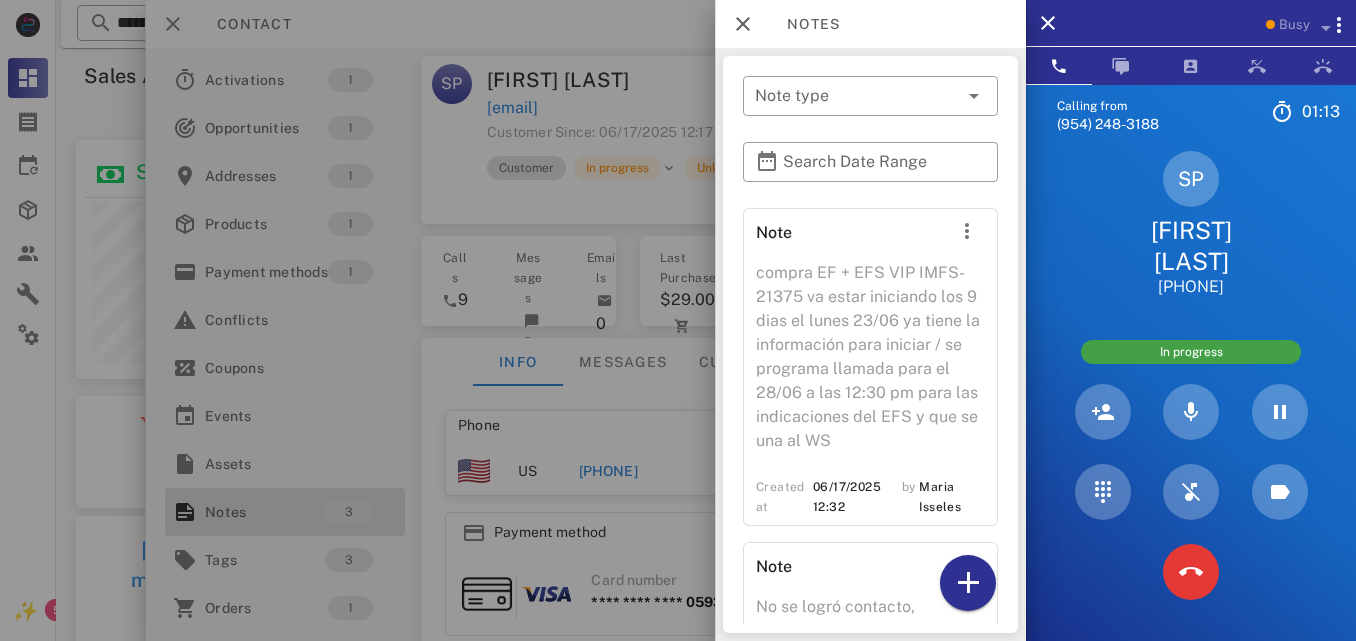 click on "Note  compra EF + EFS VIP IMFS-21375 va estar iniciando los 9 dias el lunes 23/06 ya tiene la información para iniciar / se programa llamada para el 28/06 a las 12:30 pm para las indicaciones del EFS y que se una al WS  Created at   06/17/2025 12:32   by   [FIRST] [LAST]   Note  No se logró contacto, seguimiento, se envió la información por WS.  Created at   06/28/2025 12:44   by   [FIRST] [LAST]   Note  ha bajar 3,5  kilos en lo que va los 9 dias. ya se le indico el menú de la próxima semana. Todo bien.  Created at   06/28/2025 13:53   by   [FIRST] [LAST]" at bounding box center (870, 607) 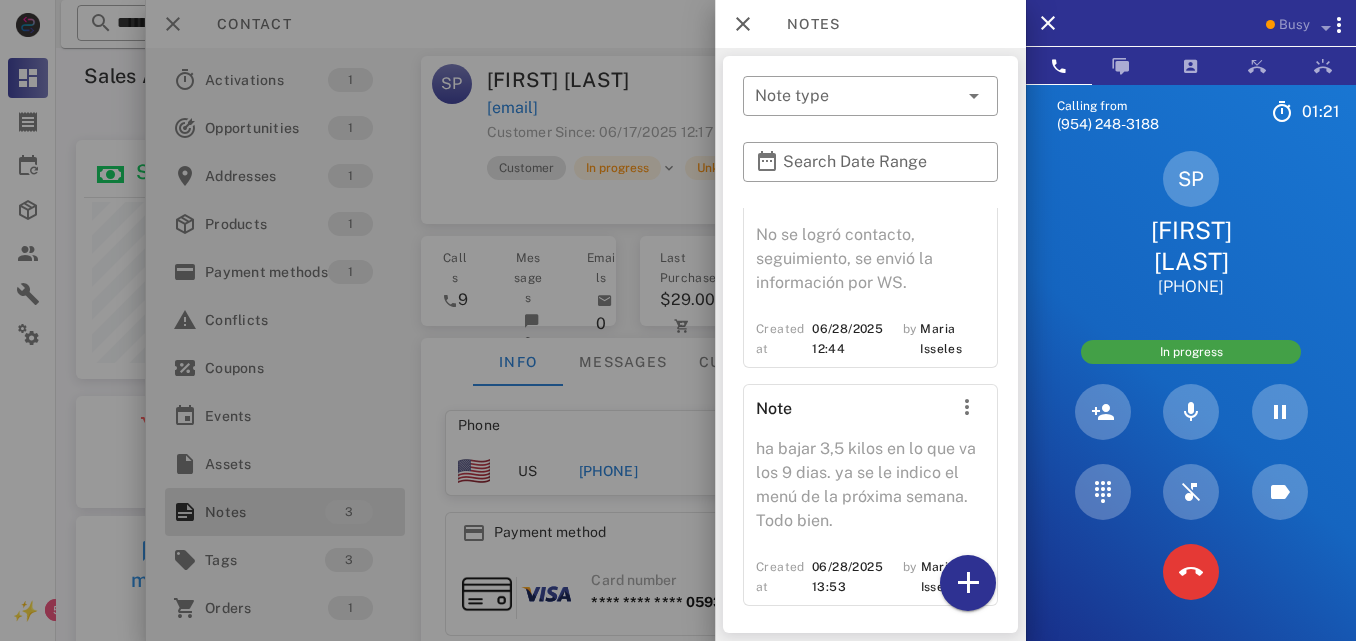 scroll, scrollTop: 382, scrollLeft: 0, axis: vertical 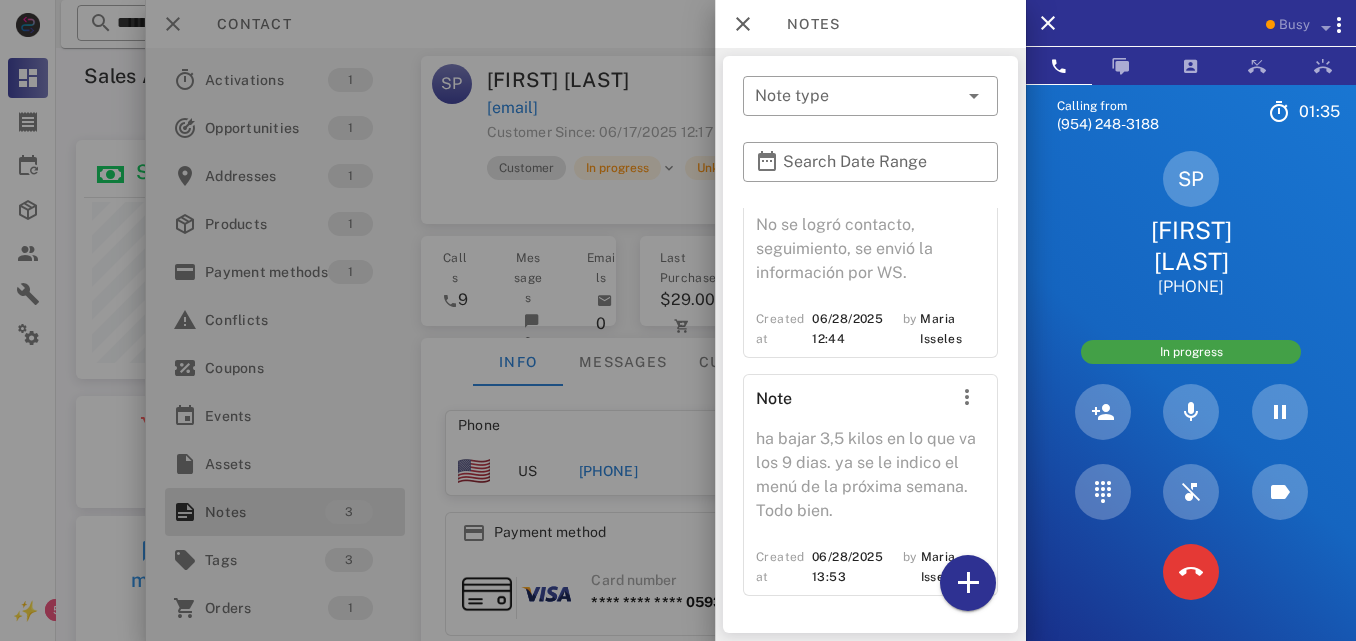 click at bounding box center (678, 320) 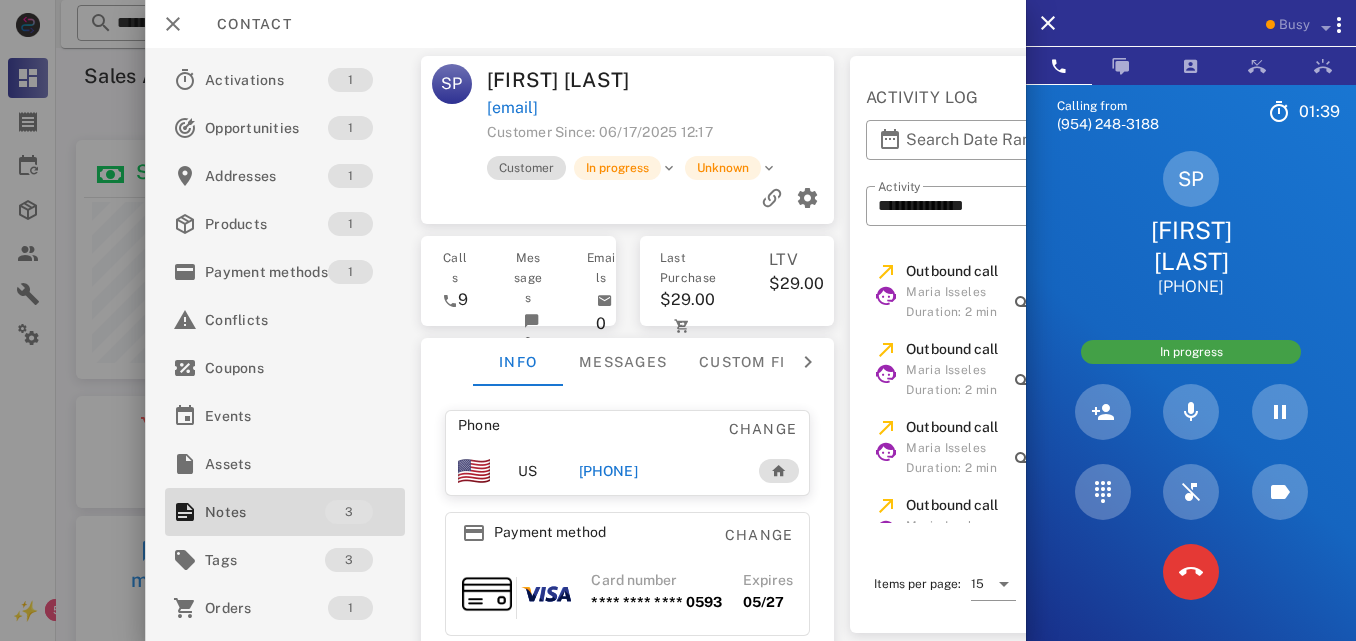 click at bounding box center (678, 320) 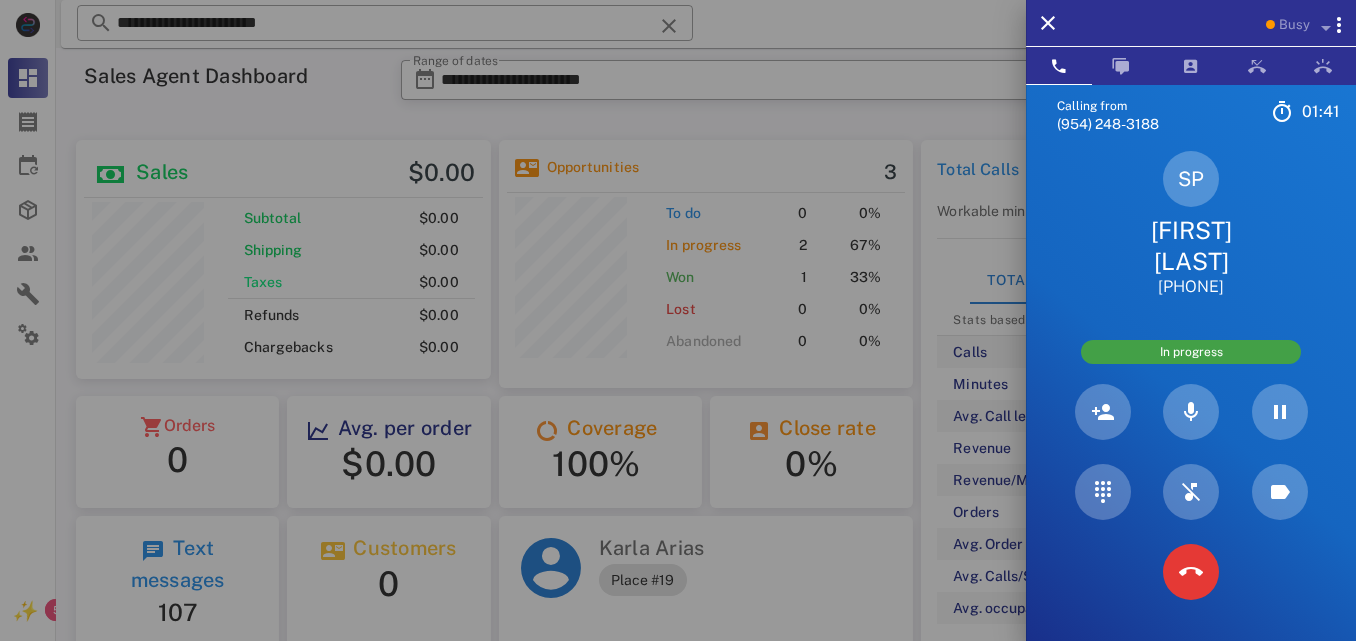 click on "[FIRST] [LAST]" at bounding box center (1191, 246) 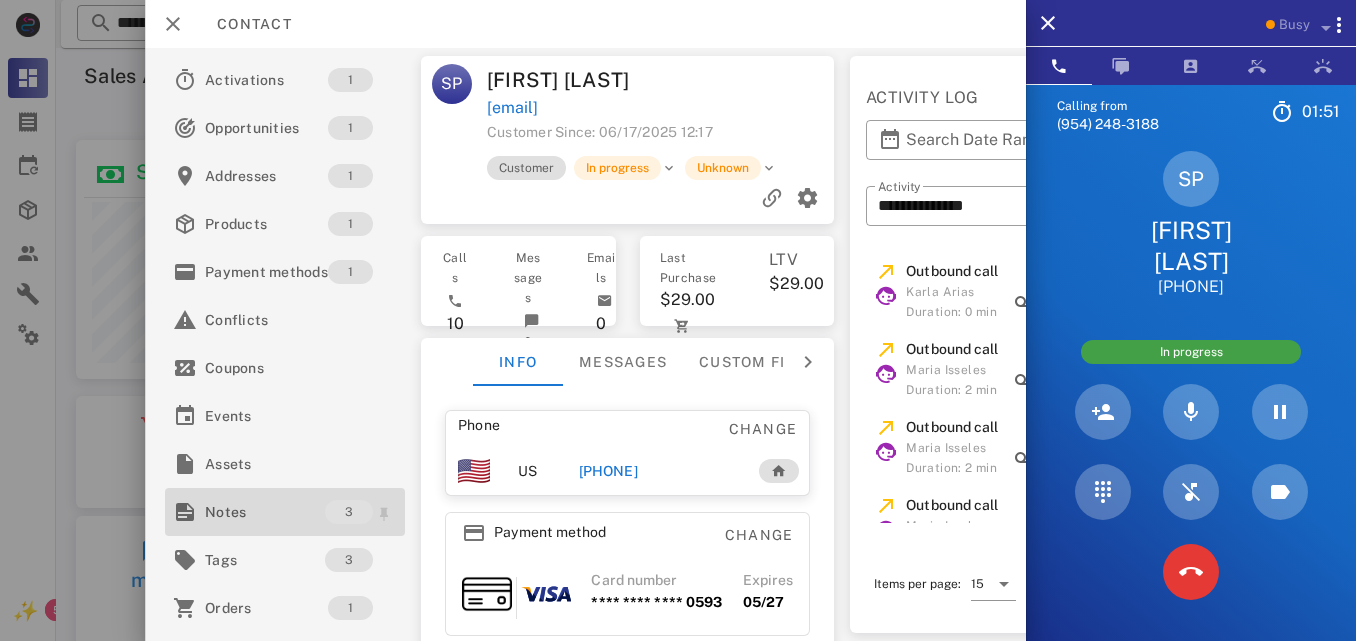 click on "Notes" at bounding box center (265, 512) 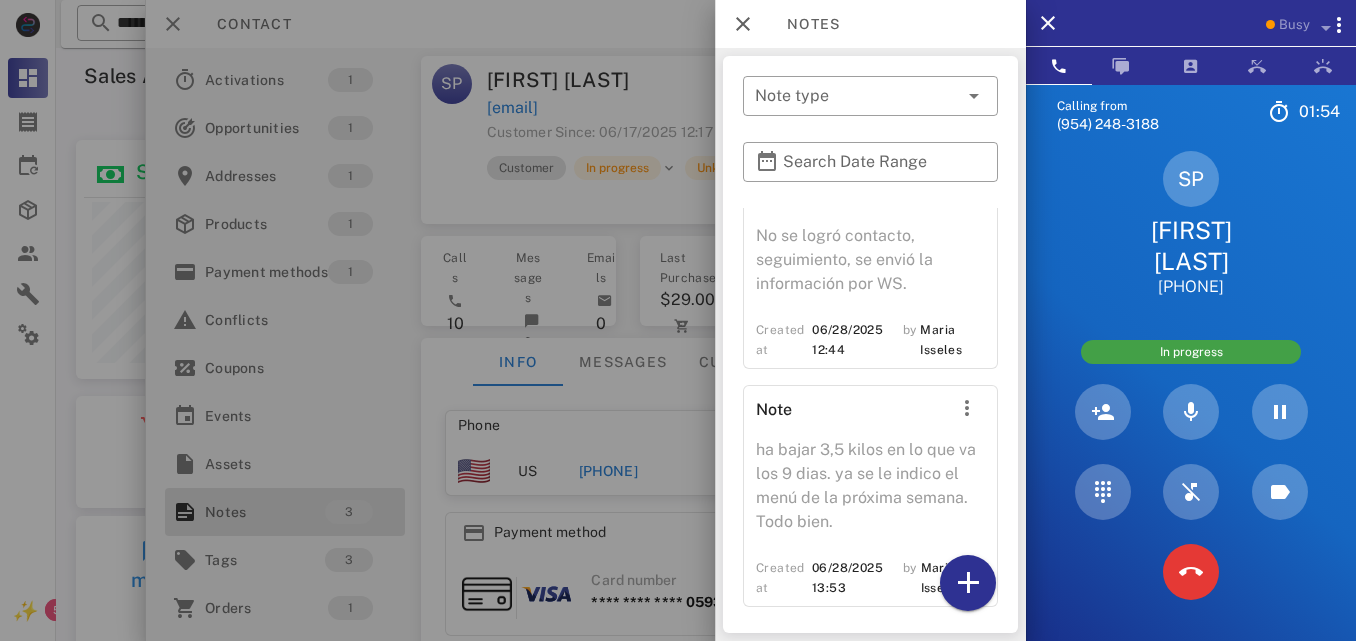 scroll, scrollTop: 382, scrollLeft: 0, axis: vertical 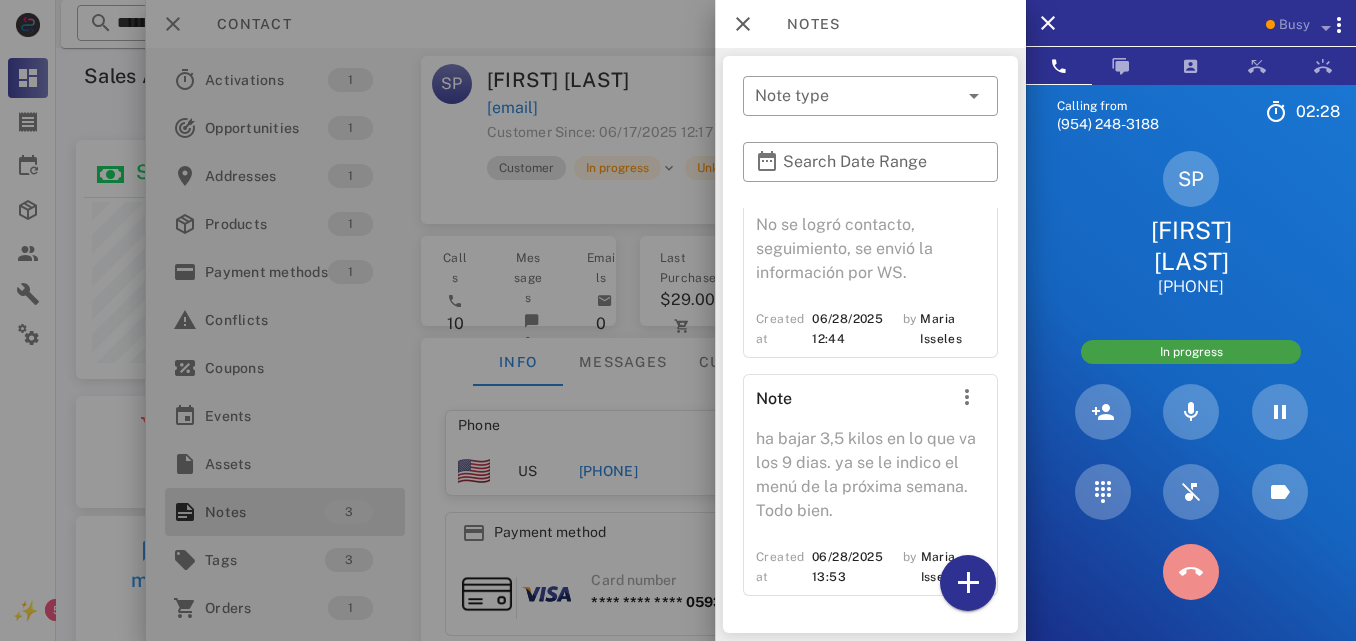 click at bounding box center [1191, 572] 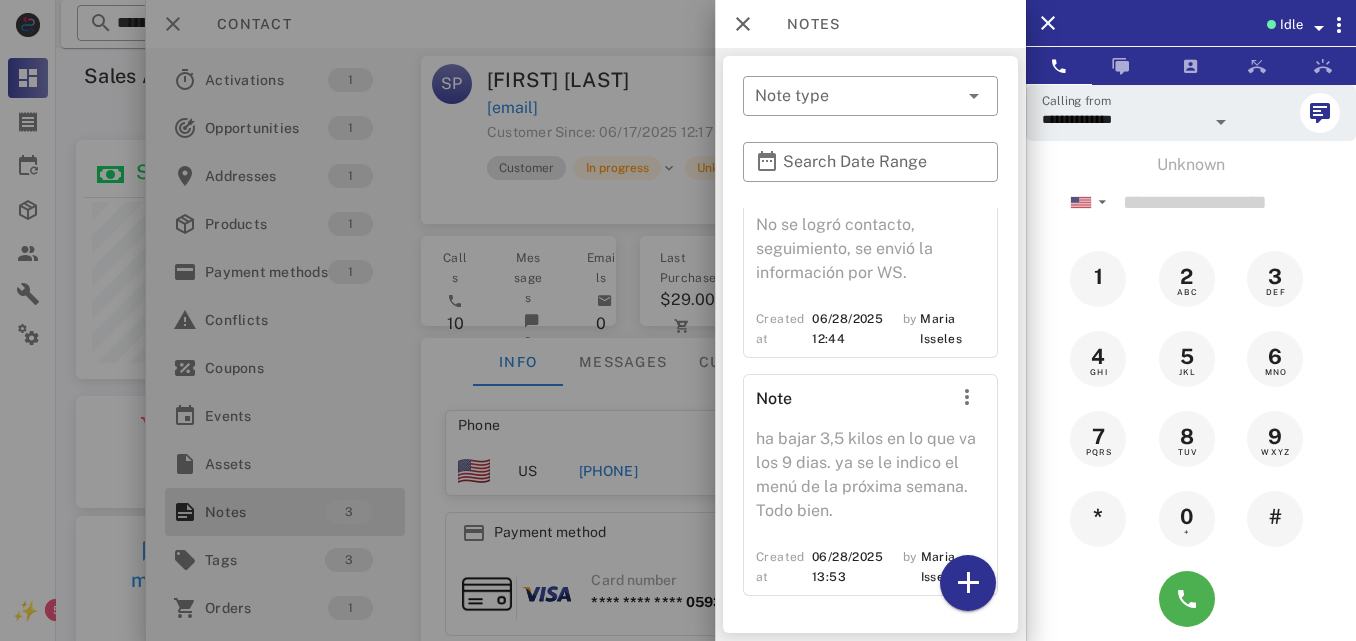 click at bounding box center (678, 320) 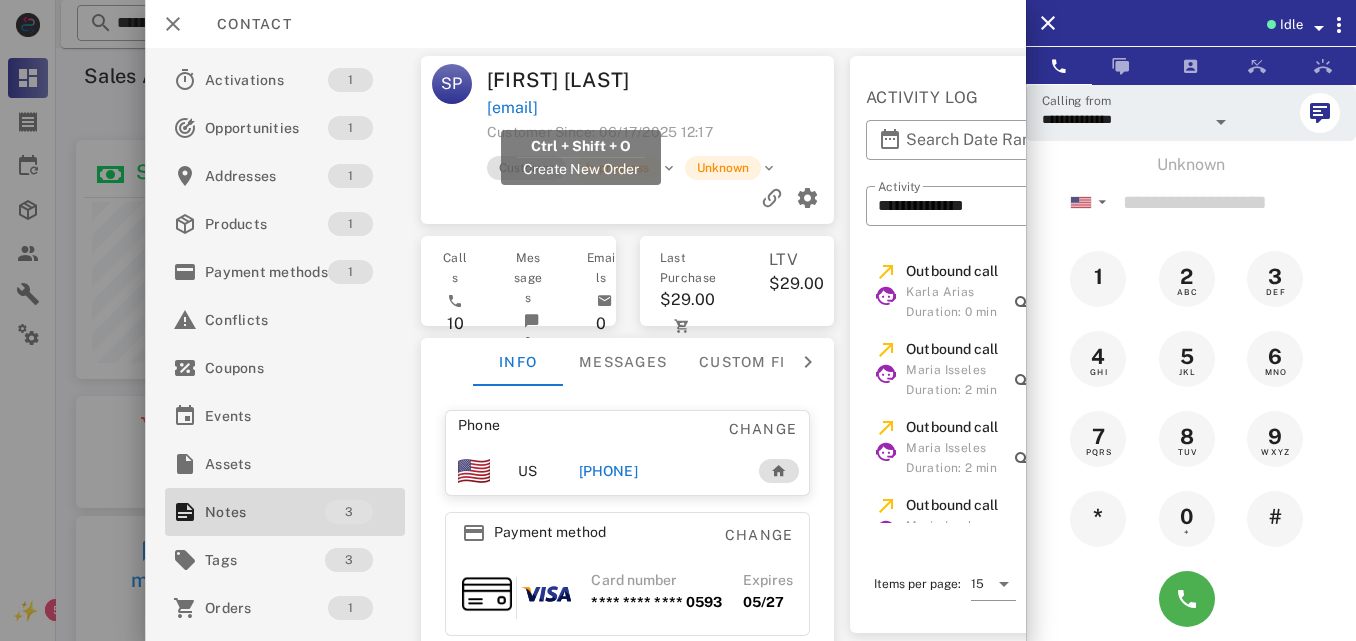 drag, startPoint x: 697, startPoint y: 98, endPoint x: 485, endPoint y: 115, distance: 212.68051 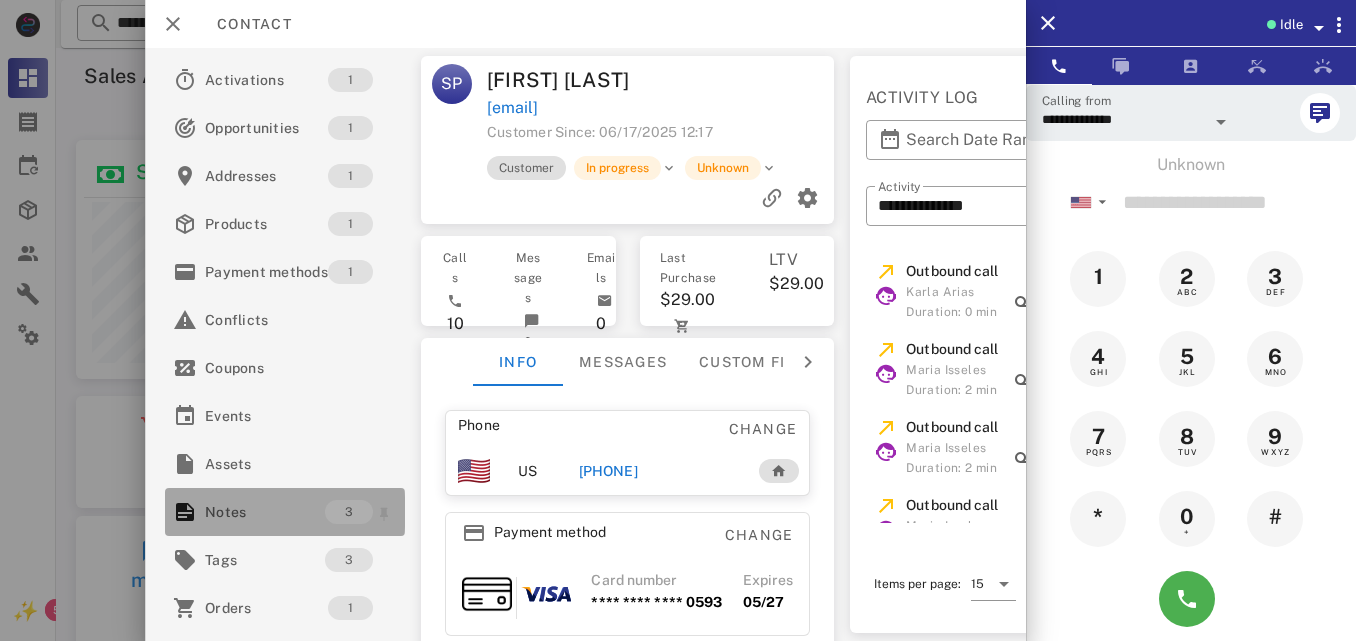 click on "Notes" at bounding box center [265, 512] 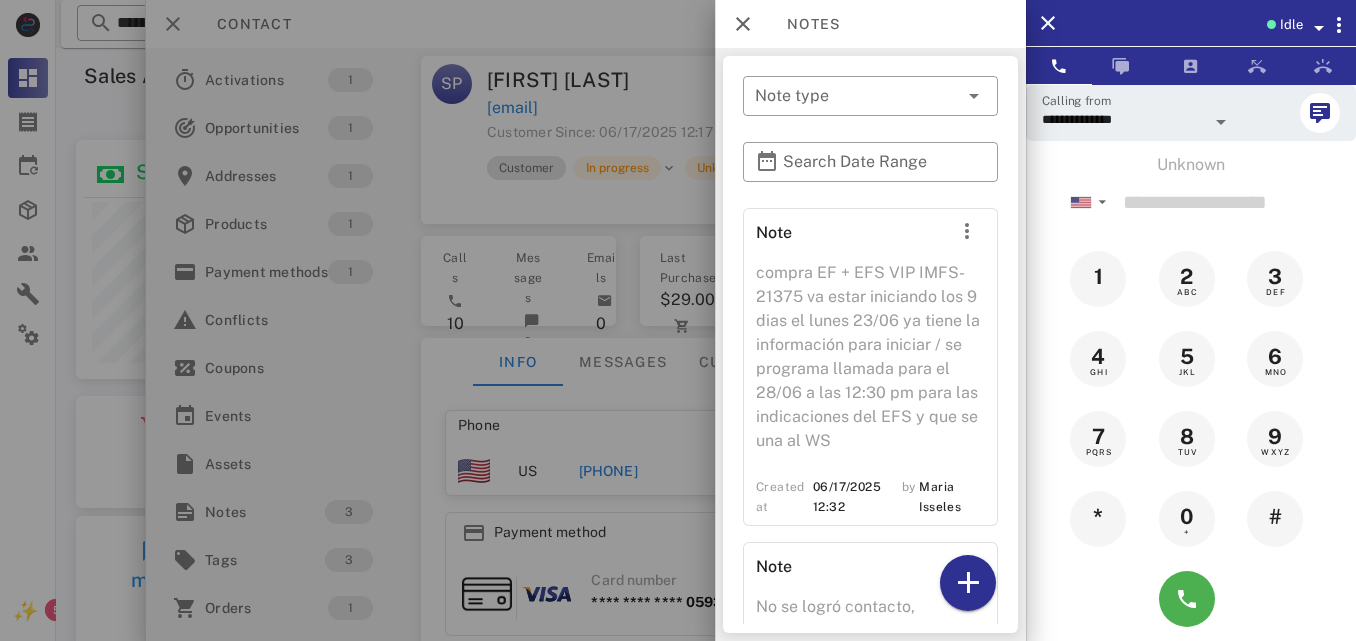 scroll, scrollTop: 364, scrollLeft: 0, axis: vertical 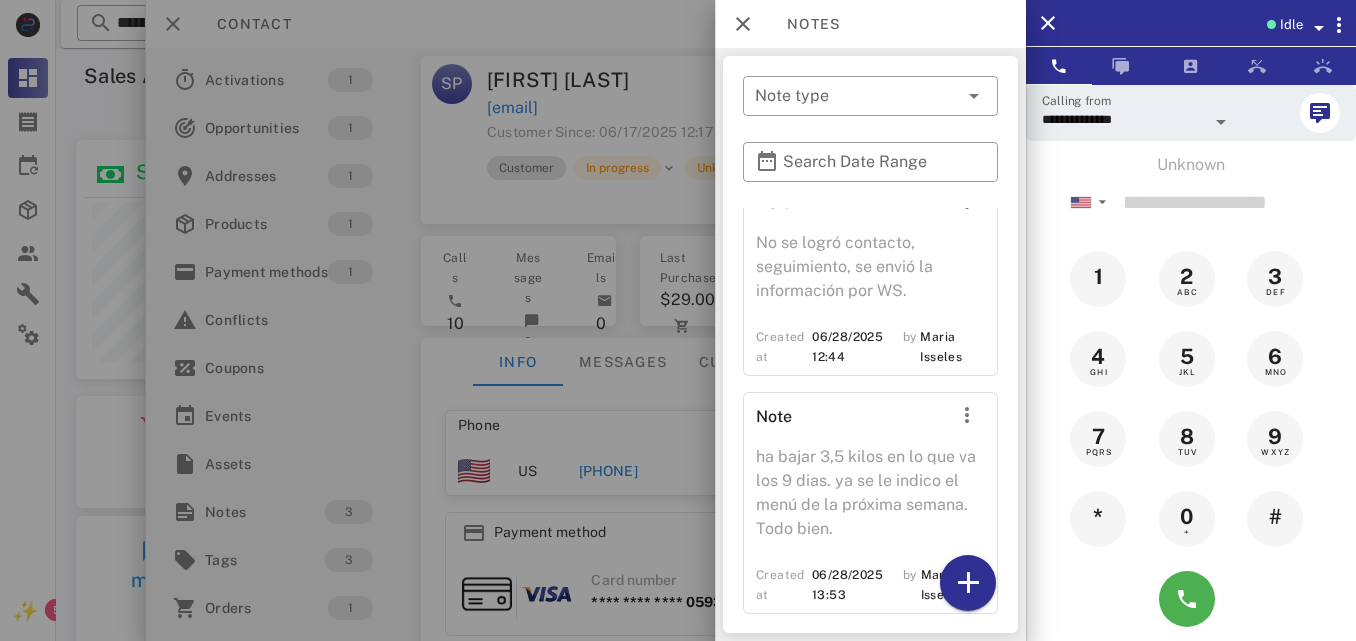 click at bounding box center (678, 320) 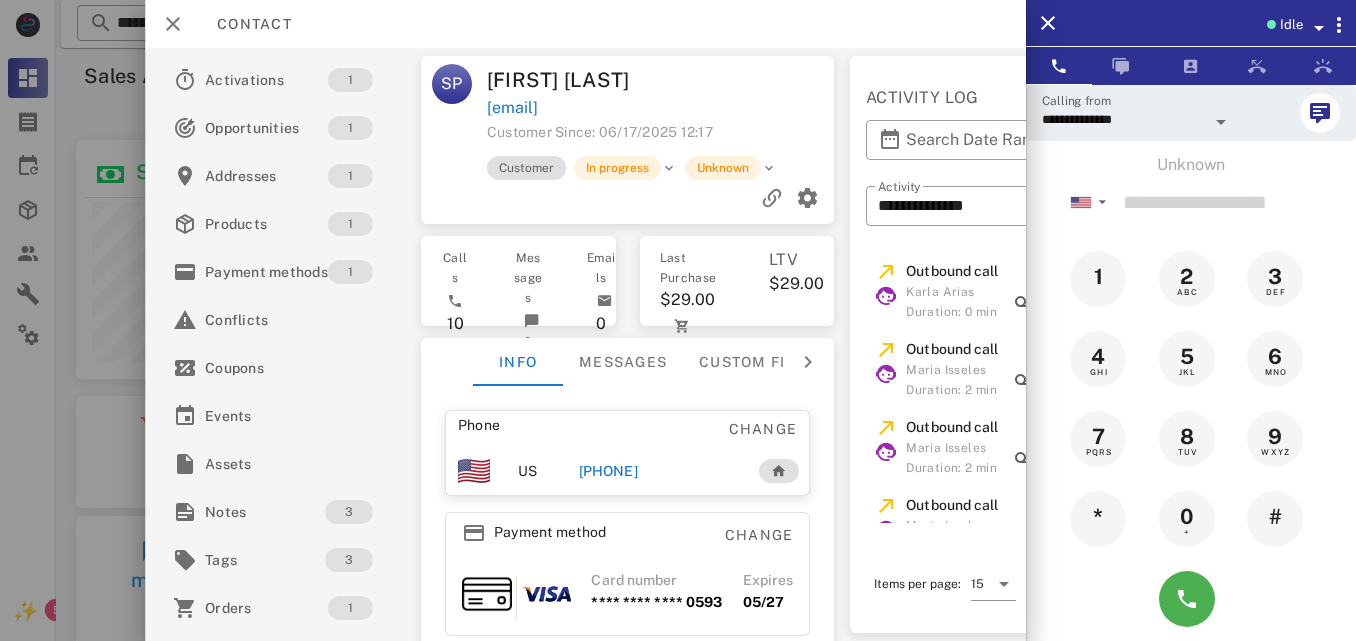 click on "Phone   Change   US   [PHONE]   Payment method   Change   Card number   **** **** **** 0593   Expires  05/27  Address   Change   204 [STREET] .
[CITY], [STATE], [POSTAL_CODE].
US" at bounding box center [628, 606] 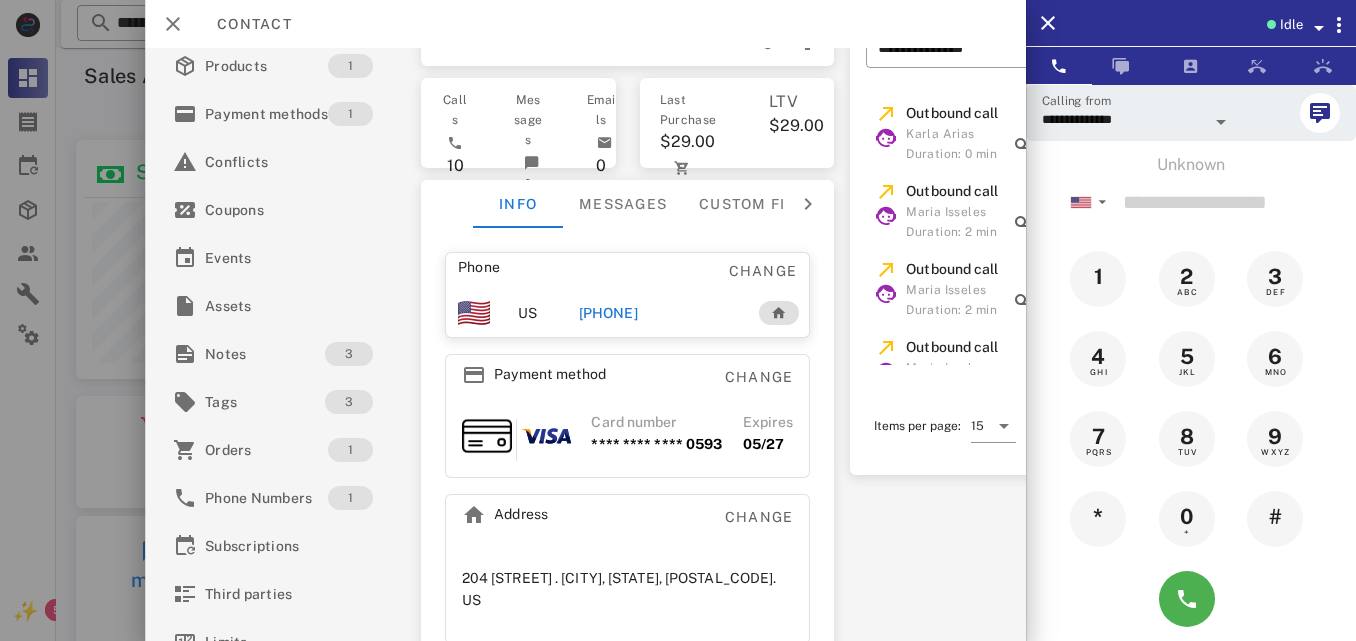 scroll, scrollTop: 160, scrollLeft: 0, axis: vertical 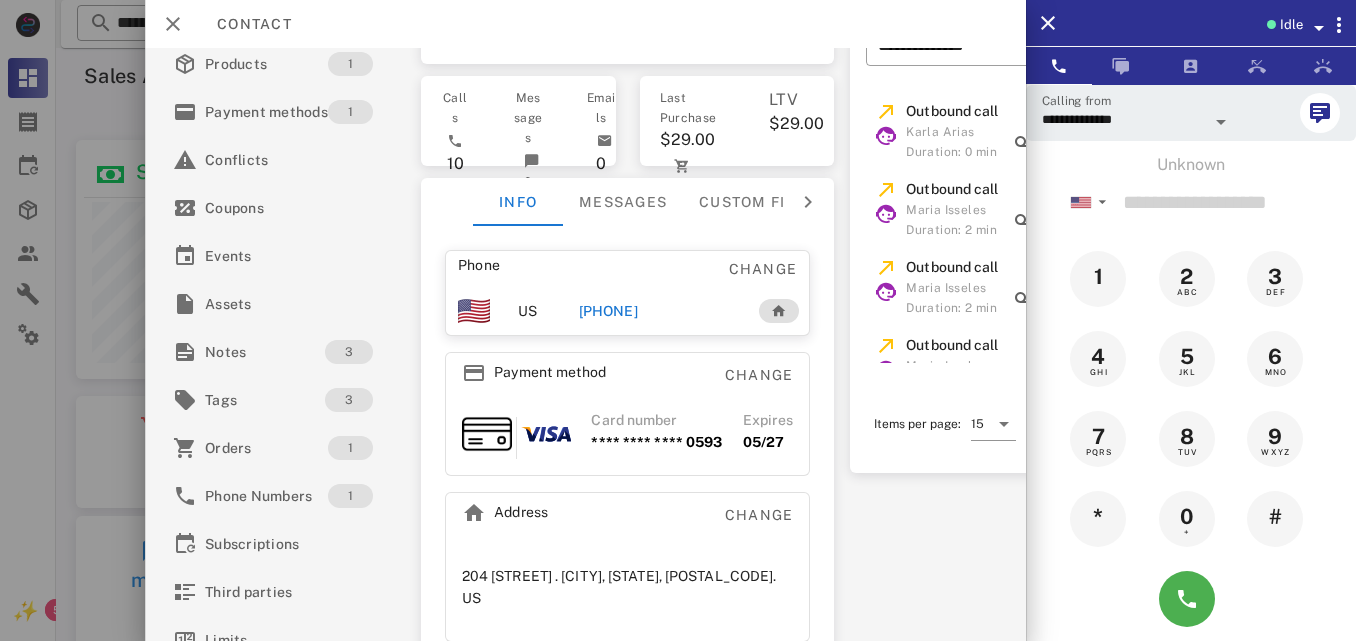 click on "**********" at bounding box center [585, 344] 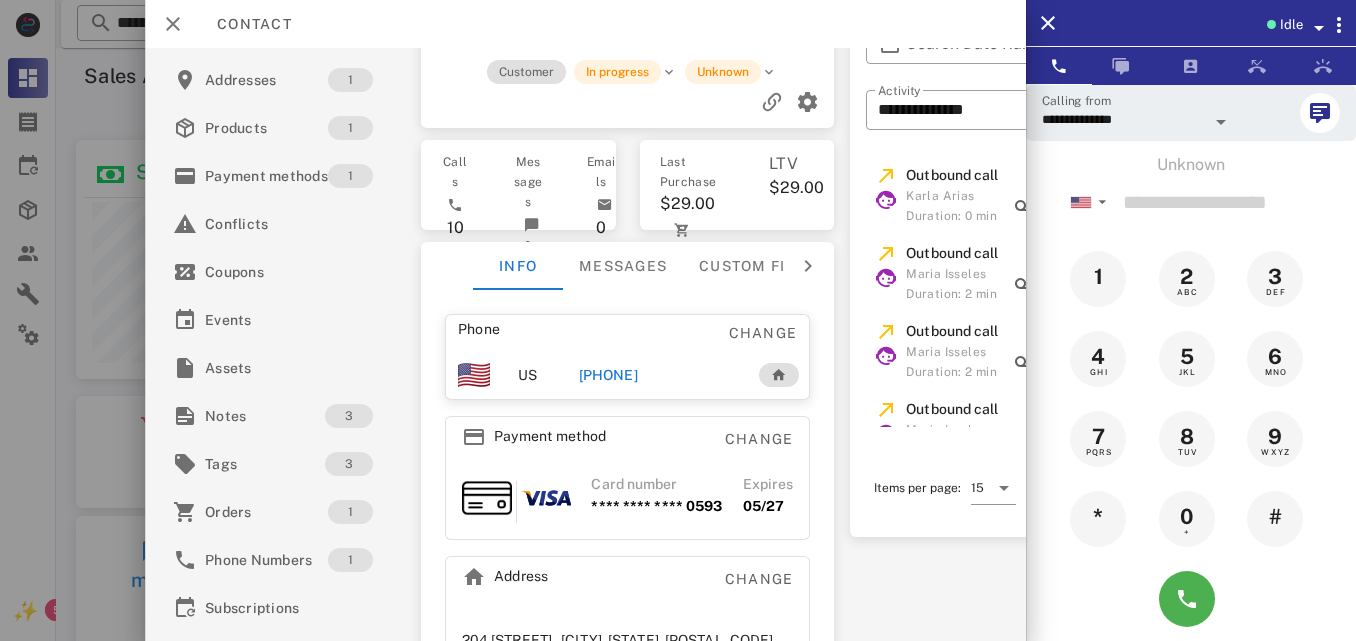 scroll, scrollTop: 193, scrollLeft: 0, axis: vertical 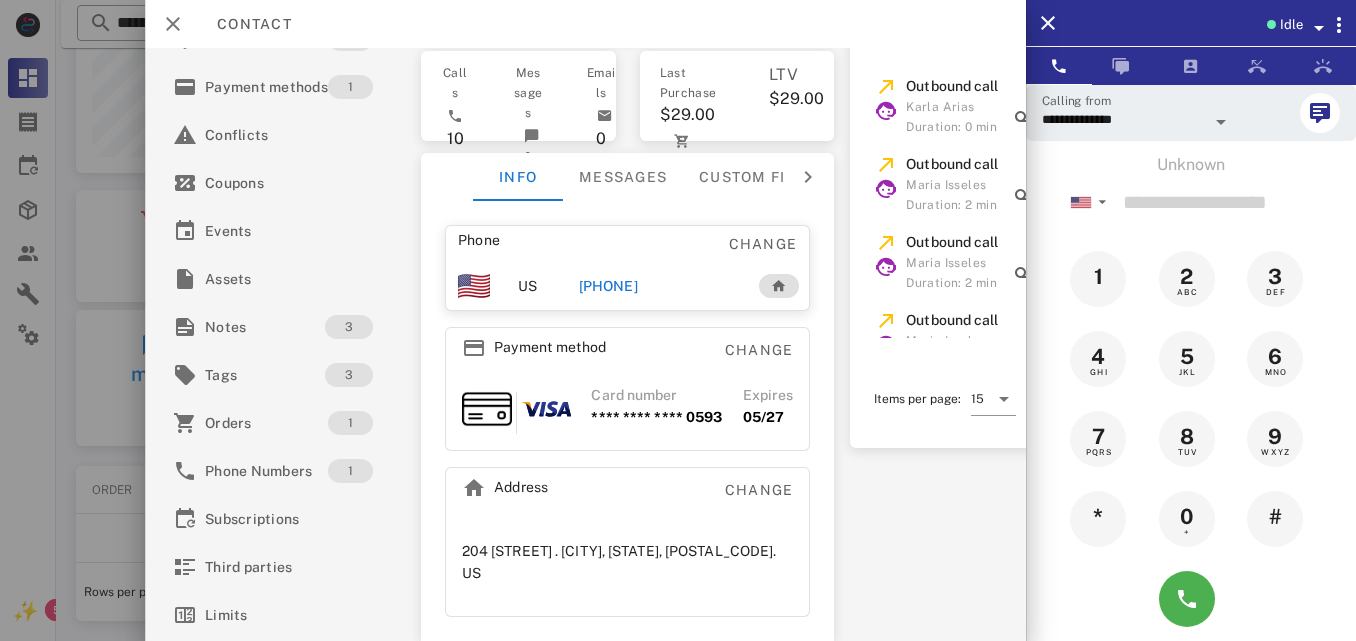 click on "**********" at bounding box center (585, 344) 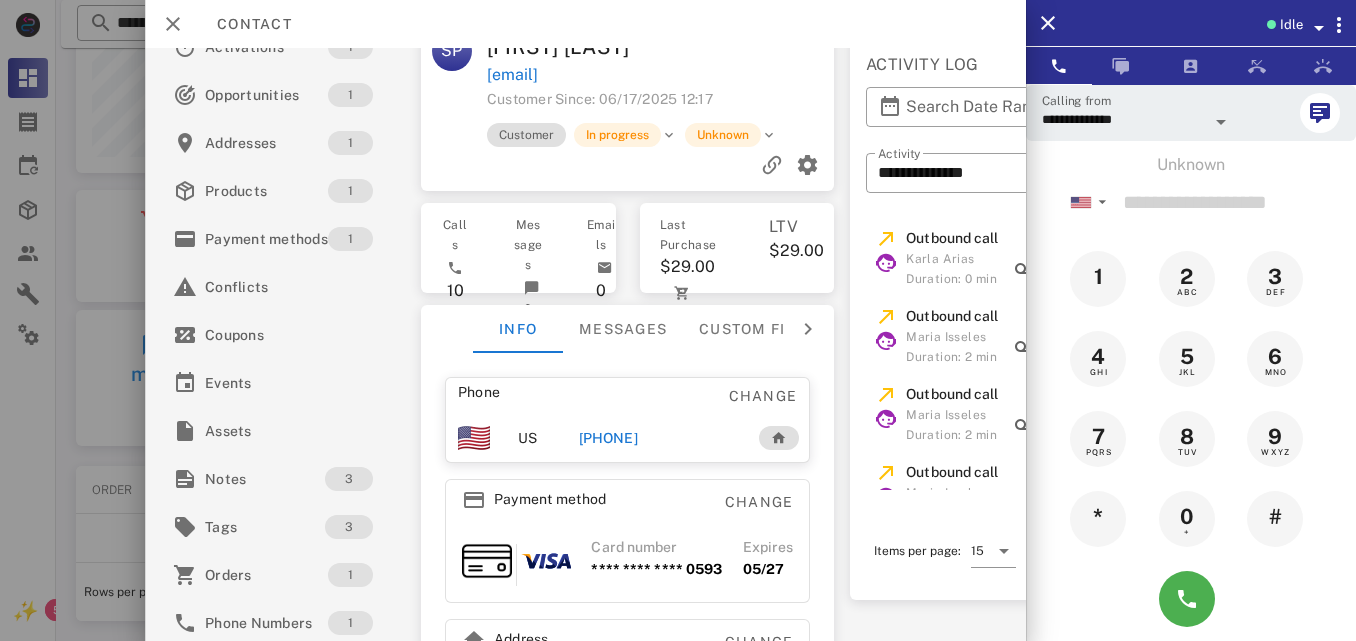 scroll, scrollTop: 2, scrollLeft: 0, axis: vertical 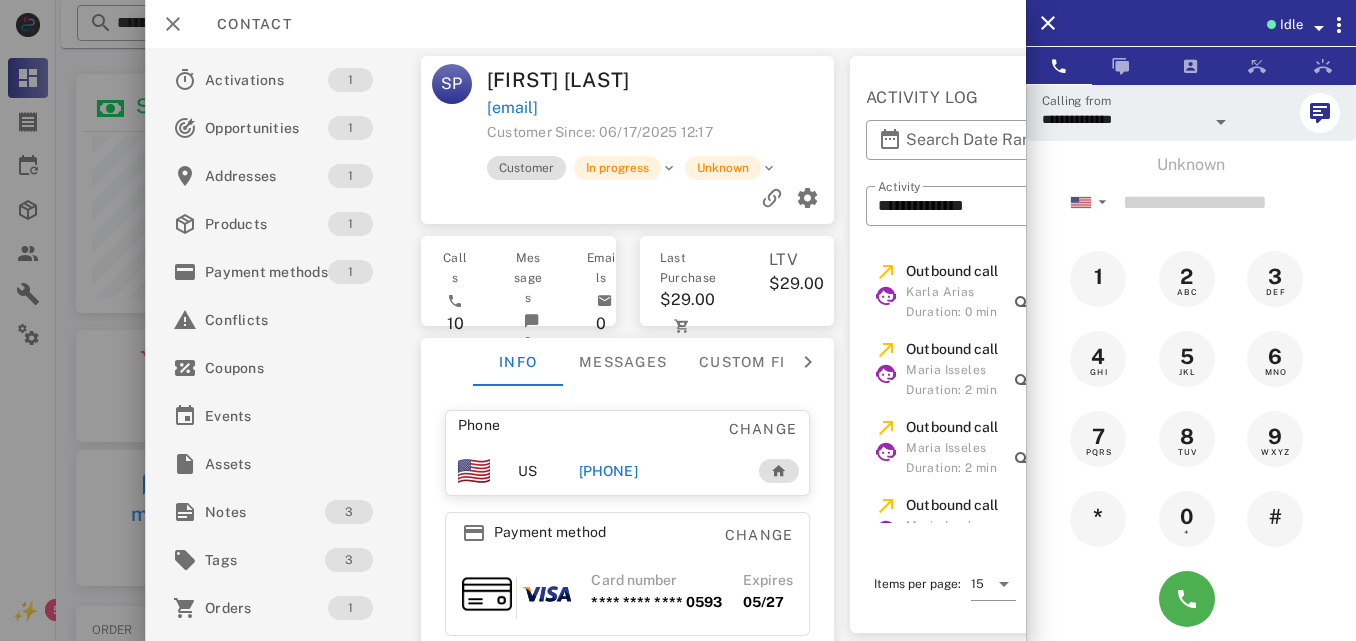 click on "SP [FIRST] [LAST]  [USERNAME]@[DOMAIN].com   Customer Since:  06/17/2025 12:17   Customer   In progress   Unknown   Calls   10   Messages   0   Emails   0   Last Purchase   $29.00   06/17/2025   LTV   $29.00   Info   Messages   Custom fields   Phone   Change   US   [PHONE]   Payment method   Change   Card number   **** **** **** 0593   Expires  05/27  Address   Change   204 [STREET] C .
[CITY], [STATE], [POSTAL_CODE].
US" at bounding box center (628, 344) 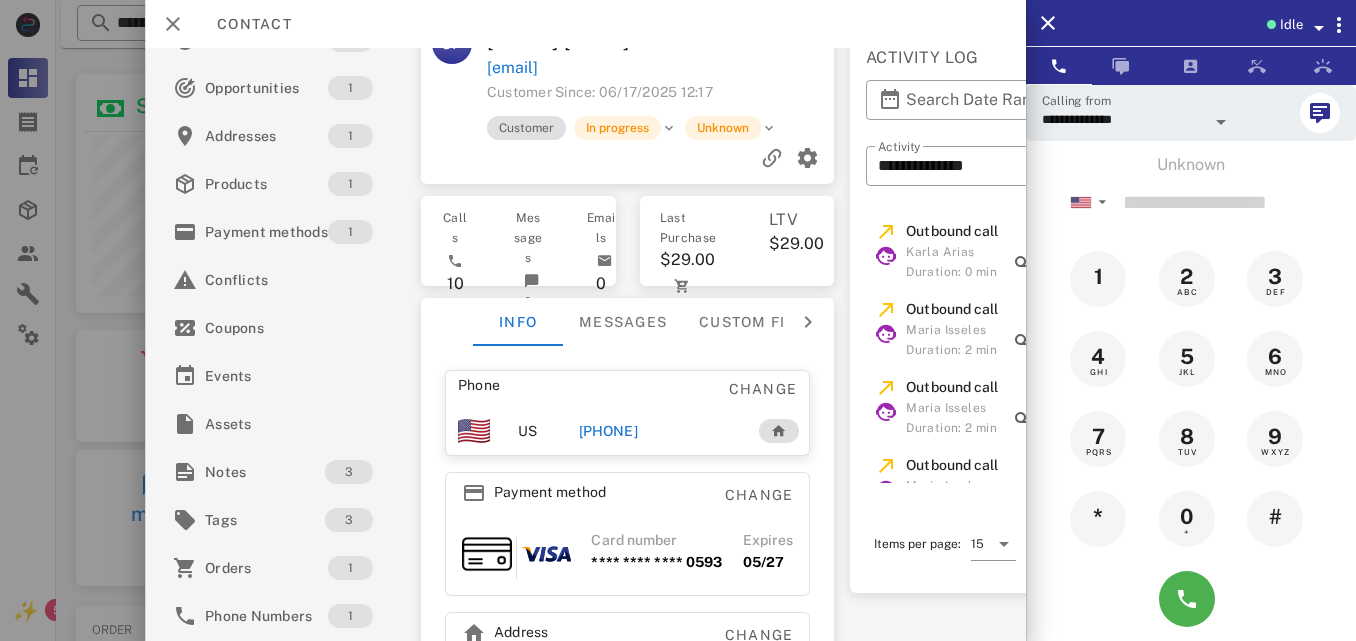 scroll, scrollTop: 0, scrollLeft: 0, axis: both 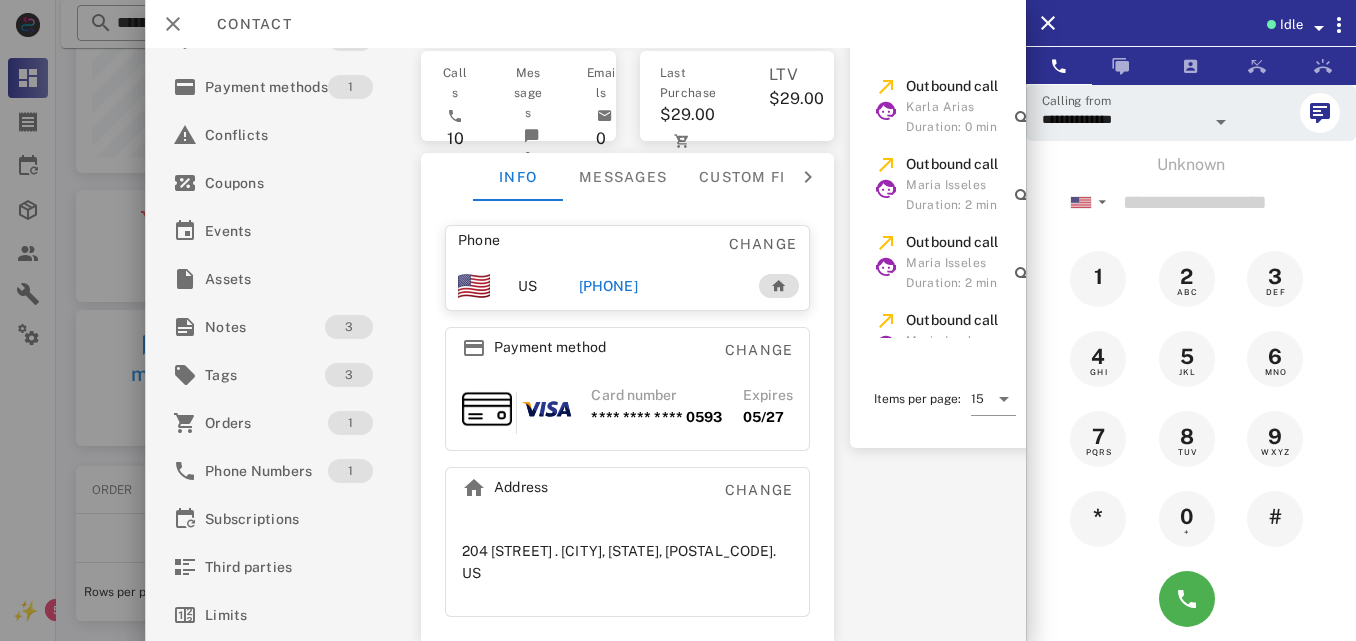 click on "**********" at bounding box center [585, 344] 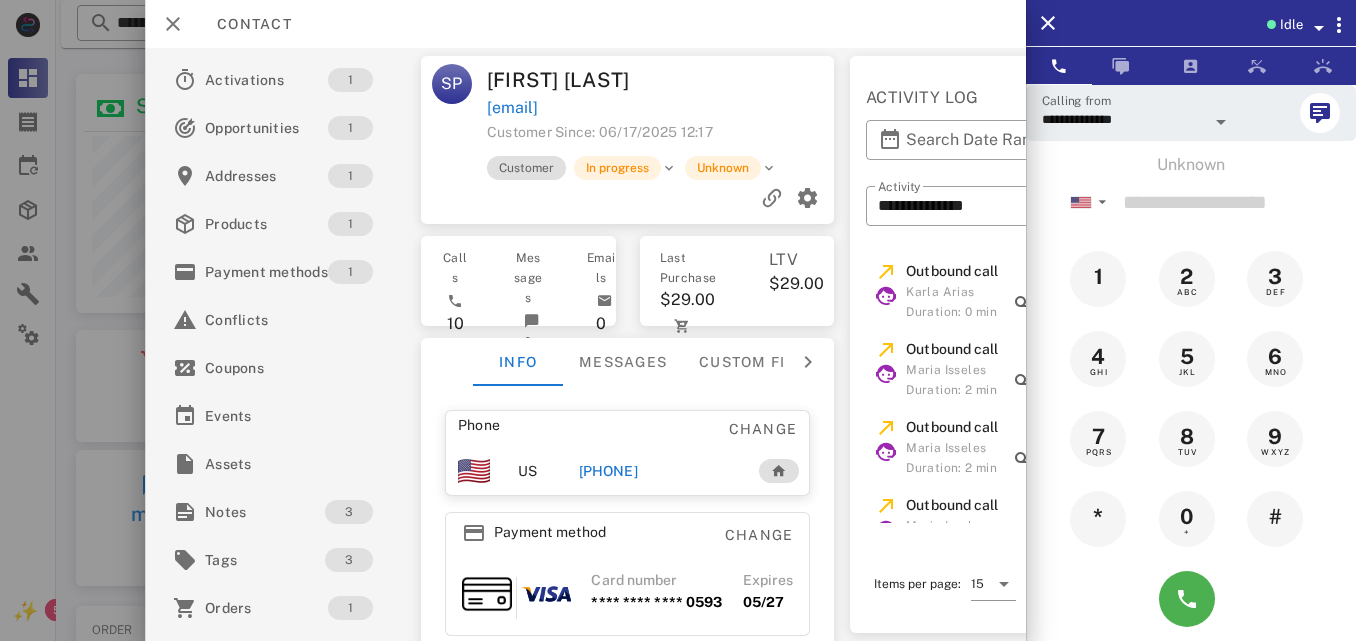 click on "**********" at bounding box center [1091, 344] 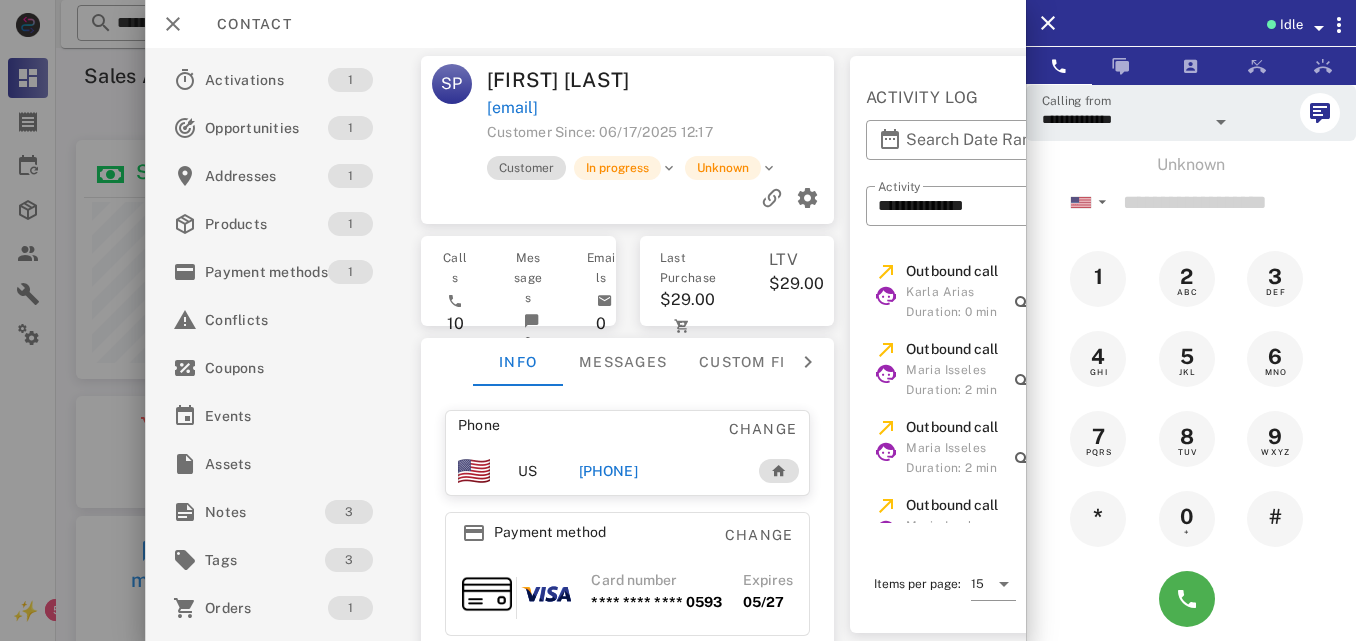 click on "LTV   $29.00" at bounding box center (791, 281) 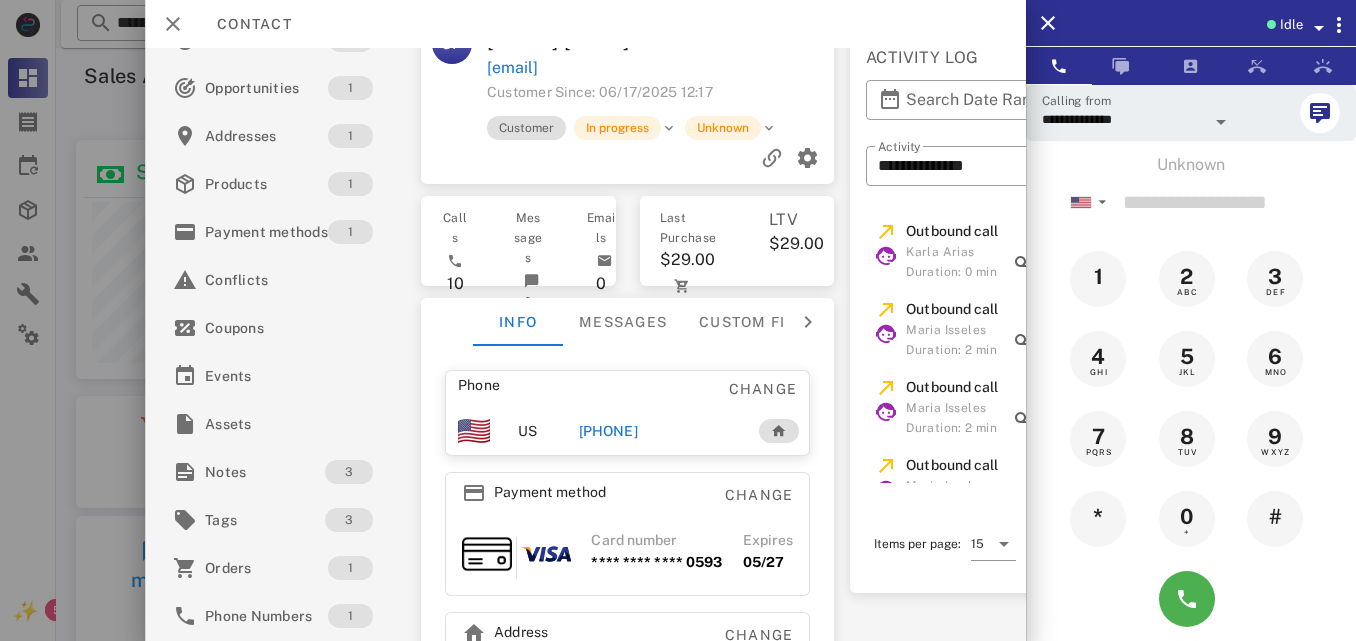 scroll, scrollTop: 193, scrollLeft: 0, axis: vertical 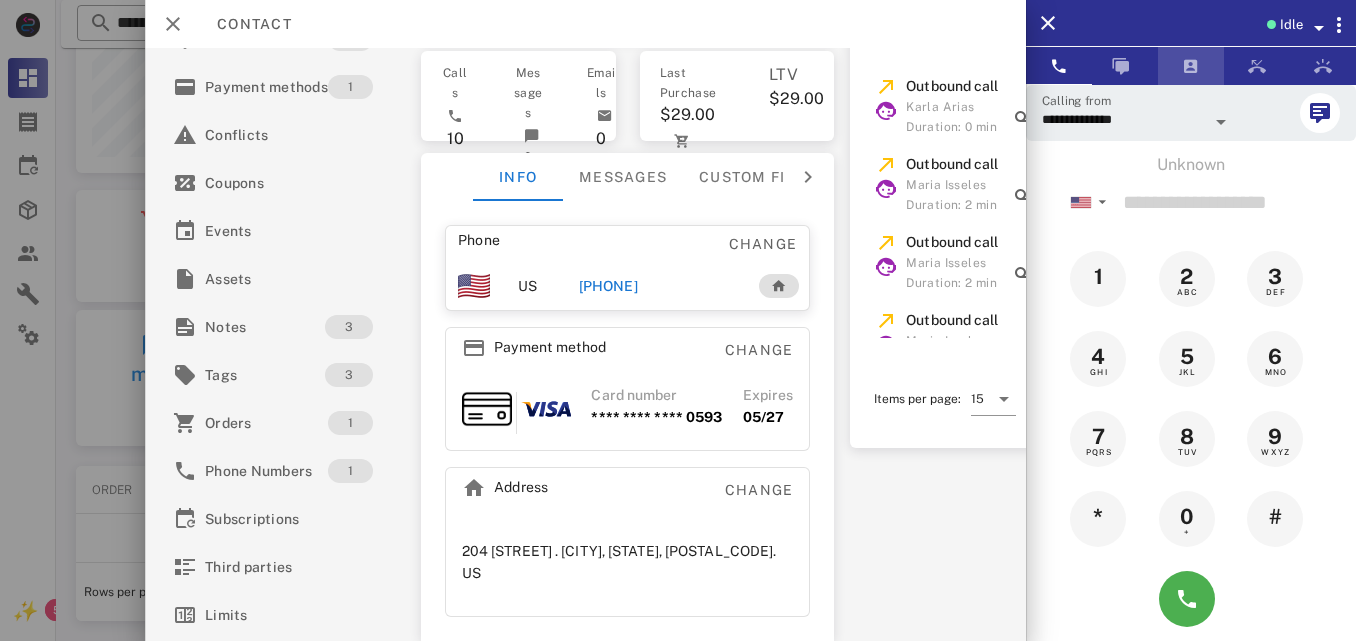 click at bounding box center [1191, 66] 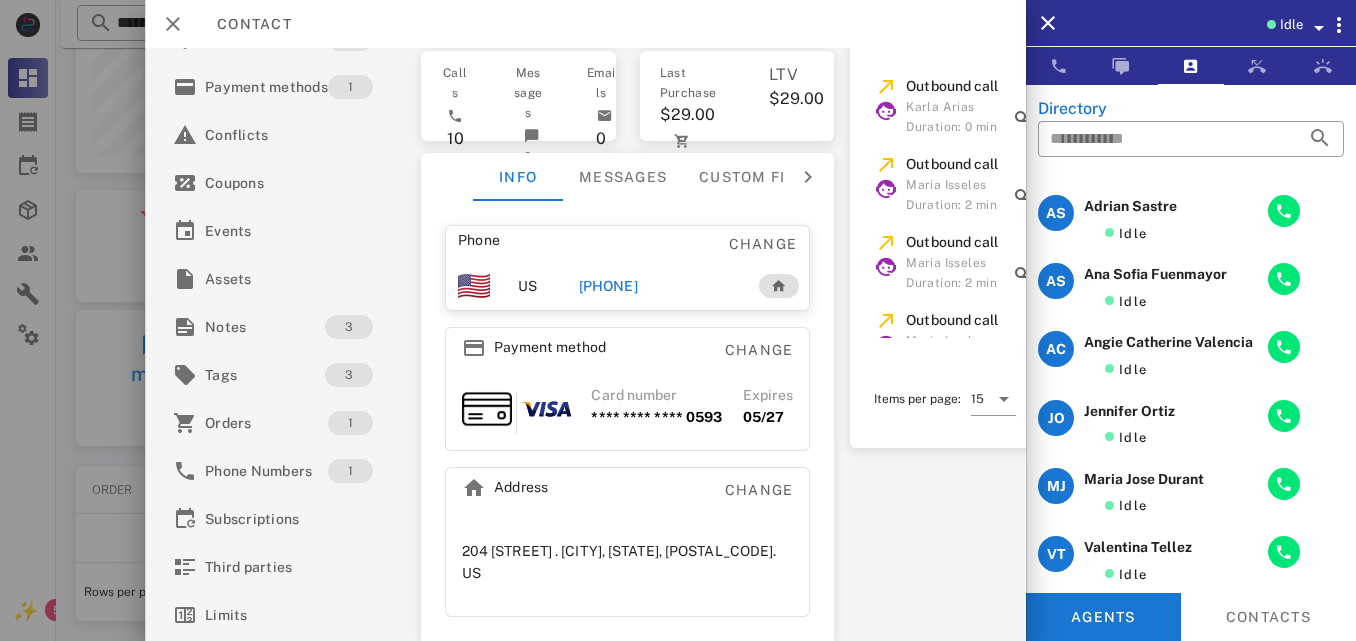 scroll, scrollTop: 253, scrollLeft: 0, axis: vertical 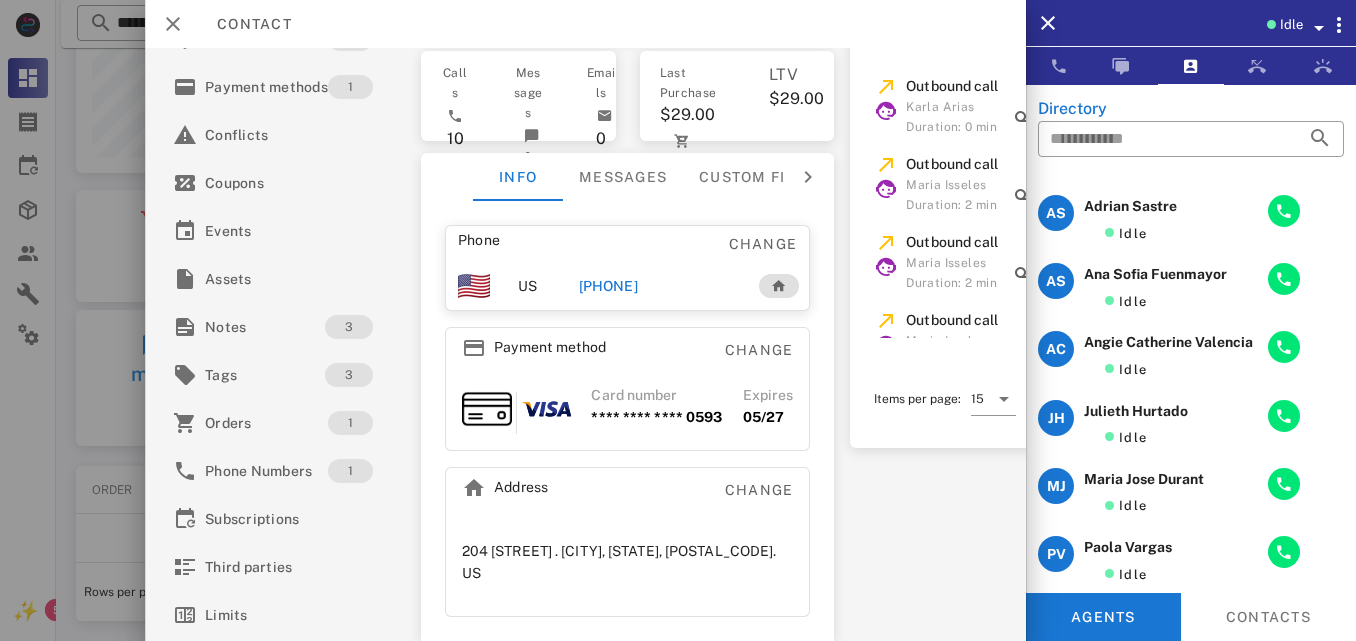 click on "**********" at bounding box center [585, 344] 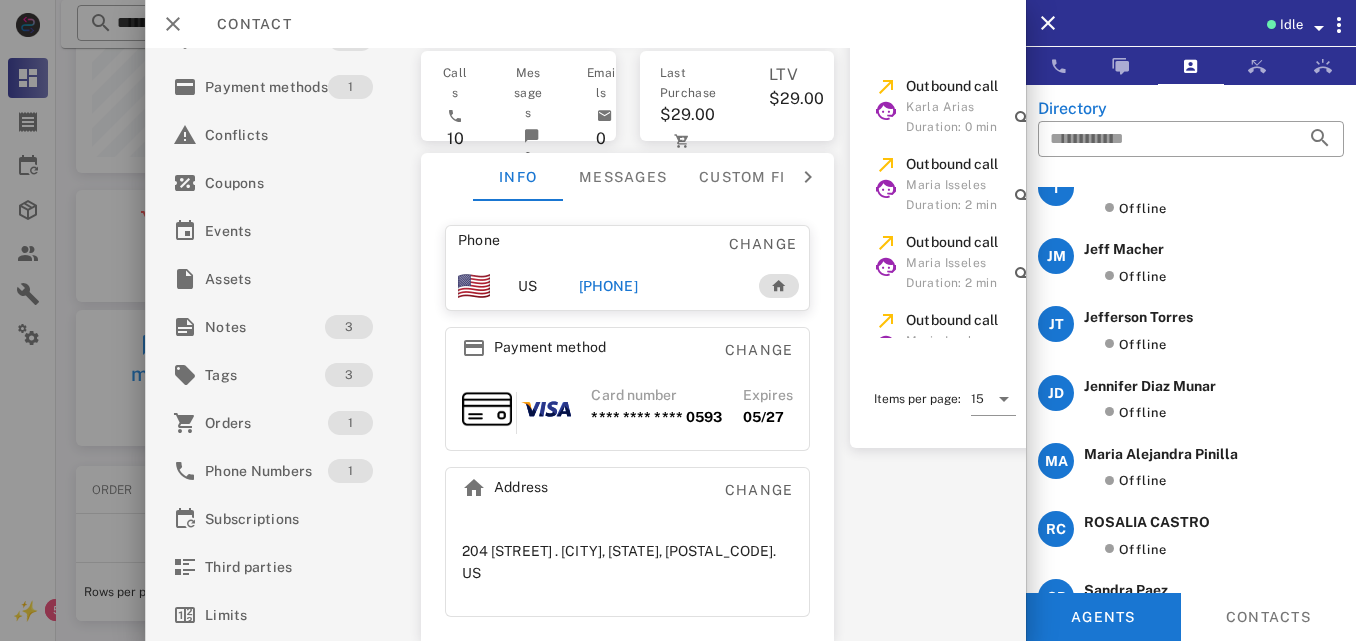 scroll, scrollTop: 25, scrollLeft: 0, axis: vertical 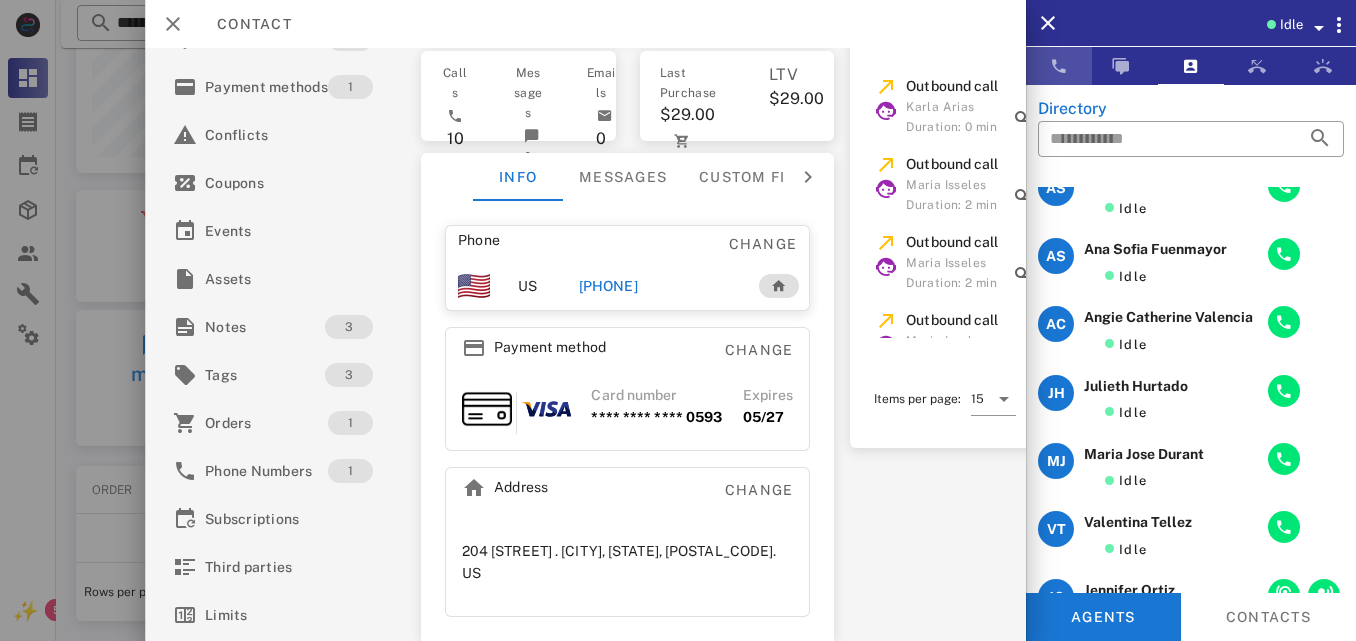 click at bounding box center [1059, 66] 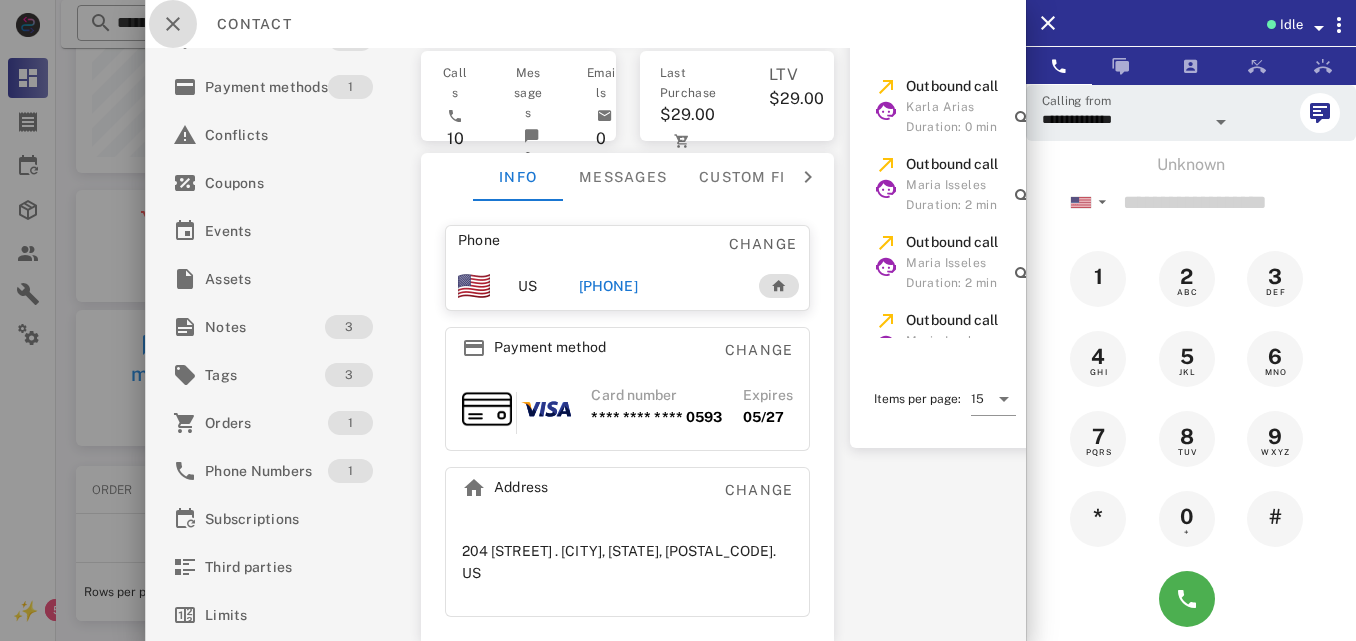 click at bounding box center [173, 24] 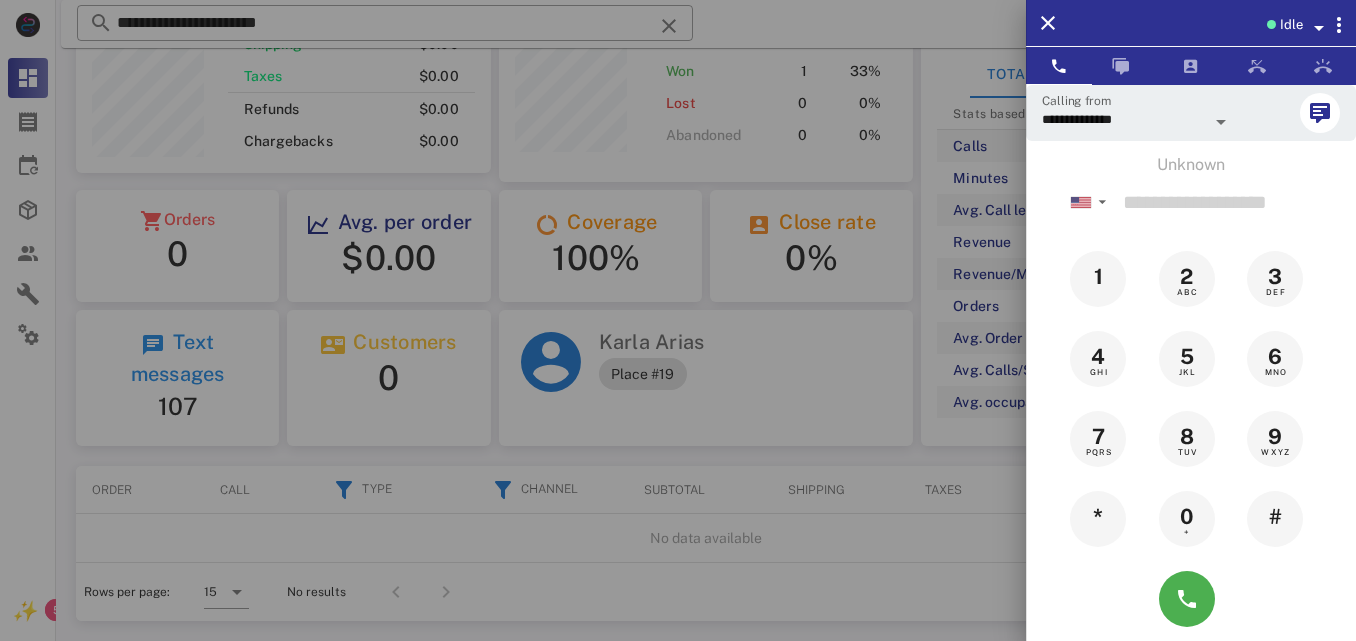 click at bounding box center [678, 320] 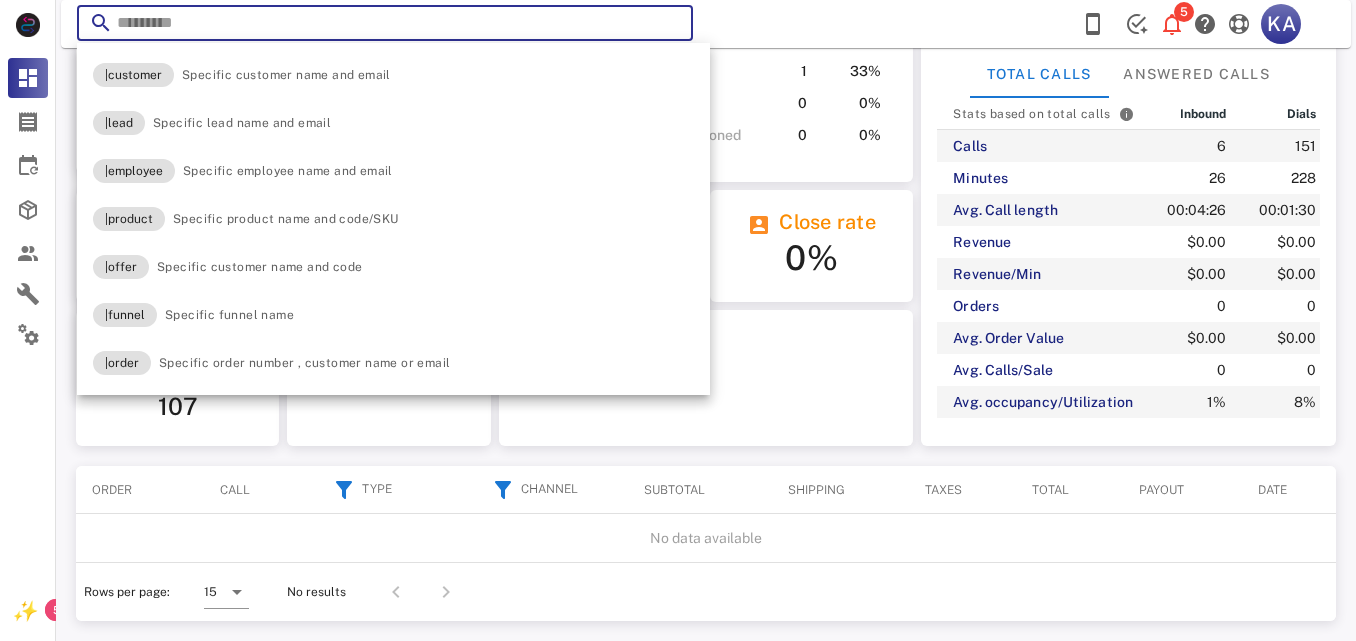 click at bounding box center [669, 26] 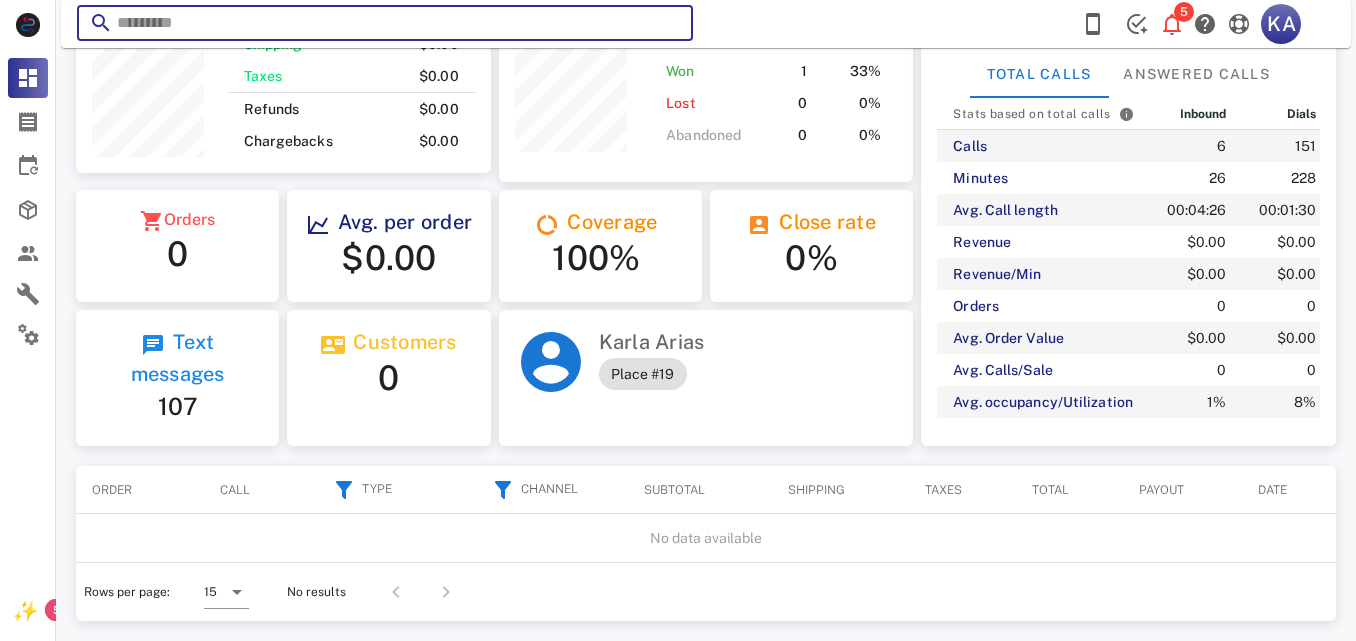 paste on "**********" 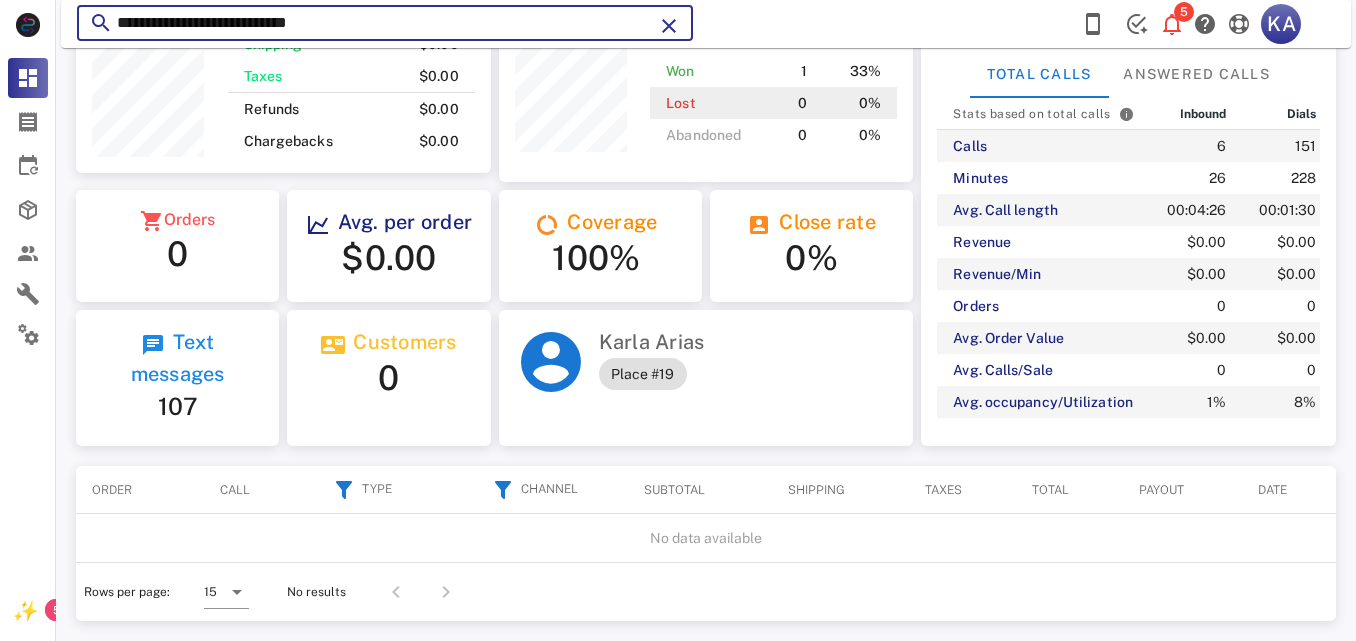 type on "**********" 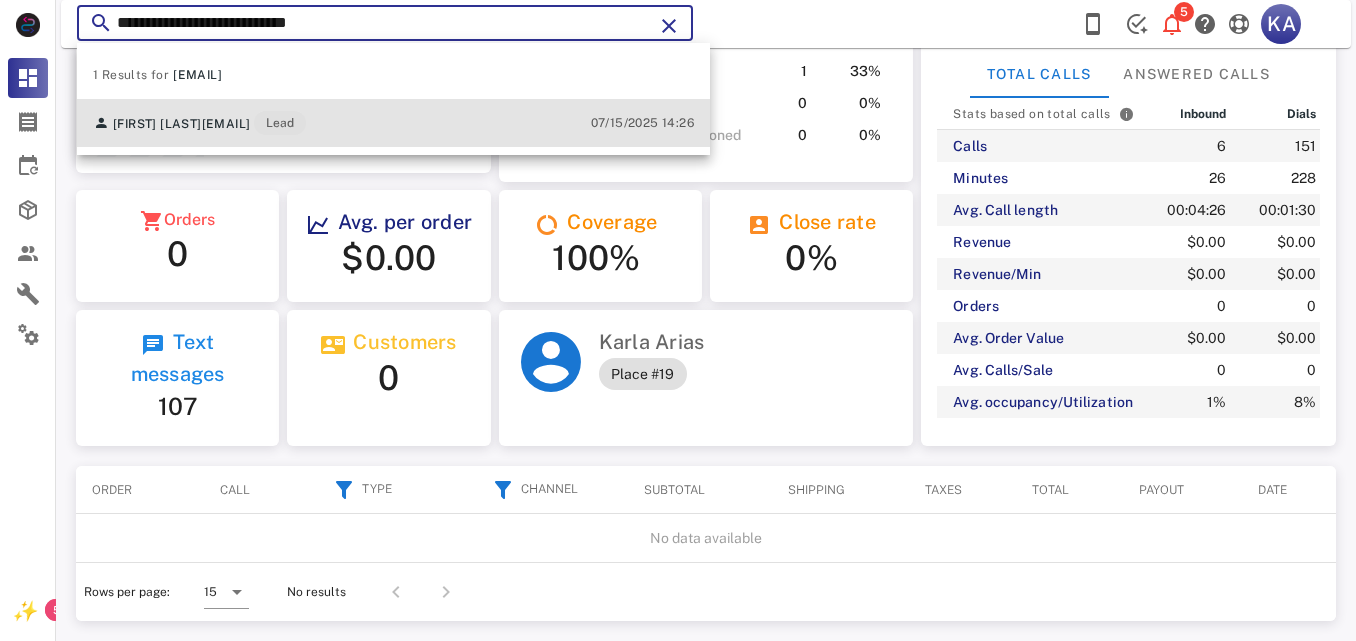 click on "[FIRST] [LAST]   [EMAIL]   Lead   07/15/2025 14:26" at bounding box center [393, 123] 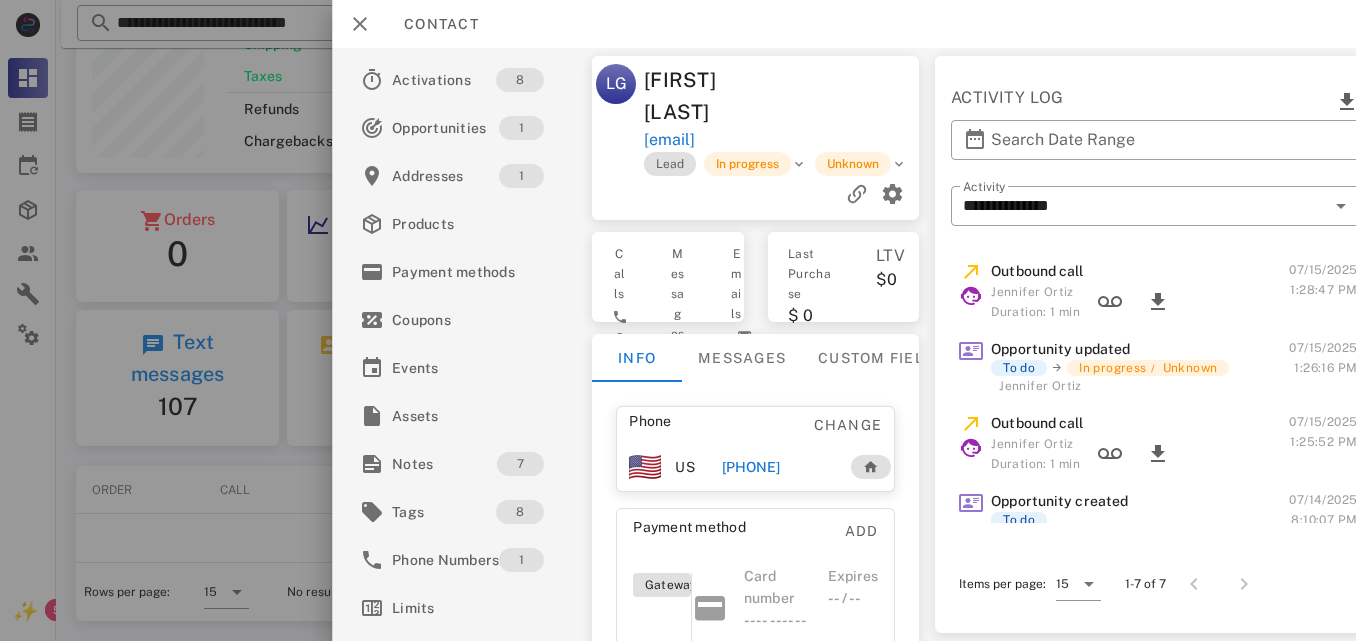click on "[PHONE]" at bounding box center (750, 467) 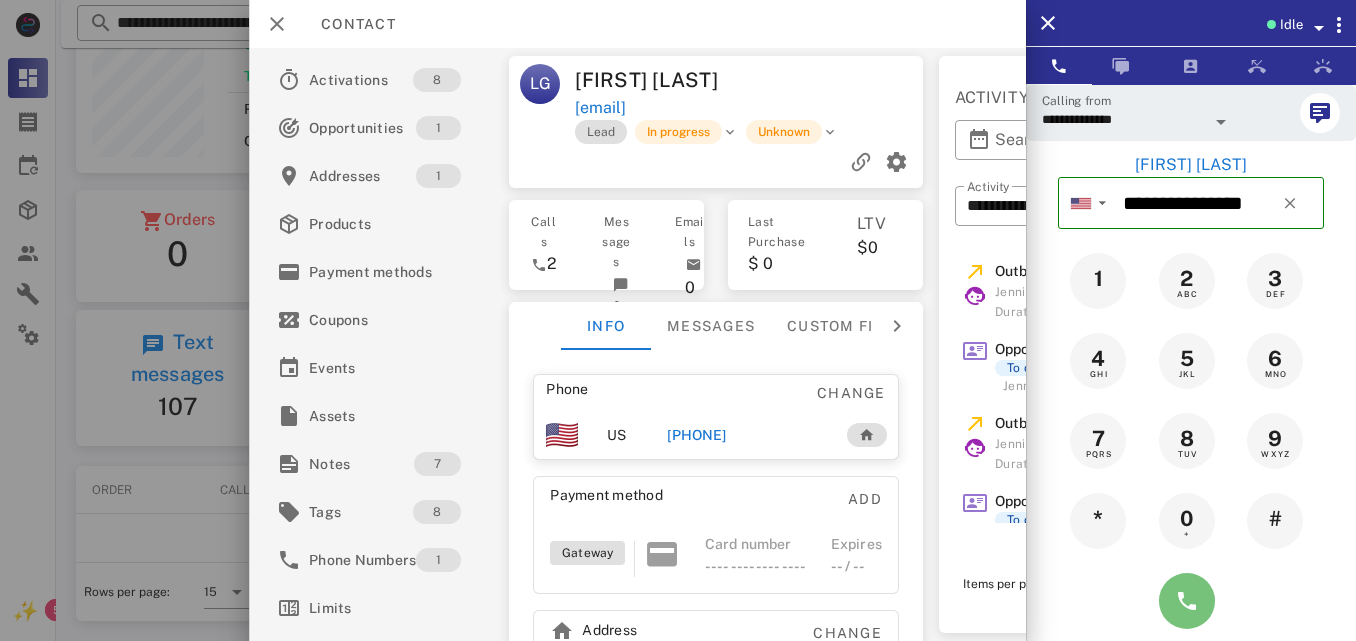 click at bounding box center [1187, 601] 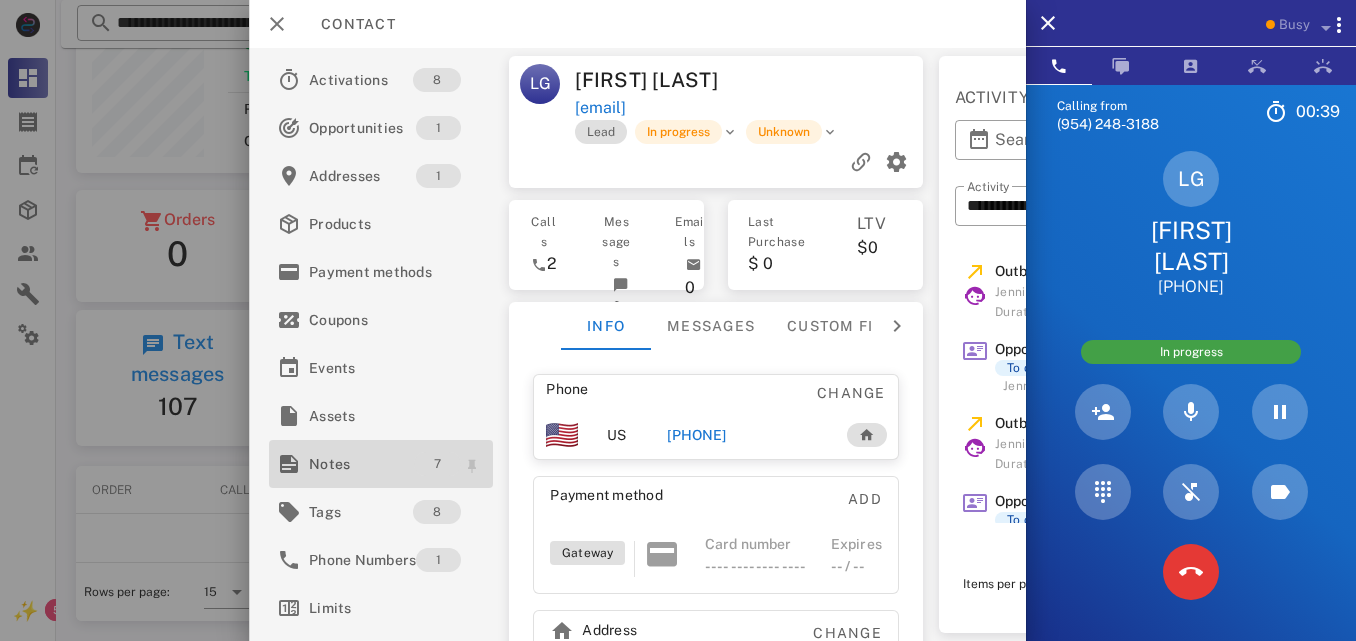 click on "7" at bounding box center [437, 464] 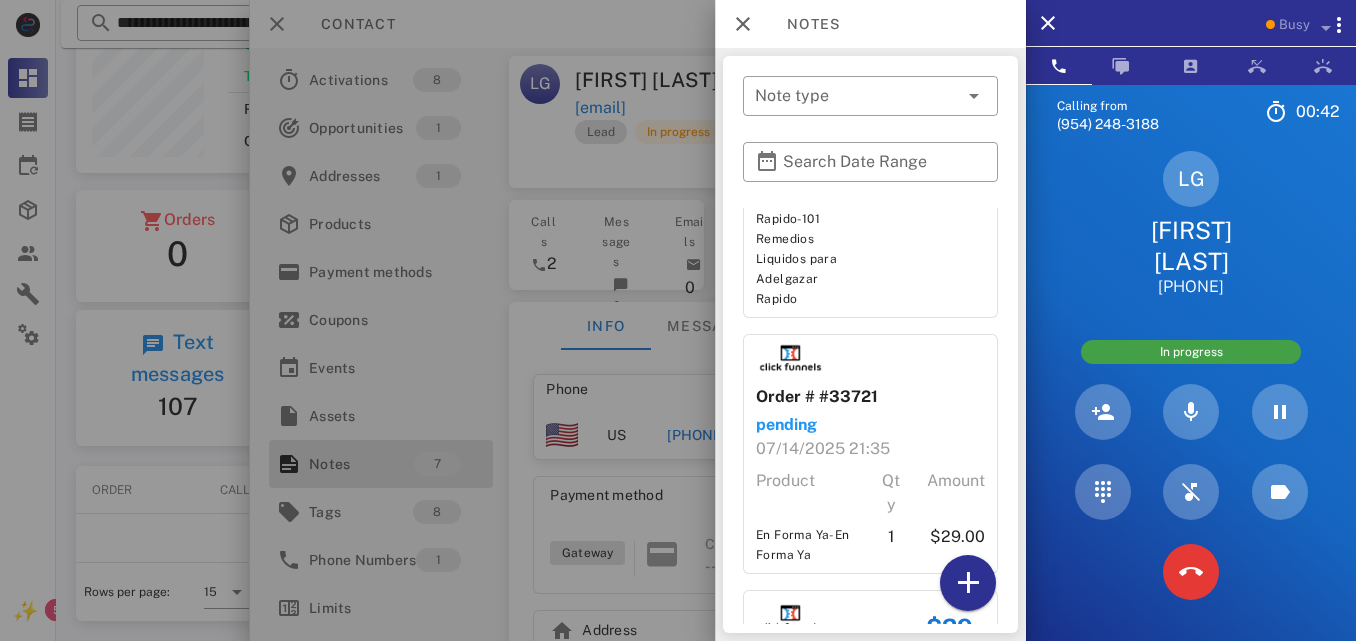 scroll, scrollTop: 1718, scrollLeft: 0, axis: vertical 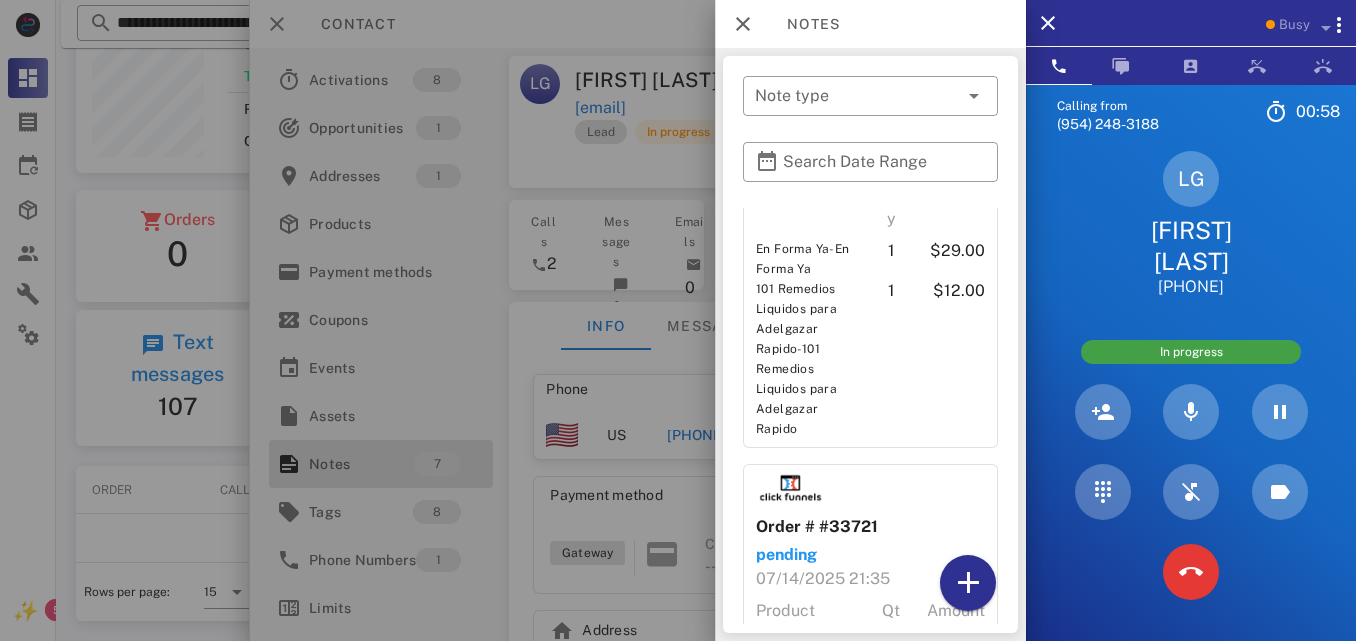 click at bounding box center [678, 320] 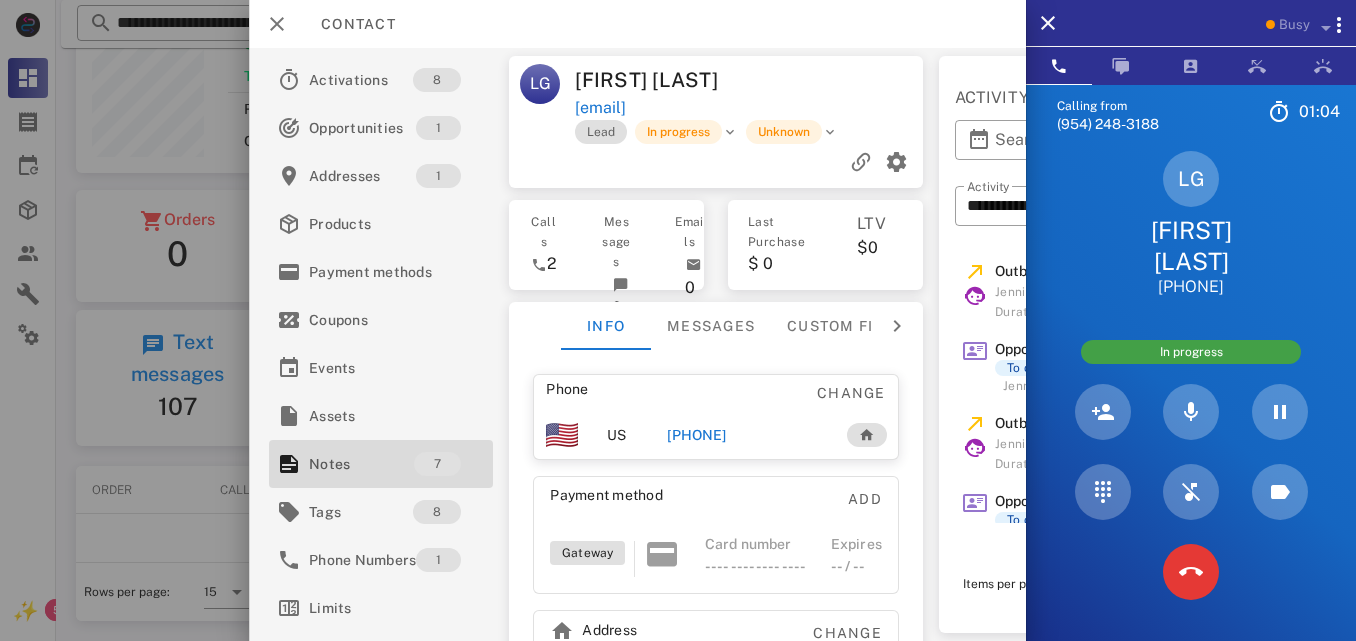 click at bounding box center (716, 162) 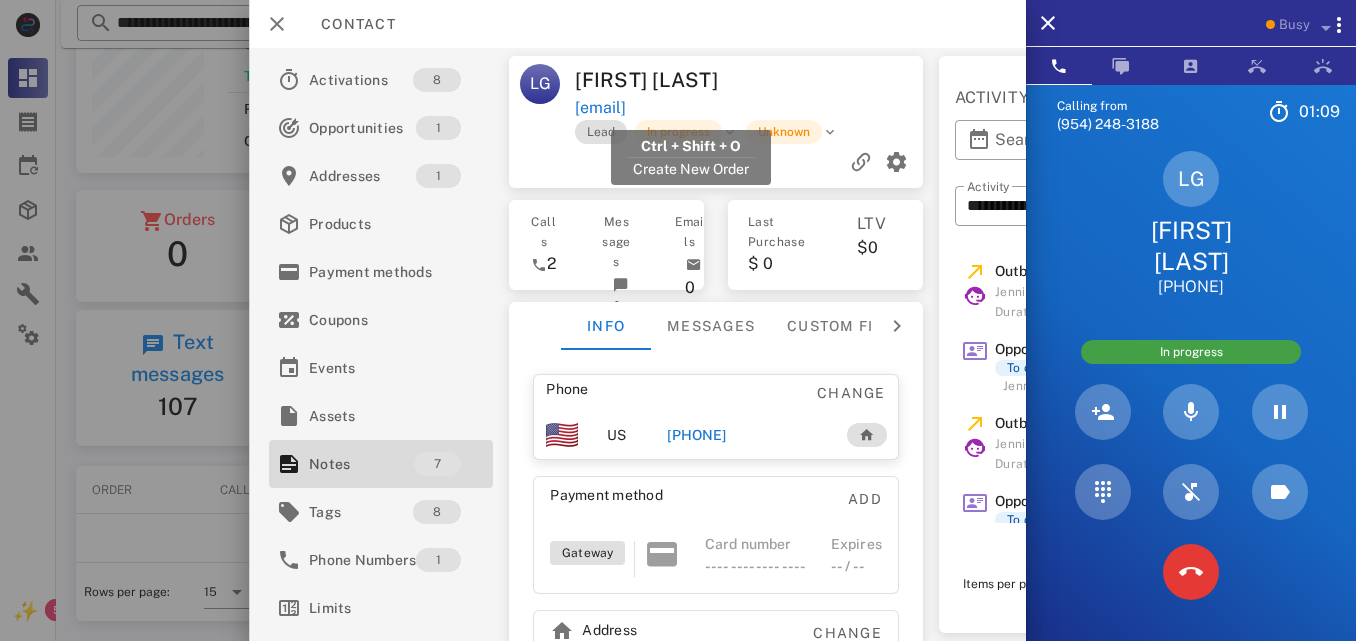 drag, startPoint x: 816, startPoint y: 111, endPoint x: 577, endPoint y: 108, distance: 239.01883 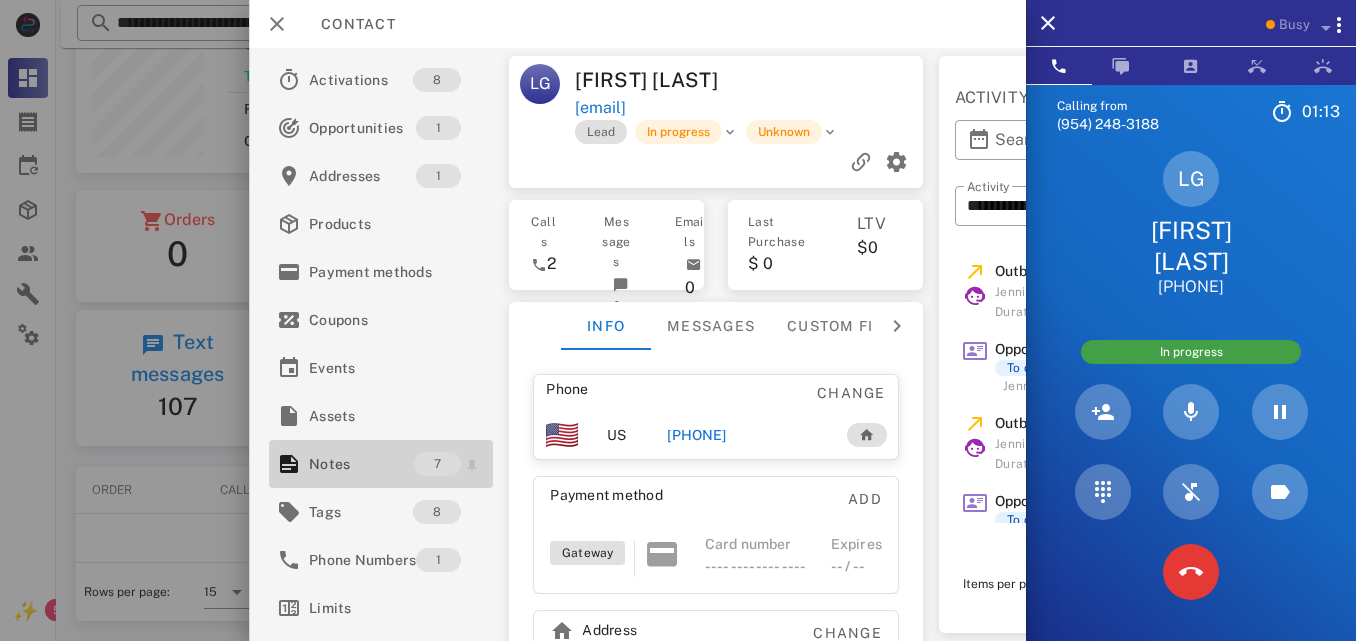 click on "7" at bounding box center [437, 464] 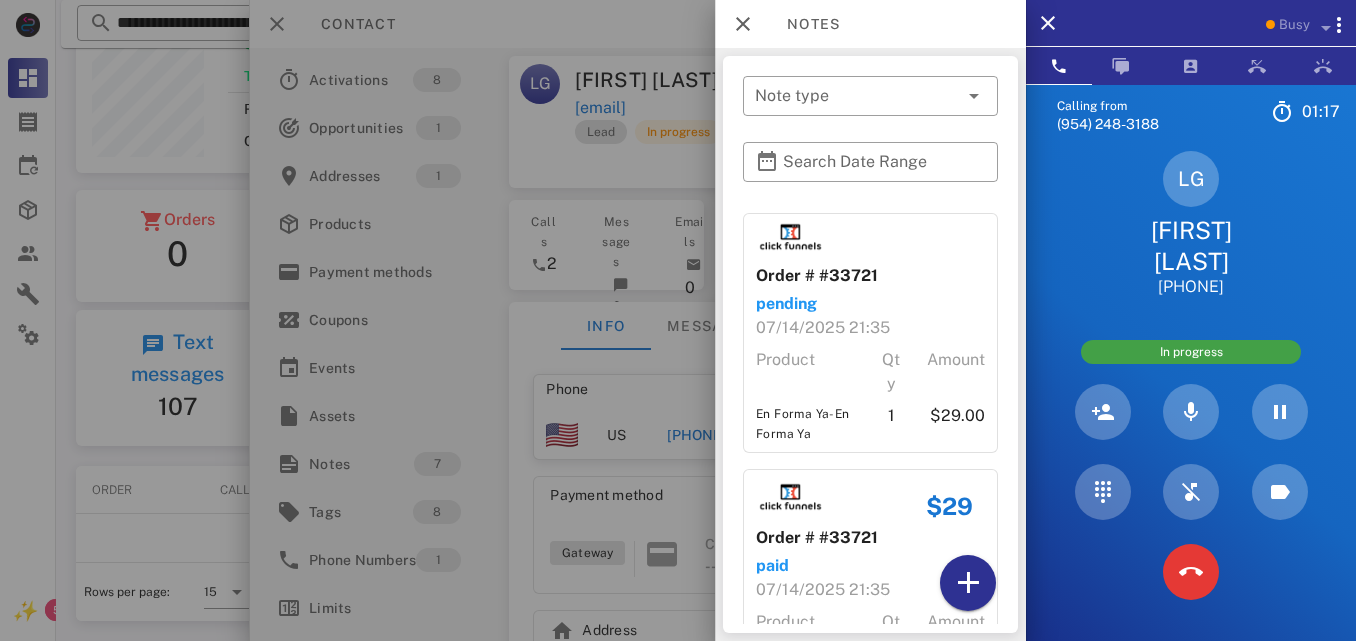 scroll, scrollTop: 1718, scrollLeft: 0, axis: vertical 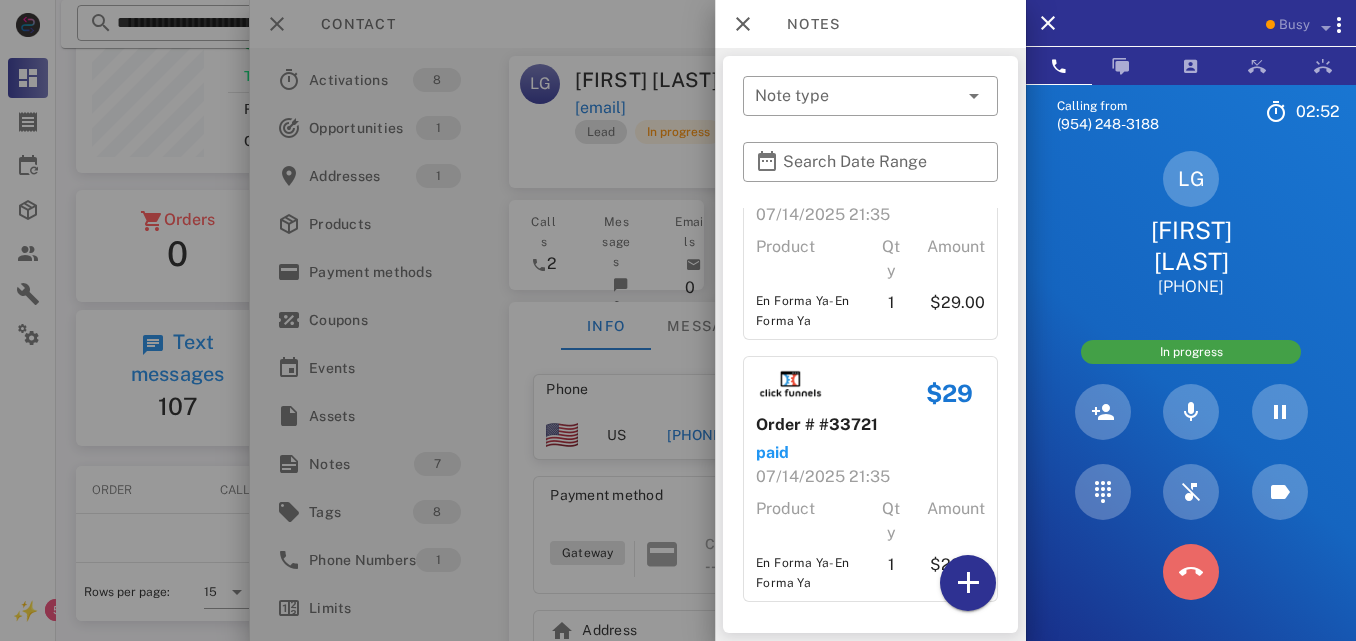 click at bounding box center (1191, 572) 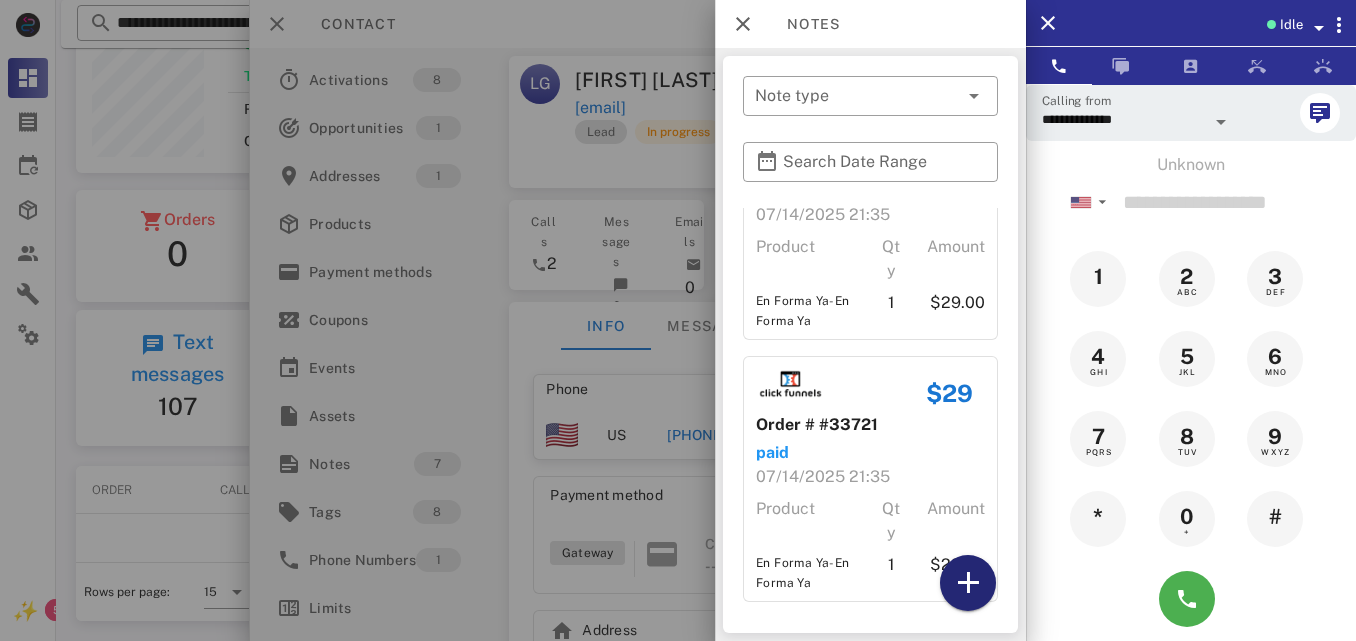click at bounding box center [968, 583] 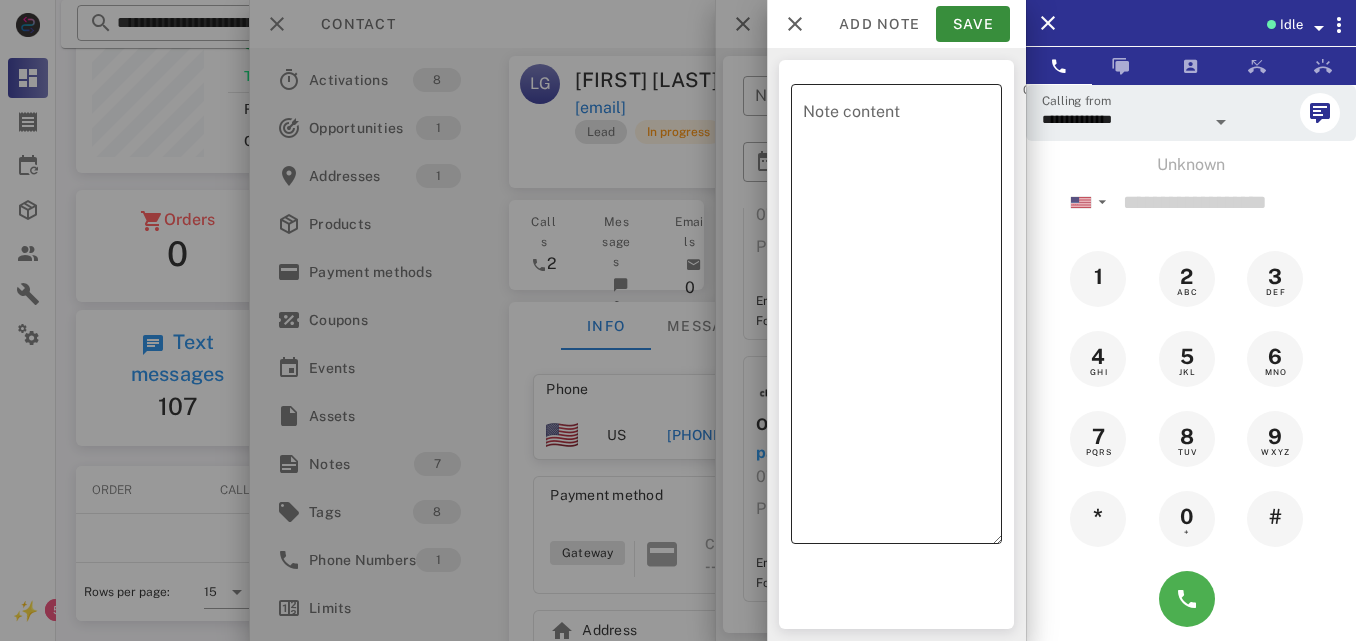 click on "Note content" at bounding box center (902, 319) 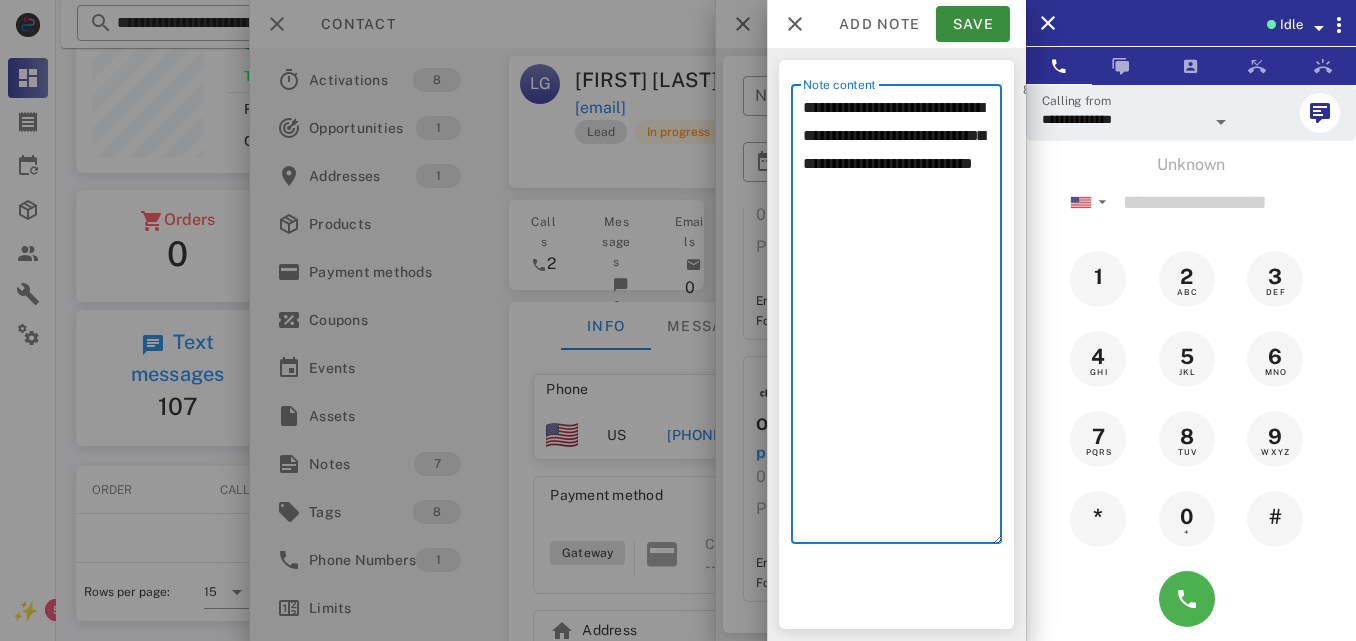 type on "**********" 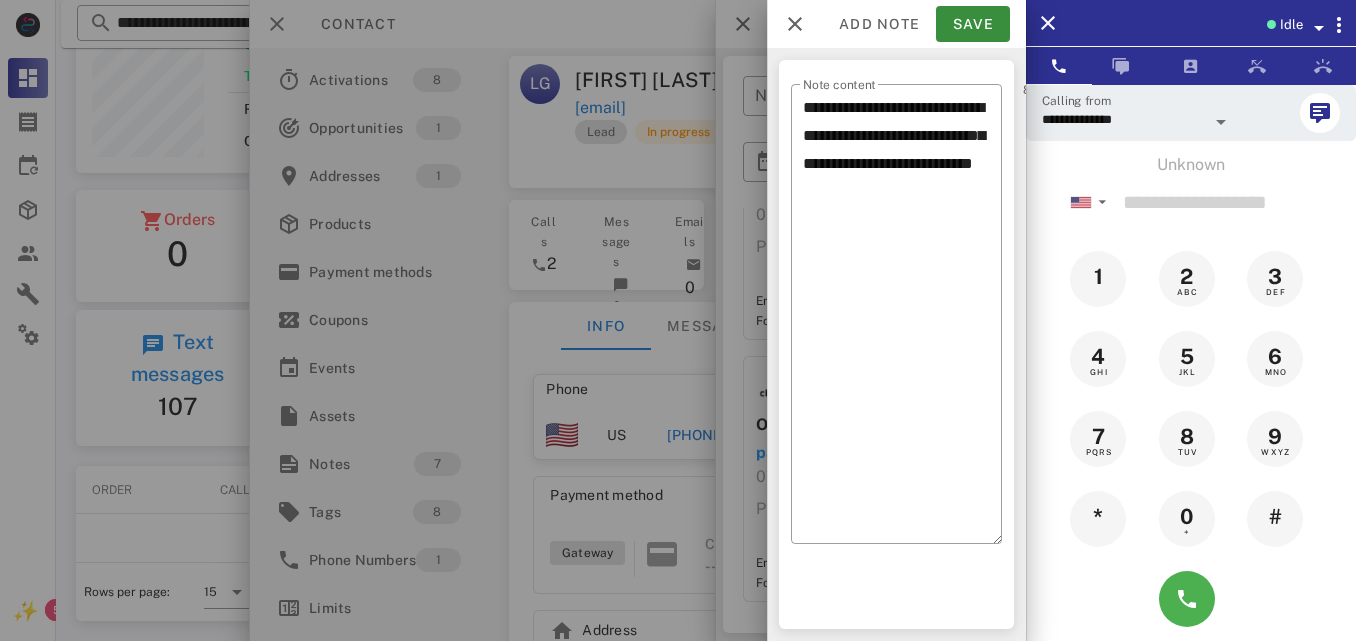 click on "Add note Save" at bounding box center (896, 24) 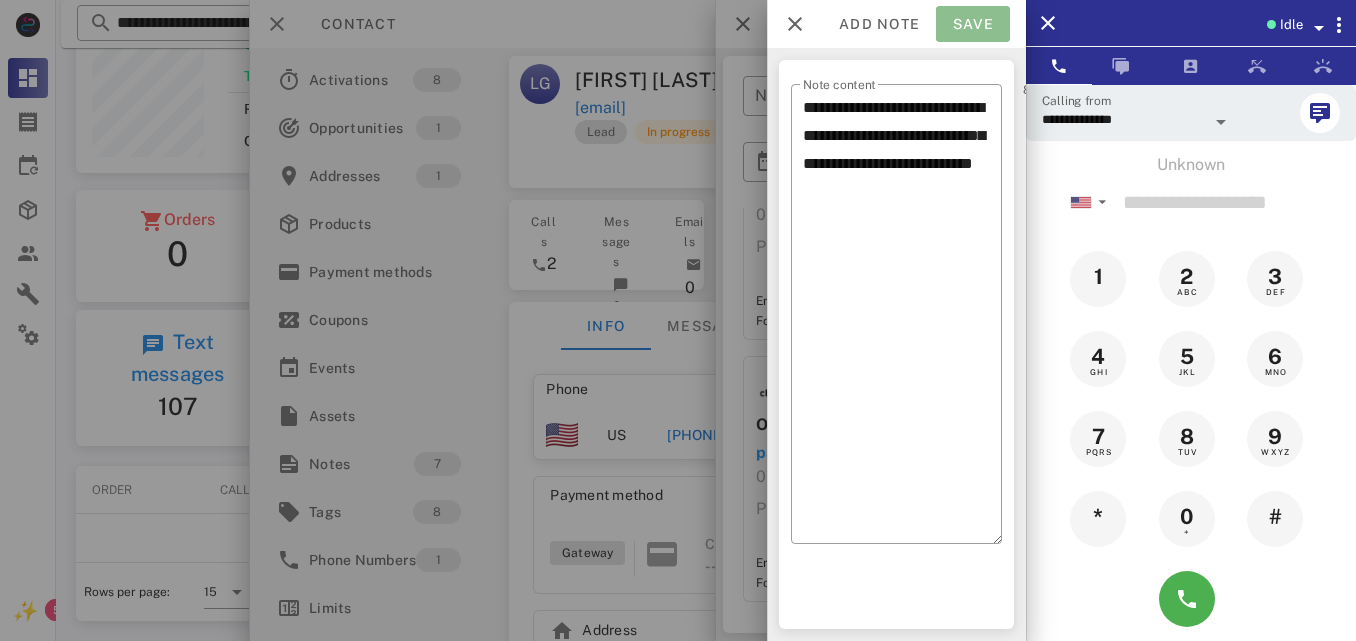 click on "Save" at bounding box center [973, 24] 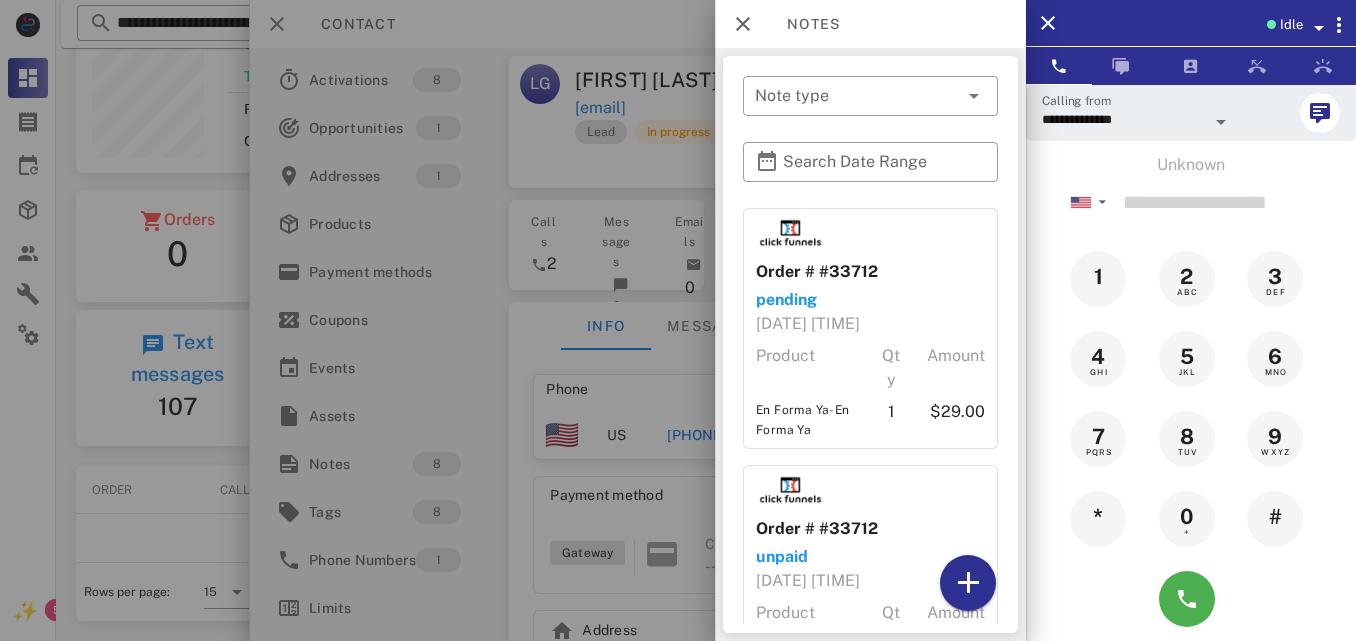 click at bounding box center [678, 320] 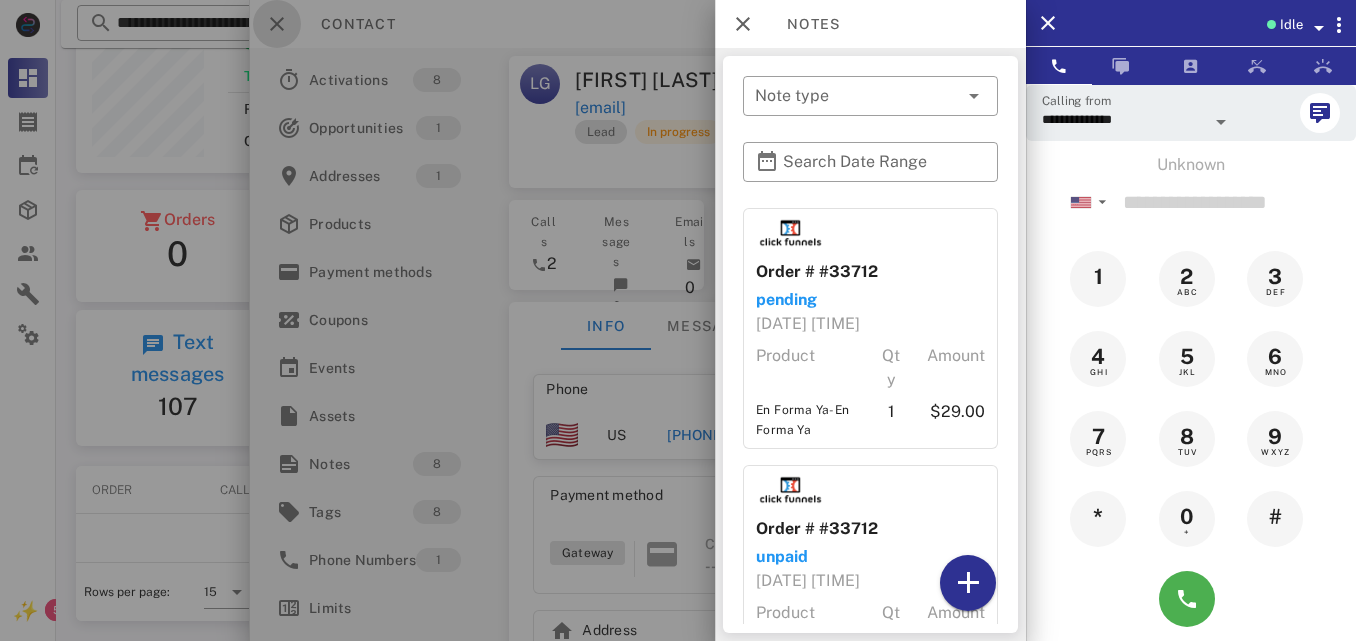 click at bounding box center [277, 24] 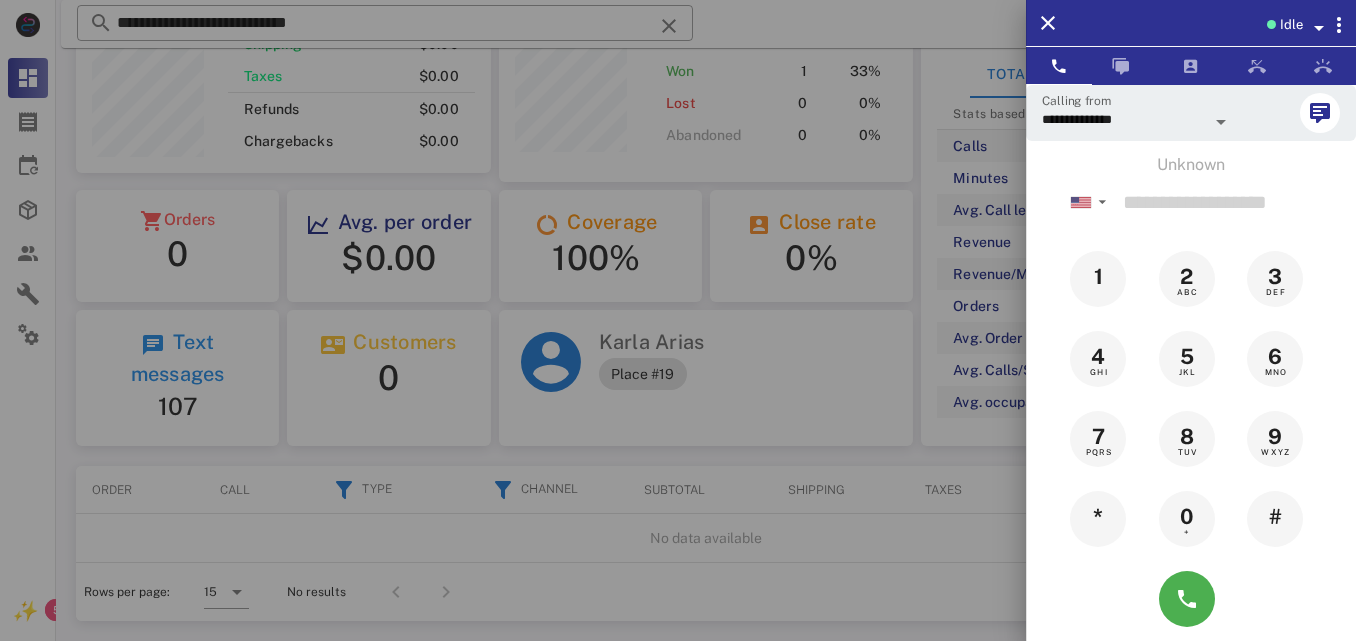 click at bounding box center [678, 320] 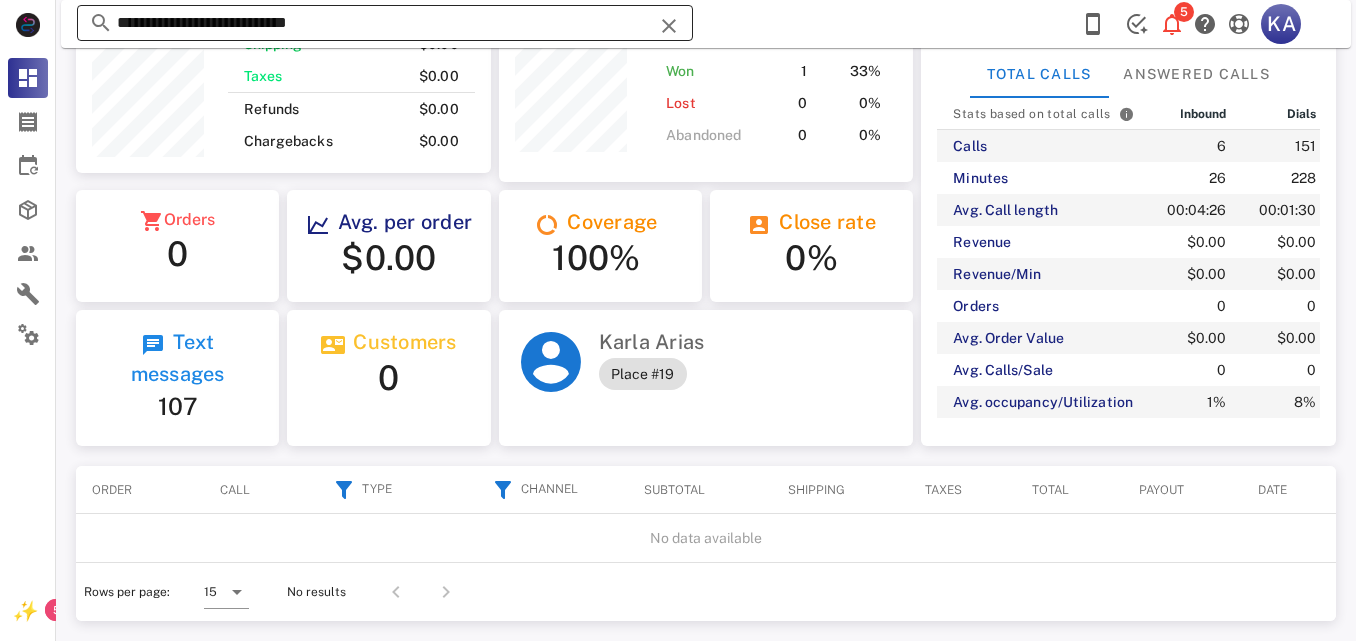 click at bounding box center [669, 26] 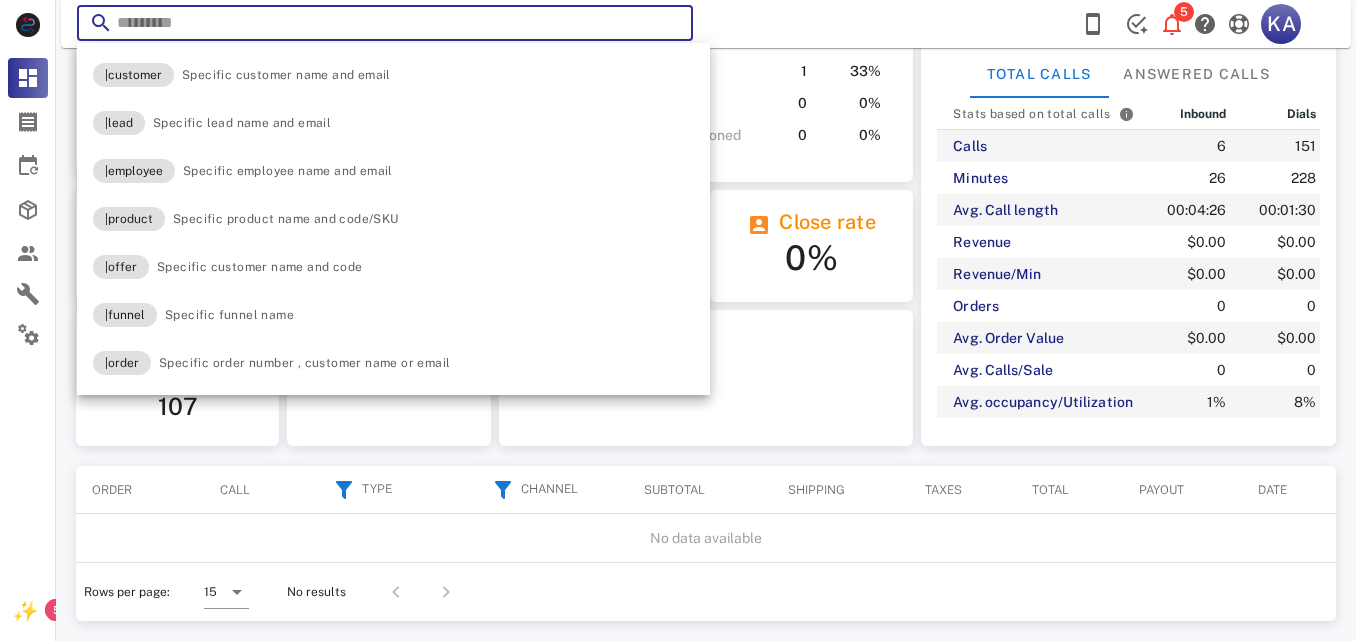 paste on "**********" 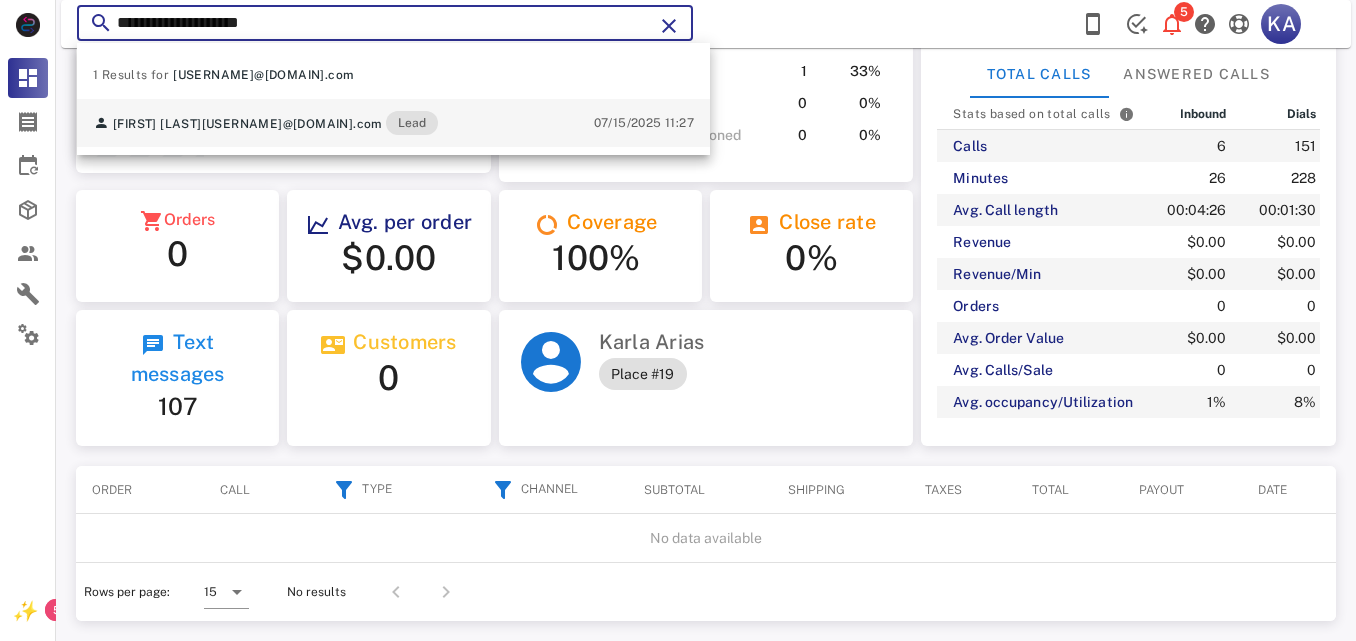 type on "**********" 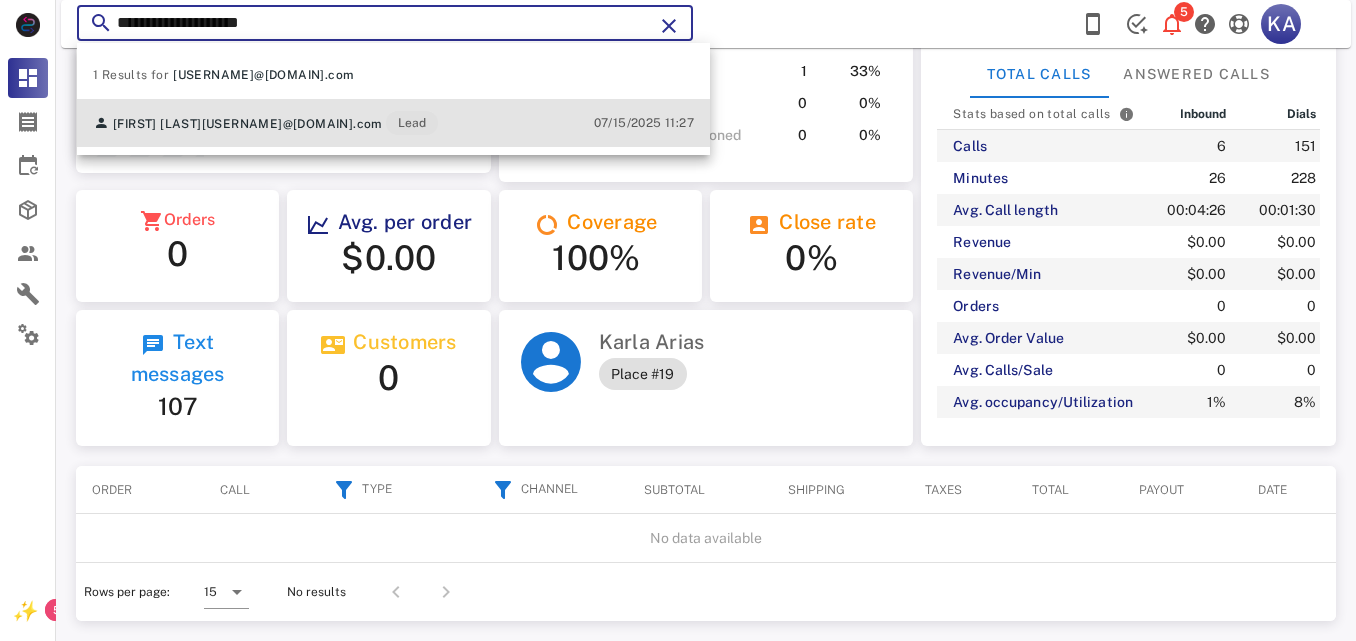 click on "[FIRST] [LAST]   [EMAIL]   Lead   07/15/2025 11:27" at bounding box center (393, 123) 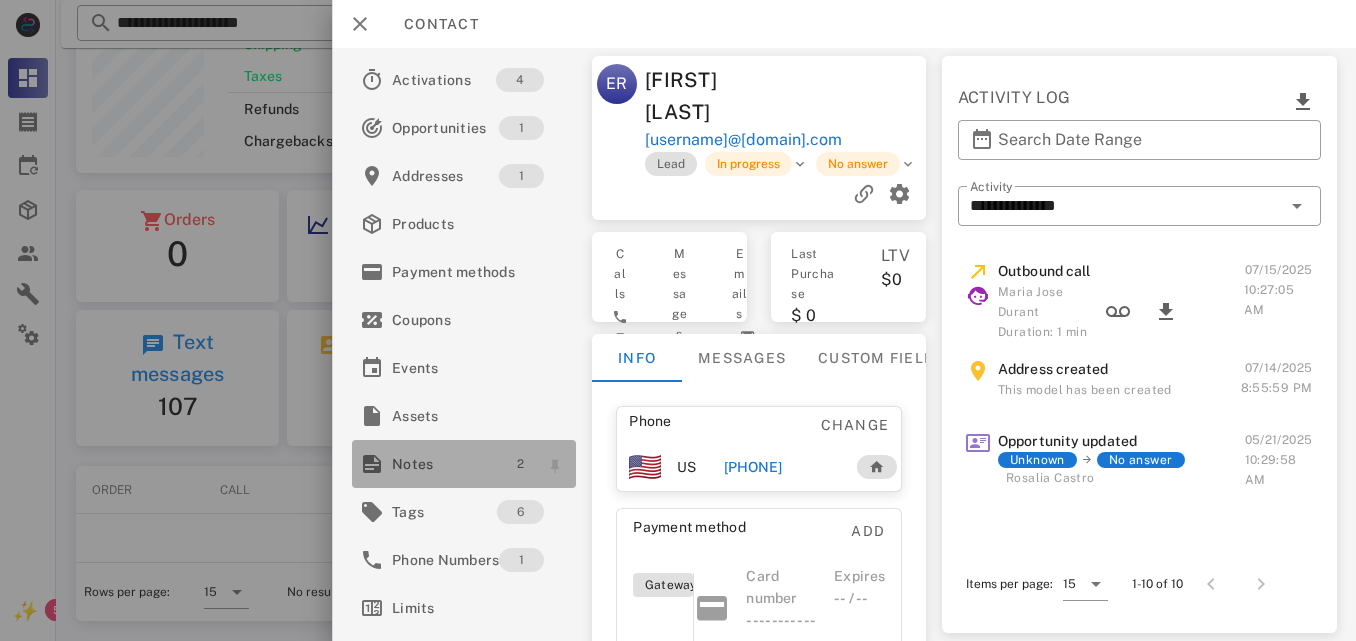 click on "2" at bounding box center (520, 464) 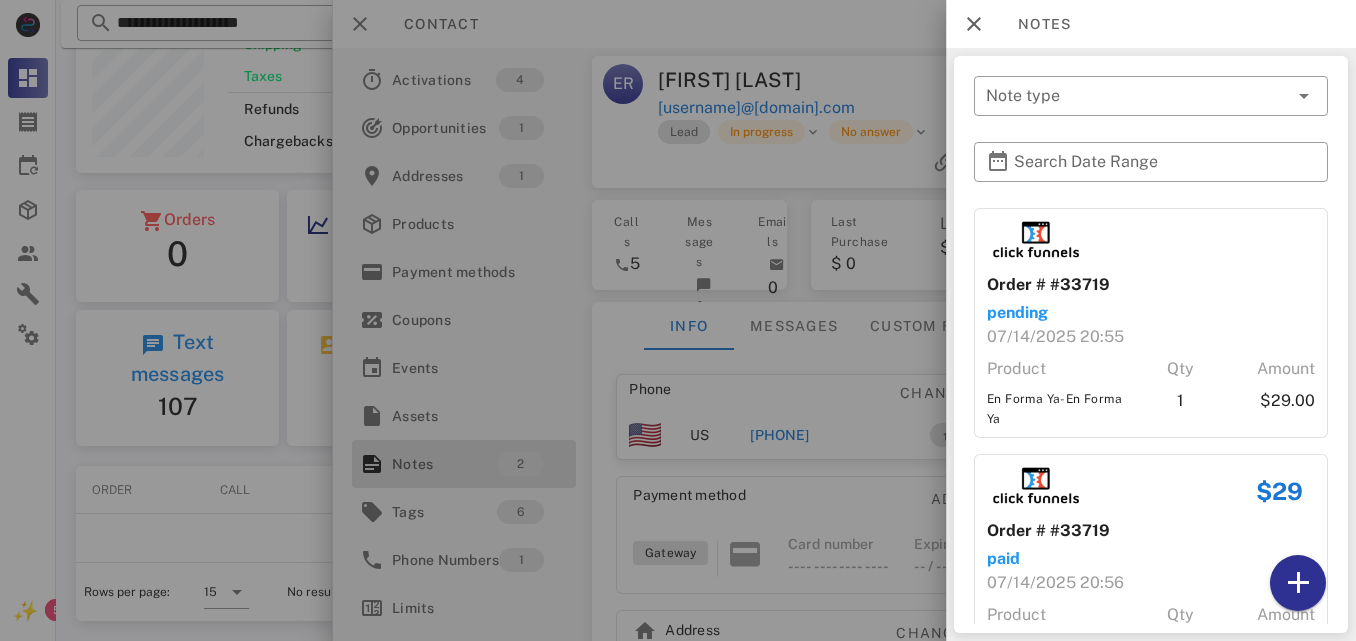 click at bounding box center (678, 320) 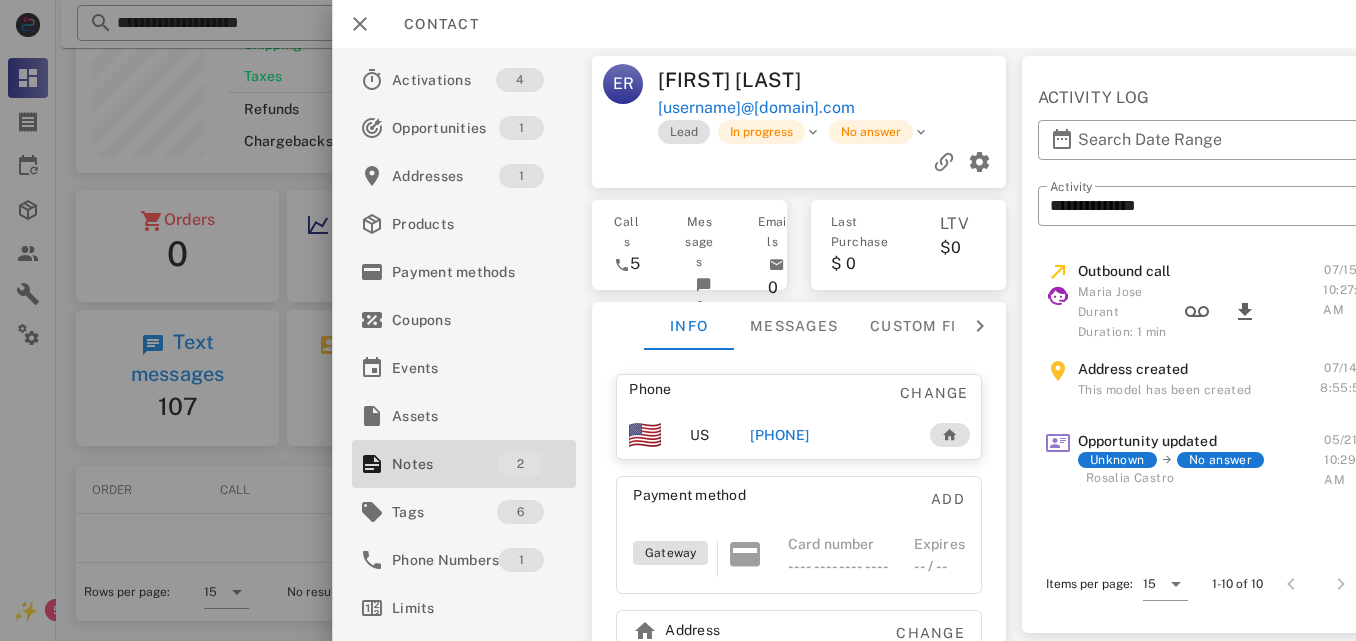 click on "[PHONE]" at bounding box center (779, 435) 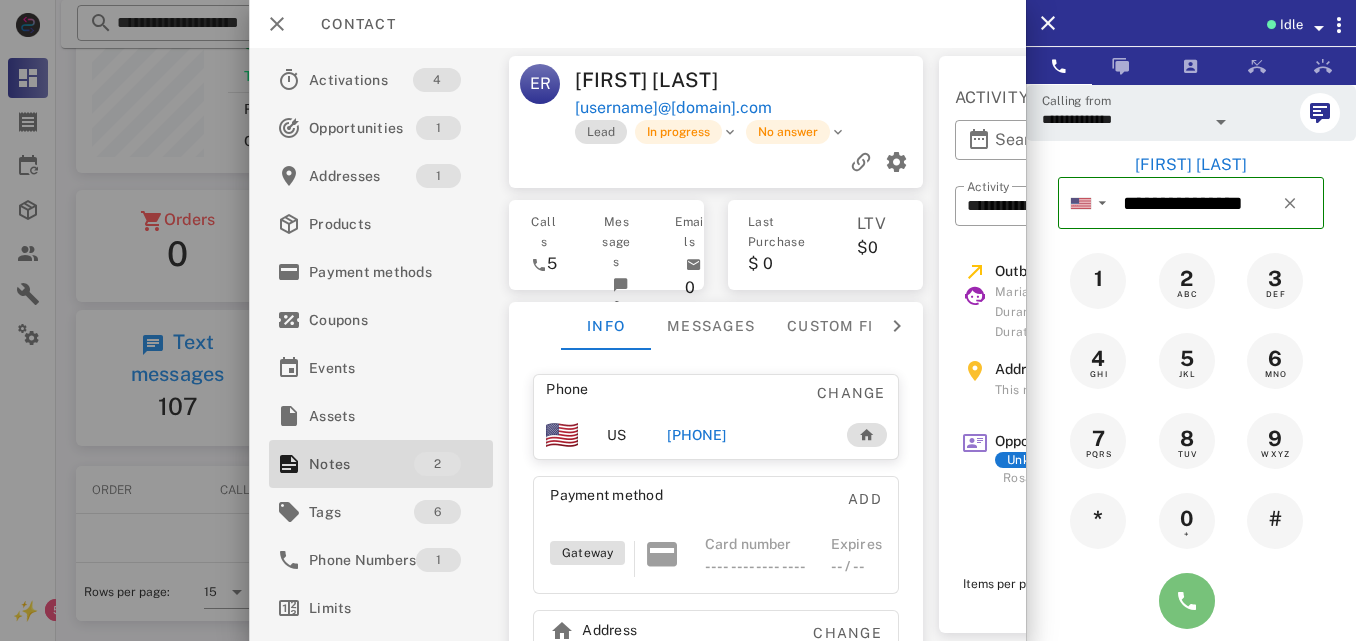 click at bounding box center (1187, 601) 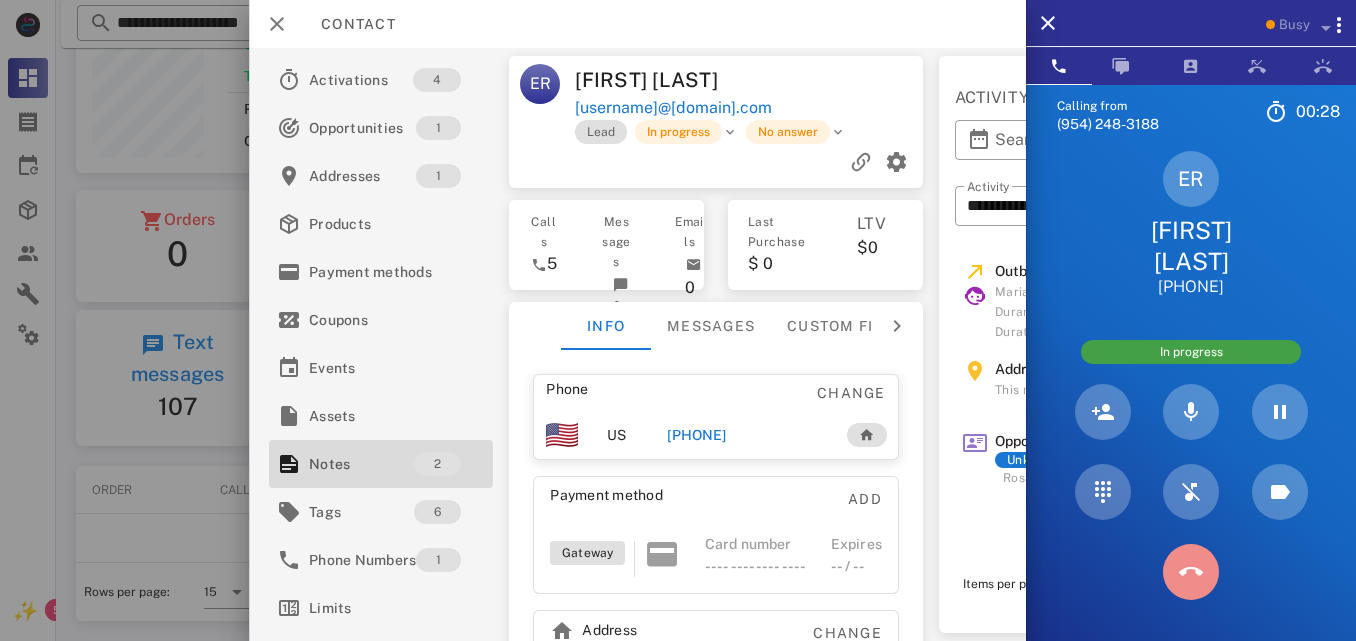 click at bounding box center (1191, 572) 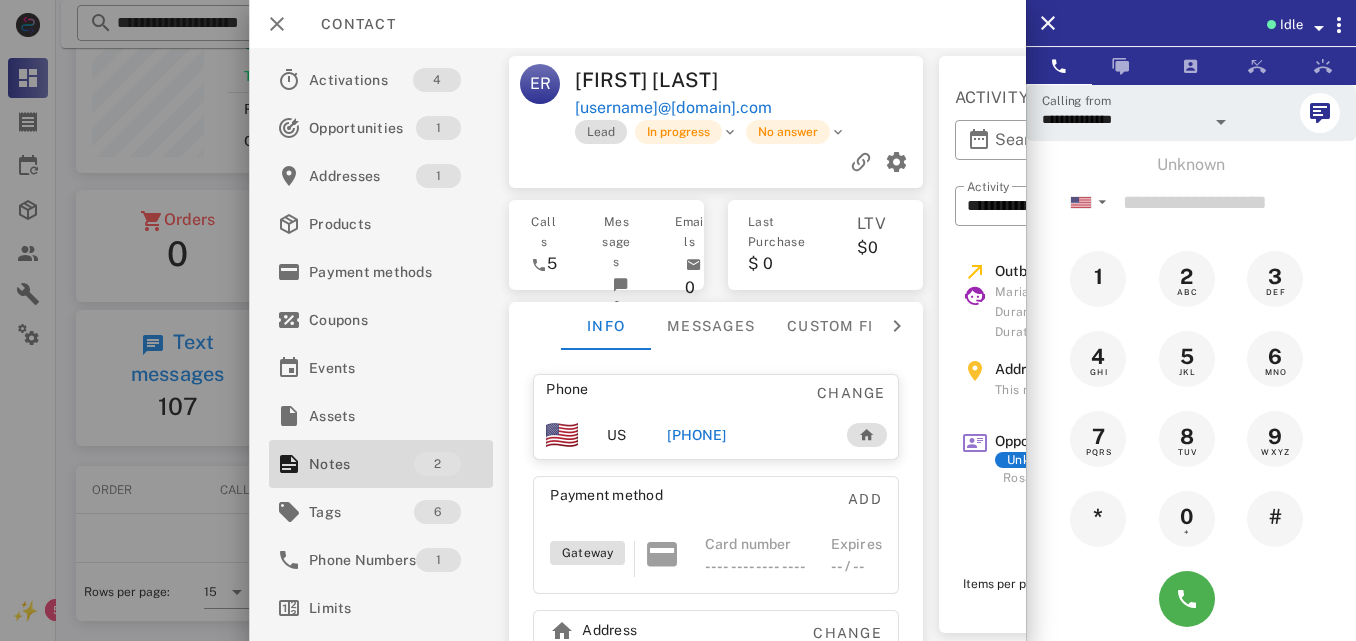 click on "[PHONE]" at bounding box center (696, 435) 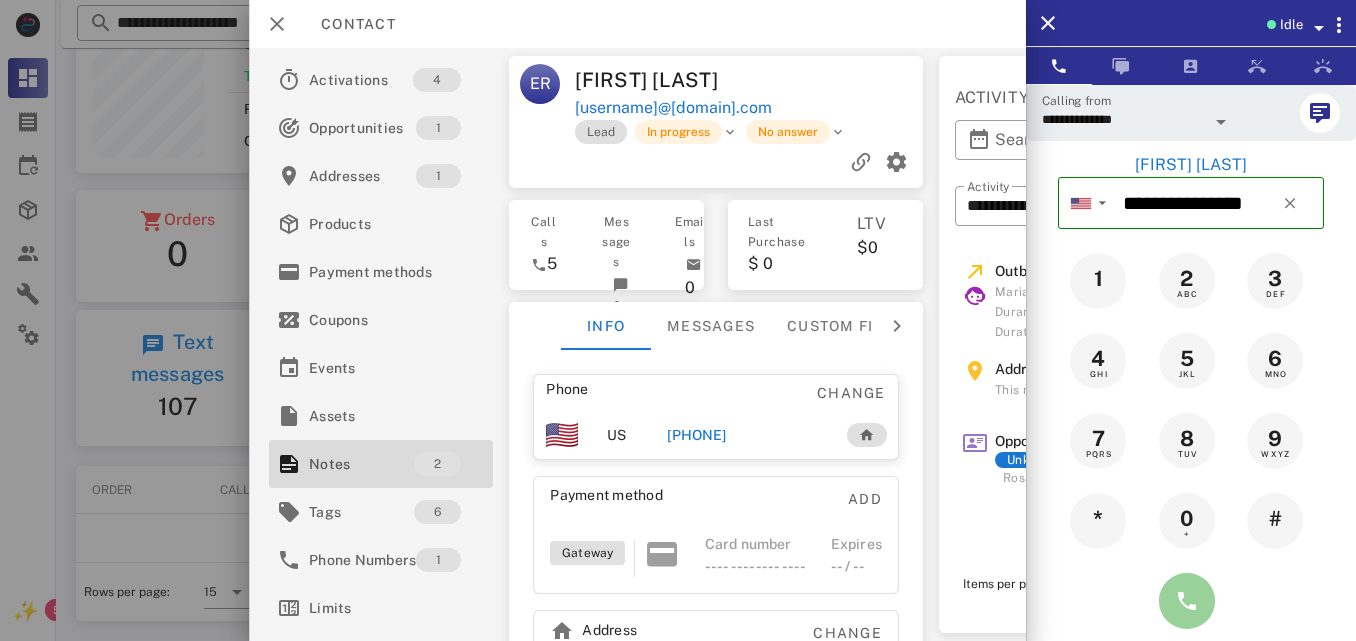 click at bounding box center [1187, 601] 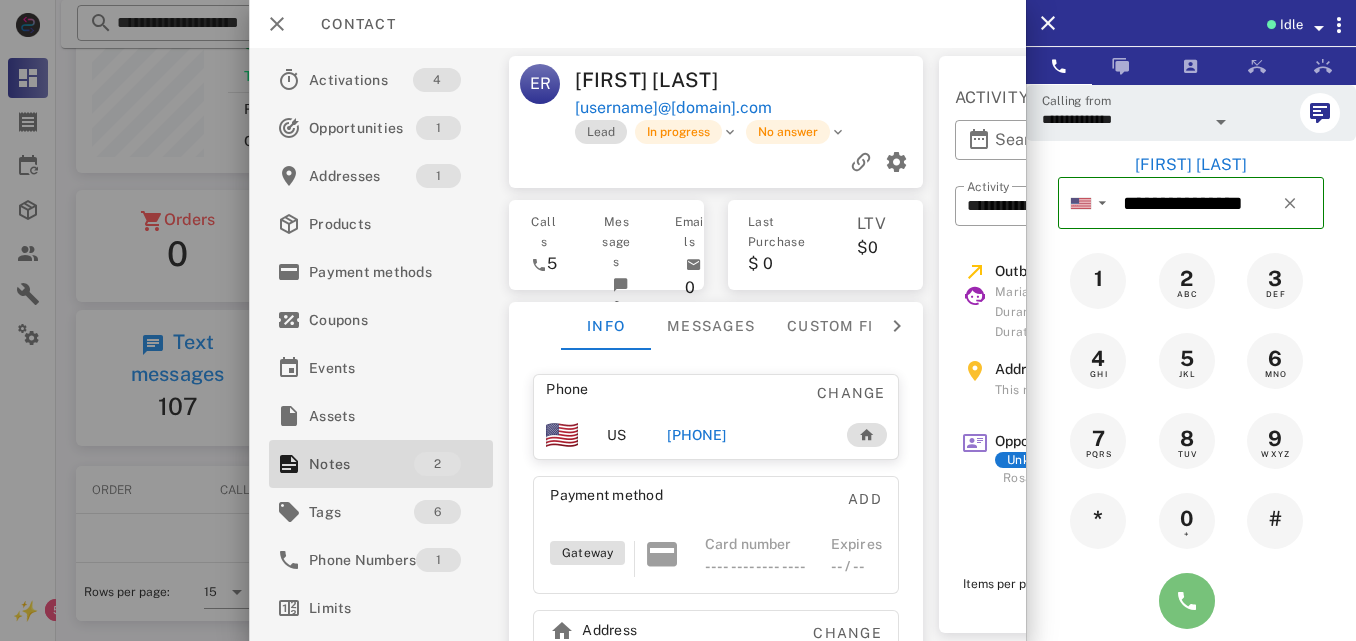 type 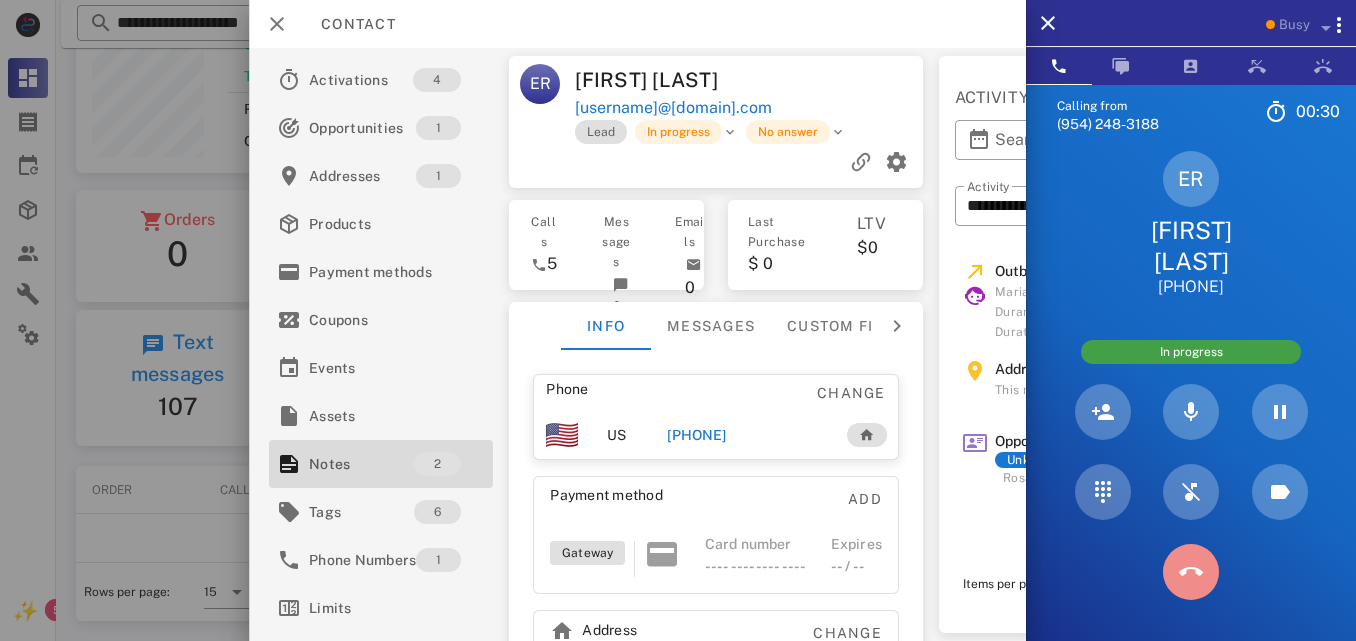 click at bounding box center (1191, 572) 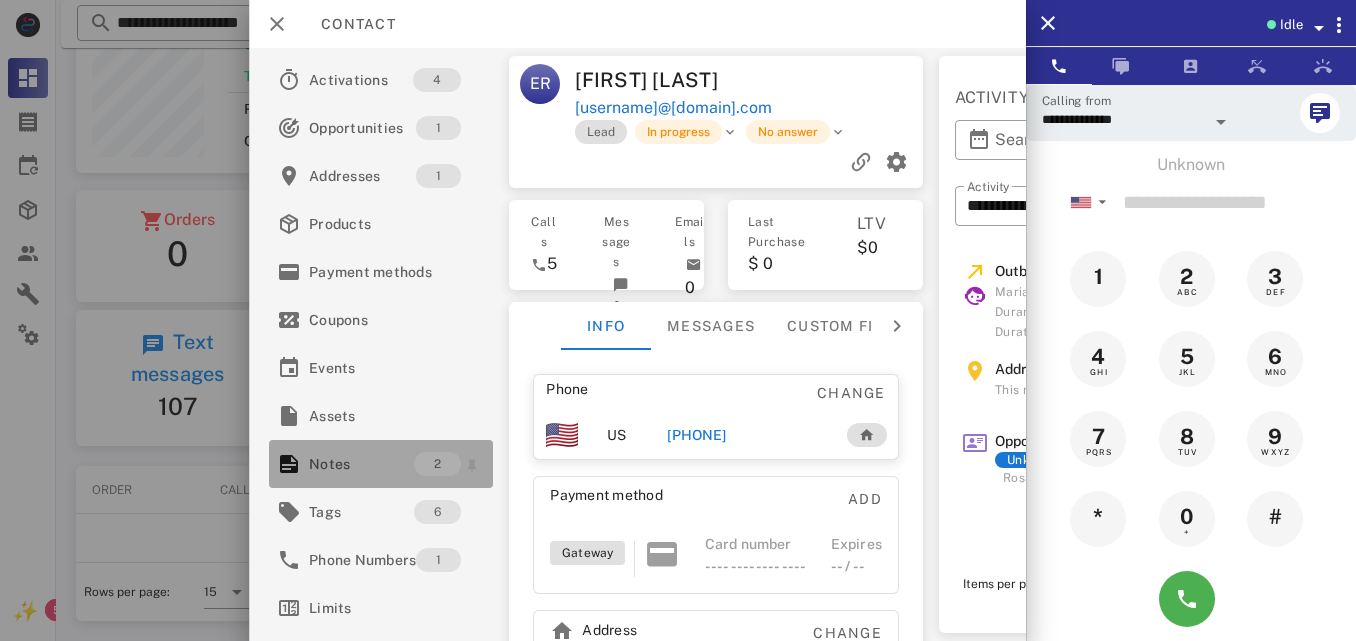 click on "2" at bounding box center [449, 464] 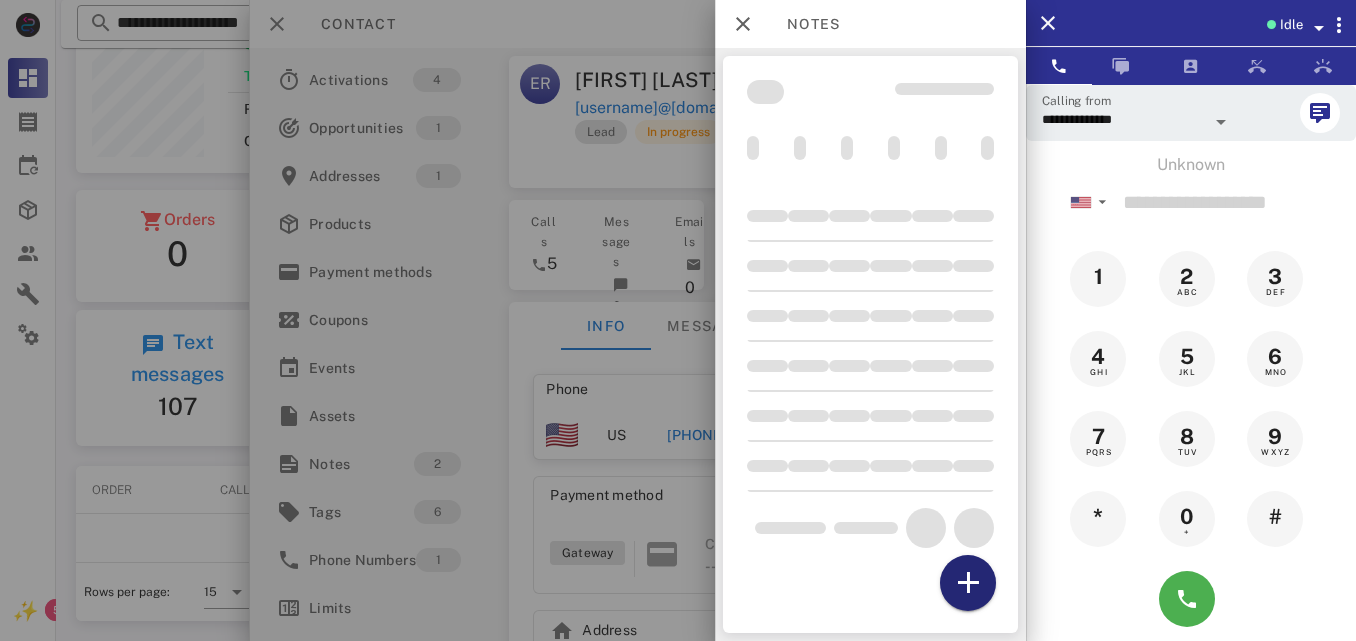 click at bounding box center [968, 583] 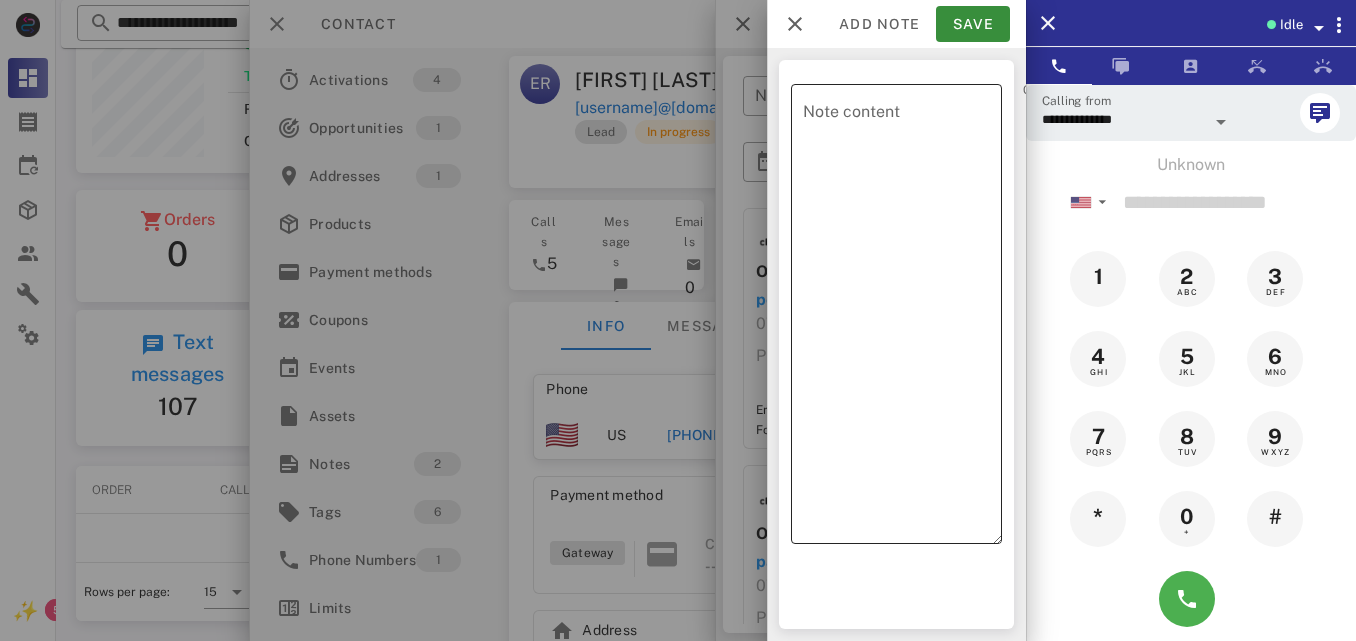 click on "Note content" at bounding box center (902, 319) 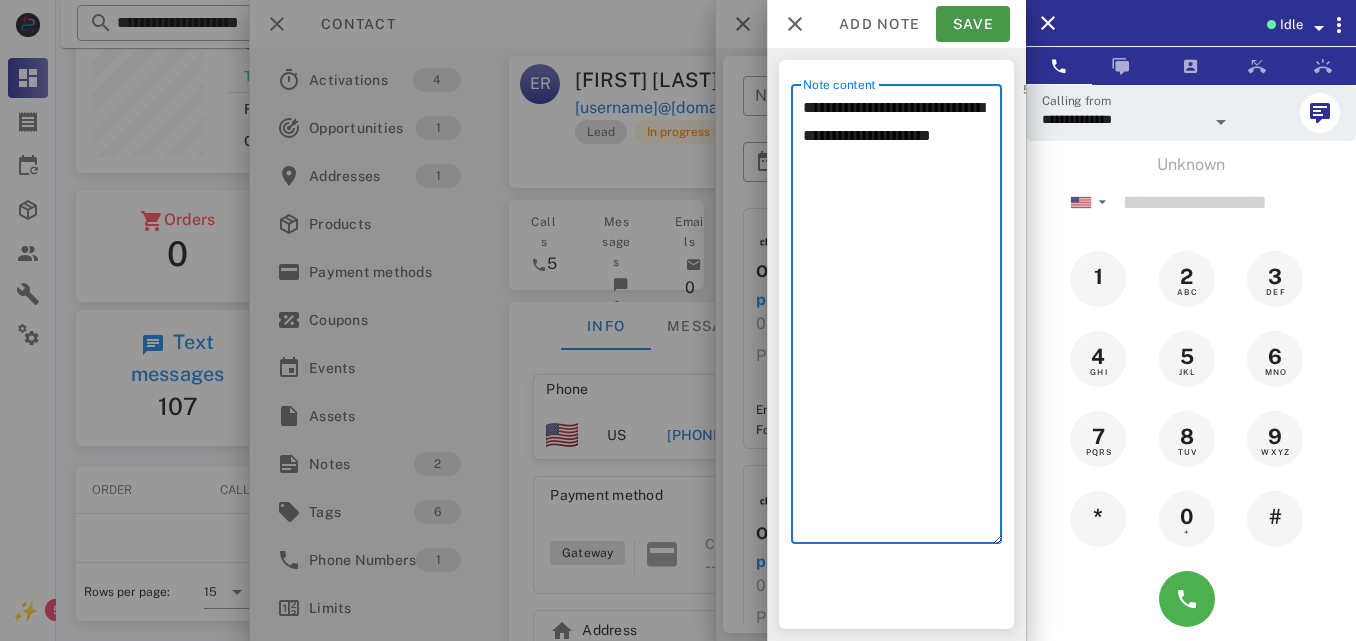 type on "**********" 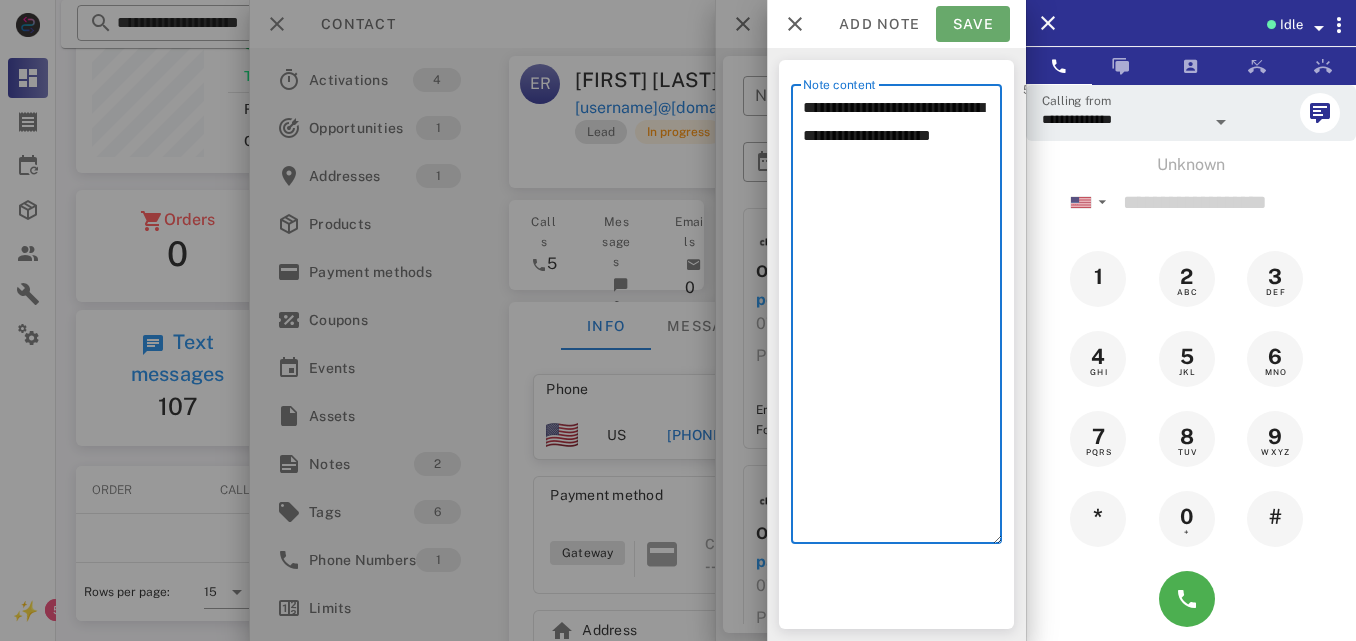 click on "Save" at bounding box center (973, 24) 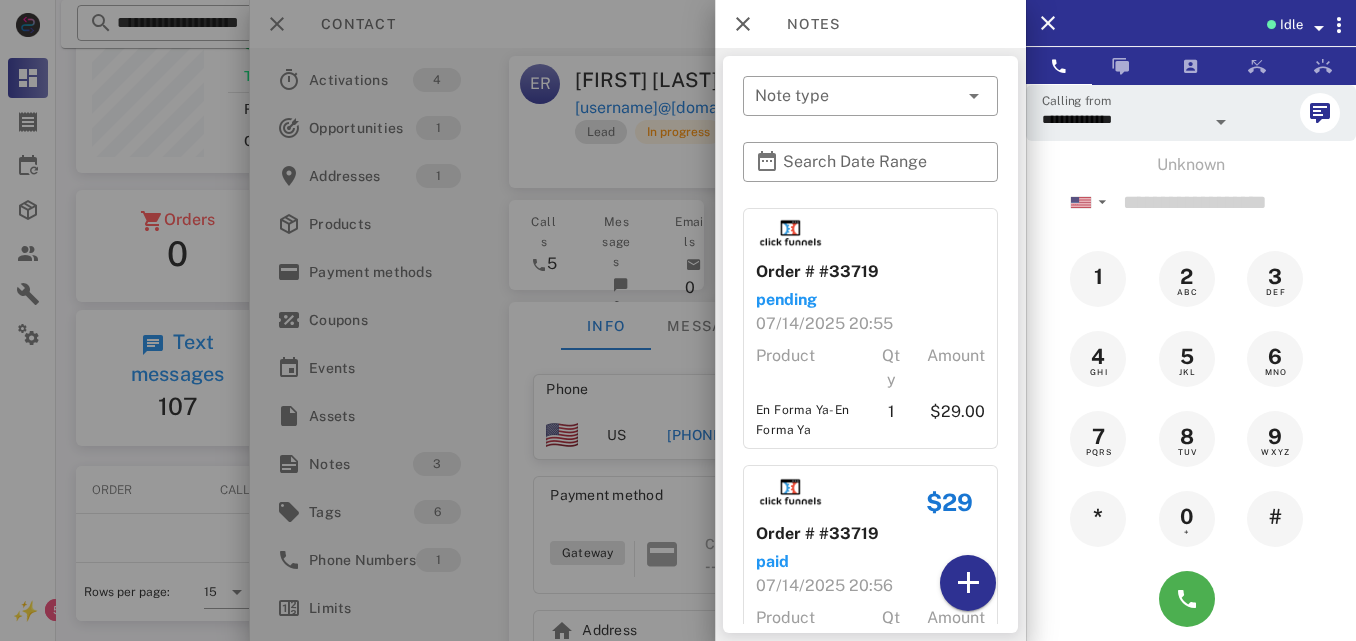 click on "Notes" at bounding box center [870, 24] 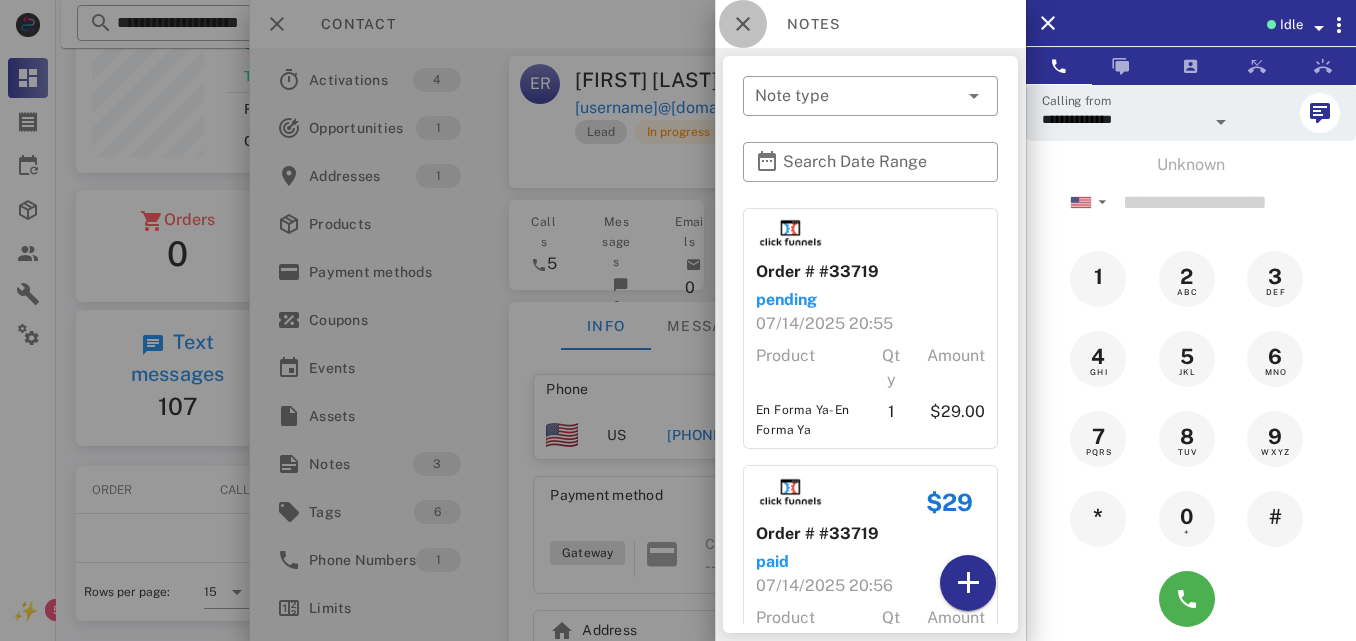 click at bounding box center (743, 24) 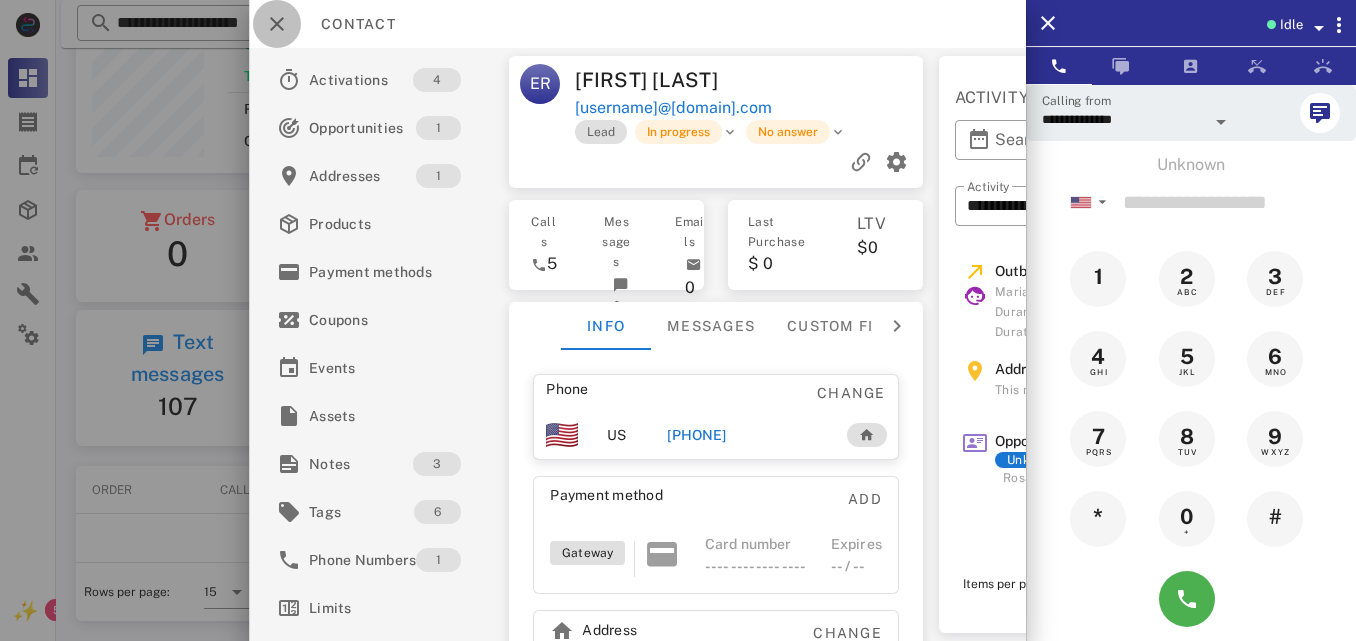 click at bounding box center [277, 24] 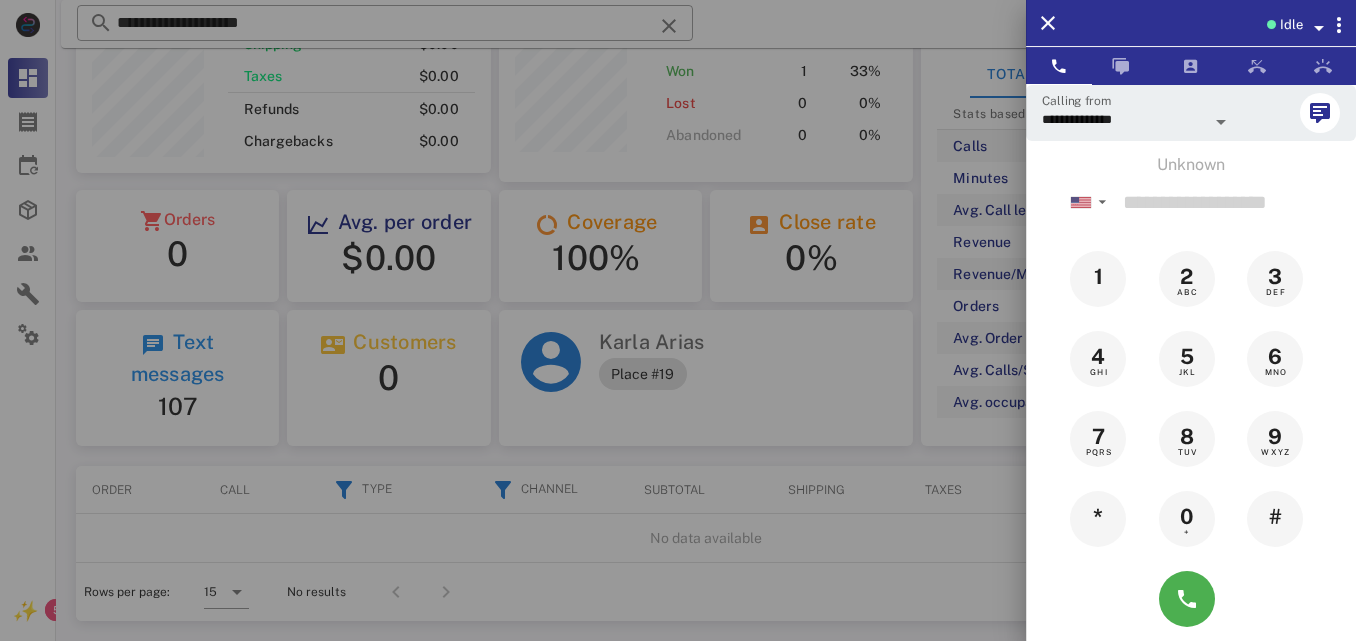 click at bounding box center (678, 320) 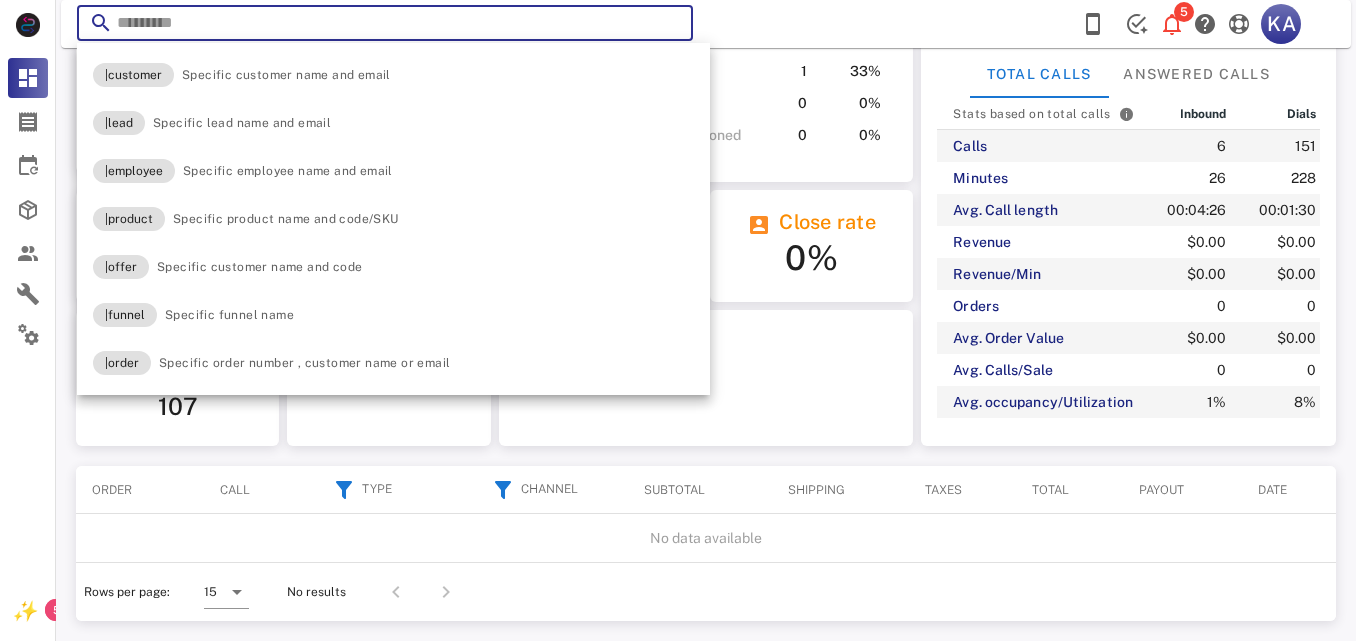 paste on "**********" 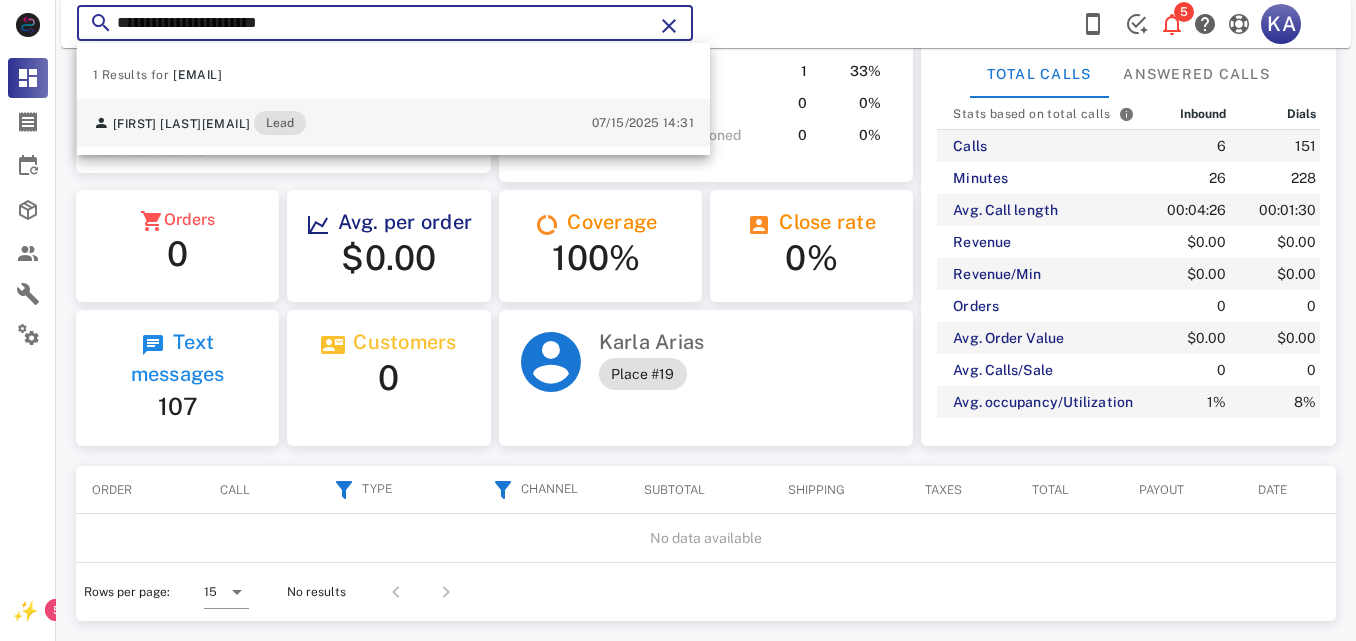 type on "**********" 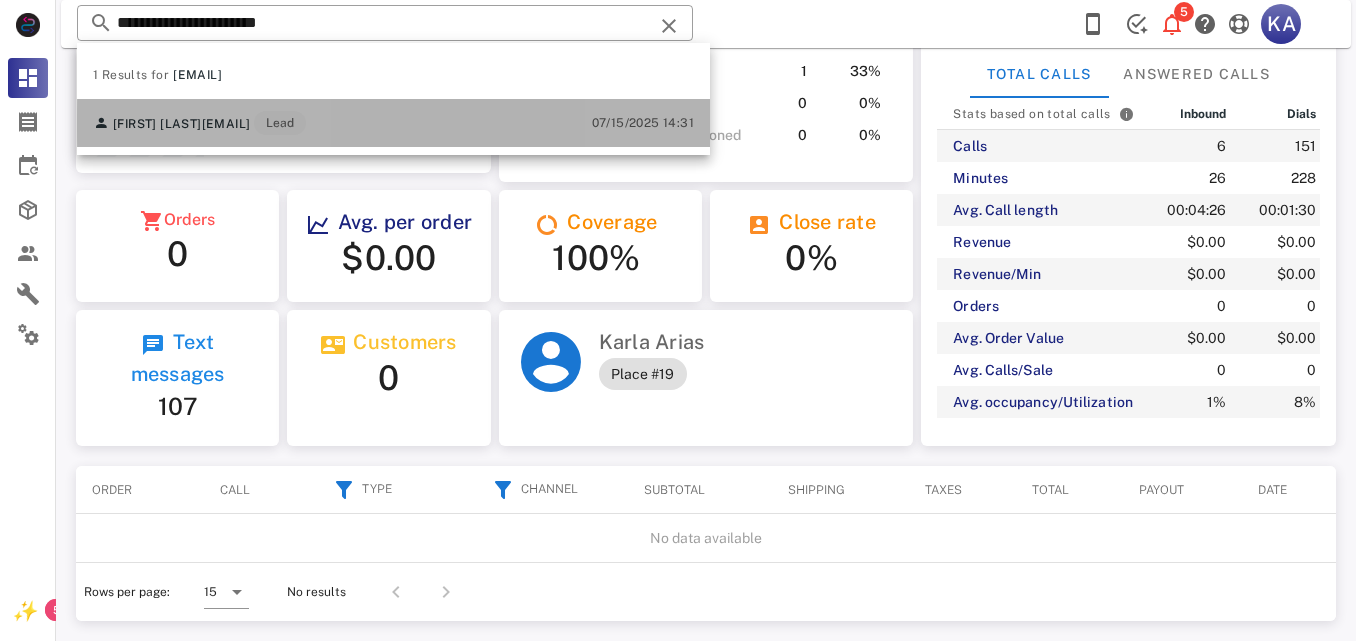 click on "[FIRST] [LAST]   [EMAIL]   Lead   07/15/2025 14:31" at bounding box center (393, 123) 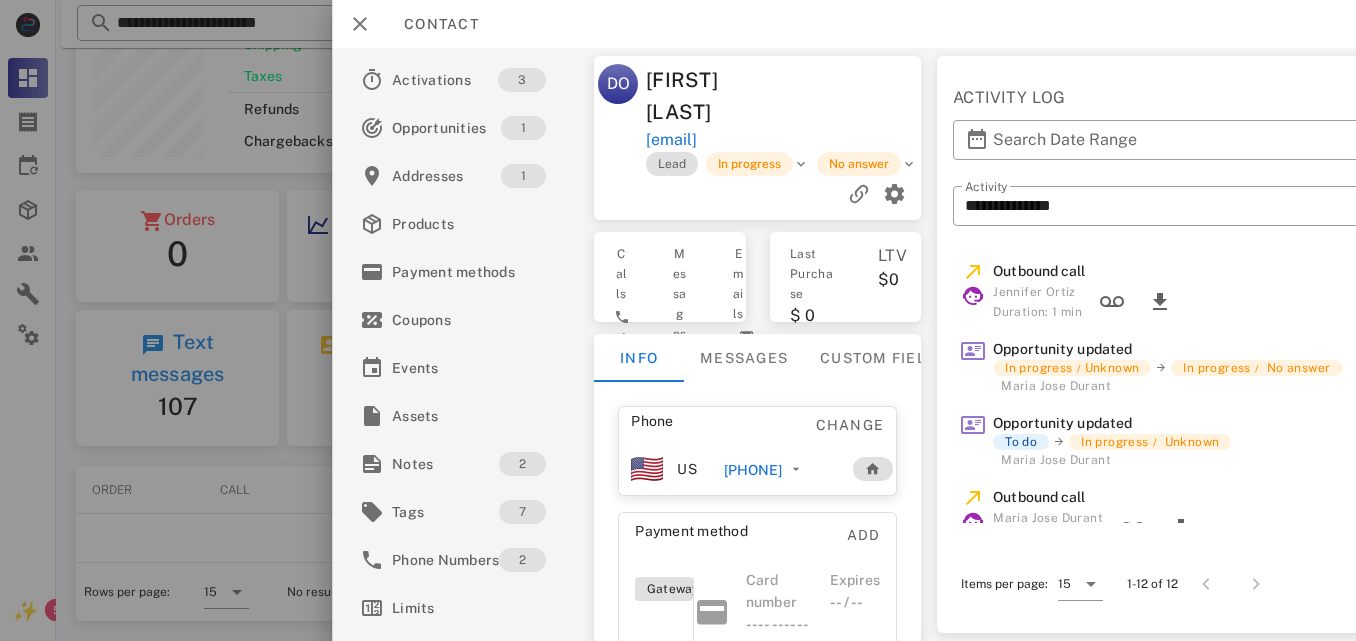 click on "[PHONE]" at bounding box center (752, 470) 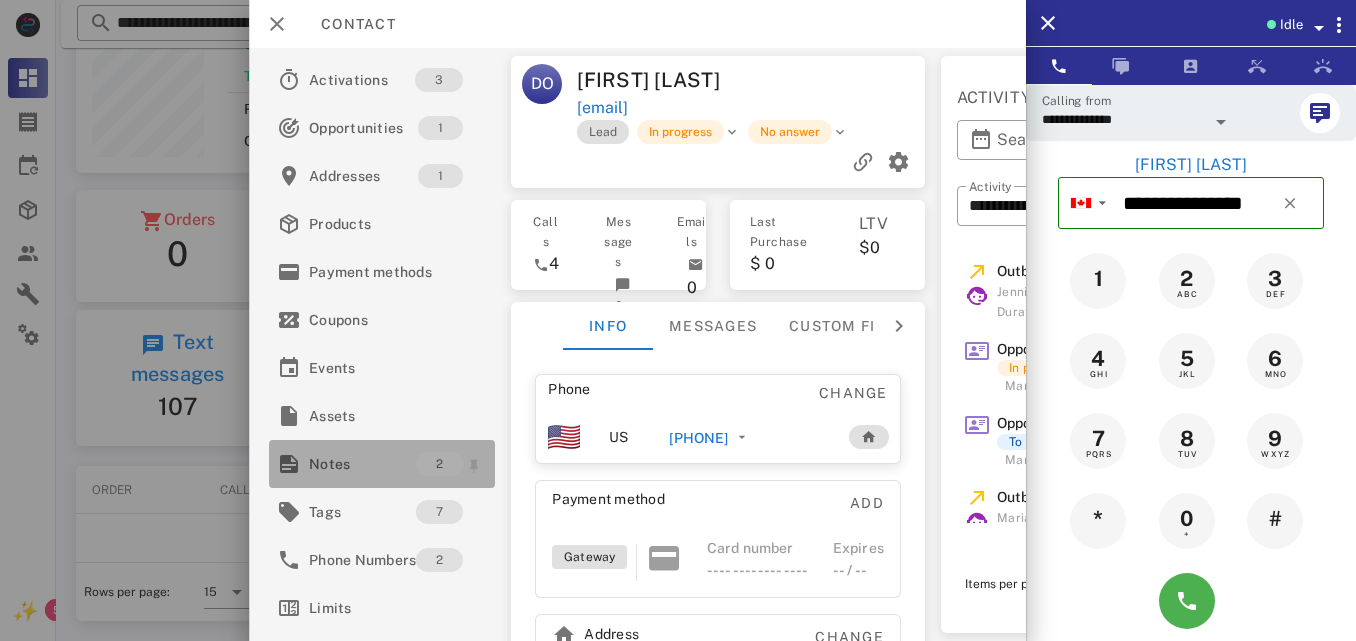 click on "Notes" at bounding box center (362, 464) 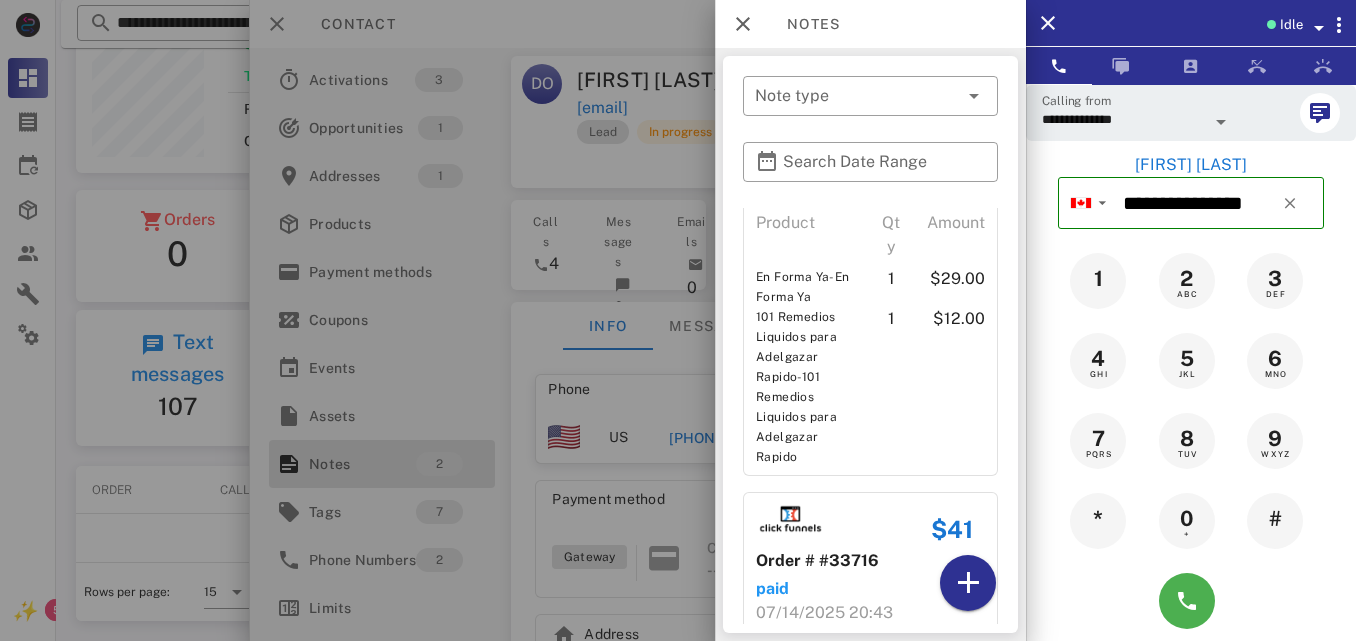 scroll, scrollTop: 160, scrollLeft: 0, axis: vertical 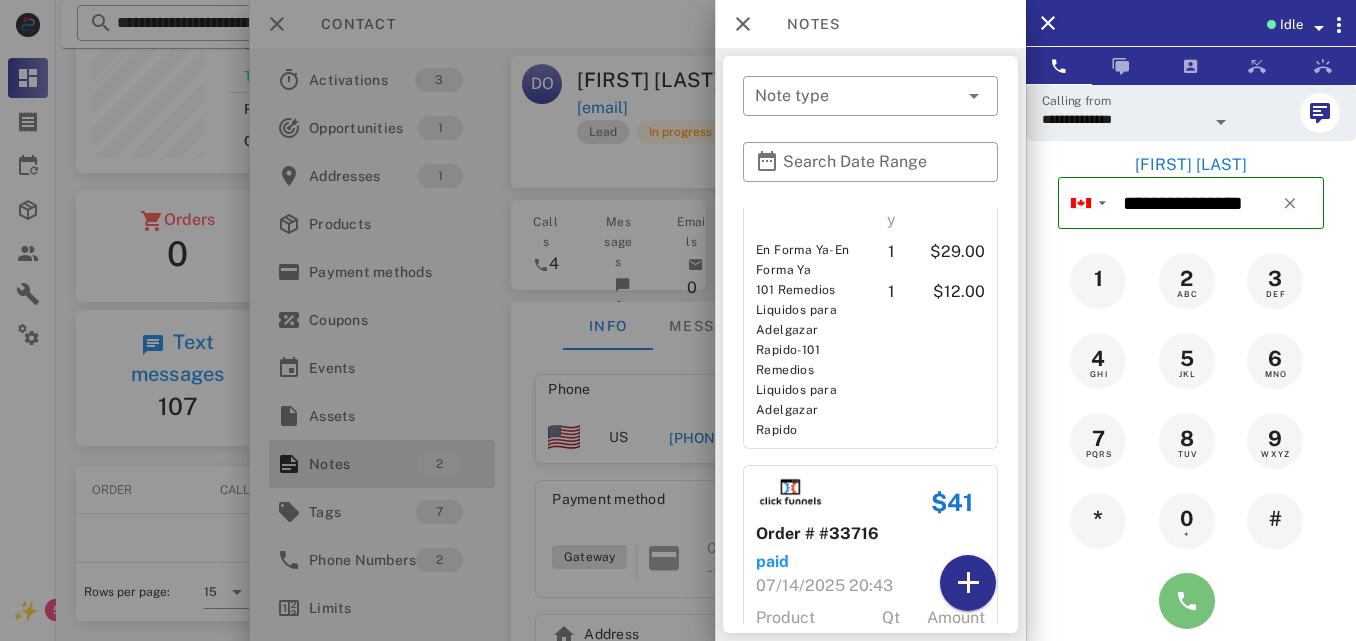 click at bounding box center [1187, 601] 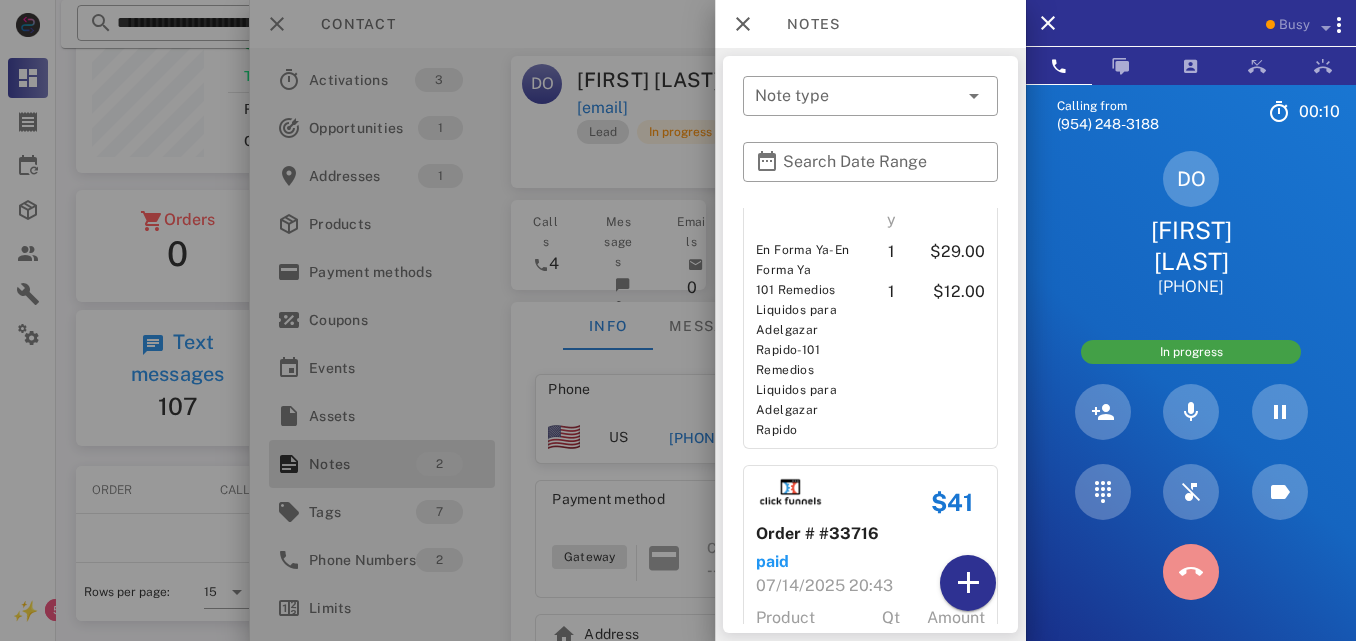 click at bounding box center (1191, 572) 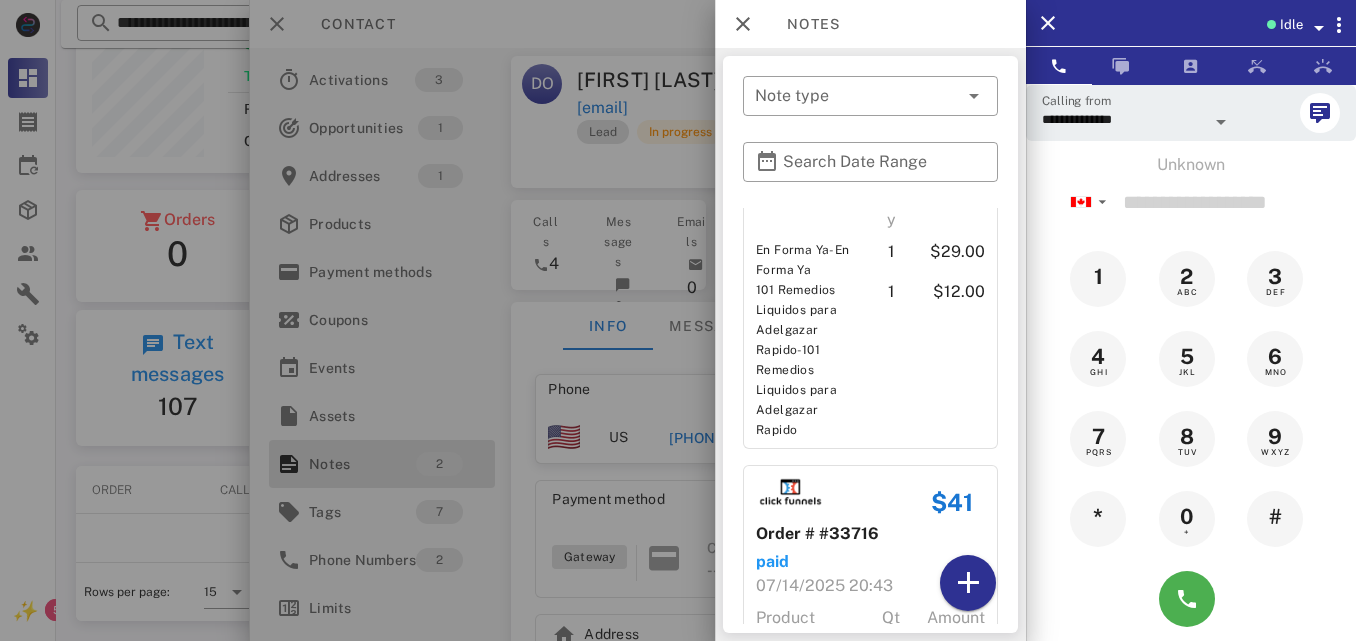 click at bounding box center (678, 320) 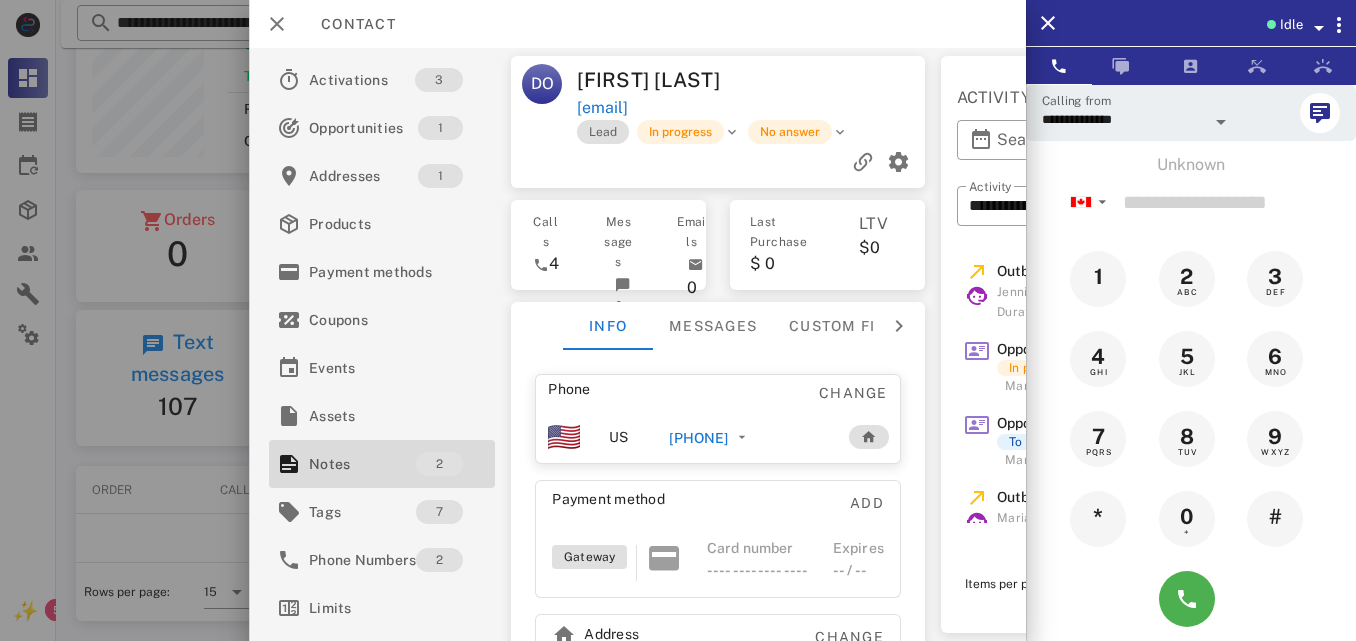 click on "[PHONE]" at bounding box center [698, 438] 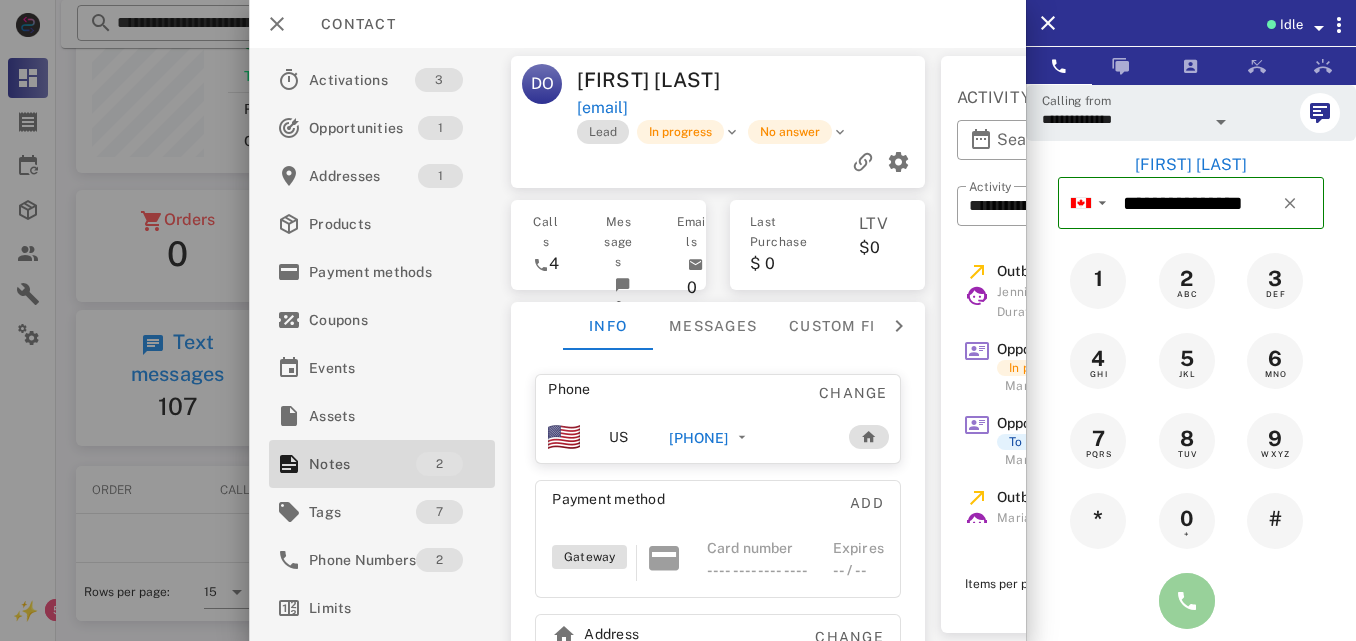 click at bounding box center (1187, 601) 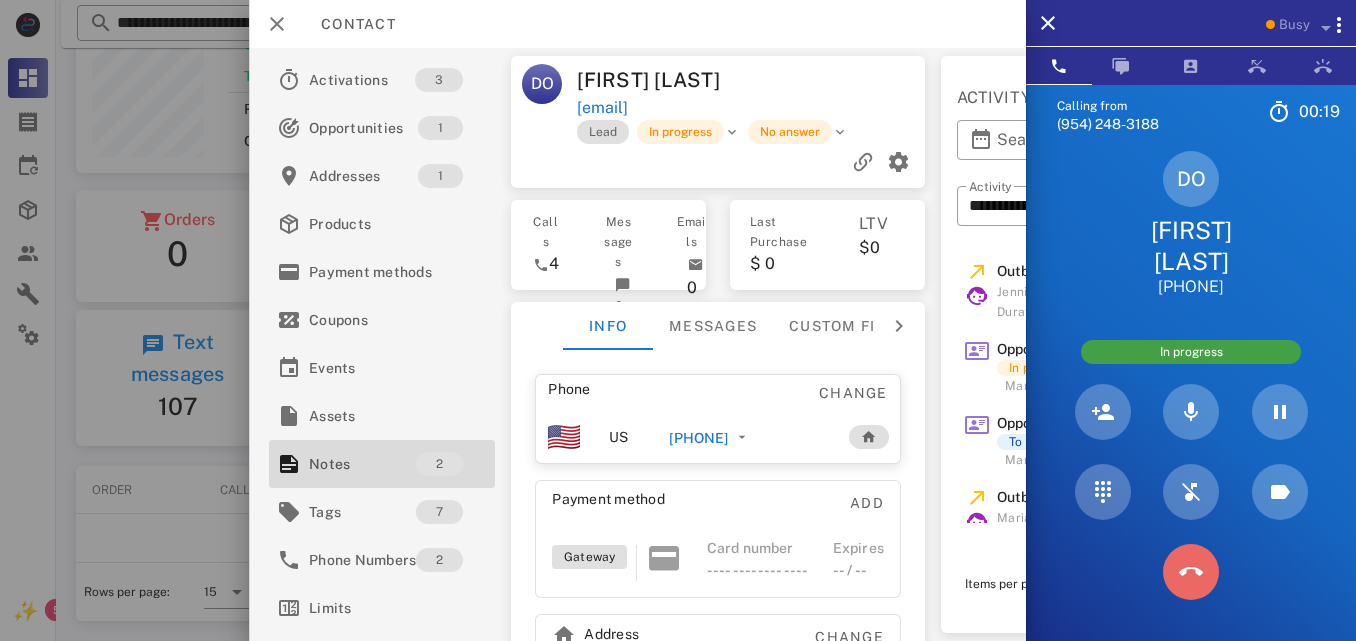 click at bounding box center (1191, 572) 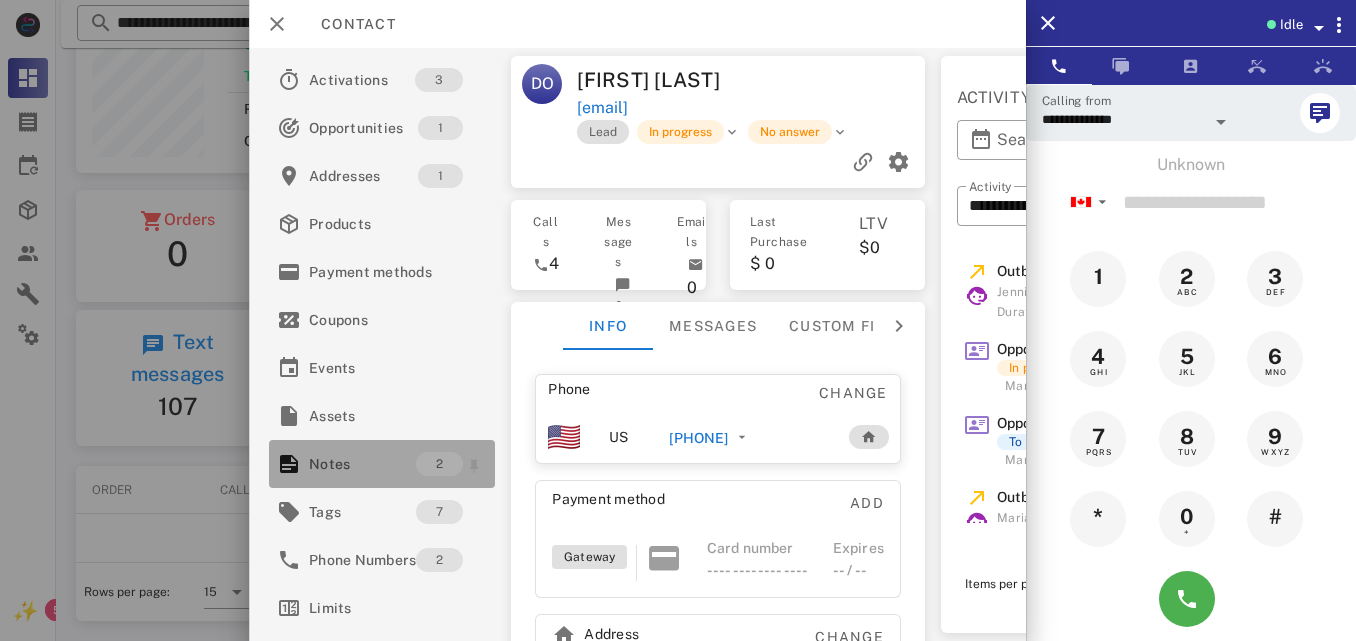 click on "Notes" at bounding box center (362, 464) 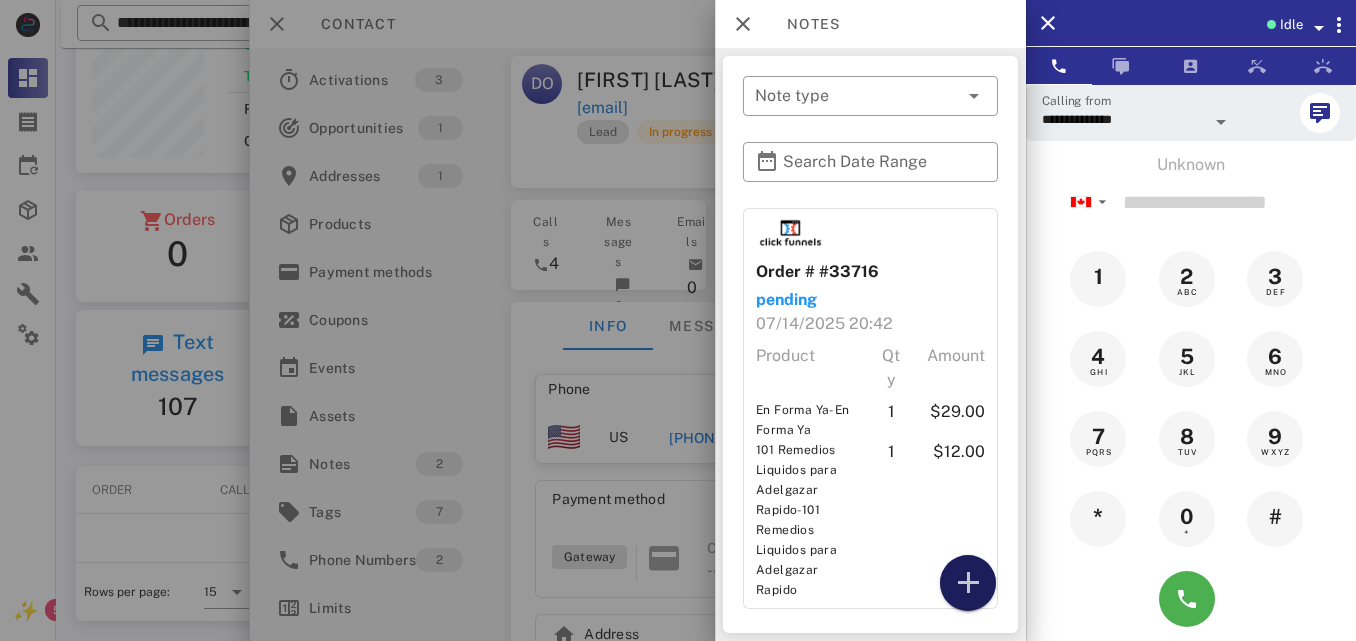 click at bounding box center [968, 583] 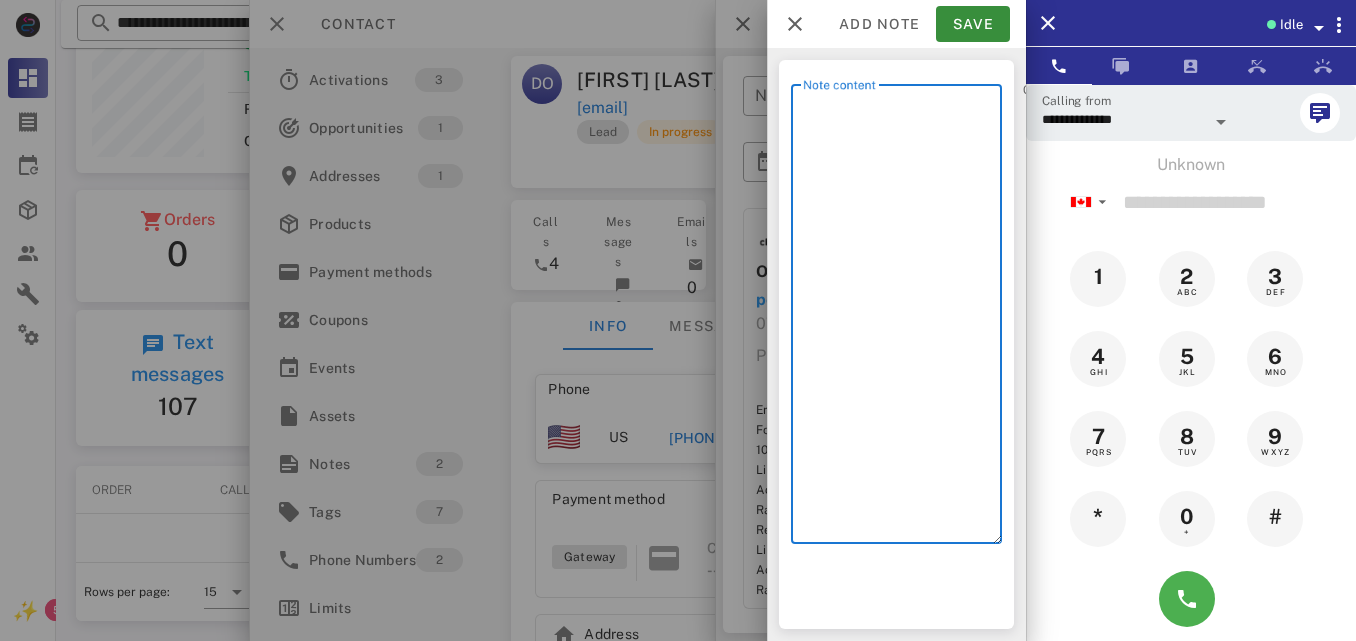 click on "Note content" at bounding box center [902, 319] 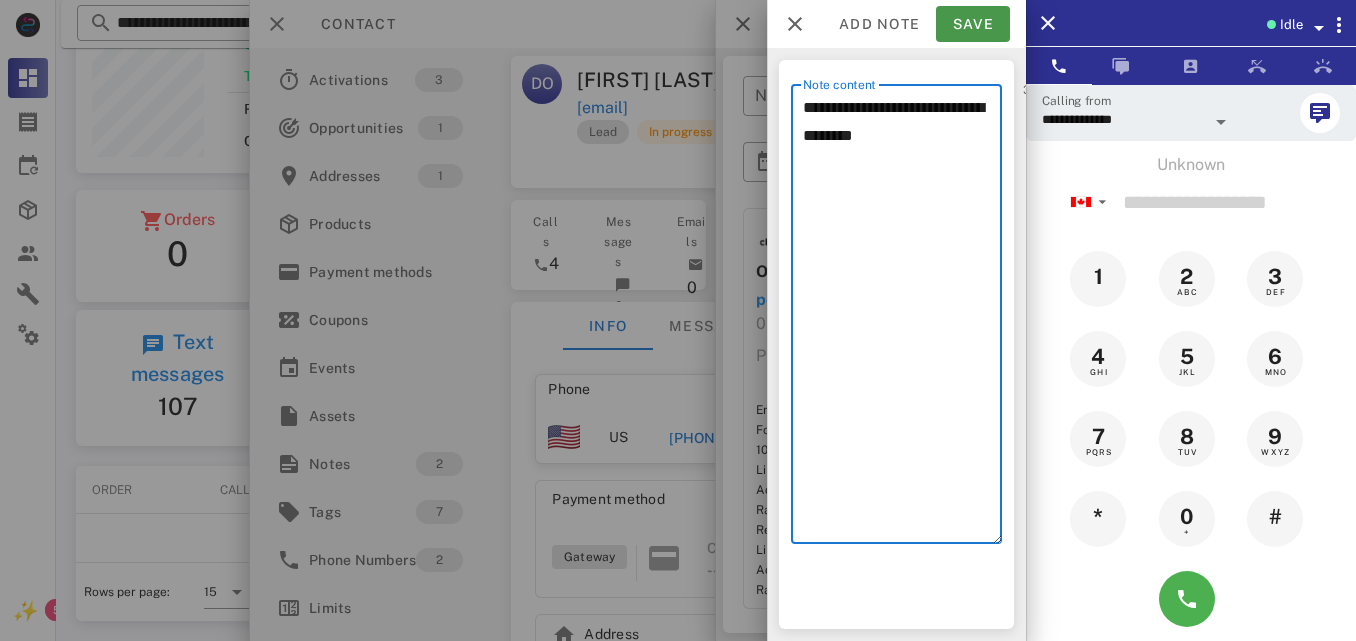 type on "**********" 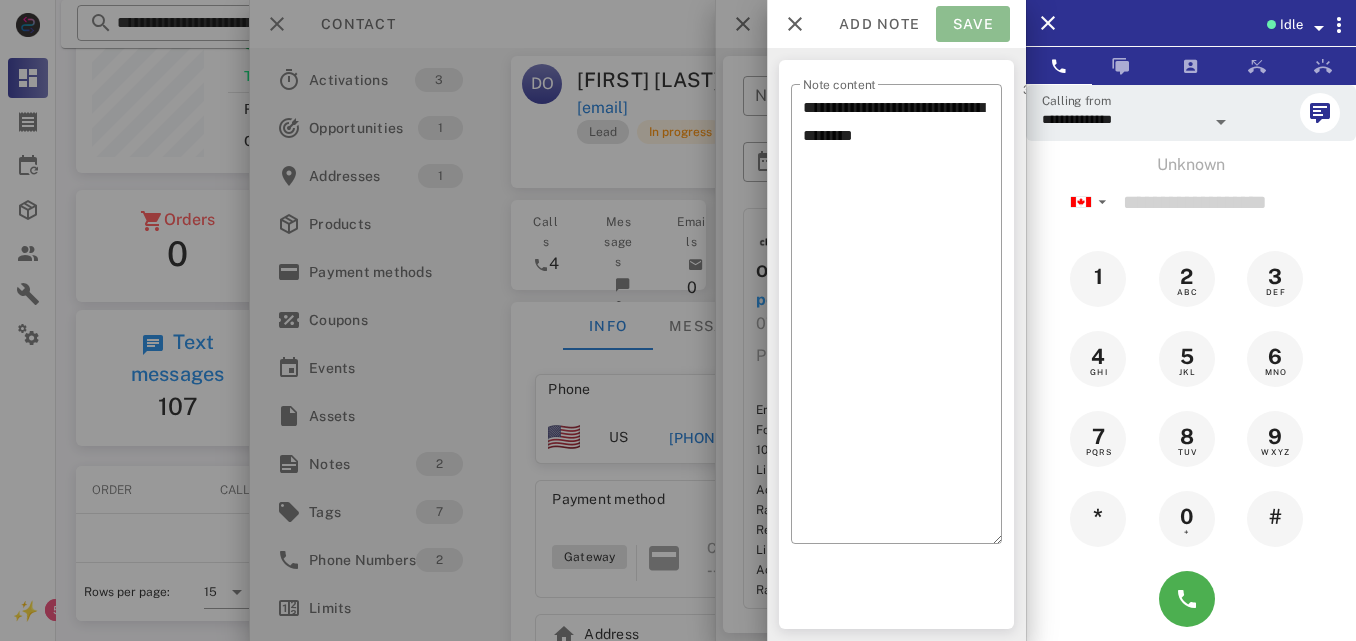 click on "Save" at bounding box center (973, 24) 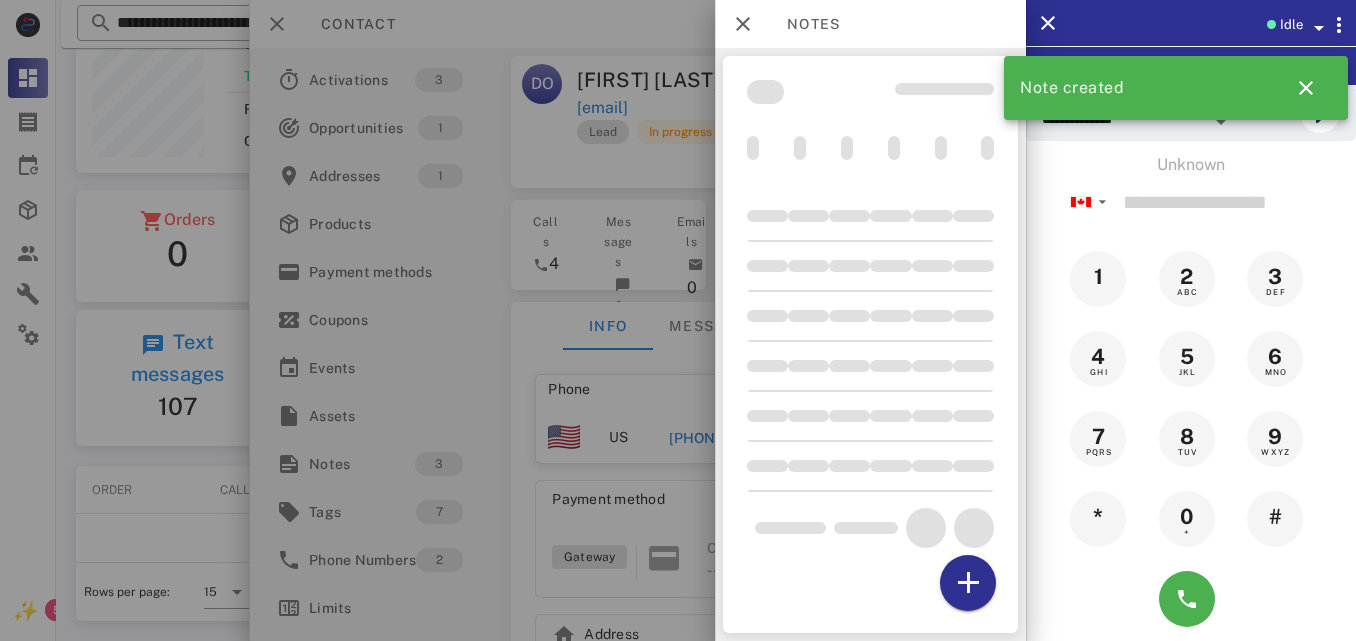 click at bounding box center (678, 320) 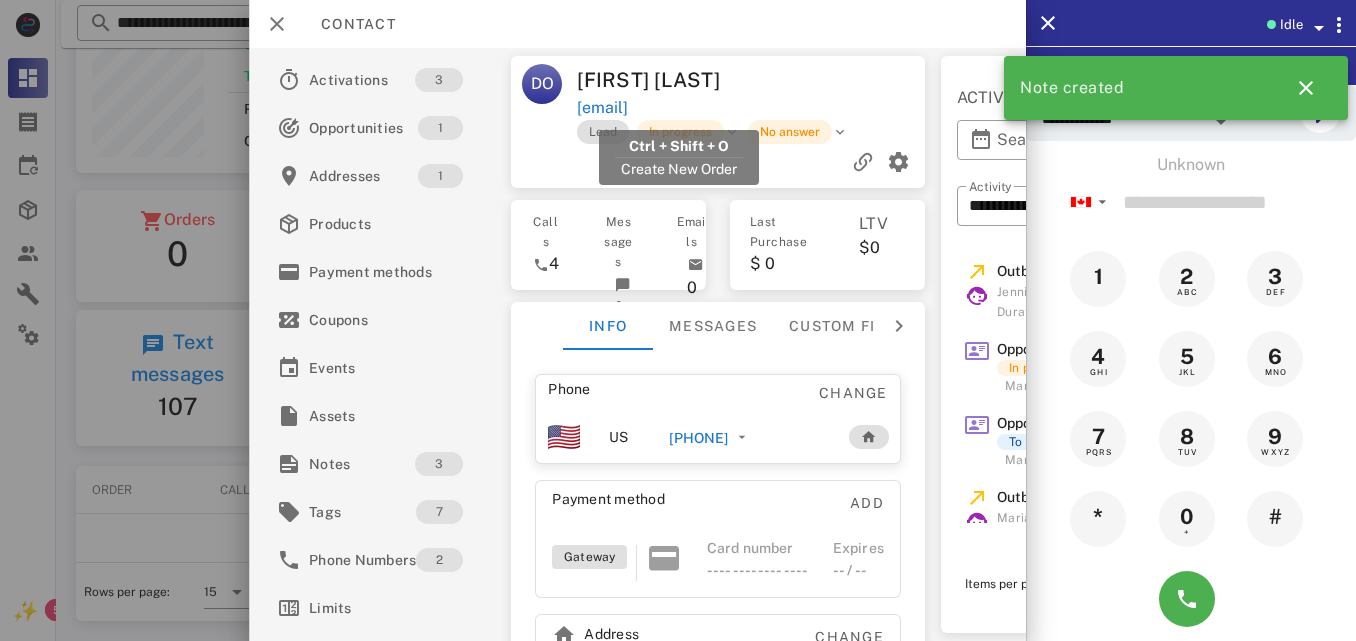 click on "[EMAIL]" at bounding box center (602, 108) 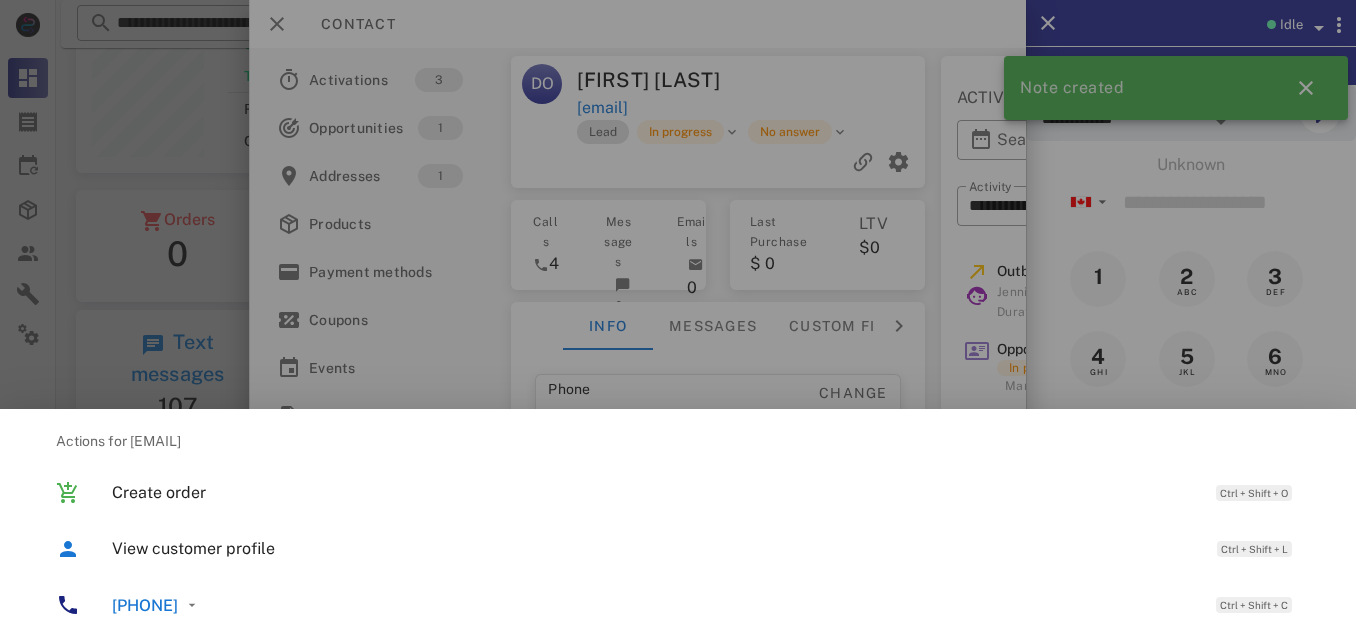 click at bounding box center (678, 320) 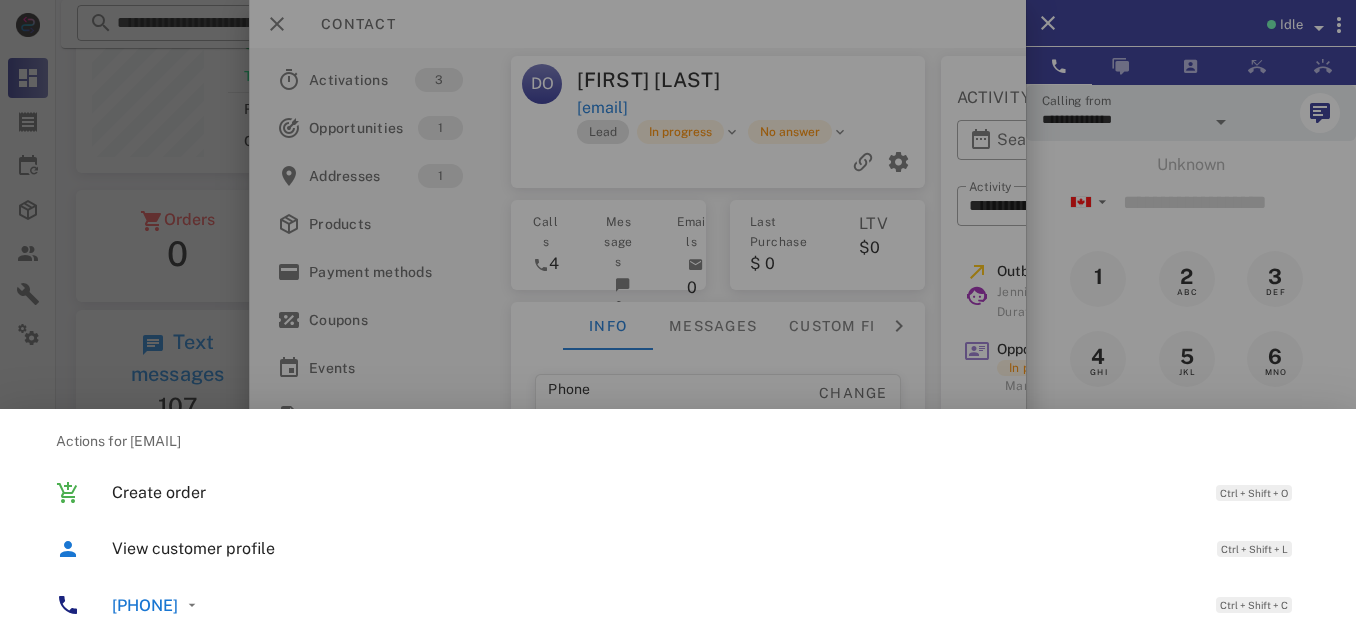 click at bounding box center (678, 320) 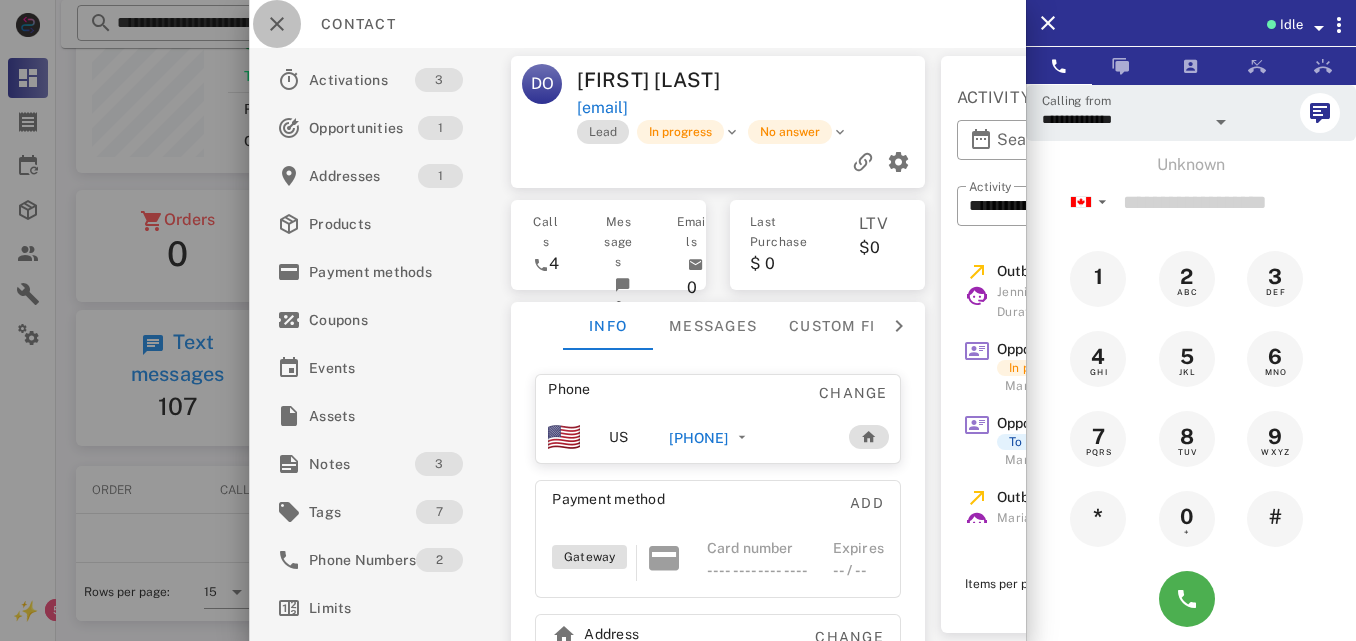 click at bounding box center [277, 24] 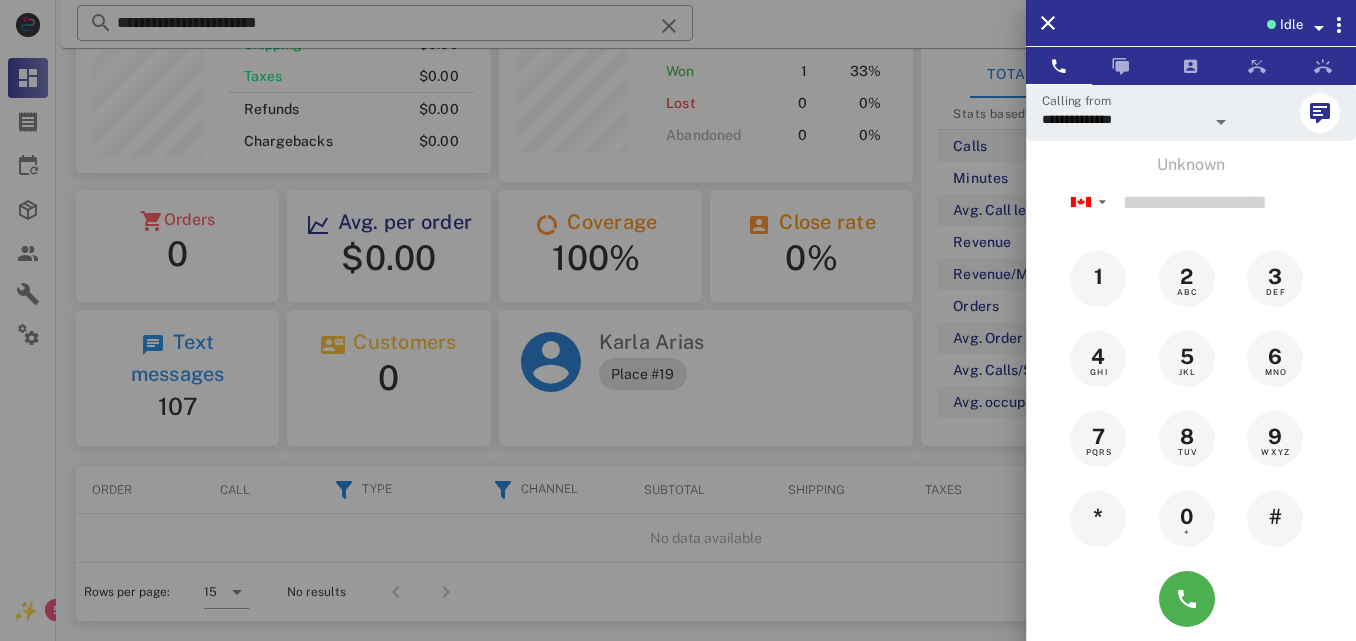 click at bounding box center (678, 320) 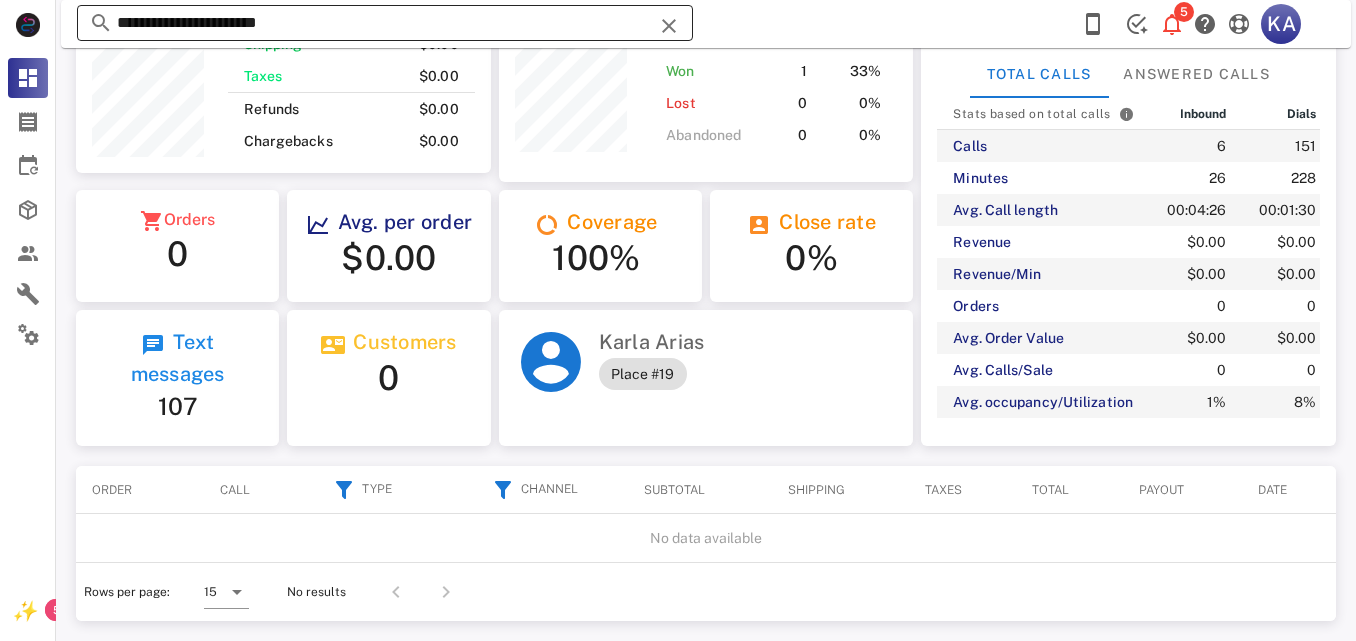 click at bounding box center (669, 26) 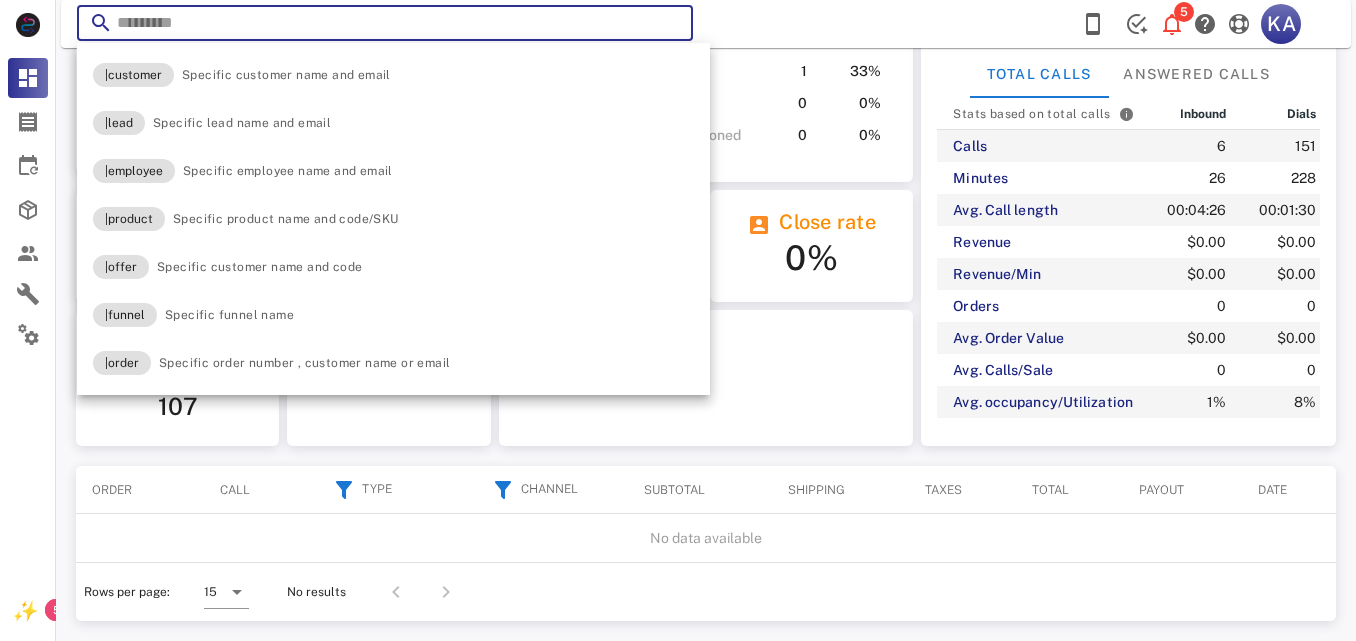 paste on "**********" 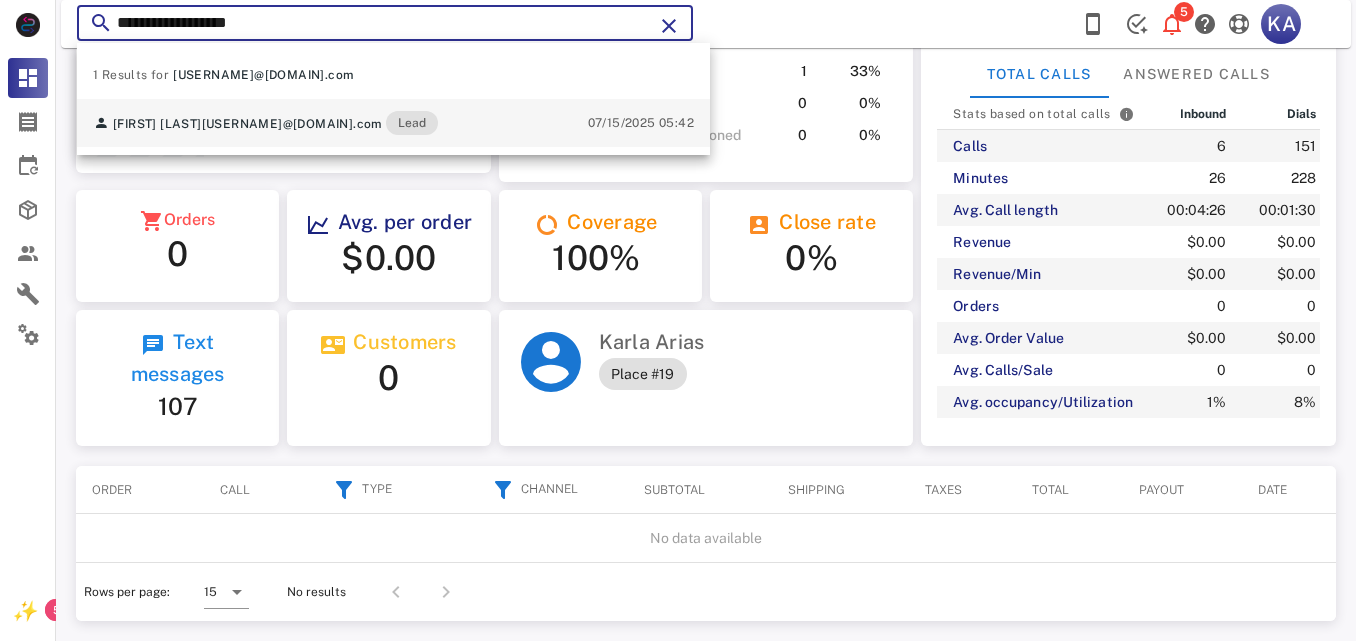 type on "**********" 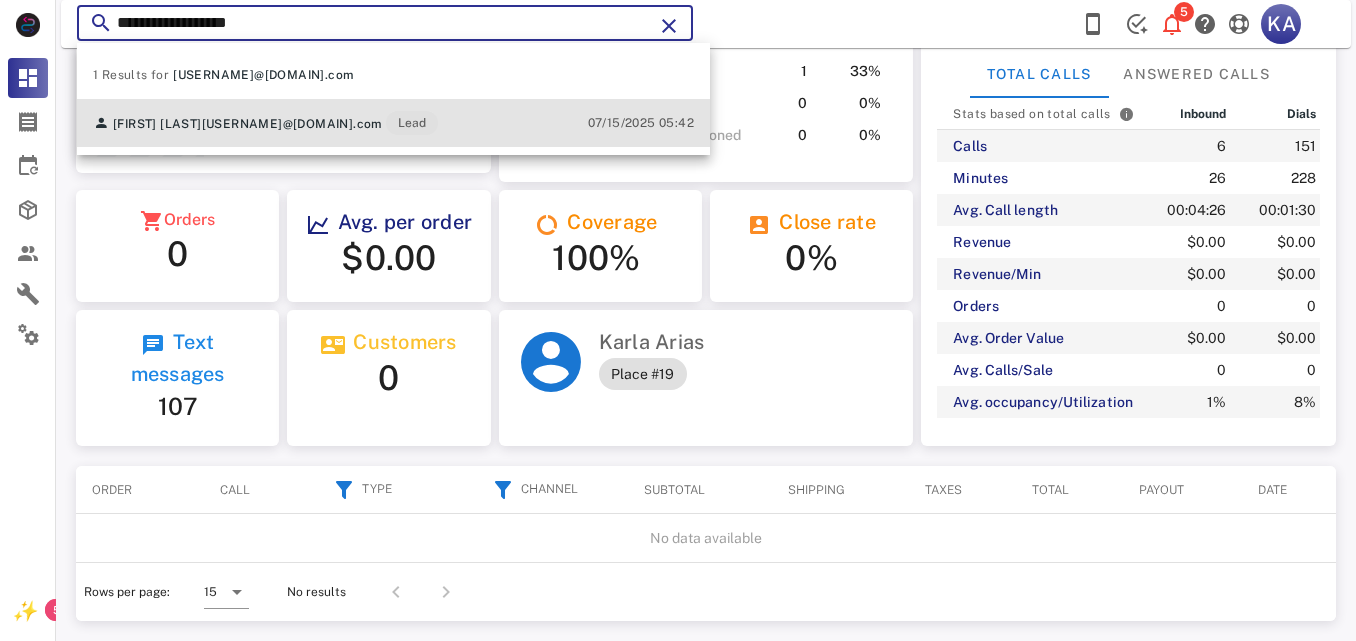 click on "[FIRST] [LAST]   [USERNAME]@[DOMAIN].com   Lead   07/15/2025 05:42" at bounding box center (393, 123) 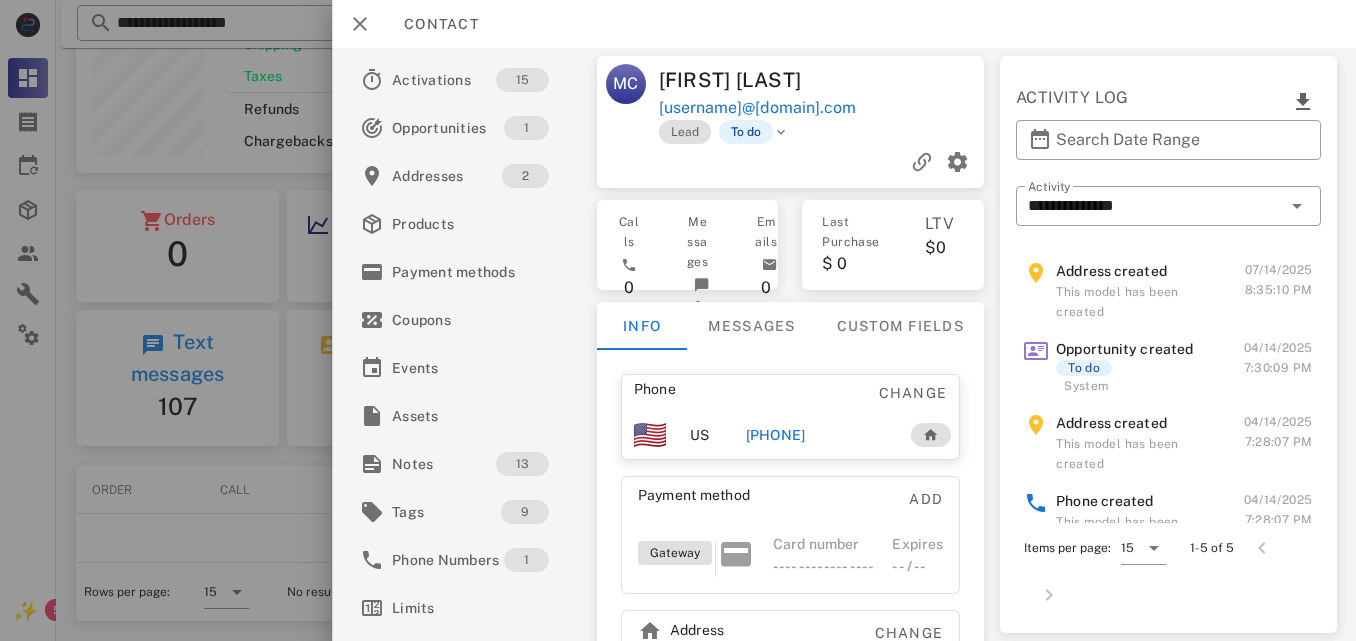 click on "[PHONE]" at bounding box center [775, 435] 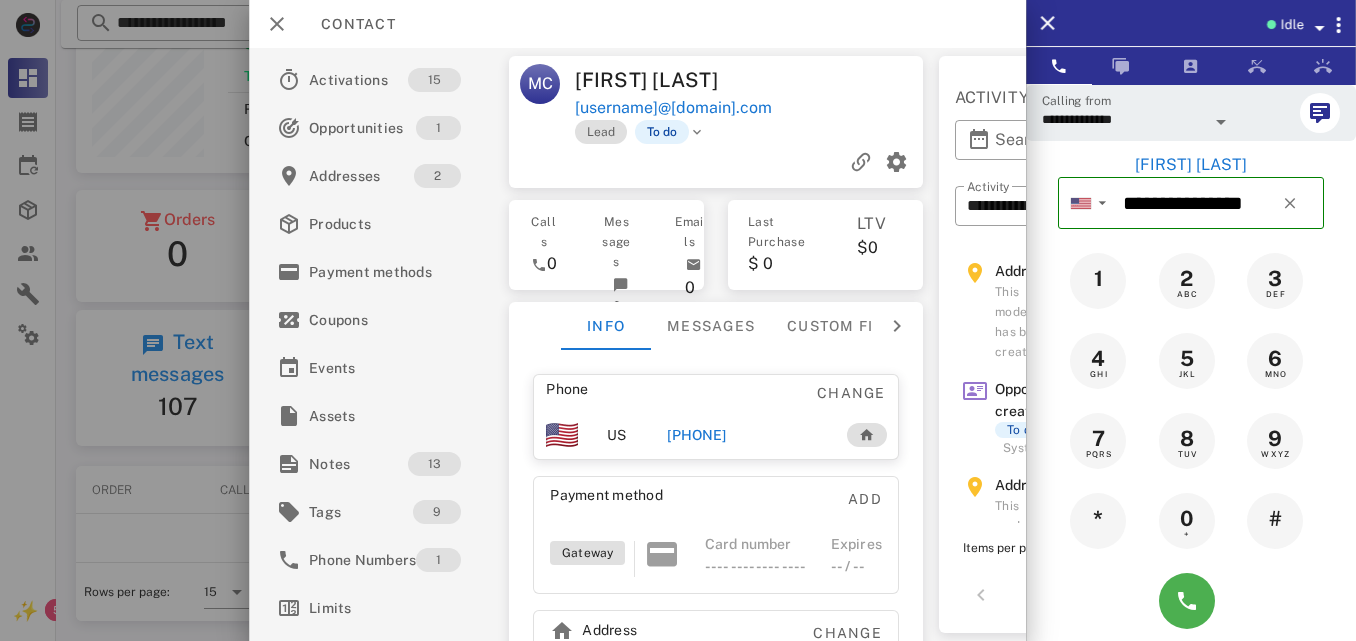 click at bounding box center (1191, 601) 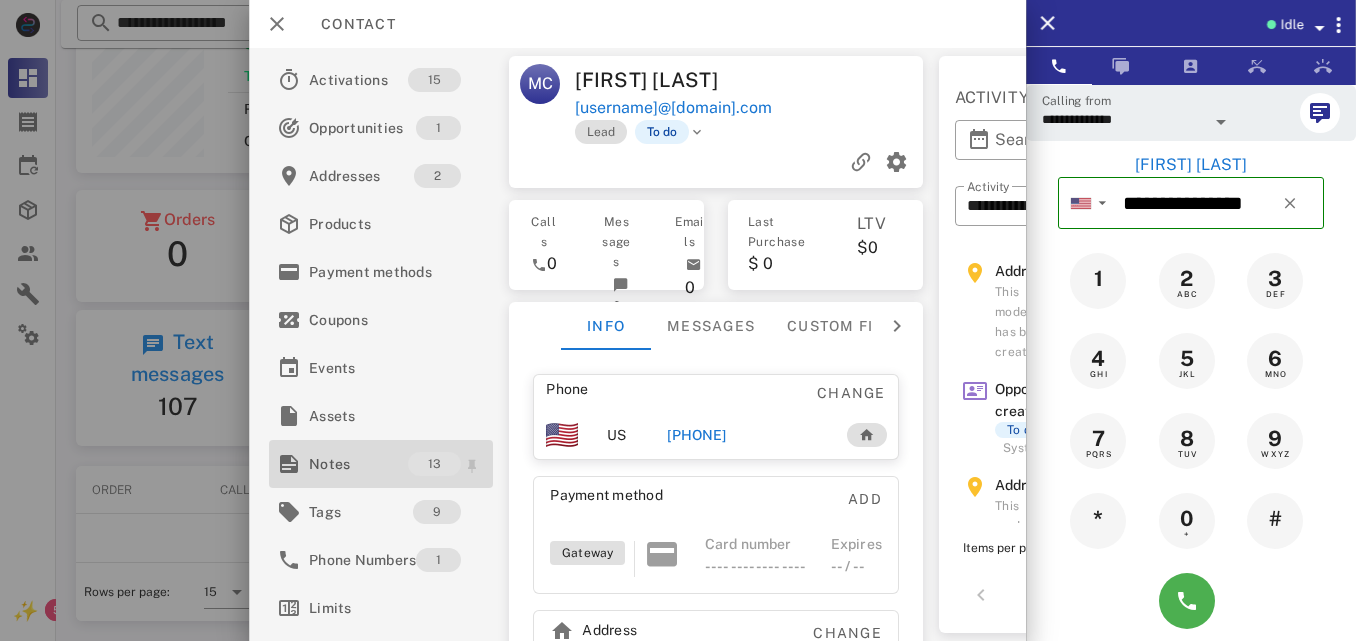 click on "Notes  13" at bounding box center (381, 464) 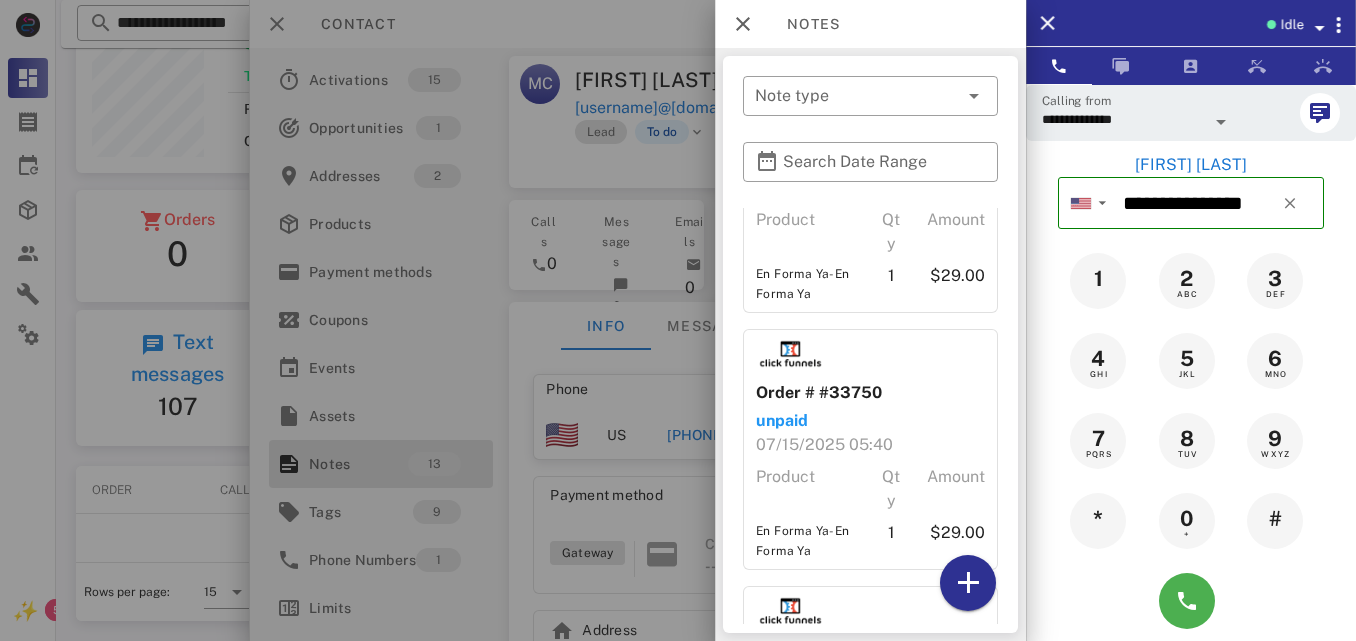 scroll, scrollTop: 2912, scrollLeft: 0, axis: vertical 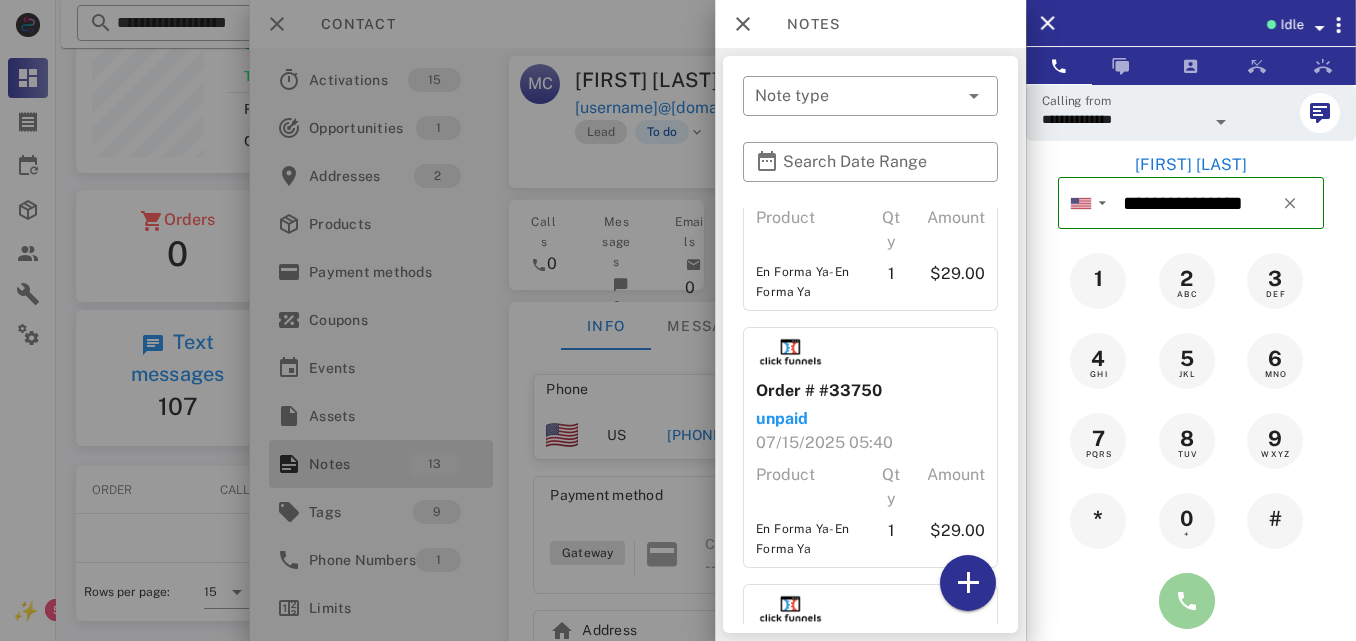 click at bounding box center [1187, 601] 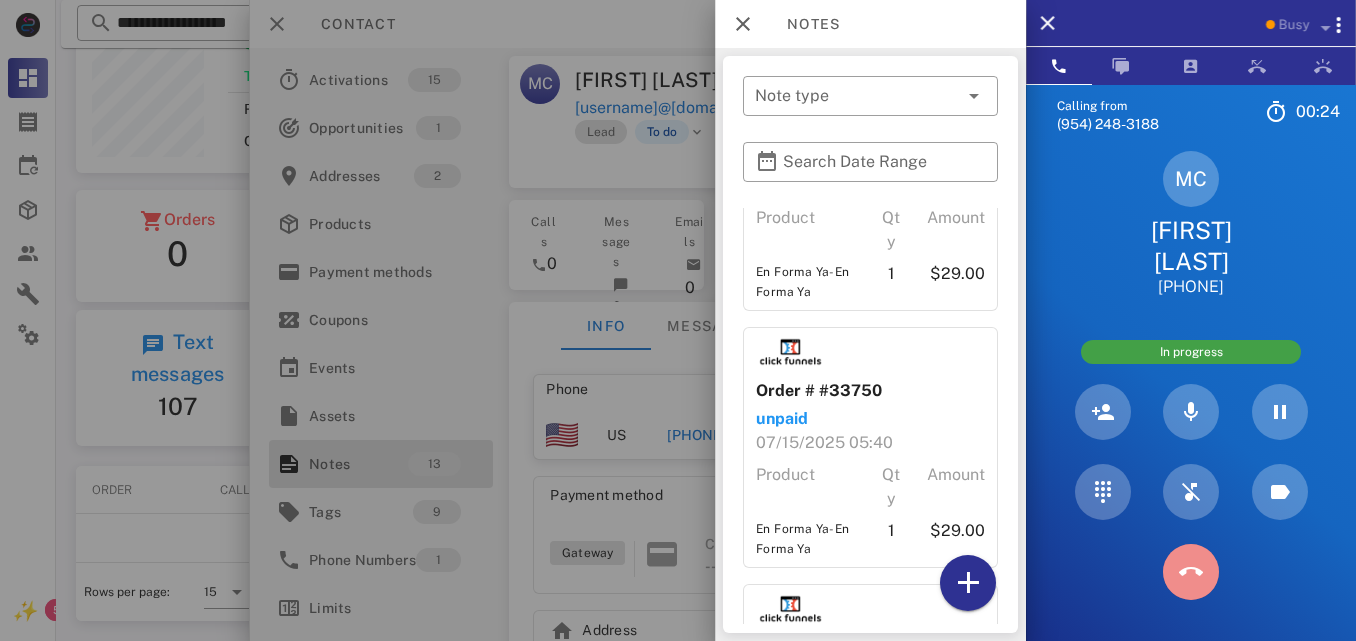 click at bounding box center (1191, 572) 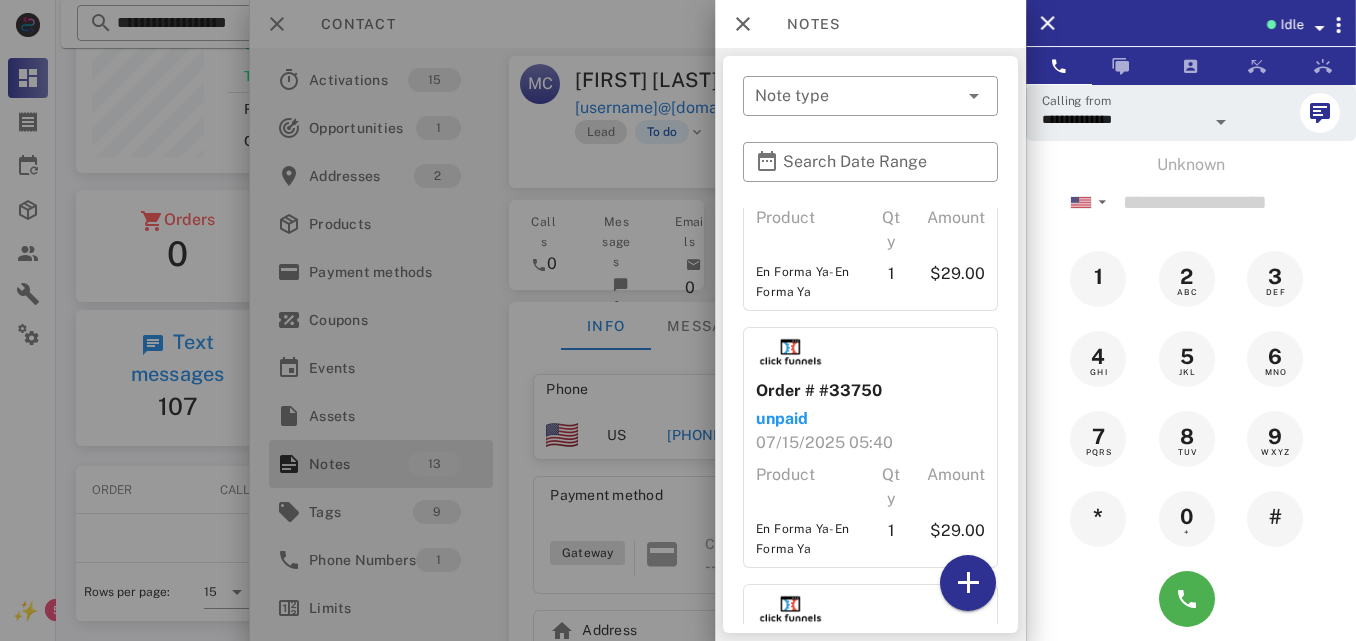 click at bounding box center [678, 320] 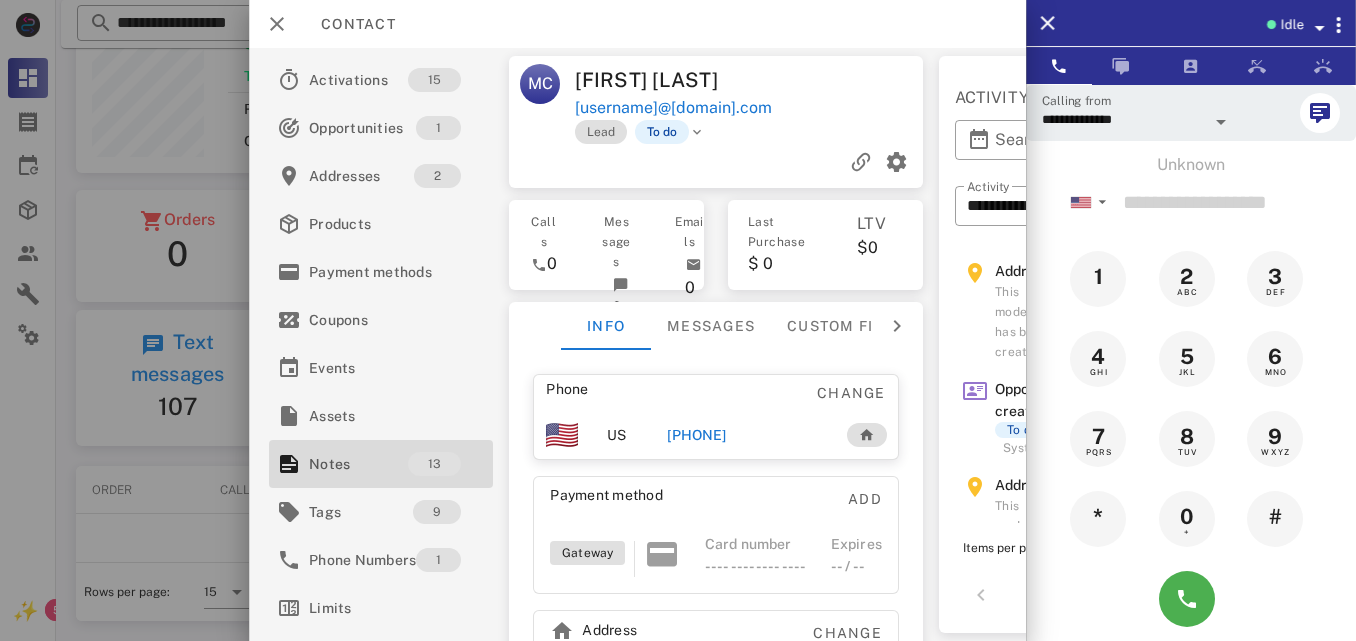 click on "[PHONE]" at bounding box center (696, 435) 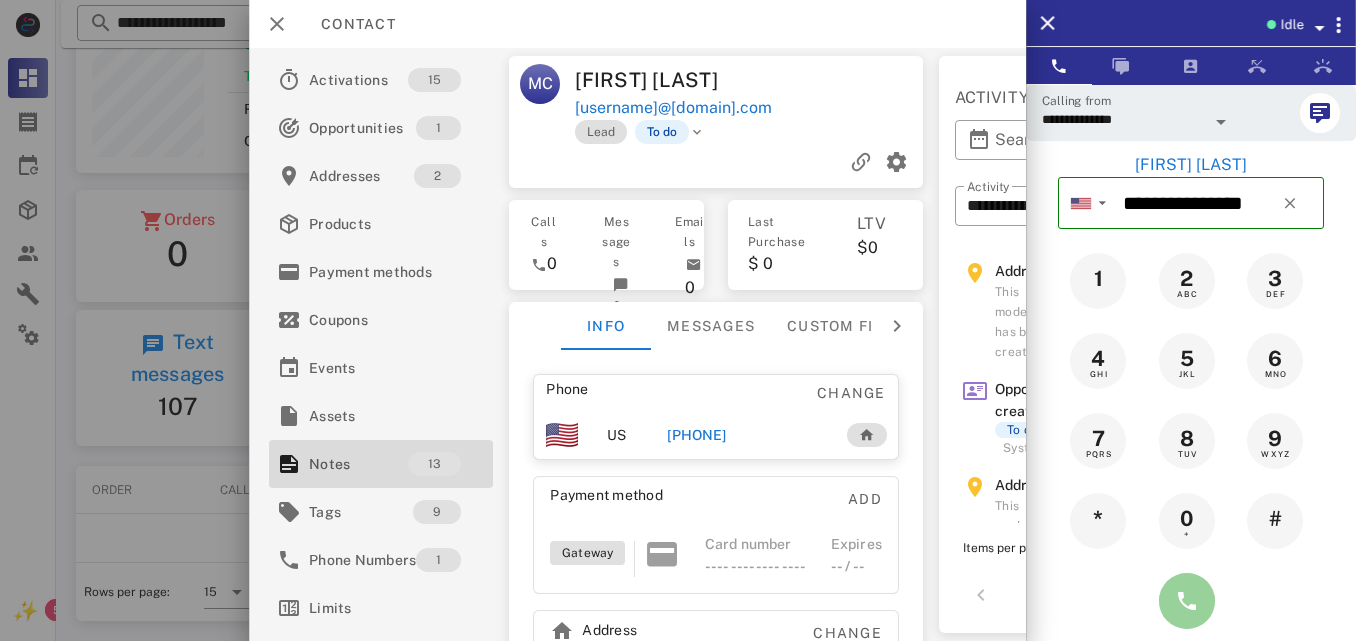 click at bounding box center (1187, 601) 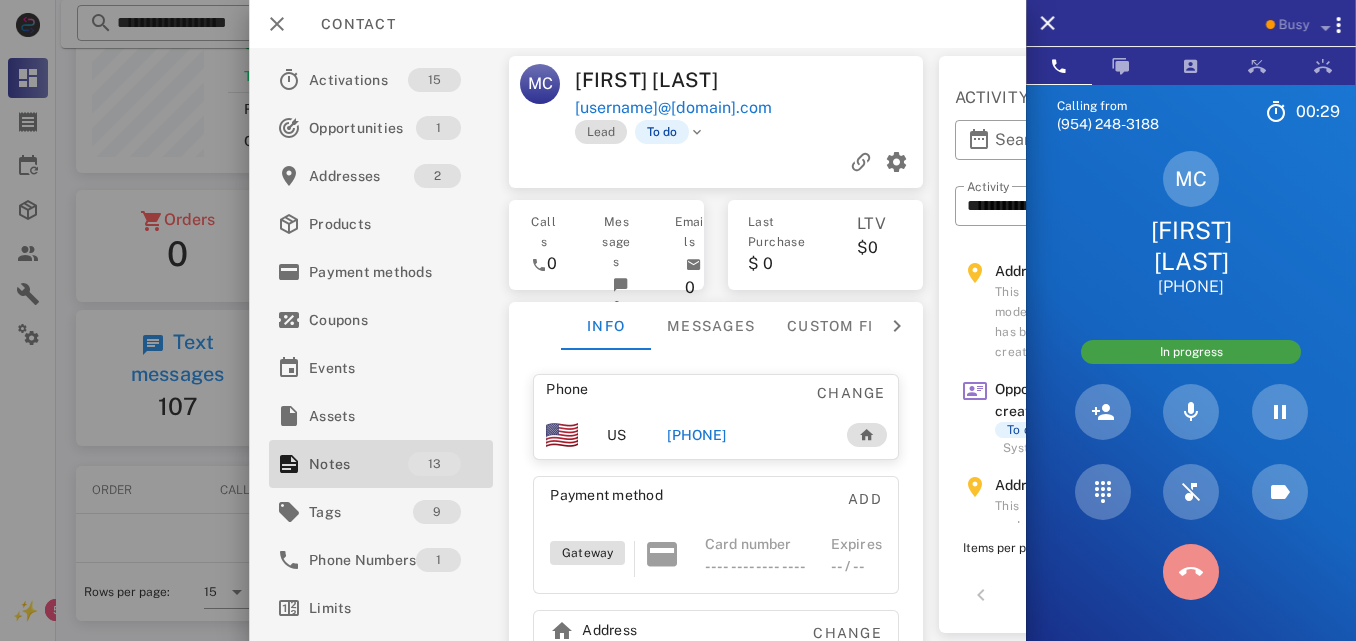click at bounding box center (1191, 572) 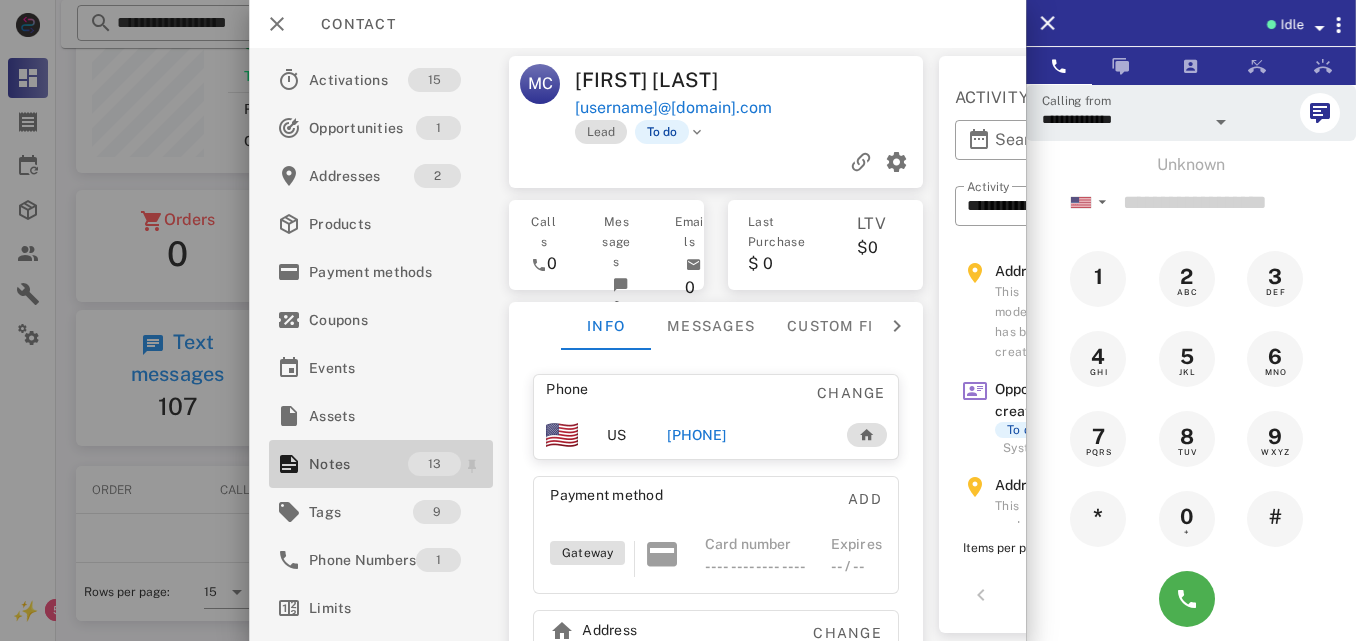 click on "Notes  13" at bounding box center (381, 464) 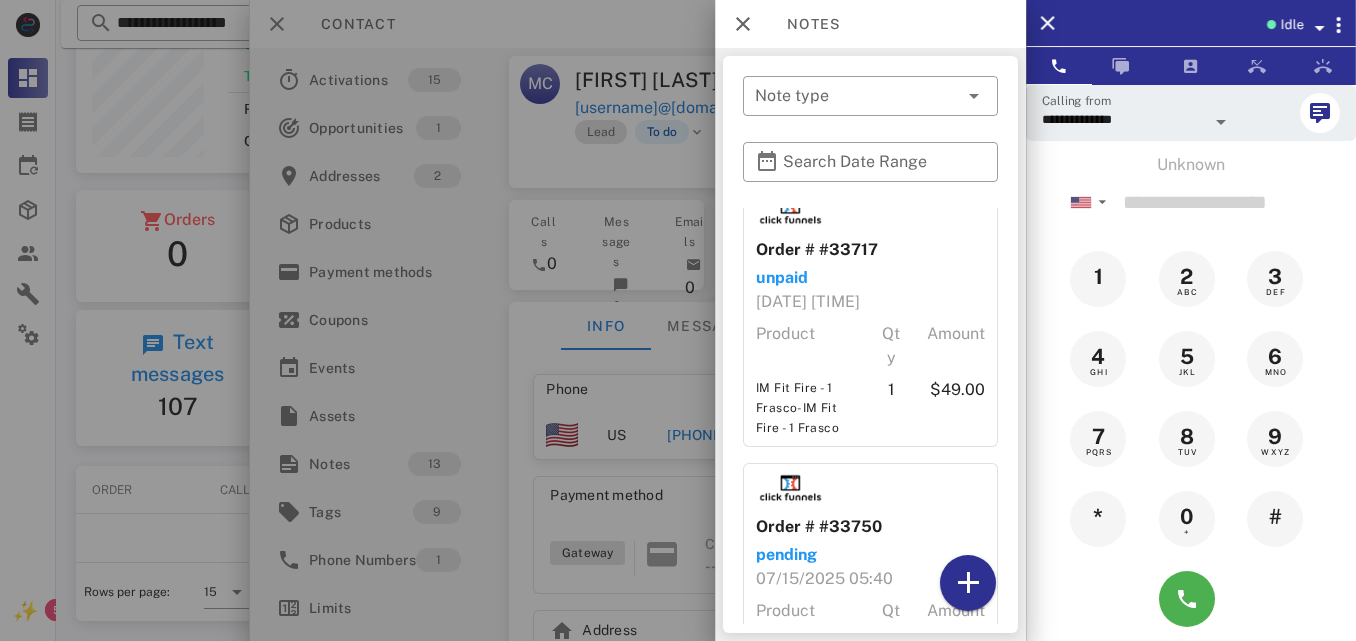 scroll, scrollTop: 0, scrollLeft: 0, axis: both 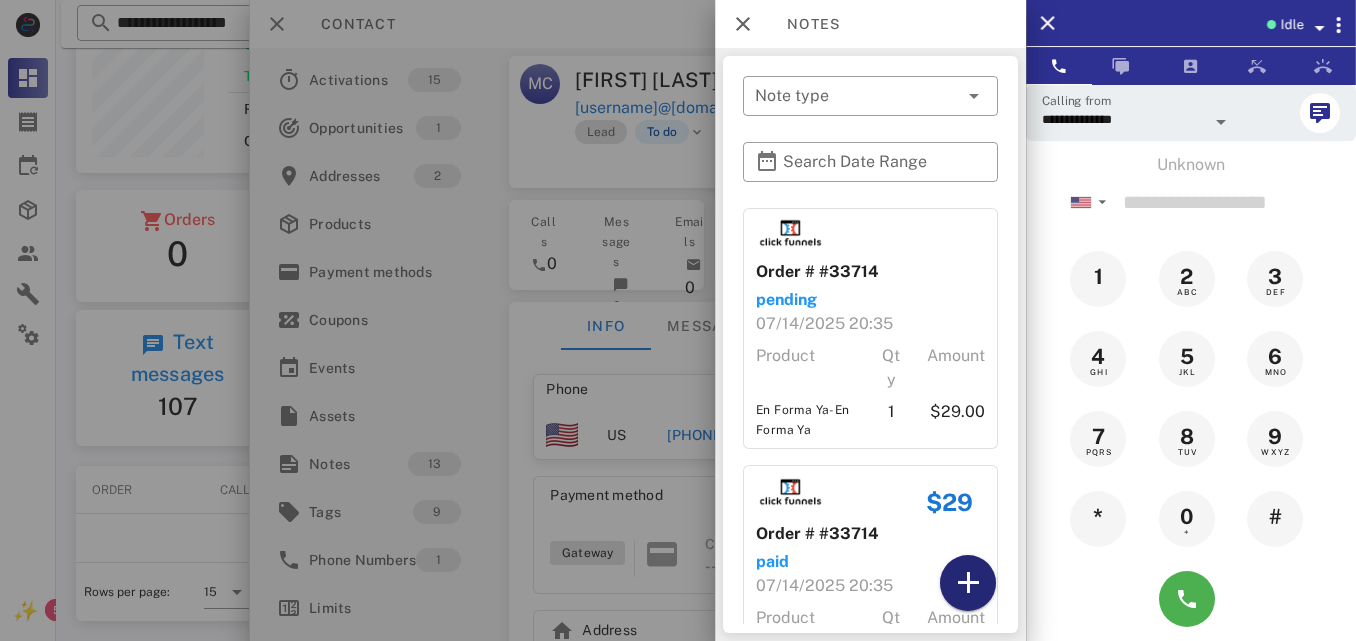click at bounding box center [968, 583] 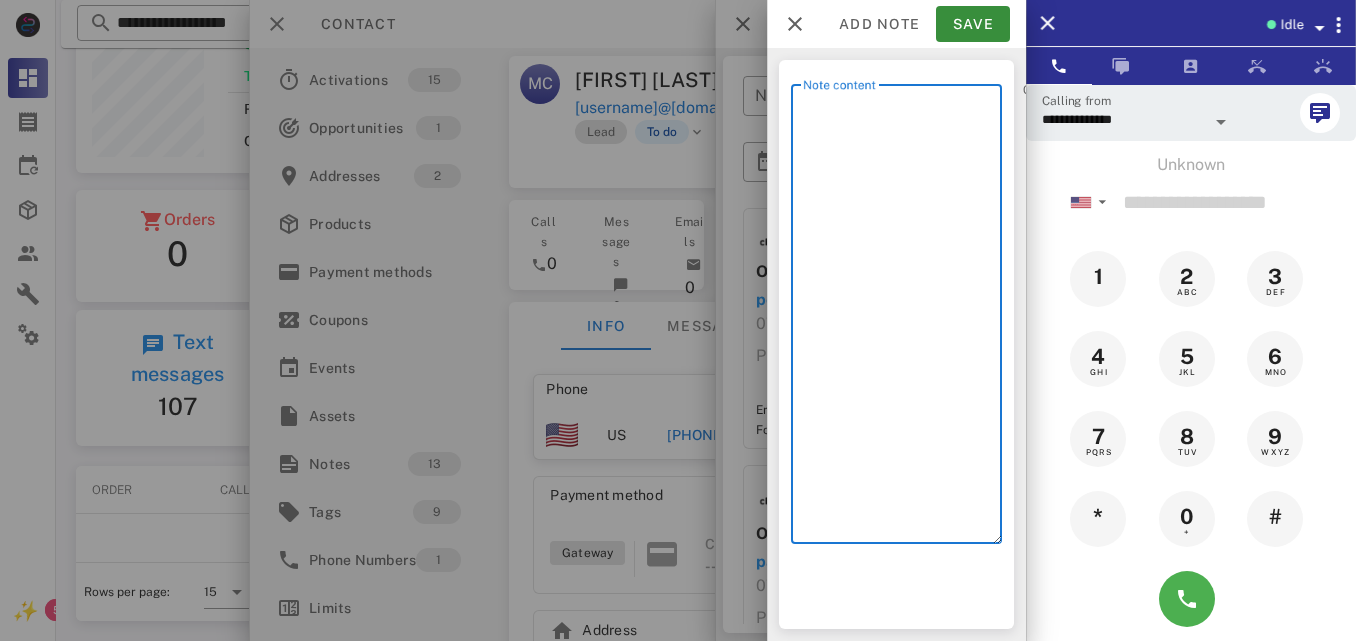 click on "Note content" at bounding box center [902, 319] 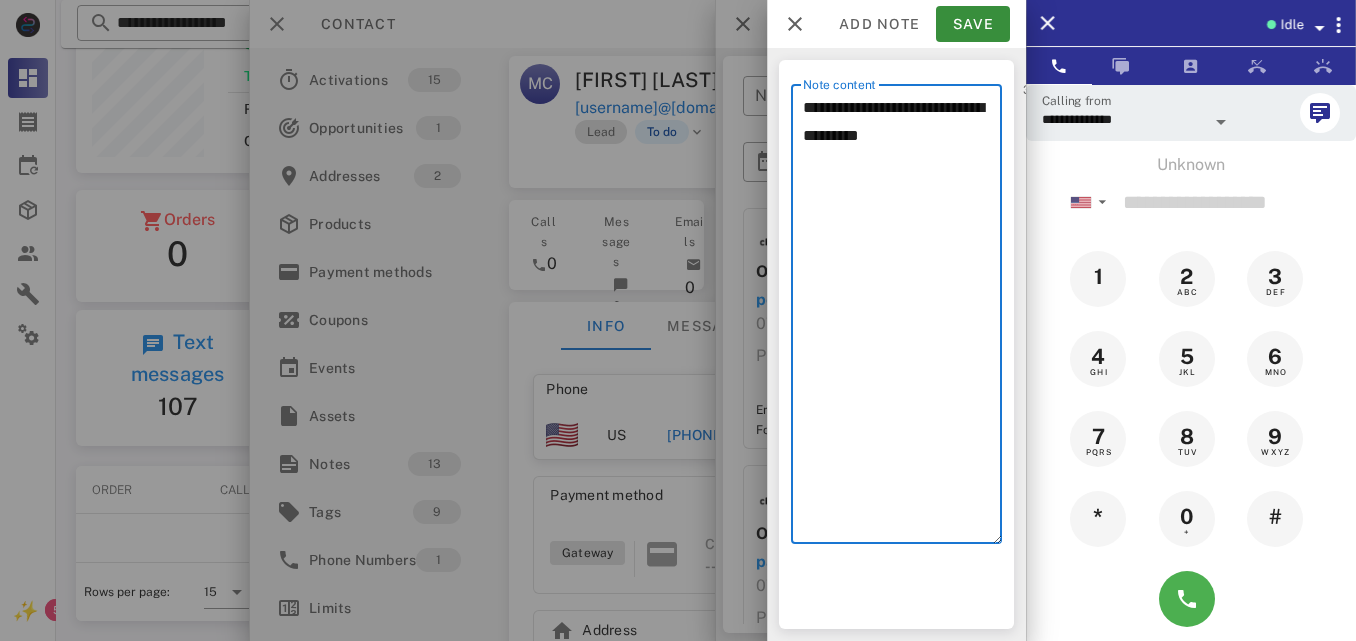 type on "**********" 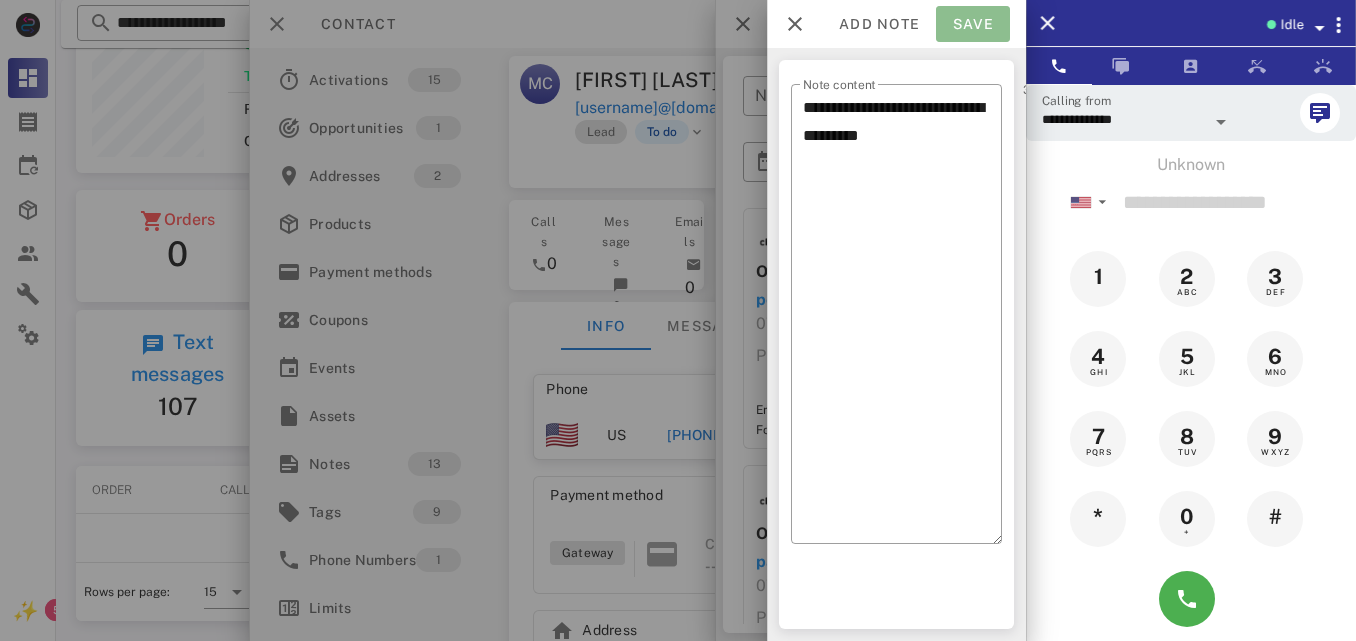 click on "Save" at bounding box center (973, 24) 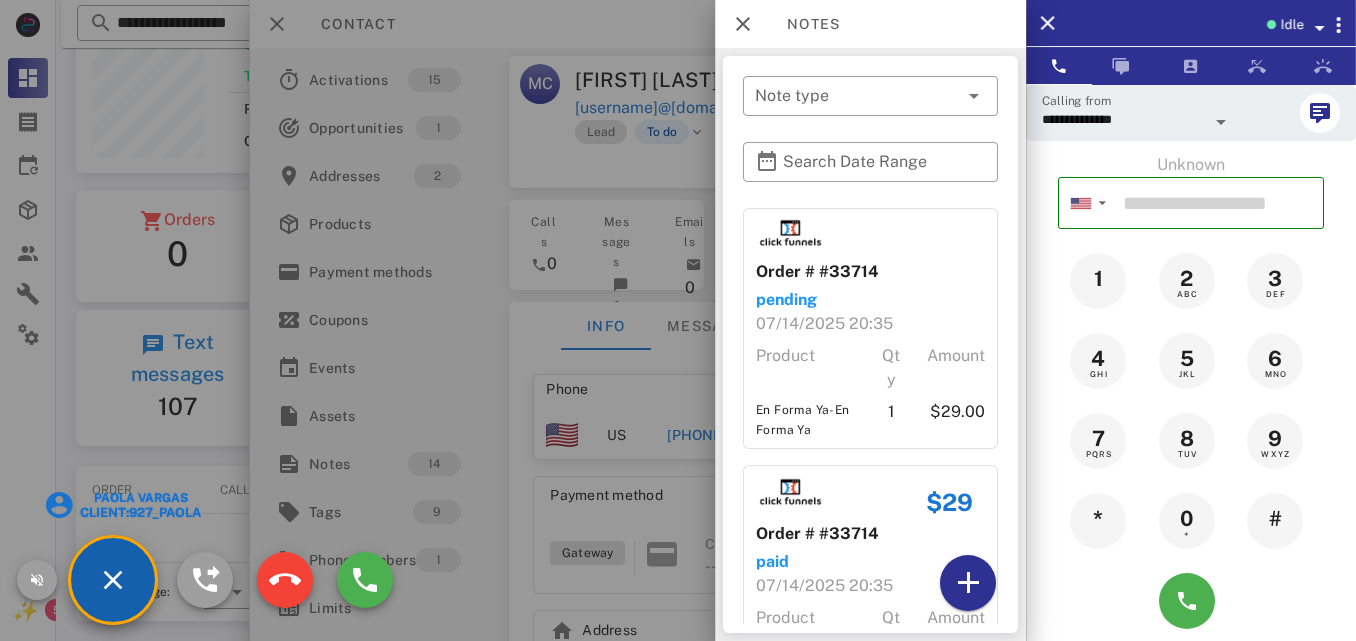 scroll, scrollTop: 999761, scrollLeft: 999585, axis: both 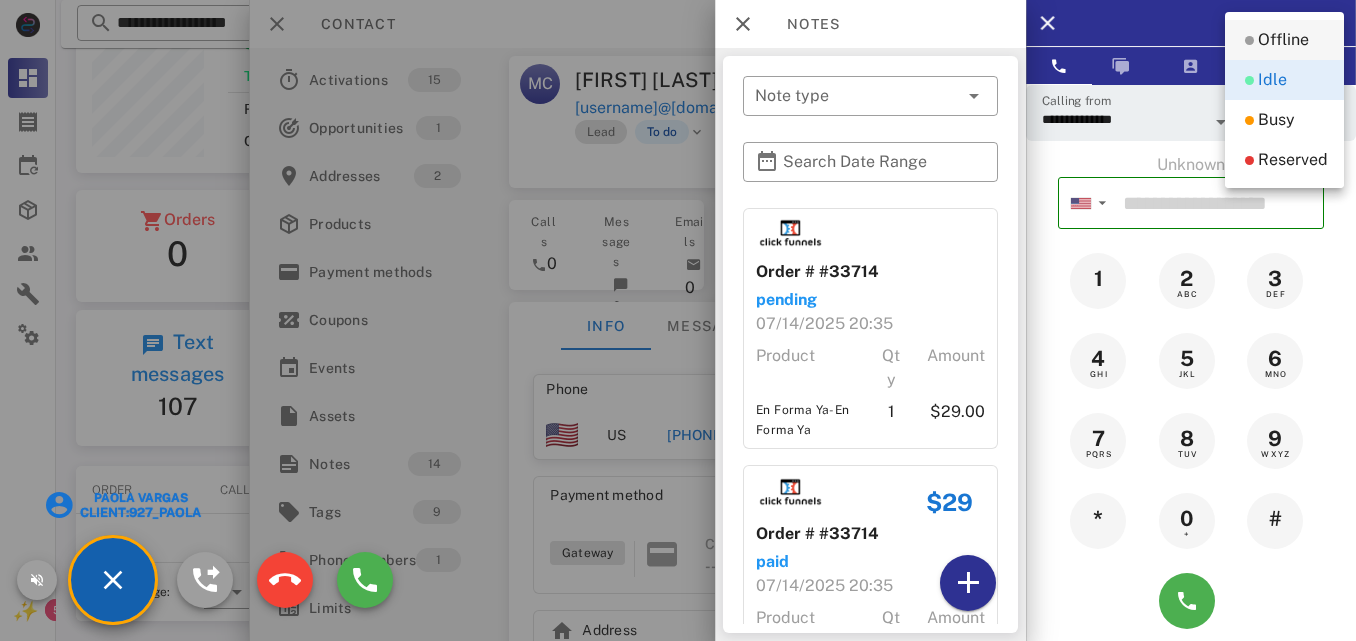 click at bounding box center (1249, 40) 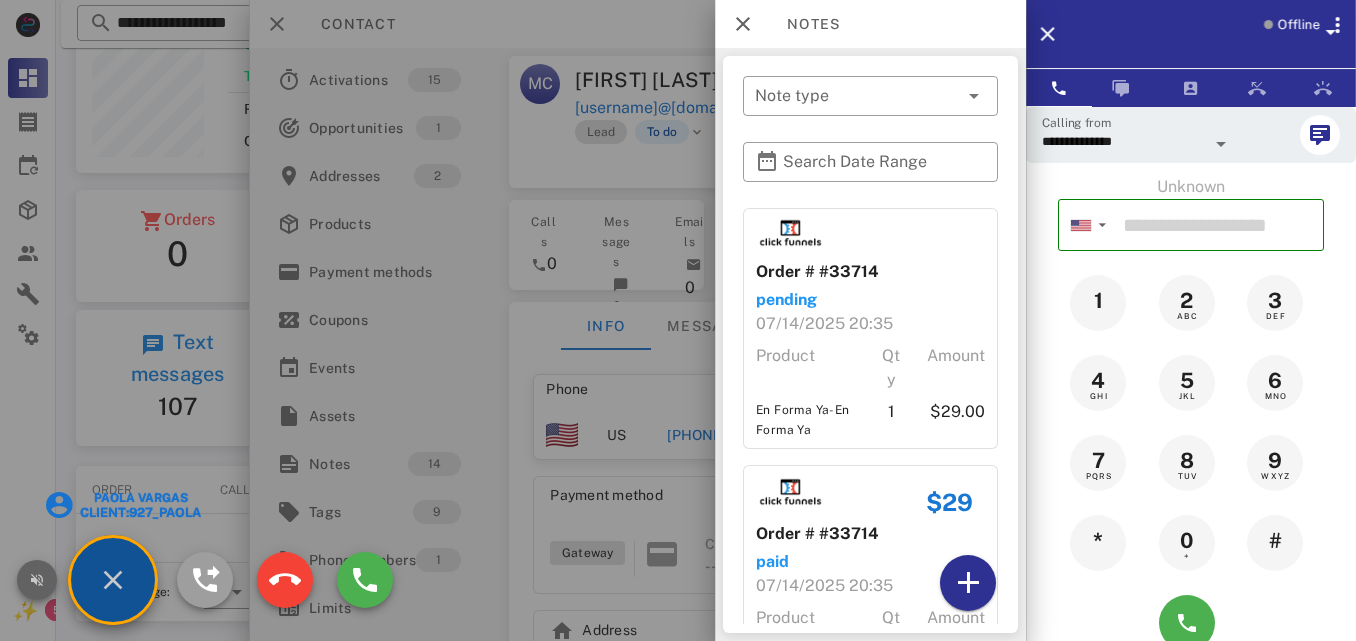 click at bounding box center [37, 580] 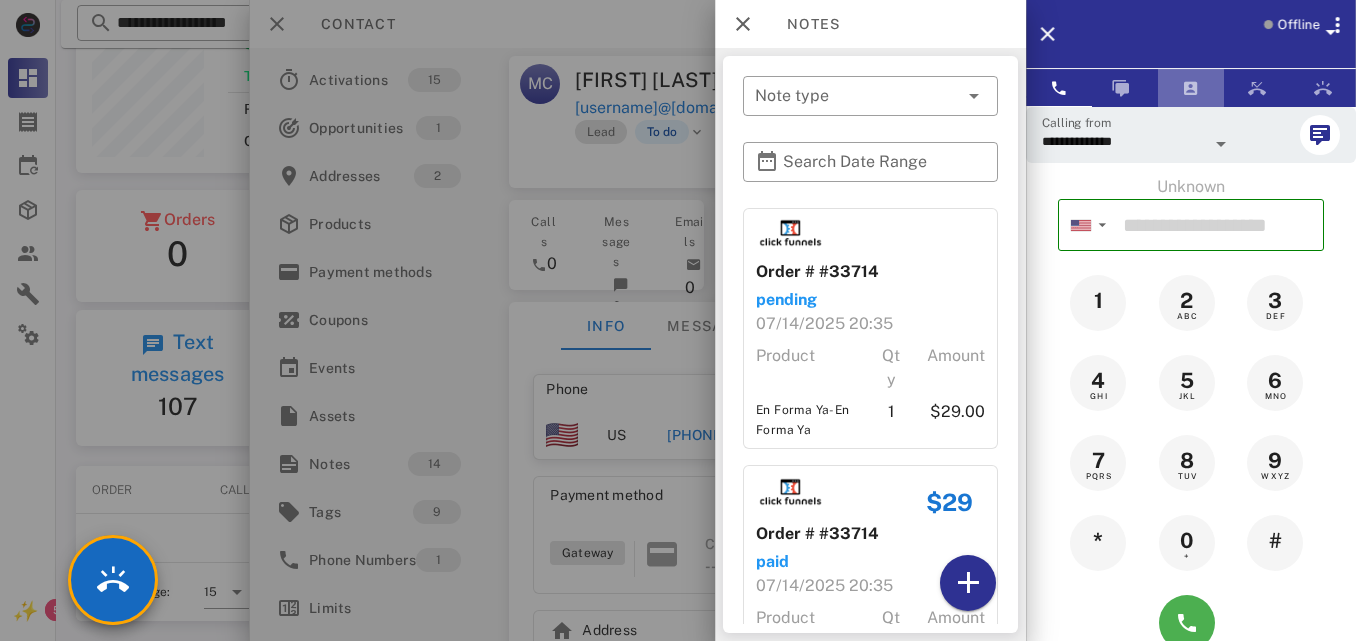 click at bounding box center (1191, 88) 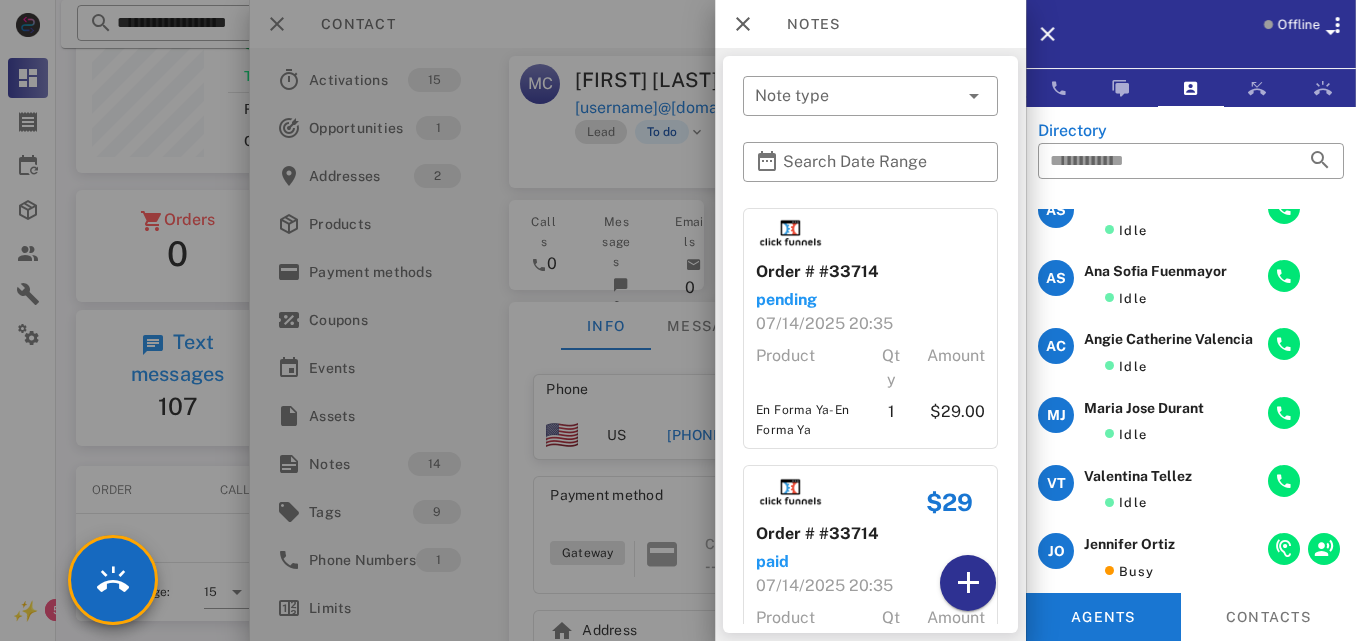 scroll, scrollTop: 0, scrollLeft: 0, axis: both 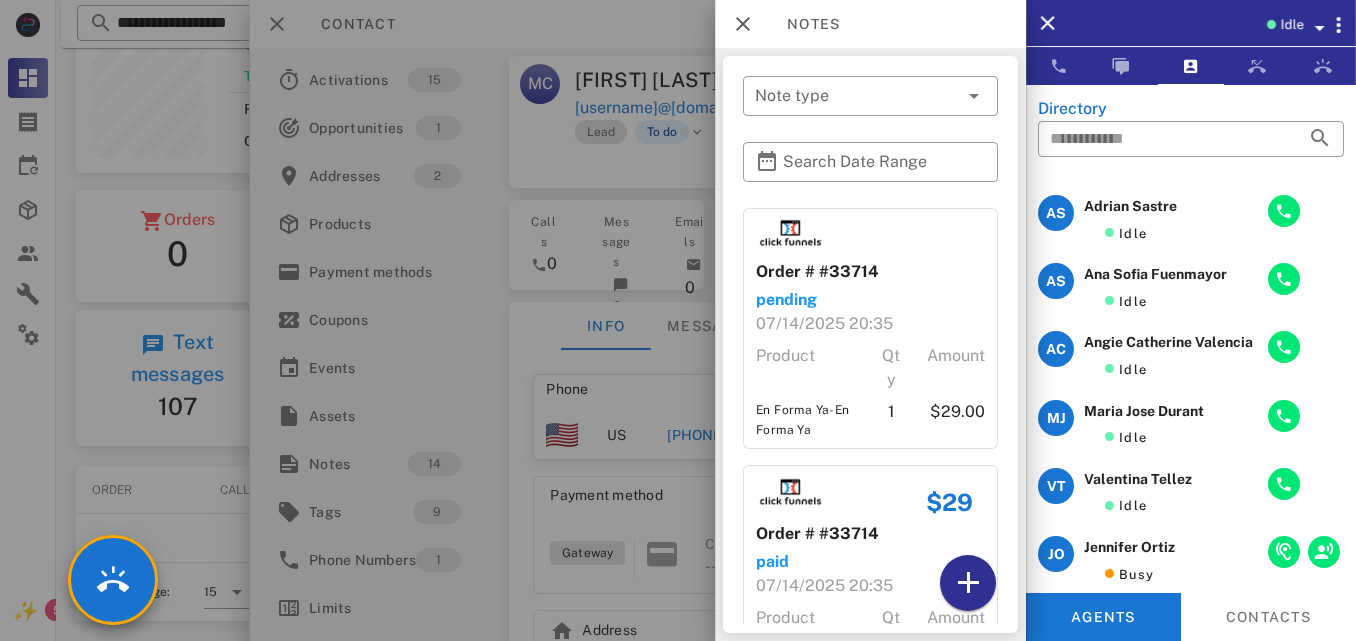 click at bounding box center [1319, 28] 